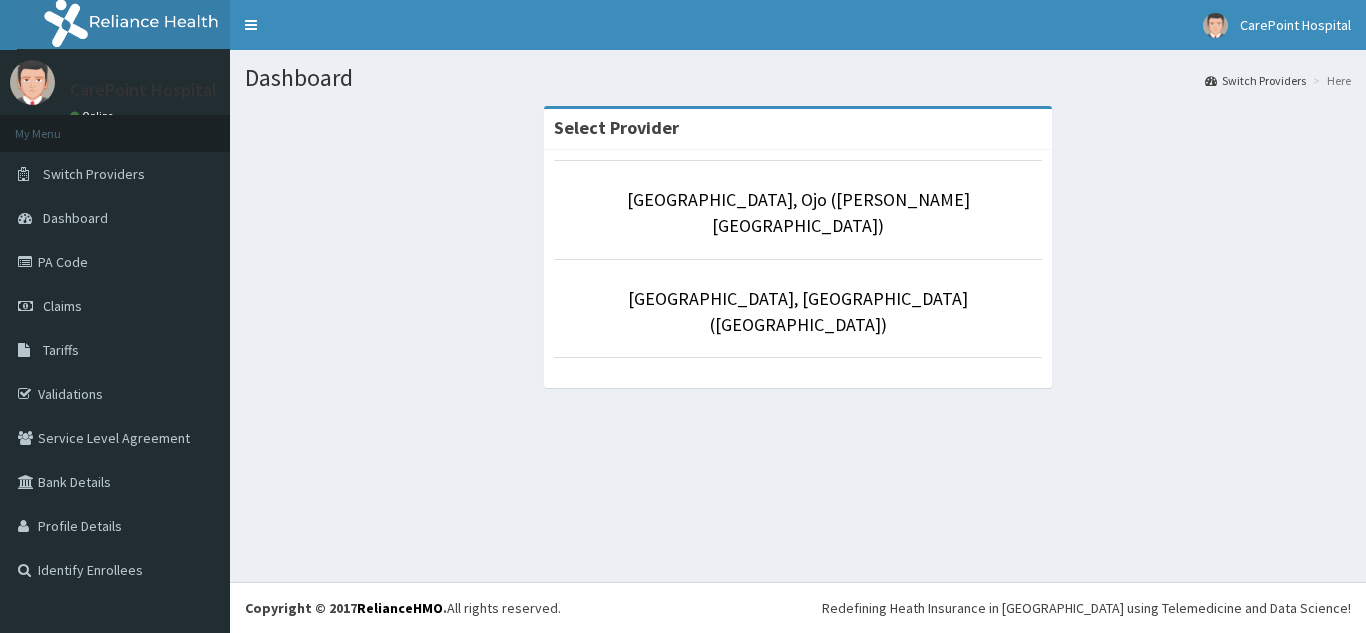 scroll, scrollTop: 0, scrollLeft: 0, axis: both 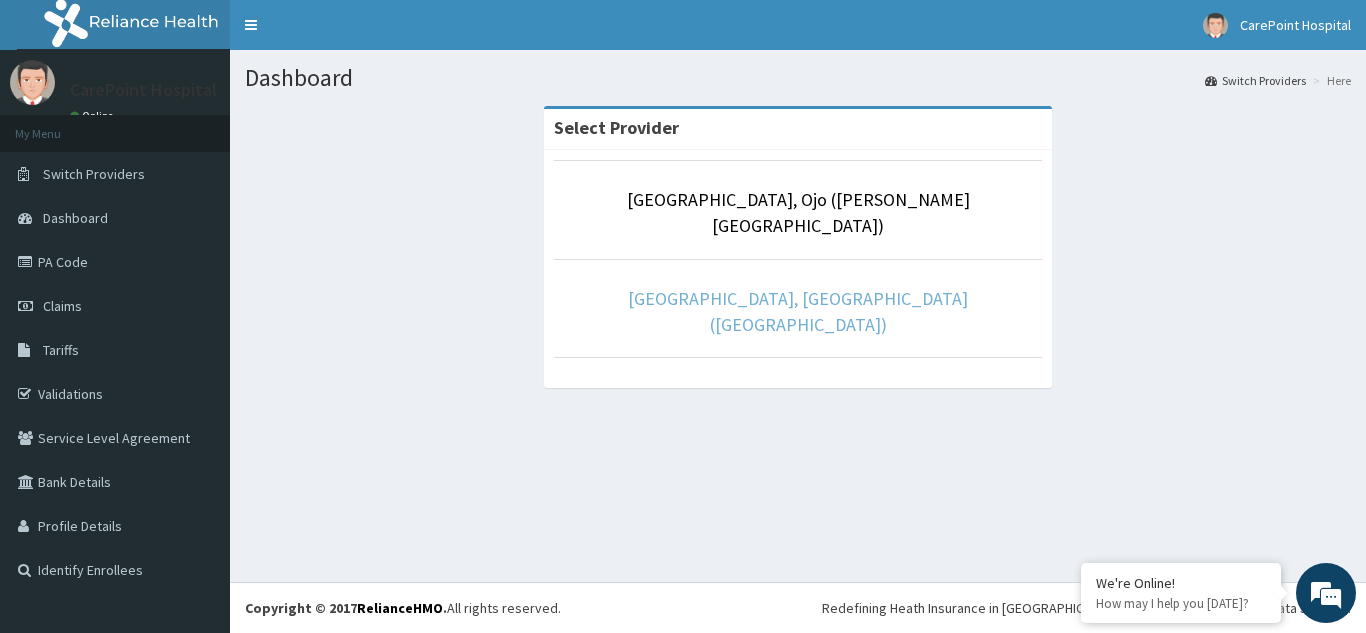 click on "[GEOGRAPHIC_DATA], [GEOGRAPHIC_DATA] ([GEOGRAPHIC_DATA])" at bounding box center [798, 311] 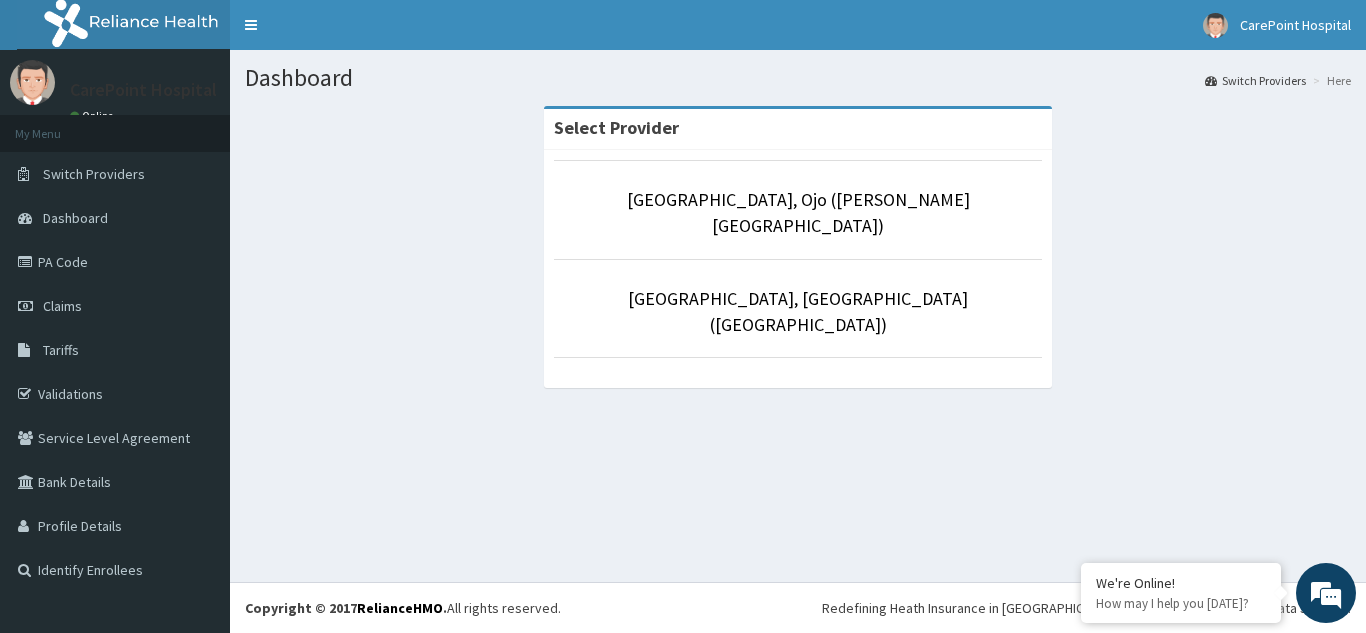 scroll, scrollTop: 0, scrollLeft: 0, axis: both 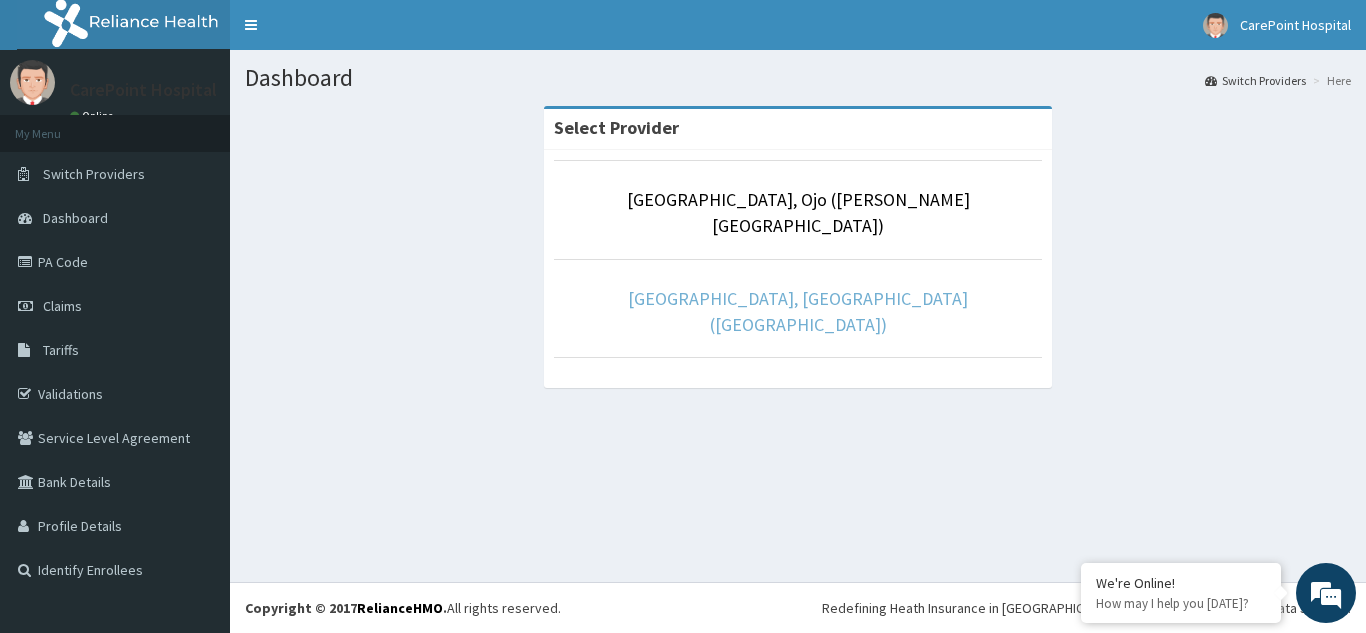 click on "[GEOGRAPHIC_DATA], [GEOGRAPHIC_DATA] ([GEOGRAPHIC_DATA])" at bounding box center (798, 311) 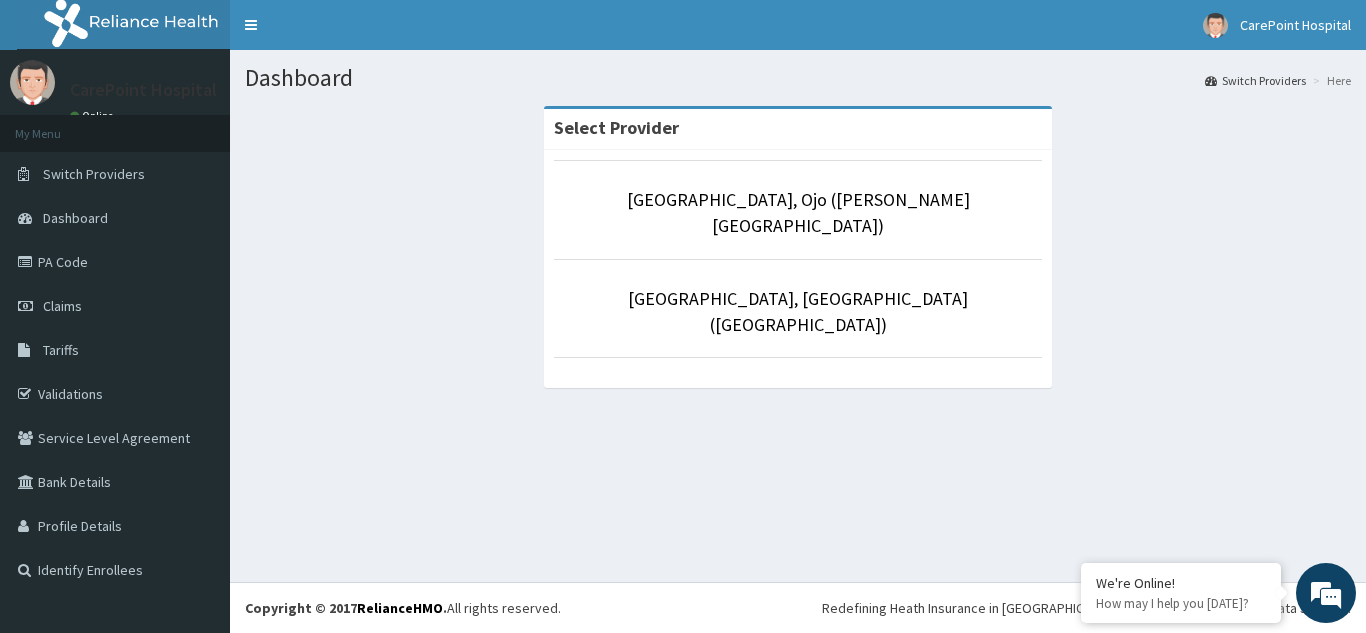 scroll, scrollTop: 0, scrollLeft: 0, axis: both 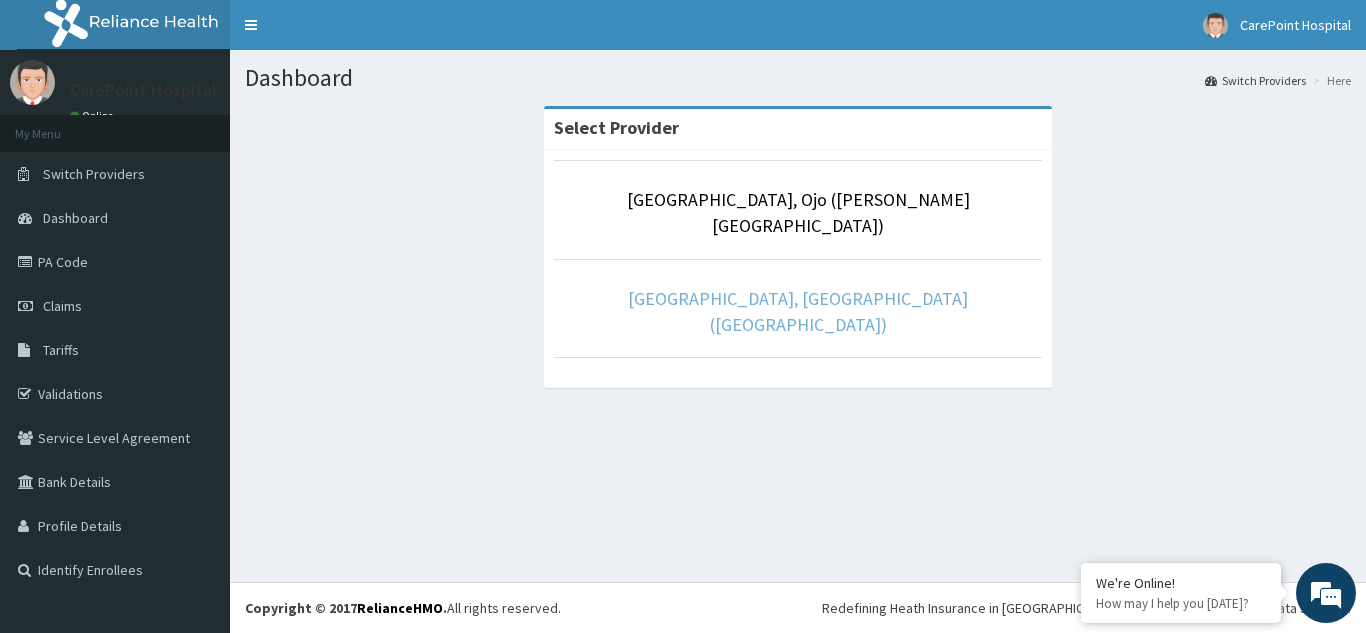 click on "[GEOGRAPHIC_DATA], [GEOGRAPHIC_DATA] ([GEOGRAPHIC_DATA])" at bounding box center [798, 311] 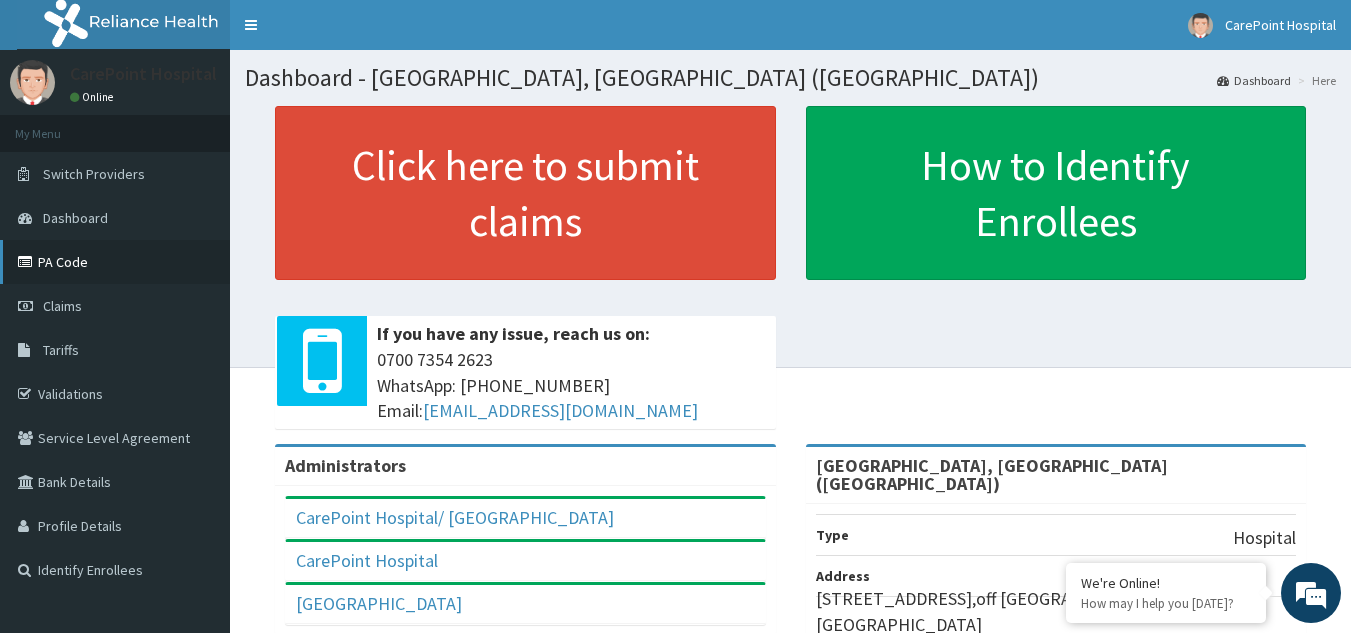 scroll, scrollTop: 0, scrollLeft: 0, axis: both 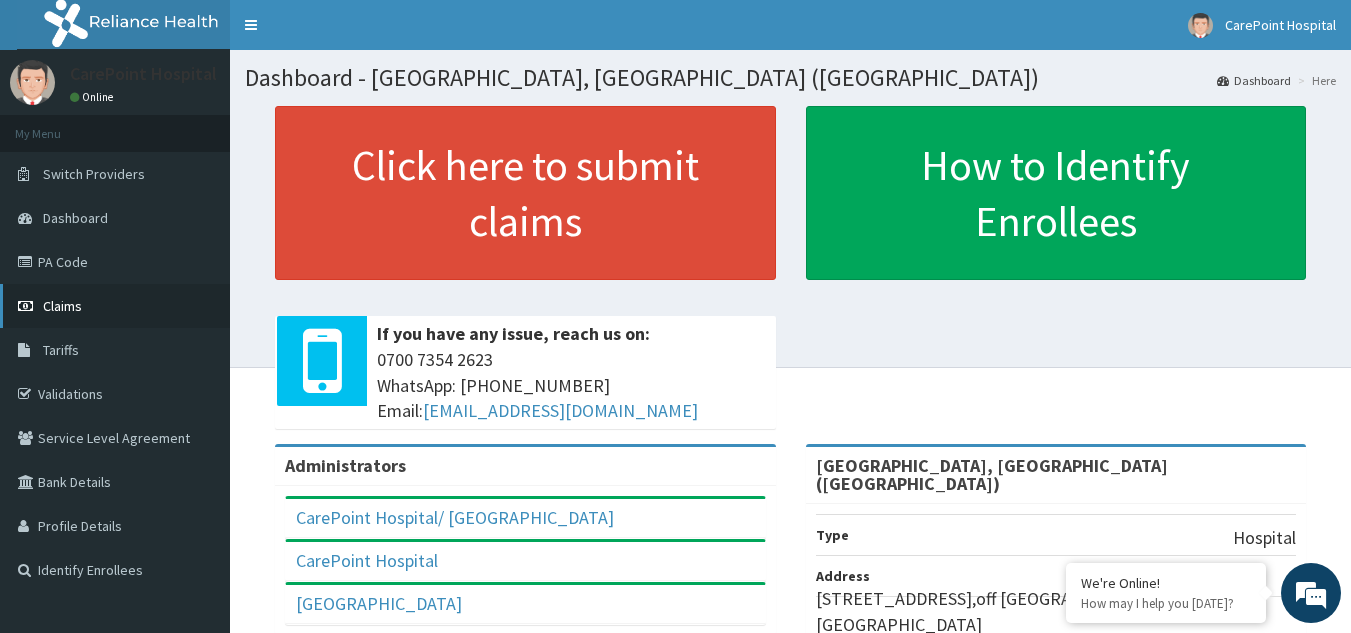 click on "Claims" at bounding box center (62, 306) 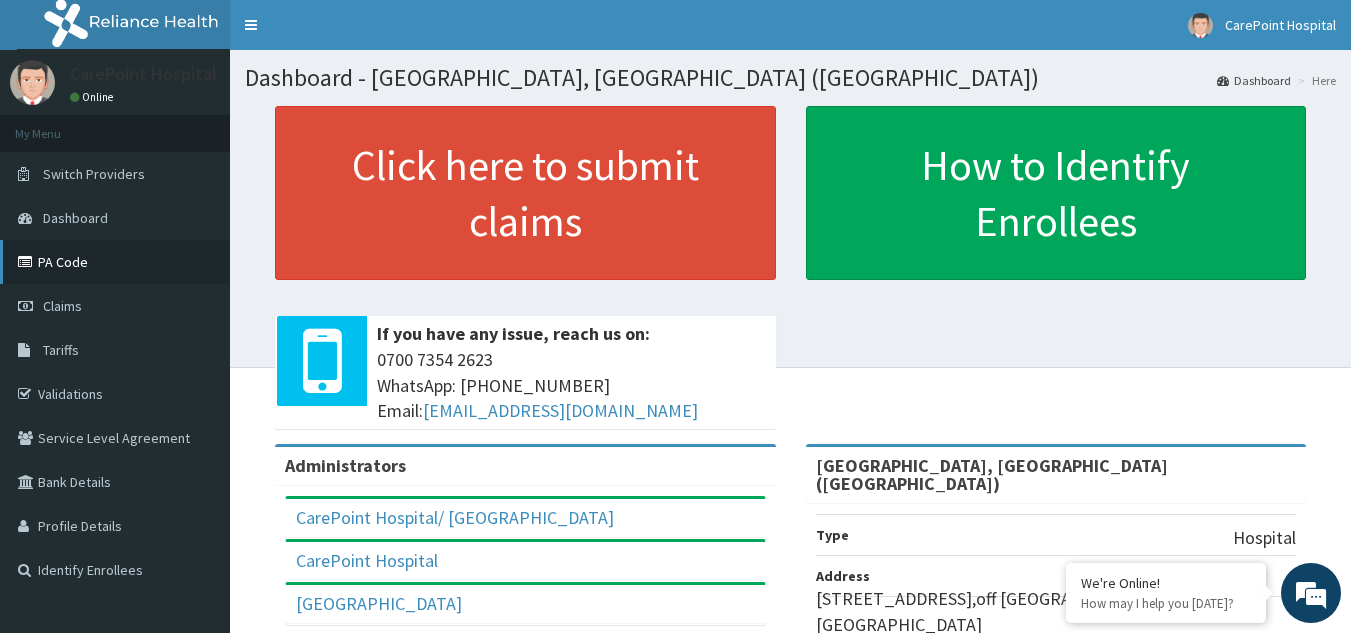 scroll, scrollTop: 0, scrollLeft: 0, axis: both 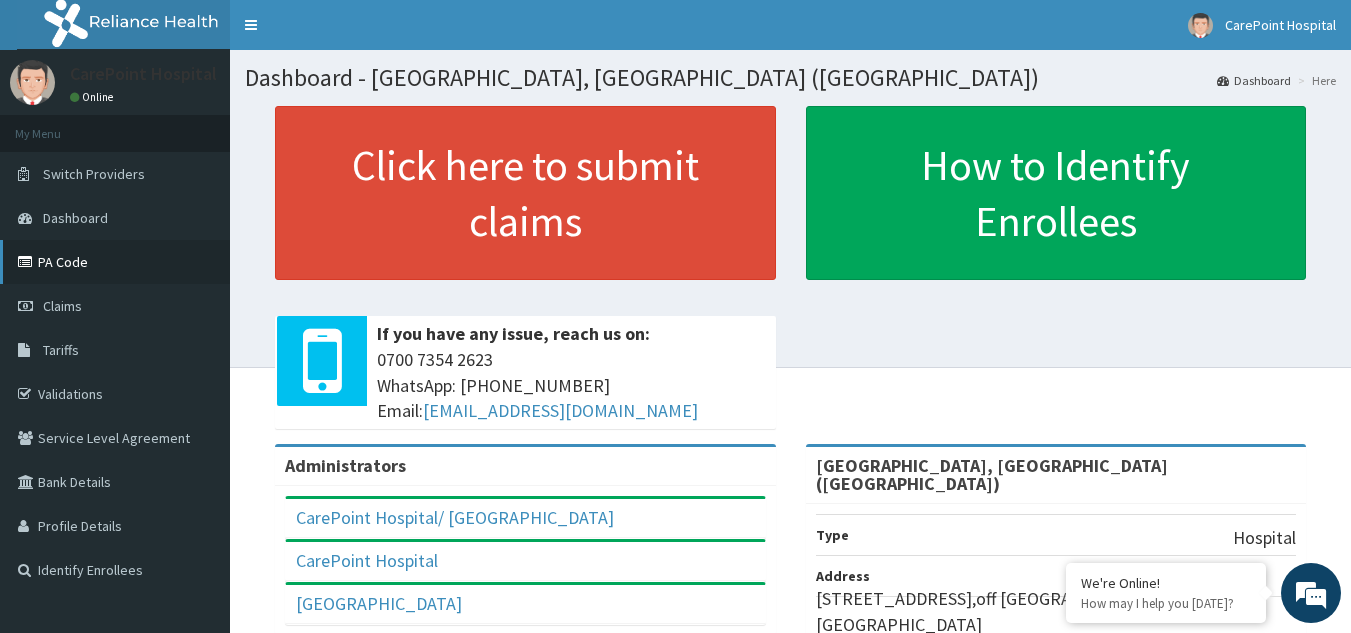 click on "PA Code" at bounding box center [115, 262] 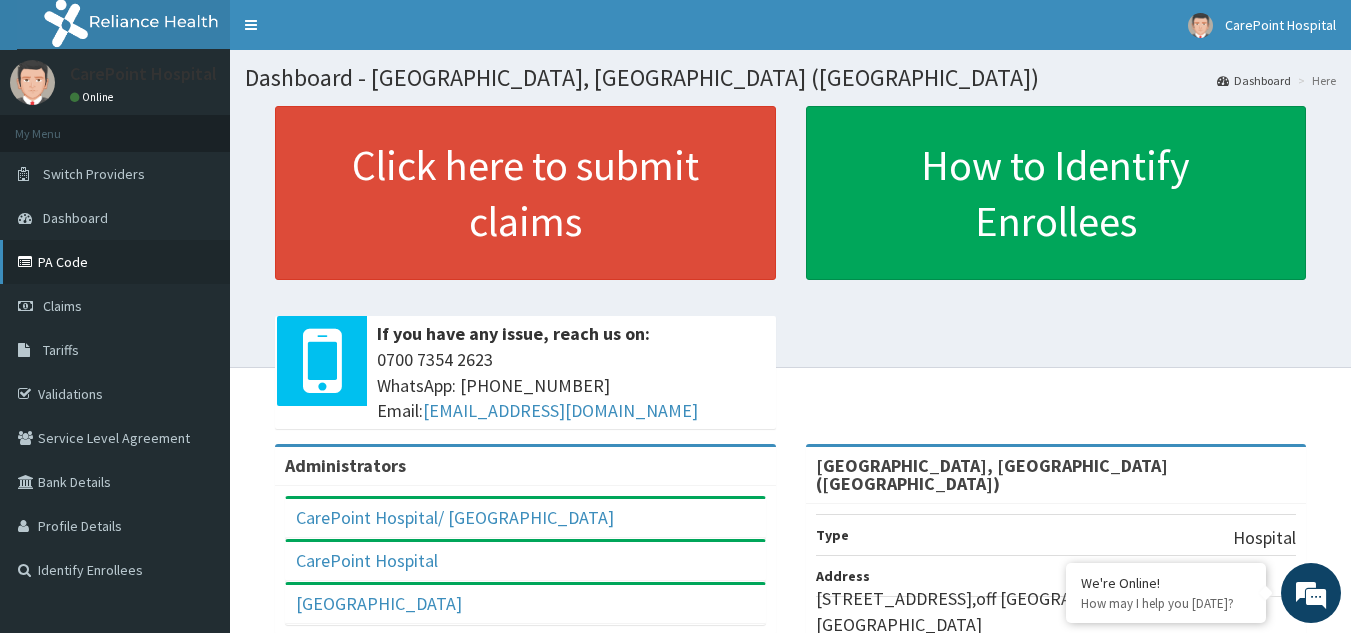 scroll, scrollTop: 0, scrollLeft: 0, axis: both 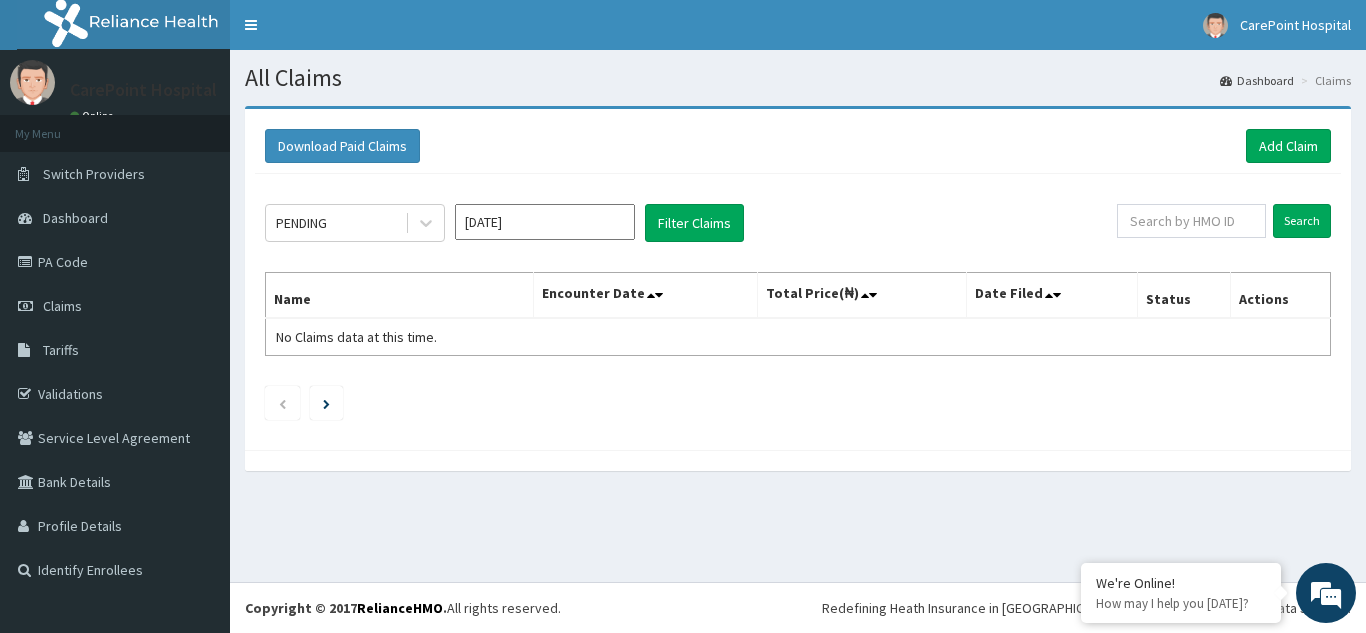 click at bounding box center [798, 403] 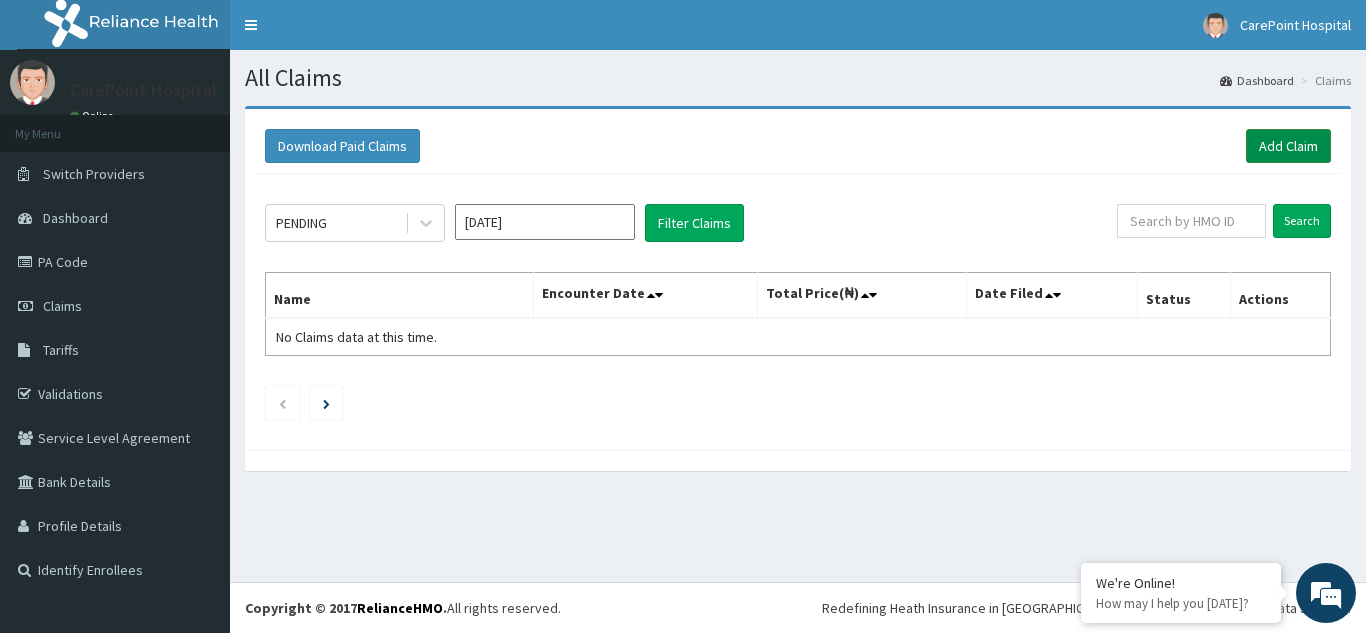 click on "Add Claim" at bounding box center (1288, 146) 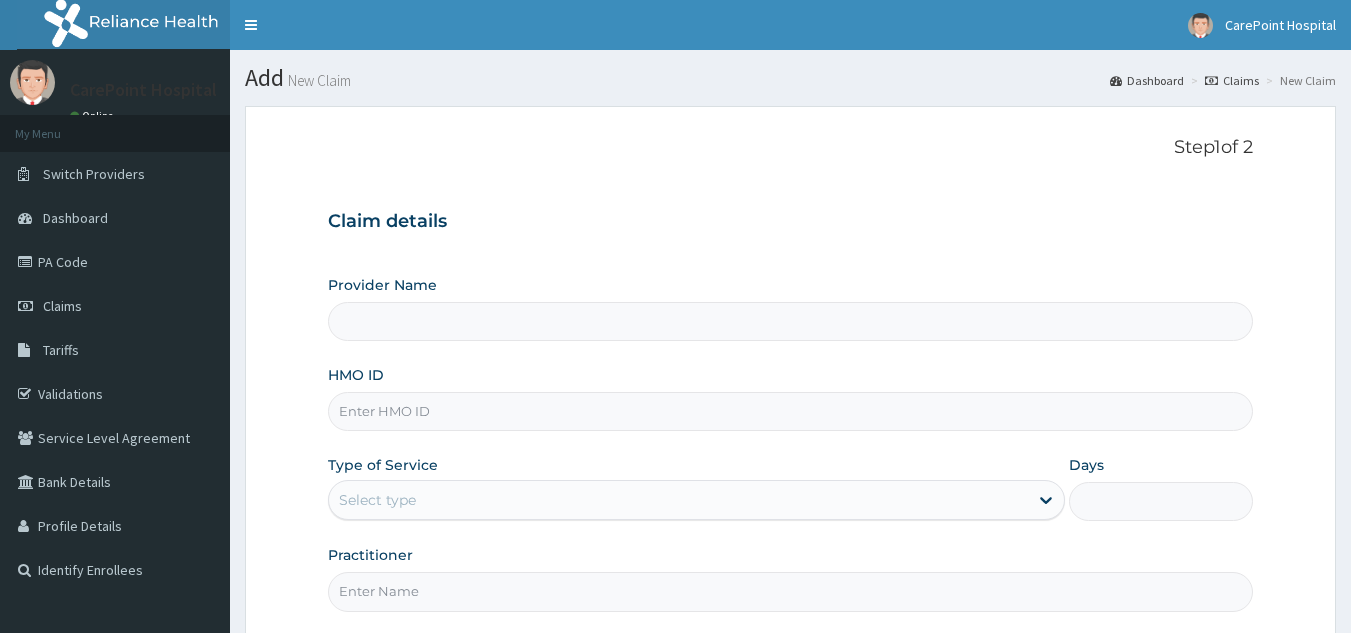 scroll, scrollTop: 0, scrollLeft: 0, axis: both 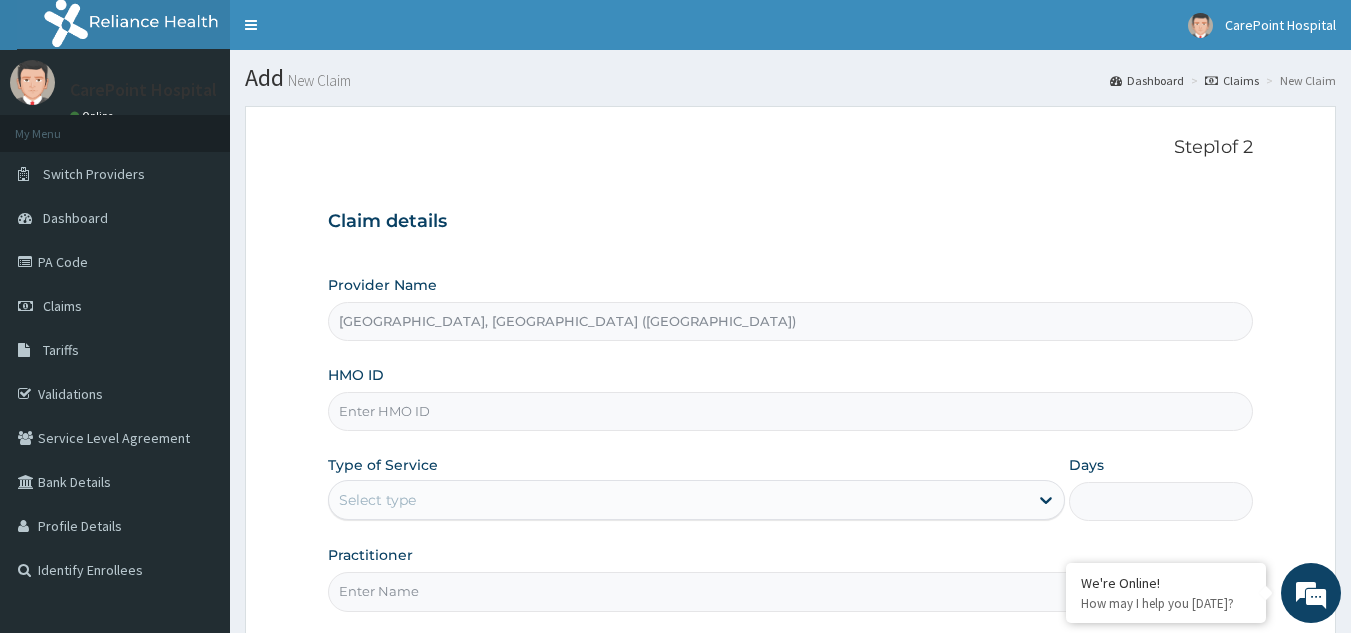 click on "HMO ID" at bounding box center (791, 411) 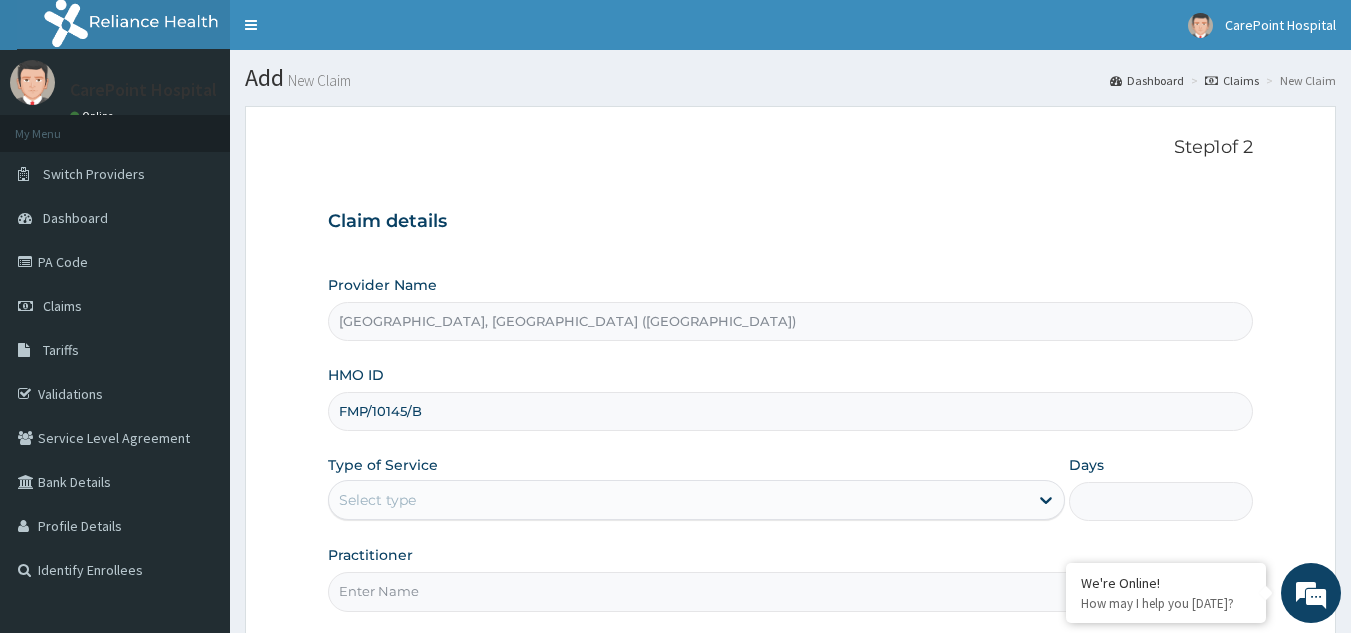 type on "FMP/10145/B" 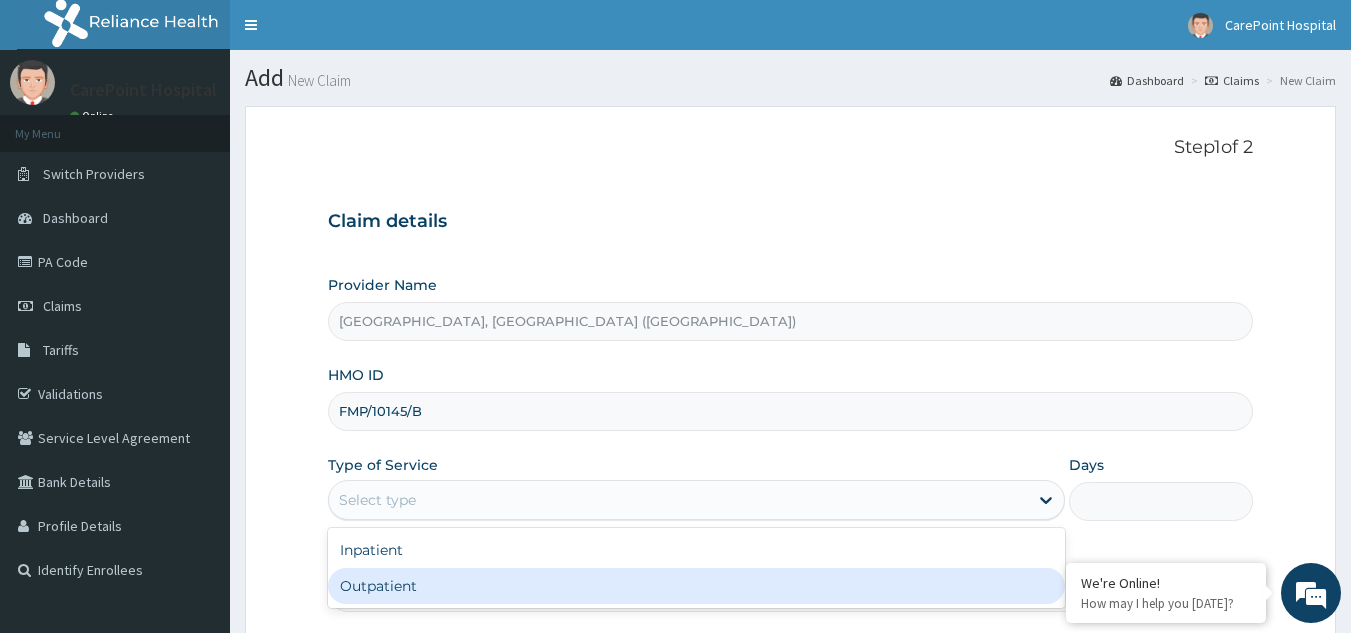 click on "Outpatient" at bounding box center (696, 586) 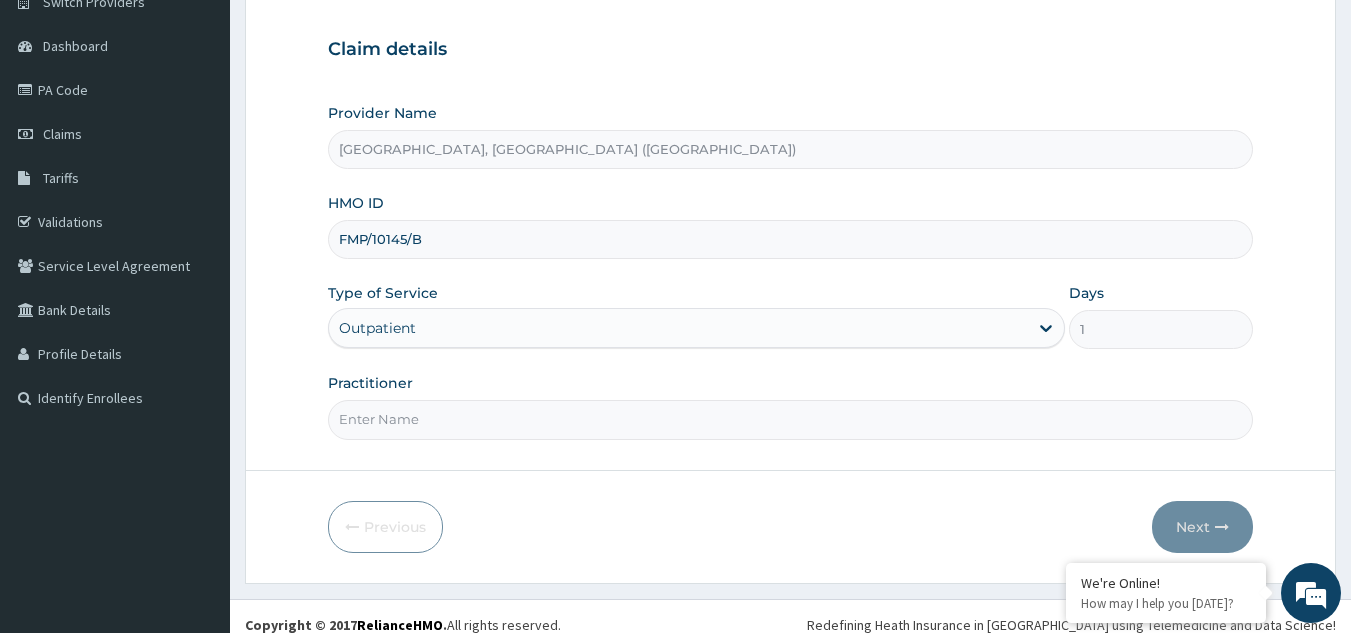 scroll, scrollTop: 189, scrollLeft: 0, axis: vertical 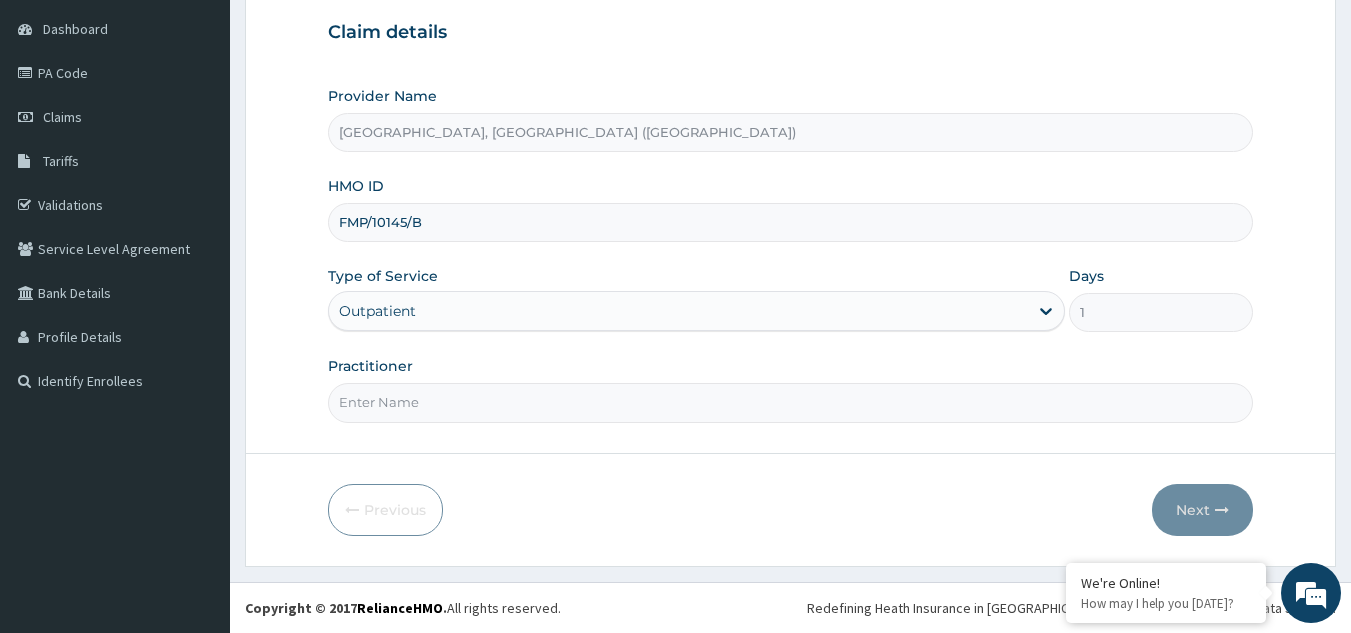 click on "Practitioner" at bounding box center [791, 402] 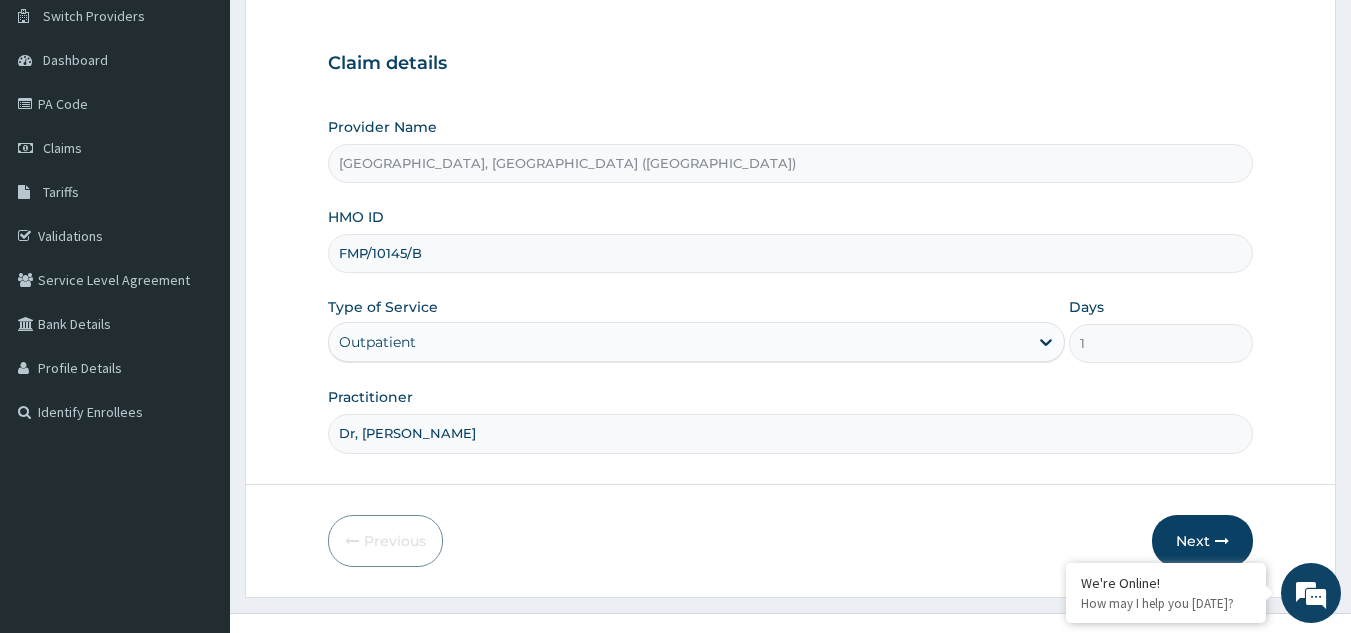 scroll, scrollTop: 189, scrollLeft: 0, axis: vertical 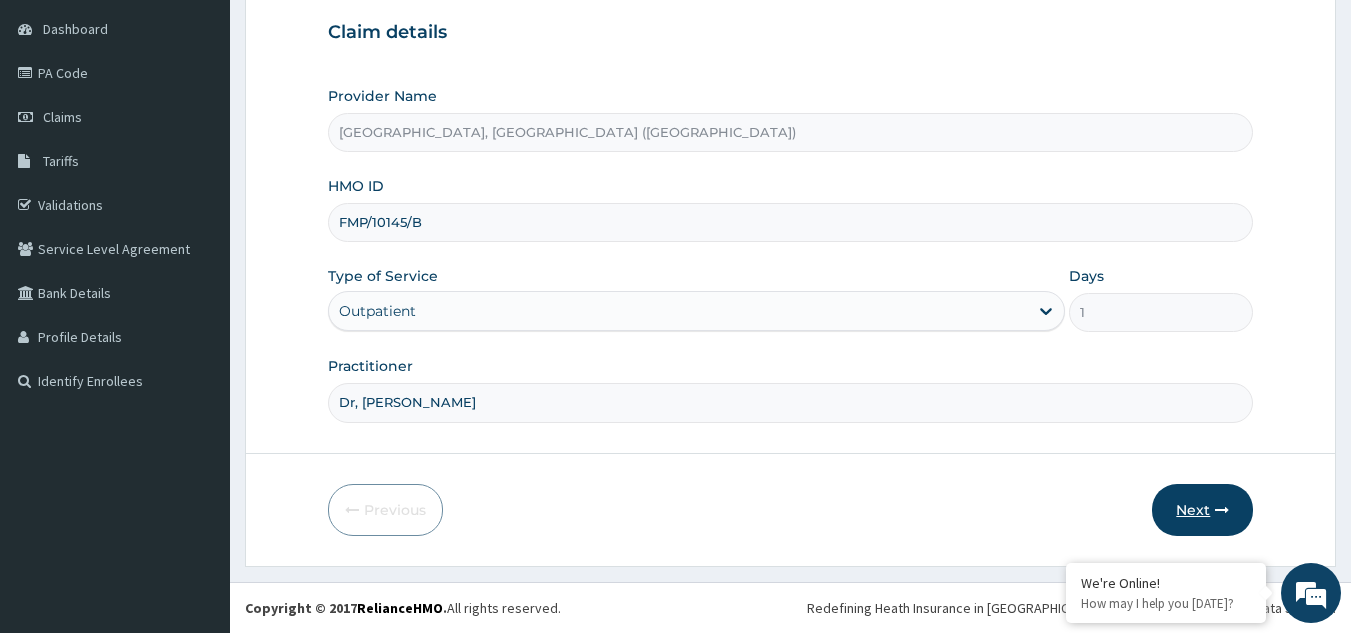 type on "Dr, Steve" 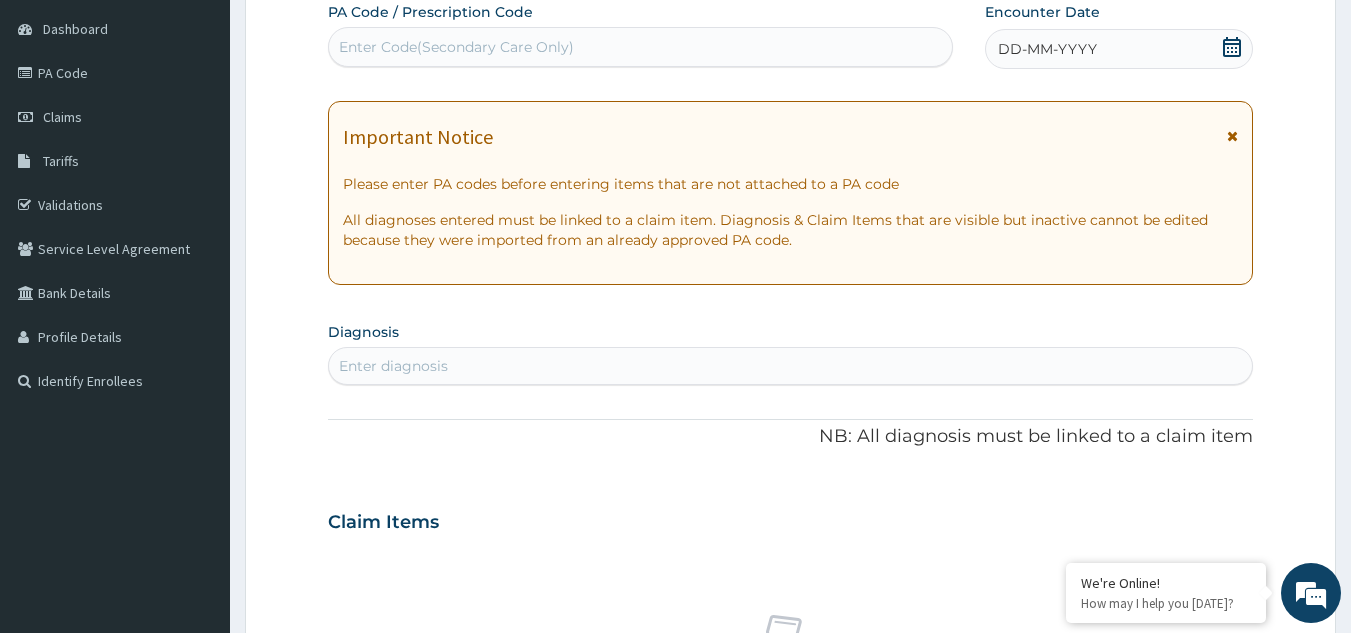 click on "Enter Code(Secondary Care Only)" at bounding box center [456, 47] 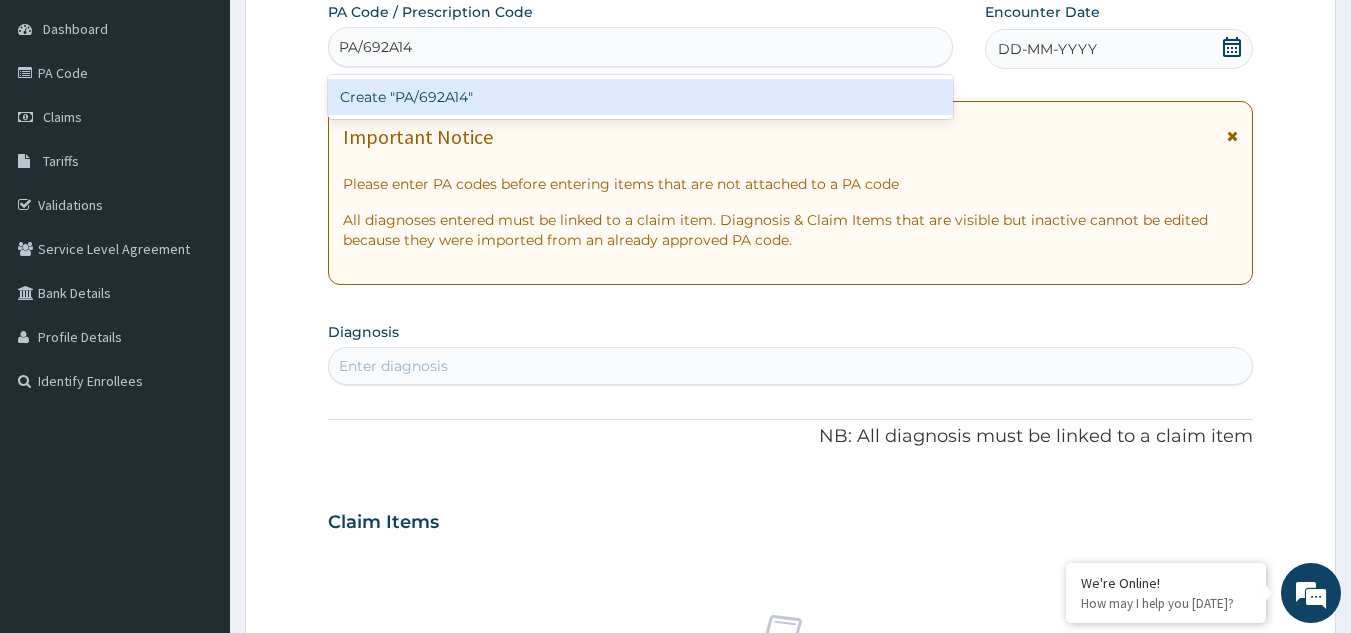 click on "Create "PA/692A14"" at bounding box center [641, 97] 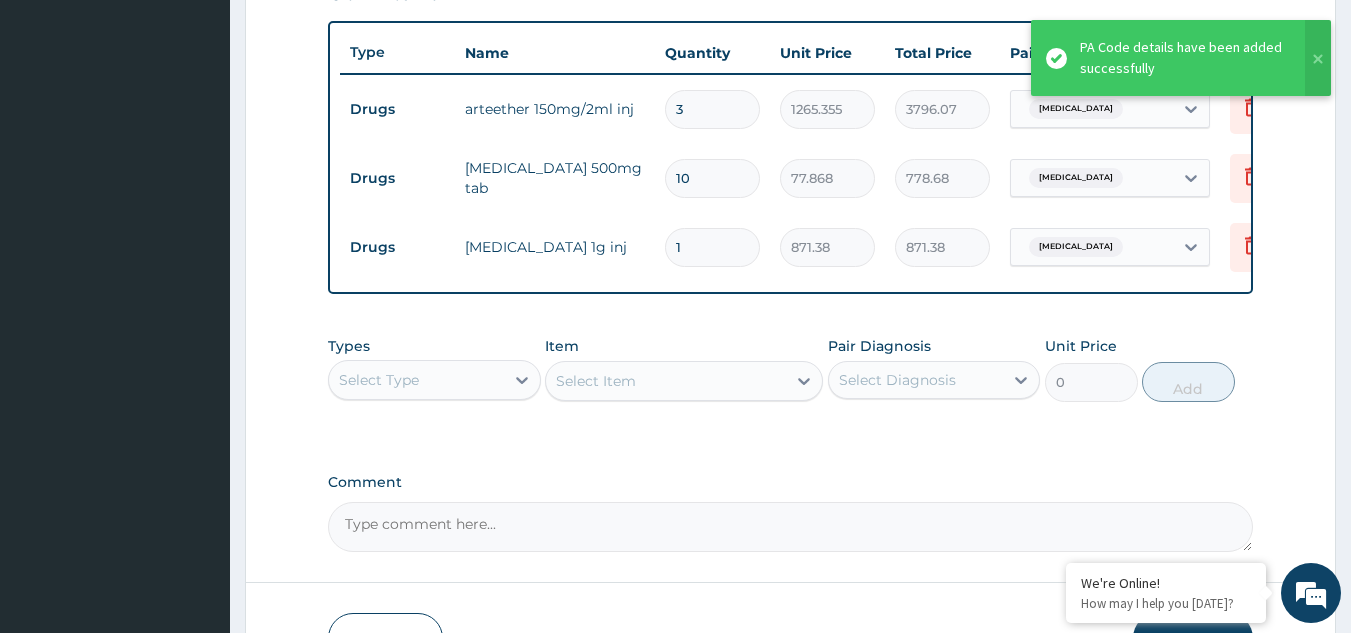 scroll, scrollTop: 754, scrollLeft: 0, axis: vertical 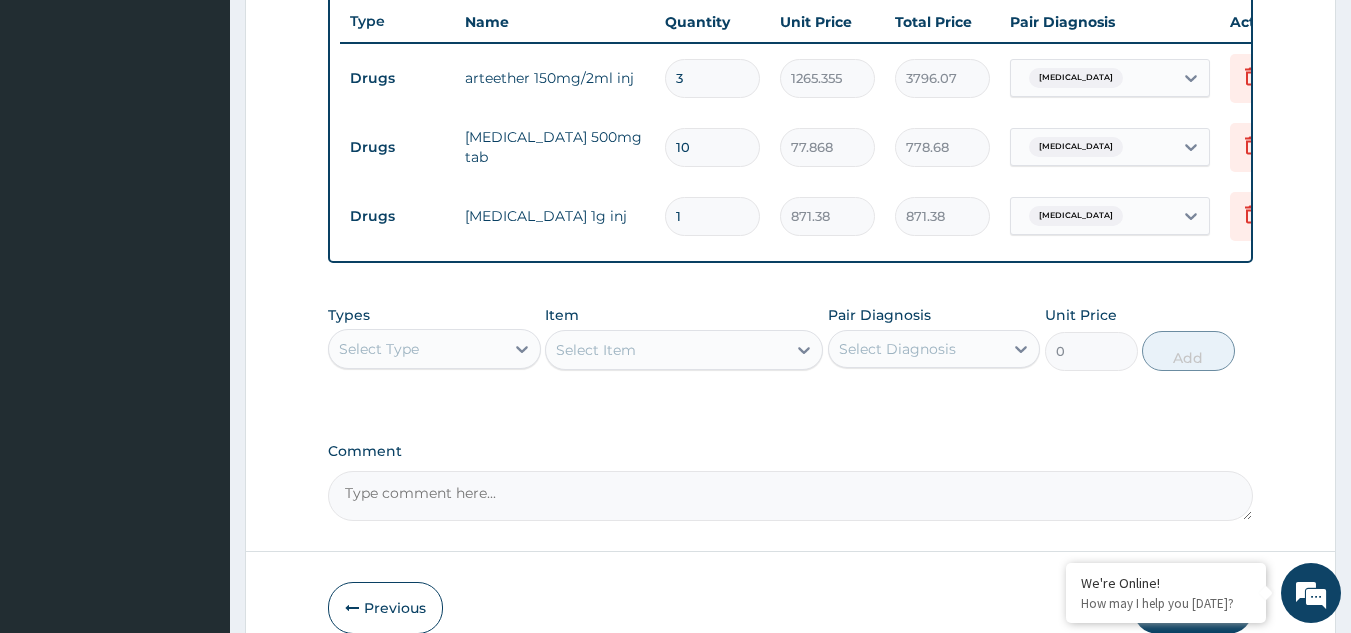 click on "Select Type" at bounding box center (416, 349) 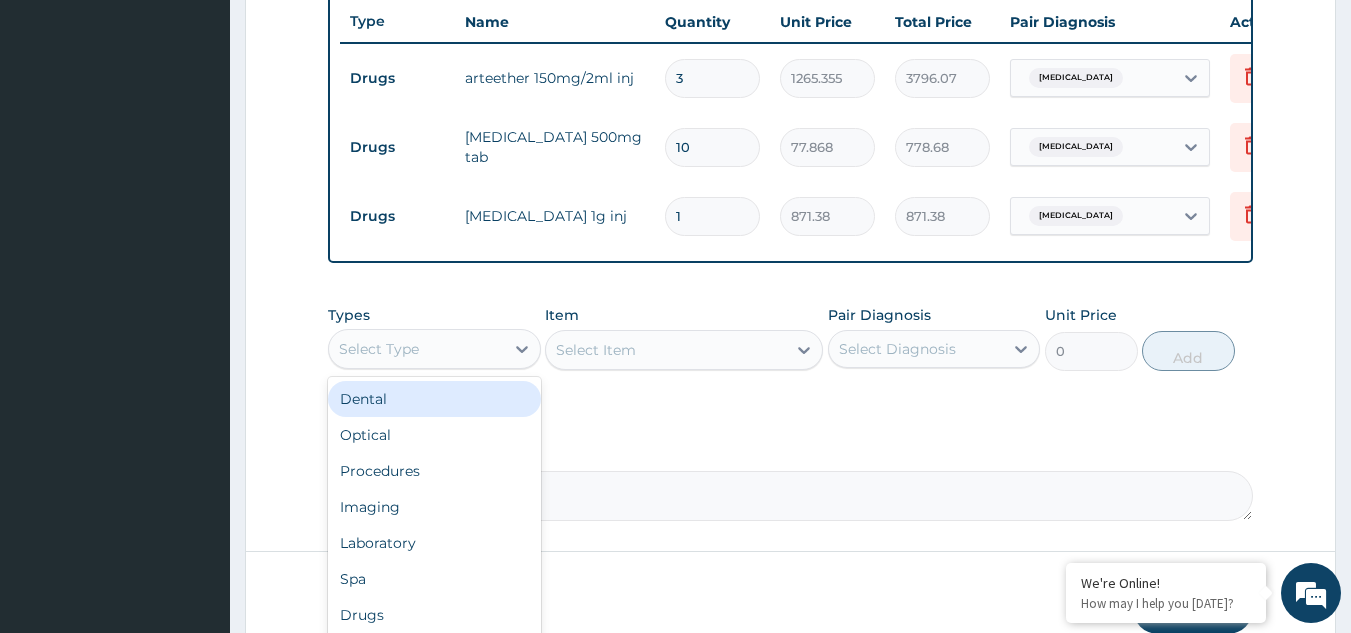 click on "Select Type" at bounding box center (416, 349) 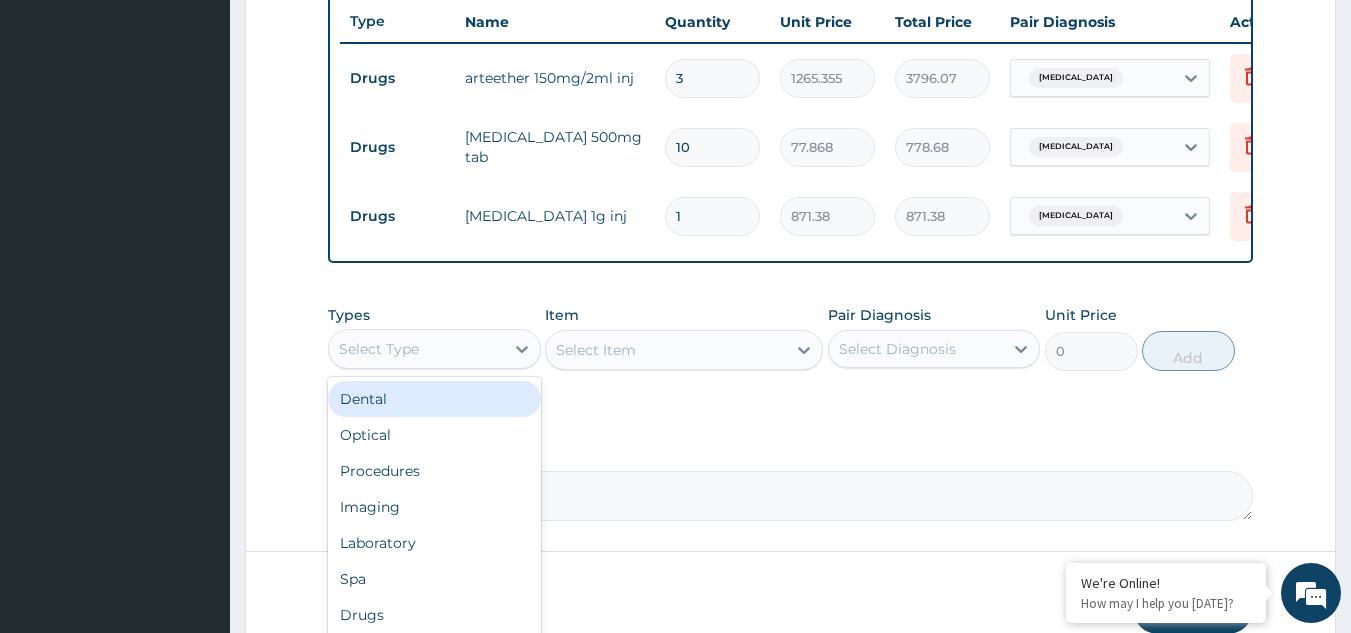 click on "Select Type" at bounding box center (416, 349) 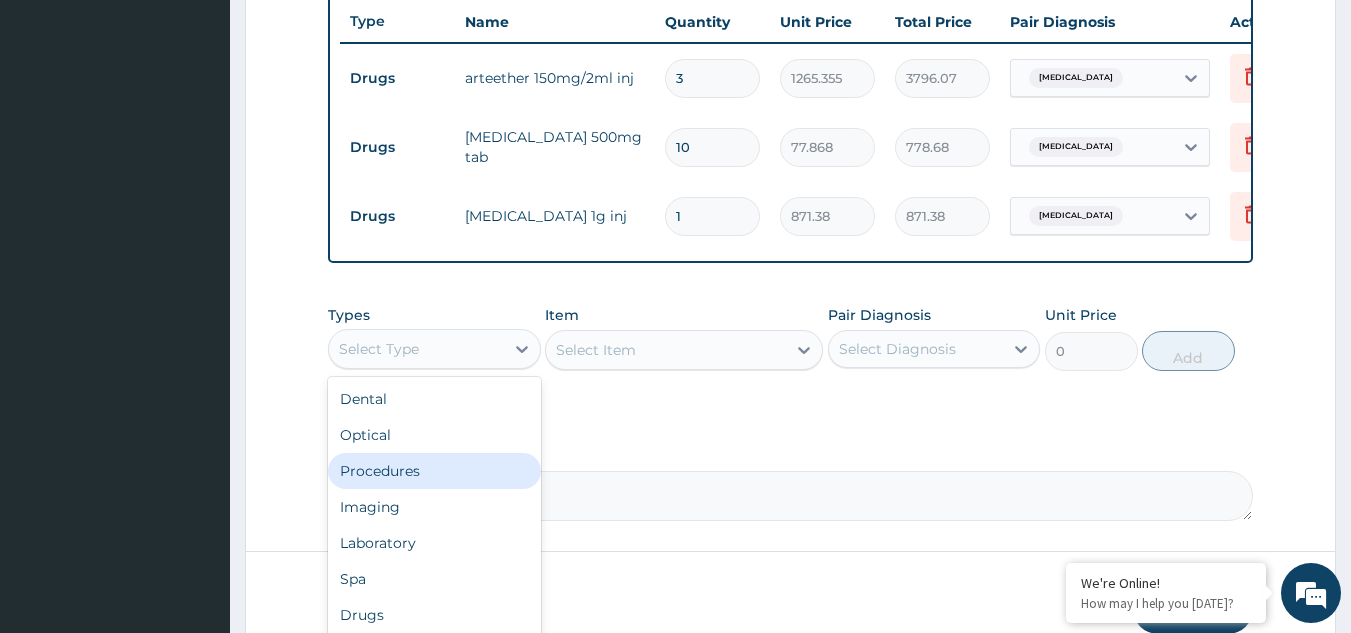 click on "Procedures" at bounding box center (434, 471) 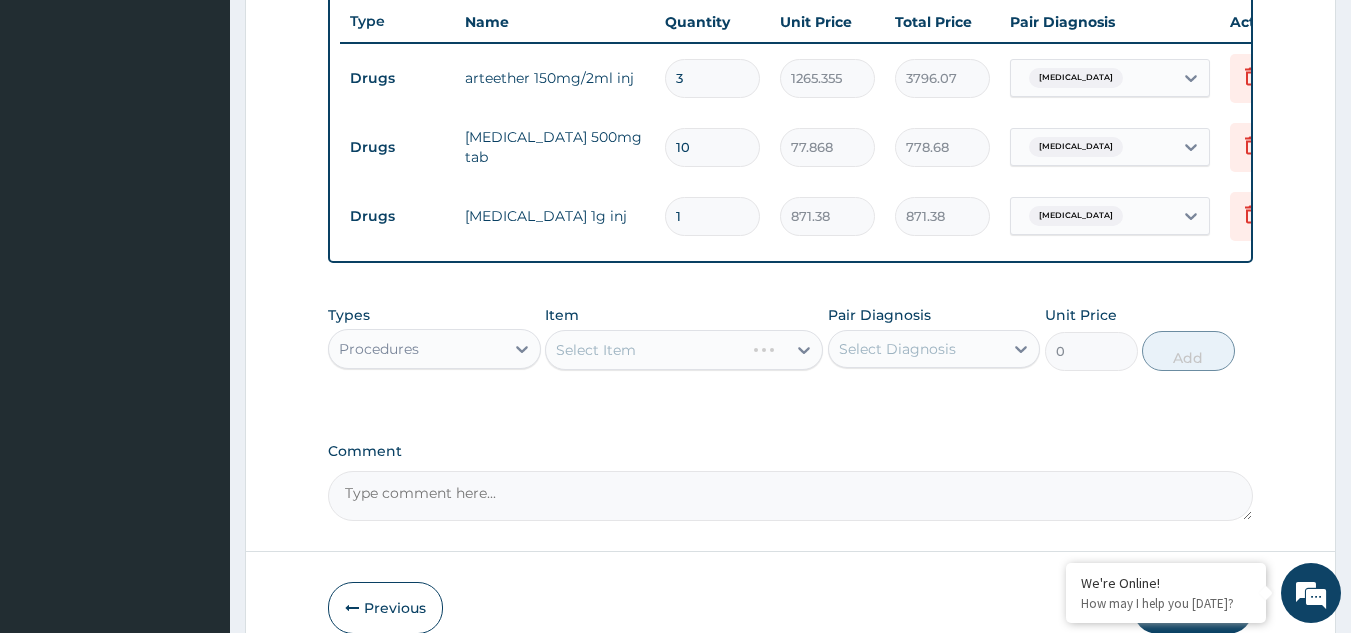 click on "Select Item" at bounding box center (684, 350) 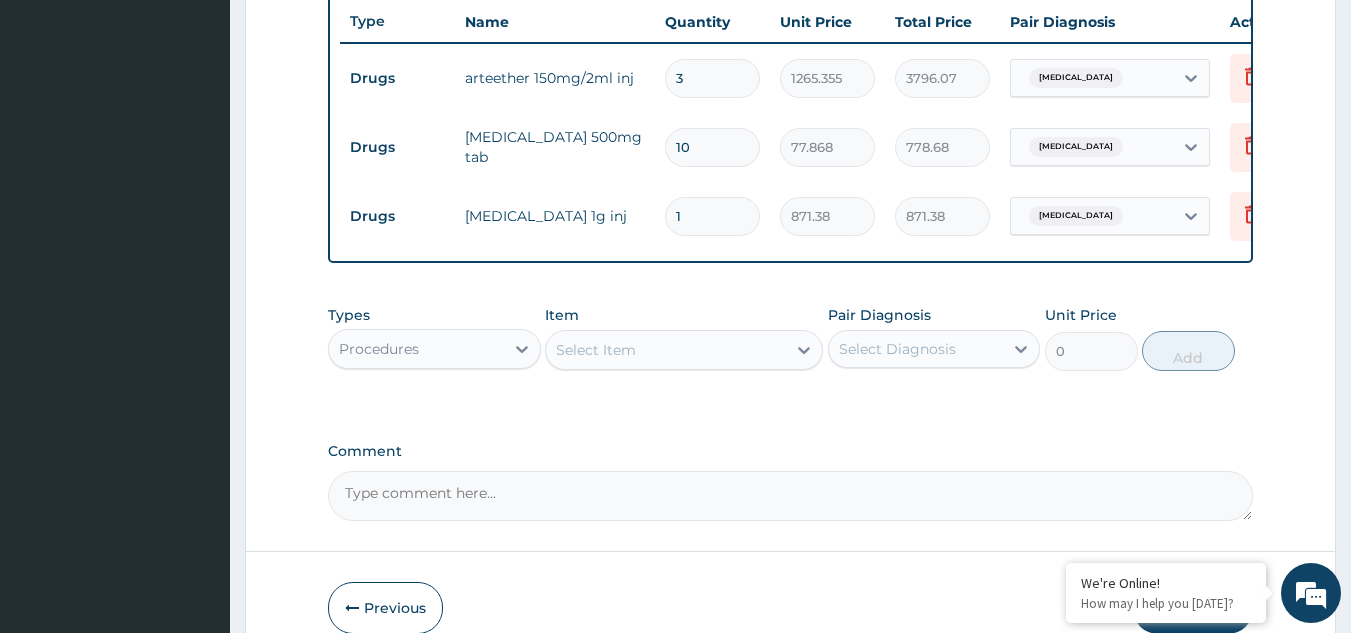 click on "Select Item" at bounding box center [666, 350] 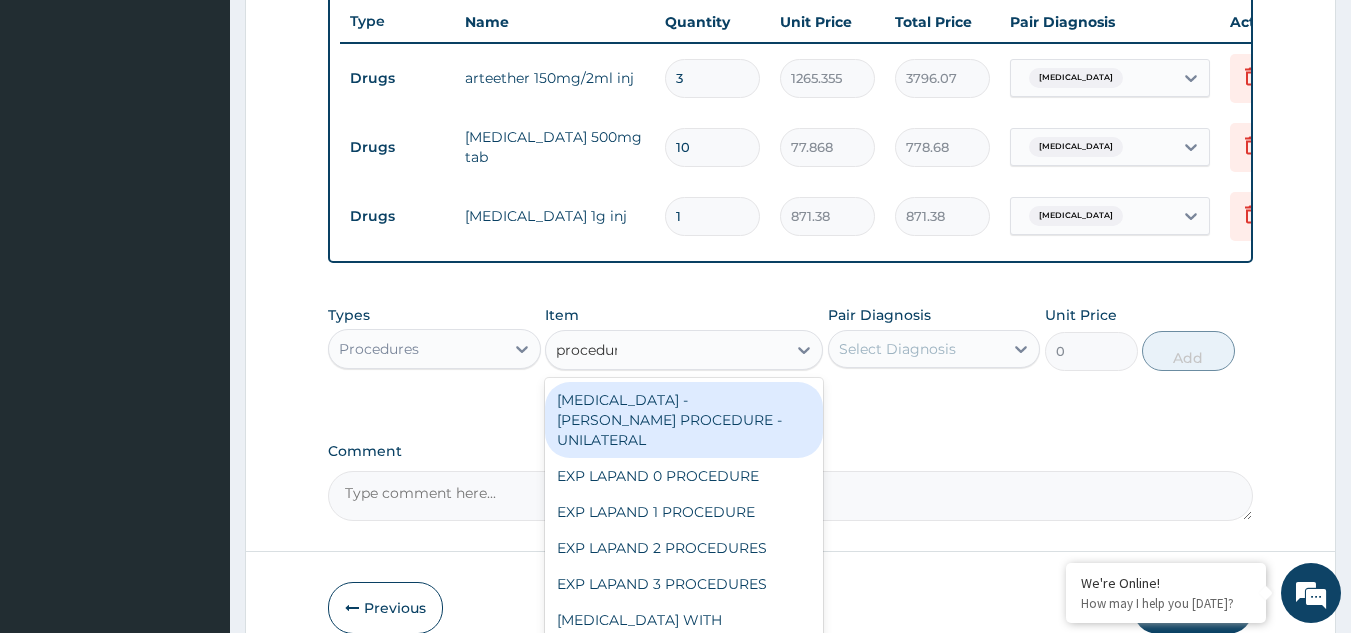 type on "procedure" 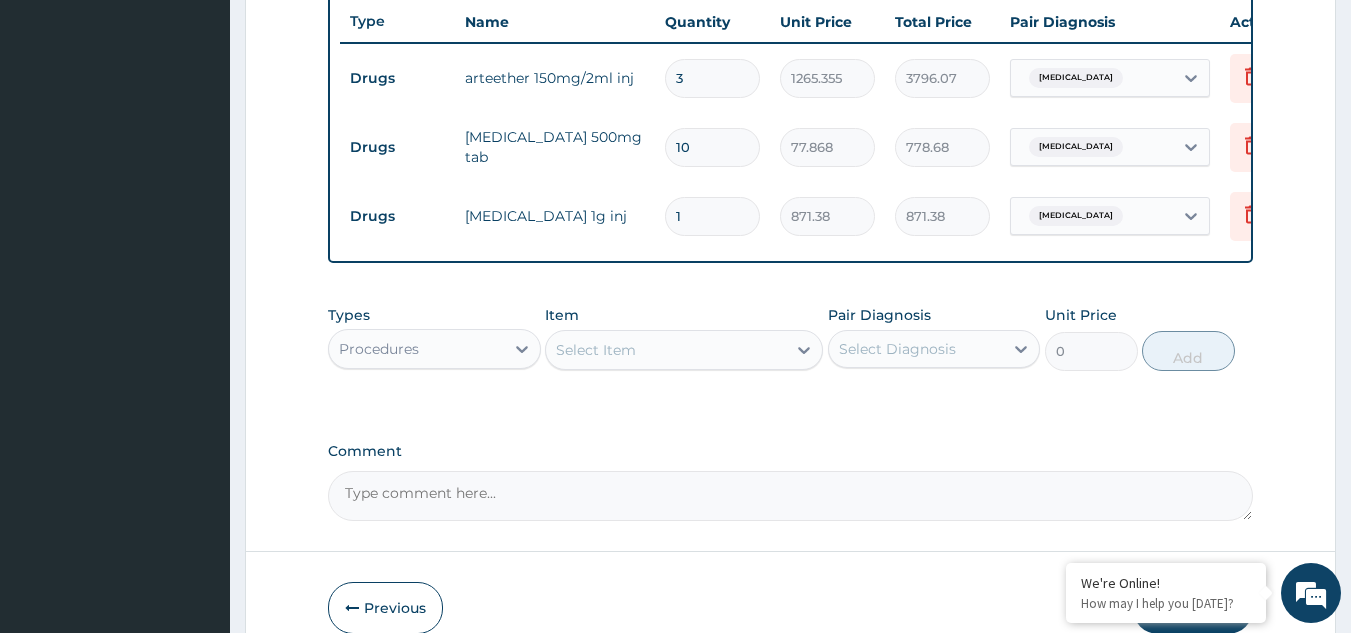 click on "Select Item" at bounding box center (666, 350) 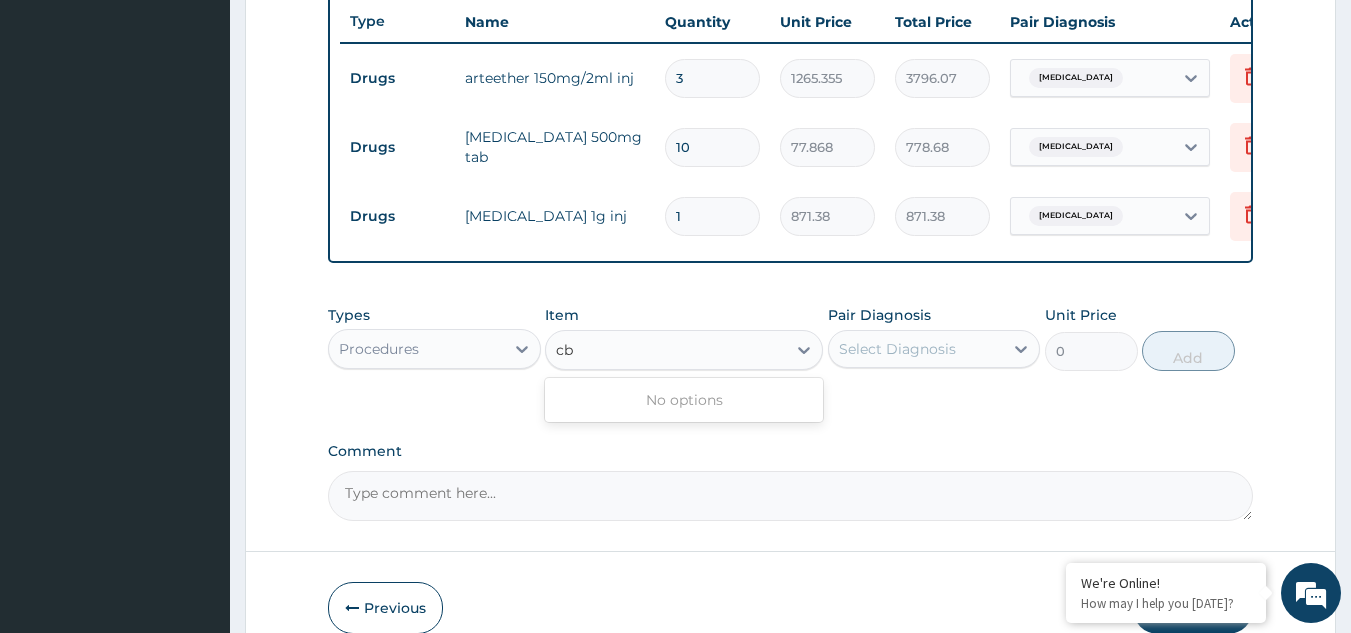 type on "cbc" 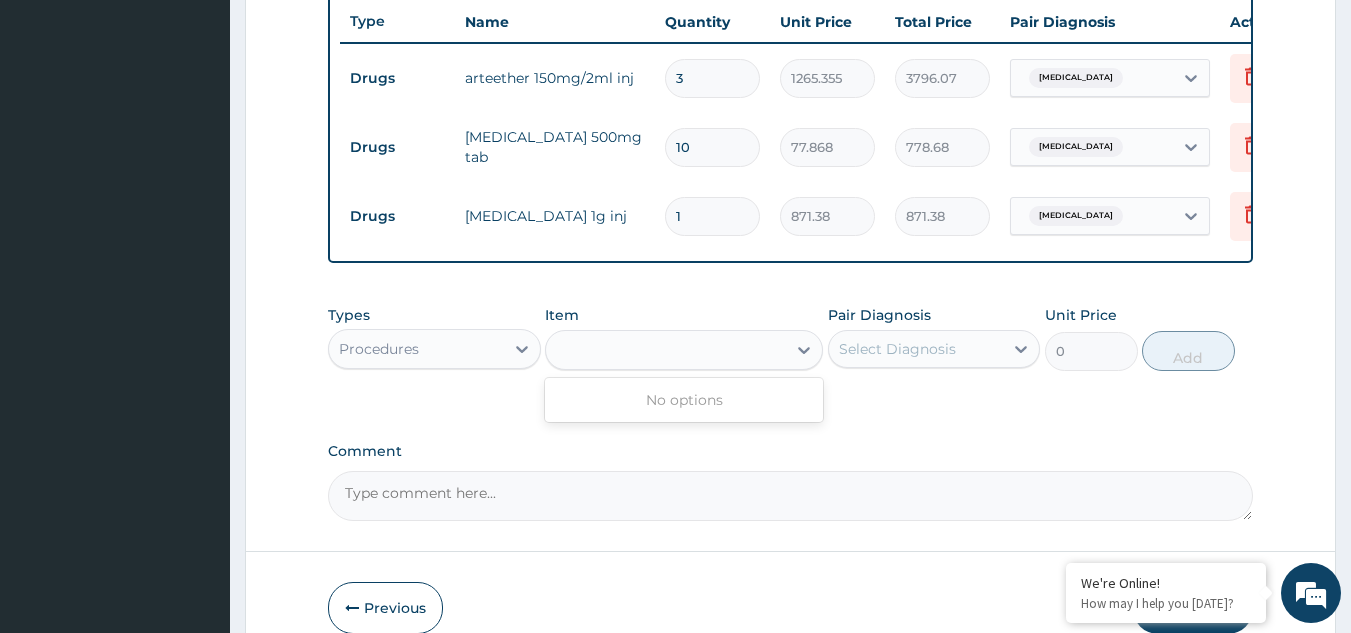 click on "cbc" at bounding box center [666, 350] 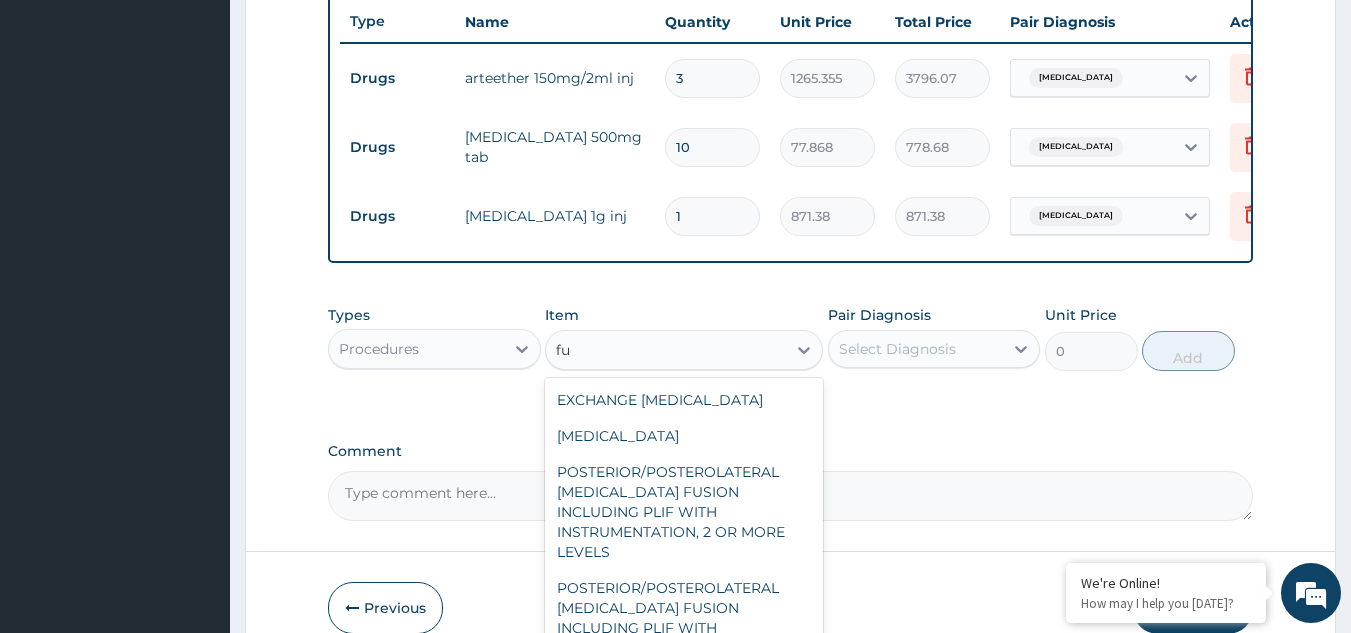 type on "f" 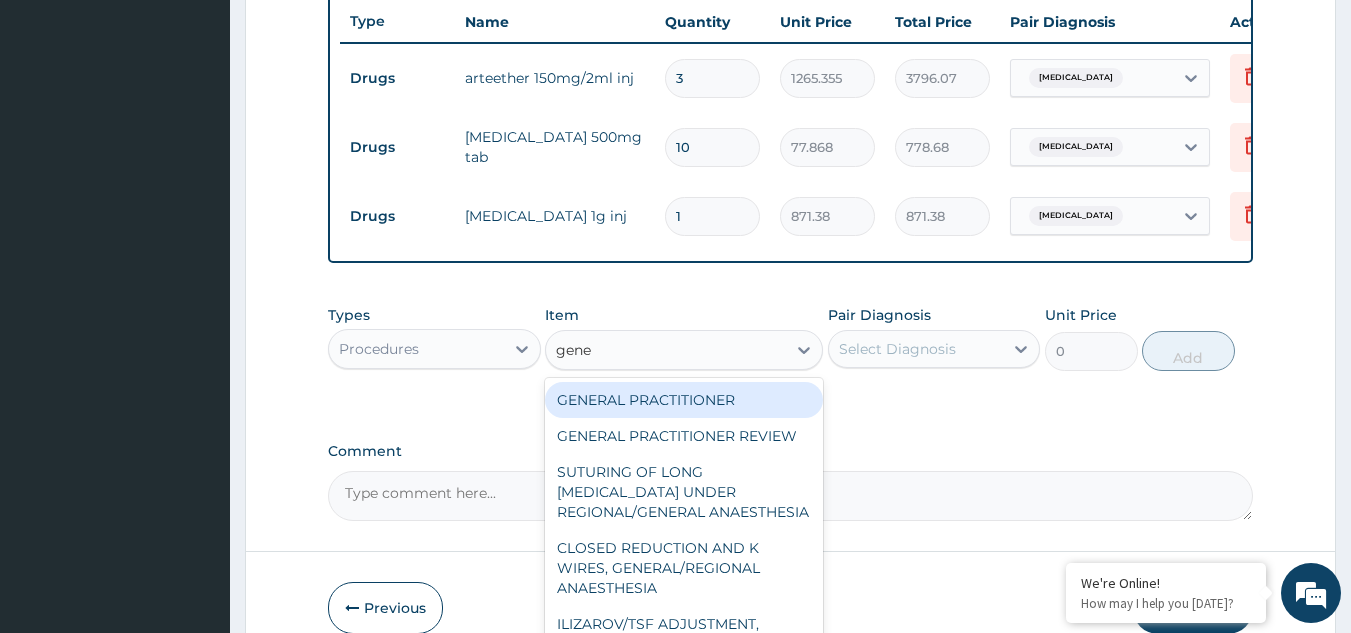 type on "gener" 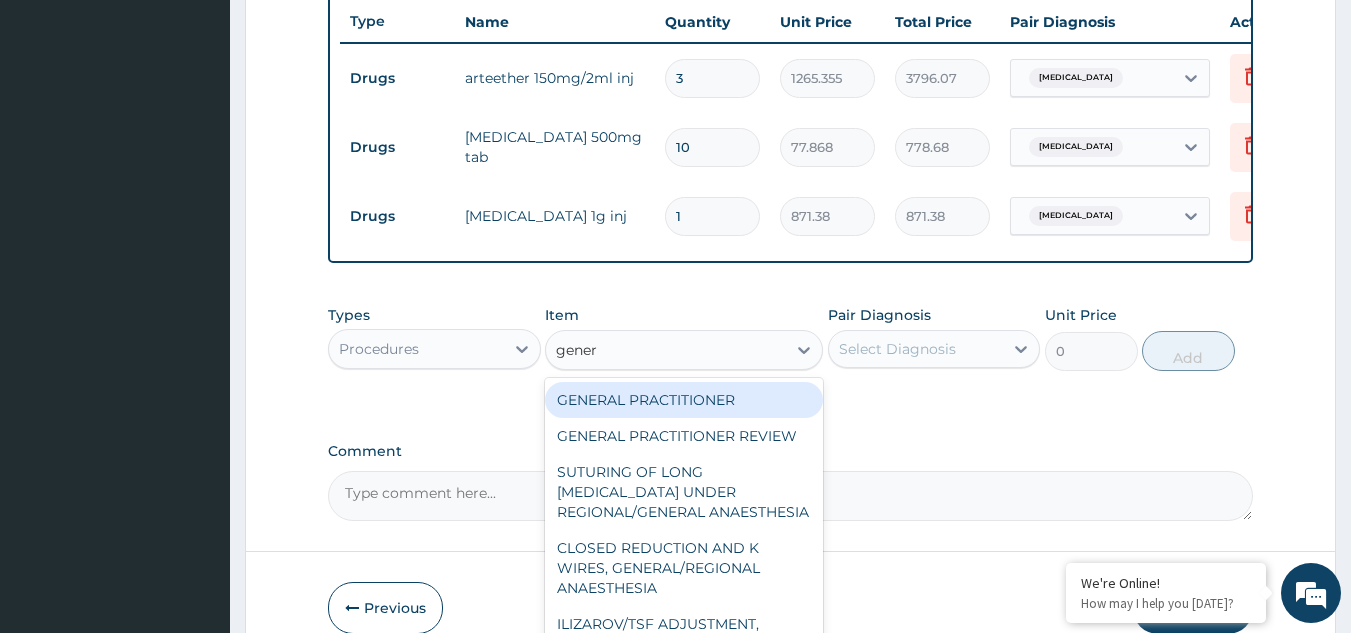click on "GENERAL PRACTITIONER" at bounding box center [684, 400] 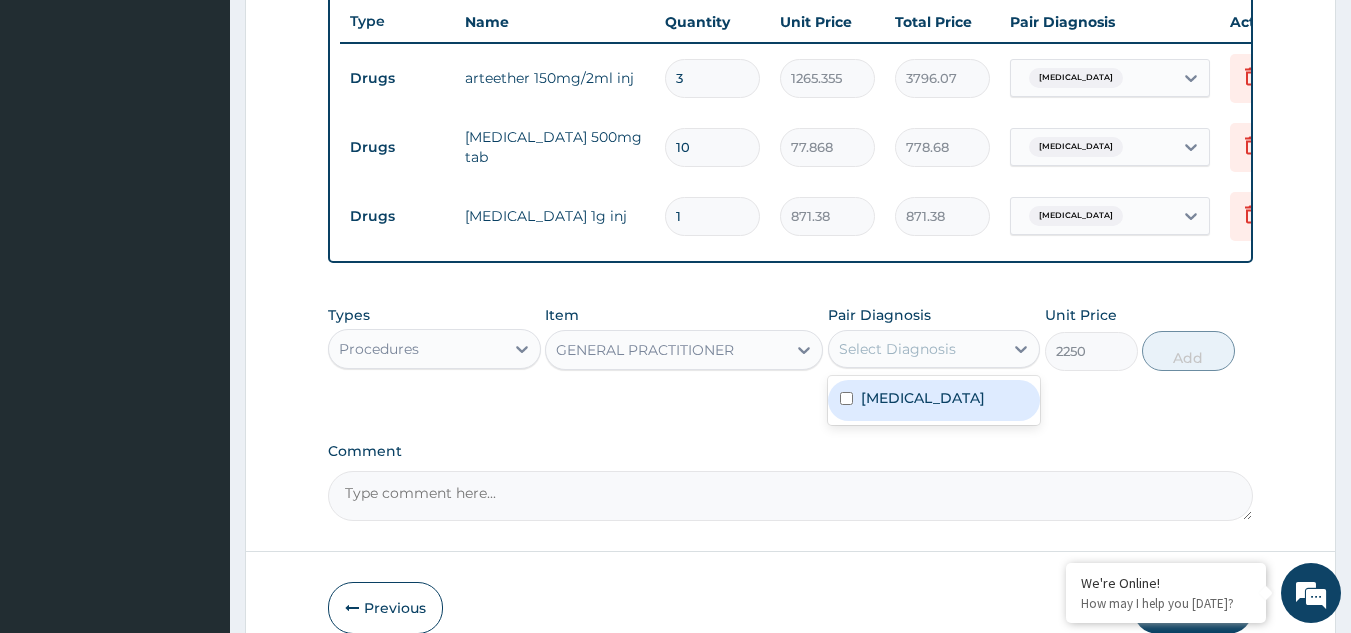 click on "Select Diagnosis" at bounding box center [897, 349] 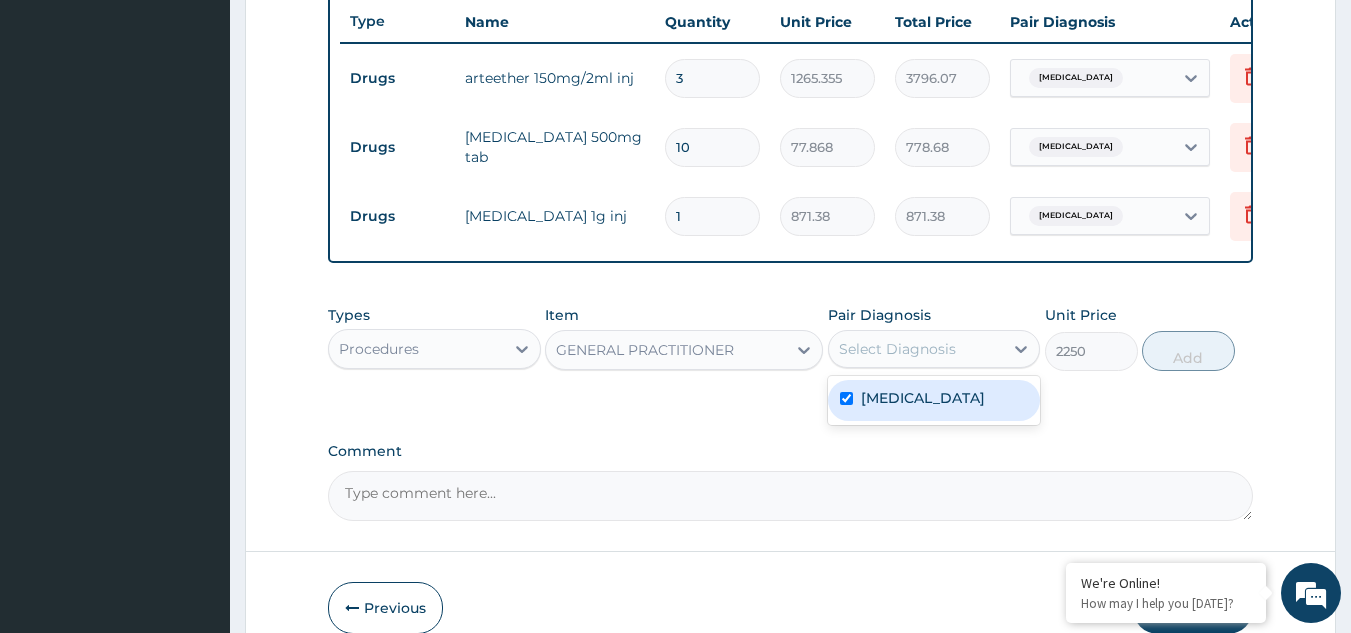 checkbox on "true" 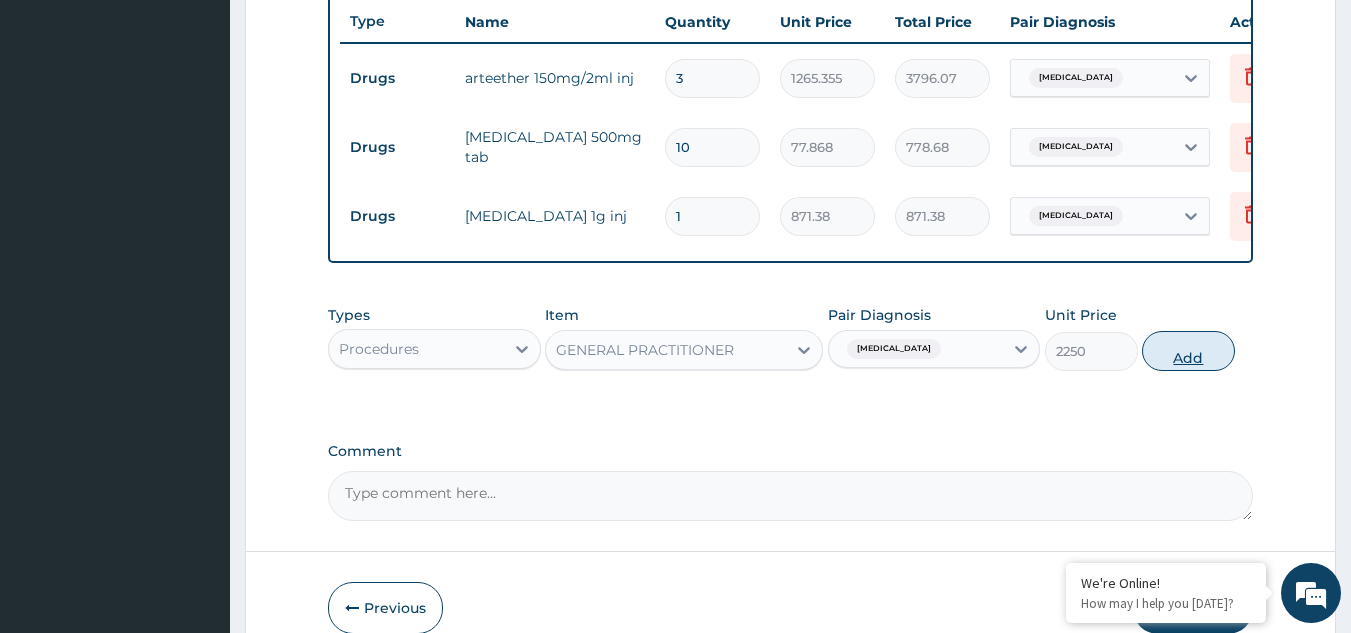 click on "Add" at bounding box center (1188, 351) 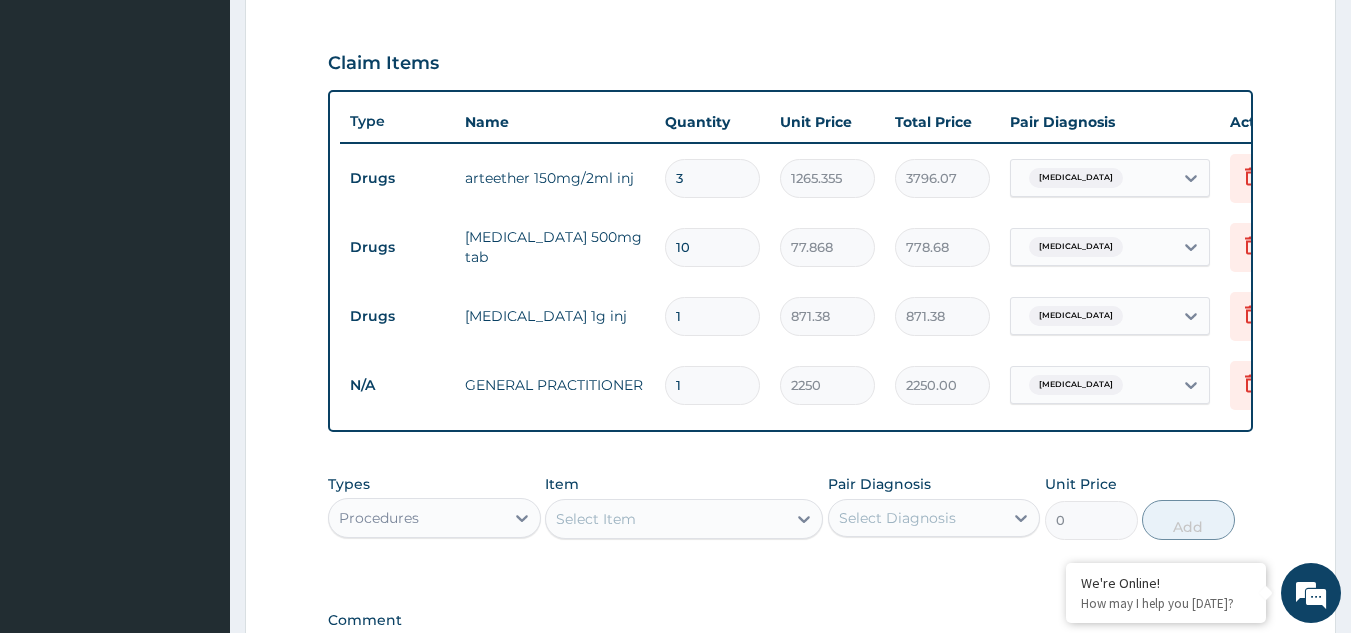 scroll, scrollTop: 754, scrollLeft: 0, axis: vertical 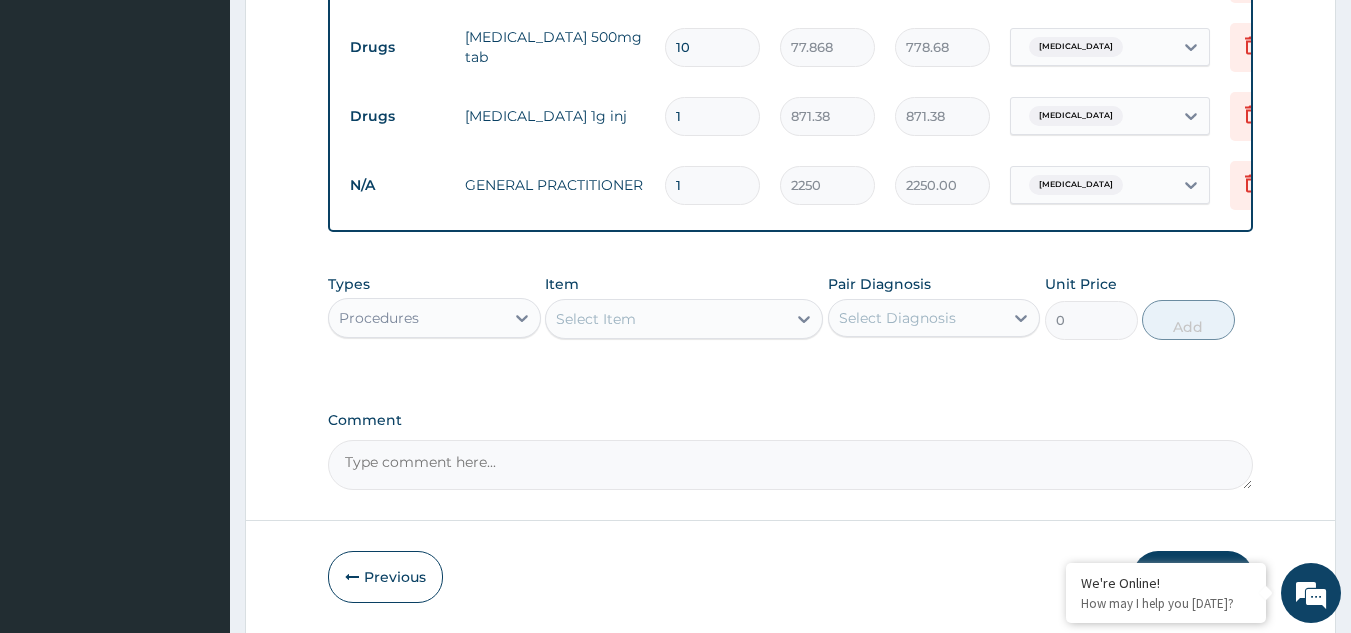 click on "Procedures" at bounding box center (416, 318) 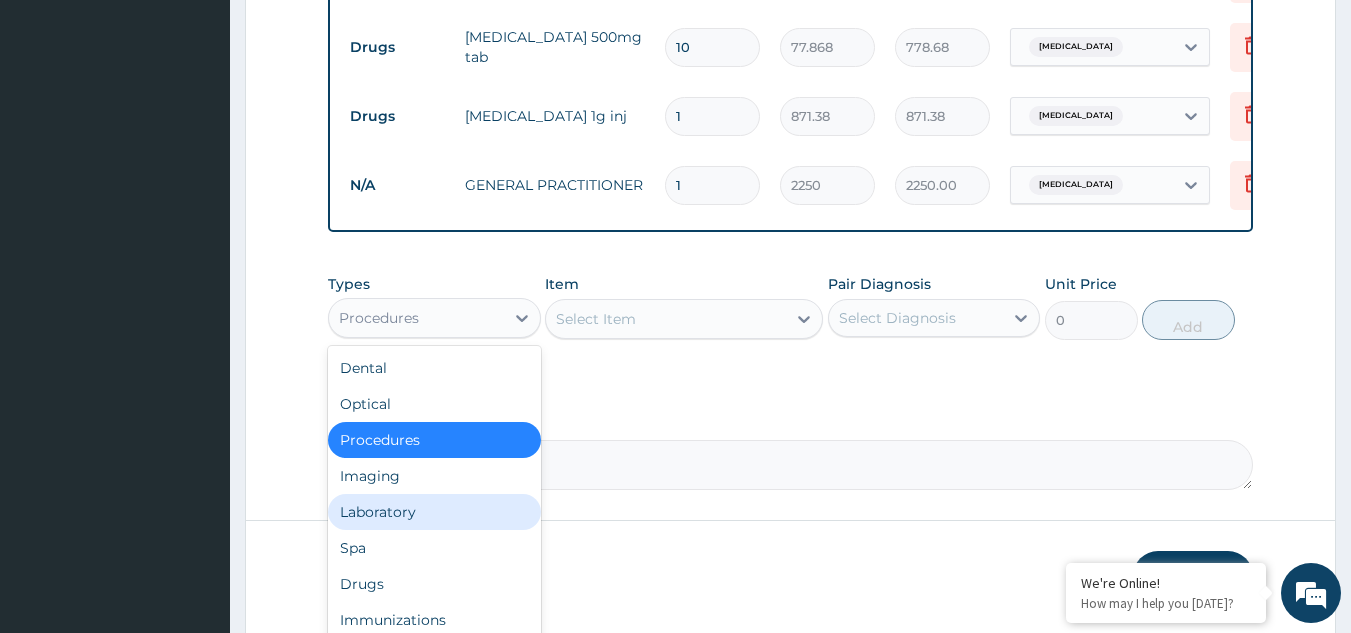 click on "Laboratory" at bounding box center (434, 512) 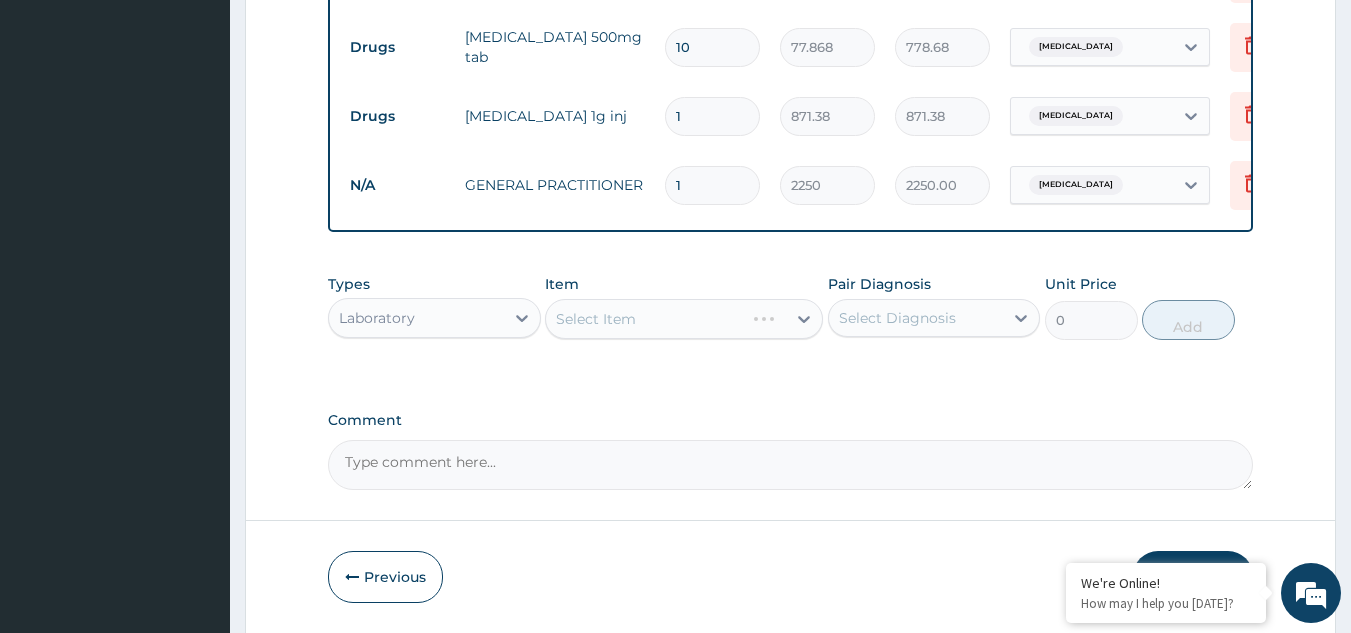 click on "Select Item" at bounding box center [684, 319] 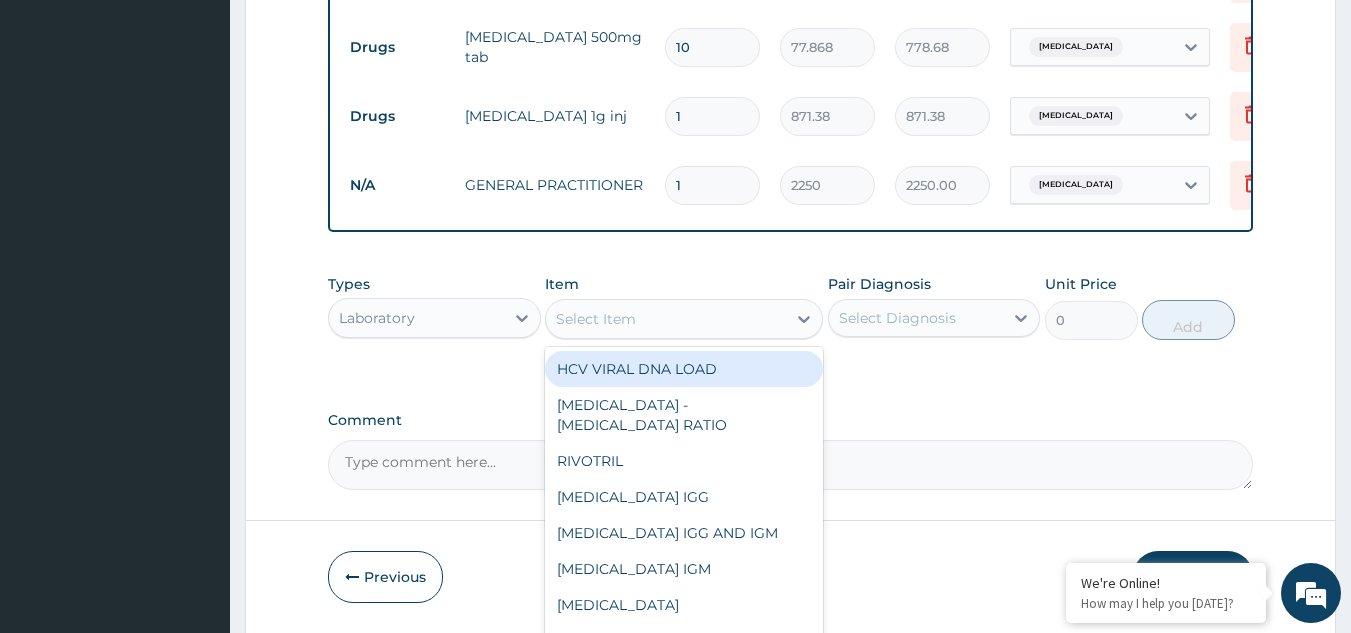 click on "Select Item" at bounding box center [666, 319] 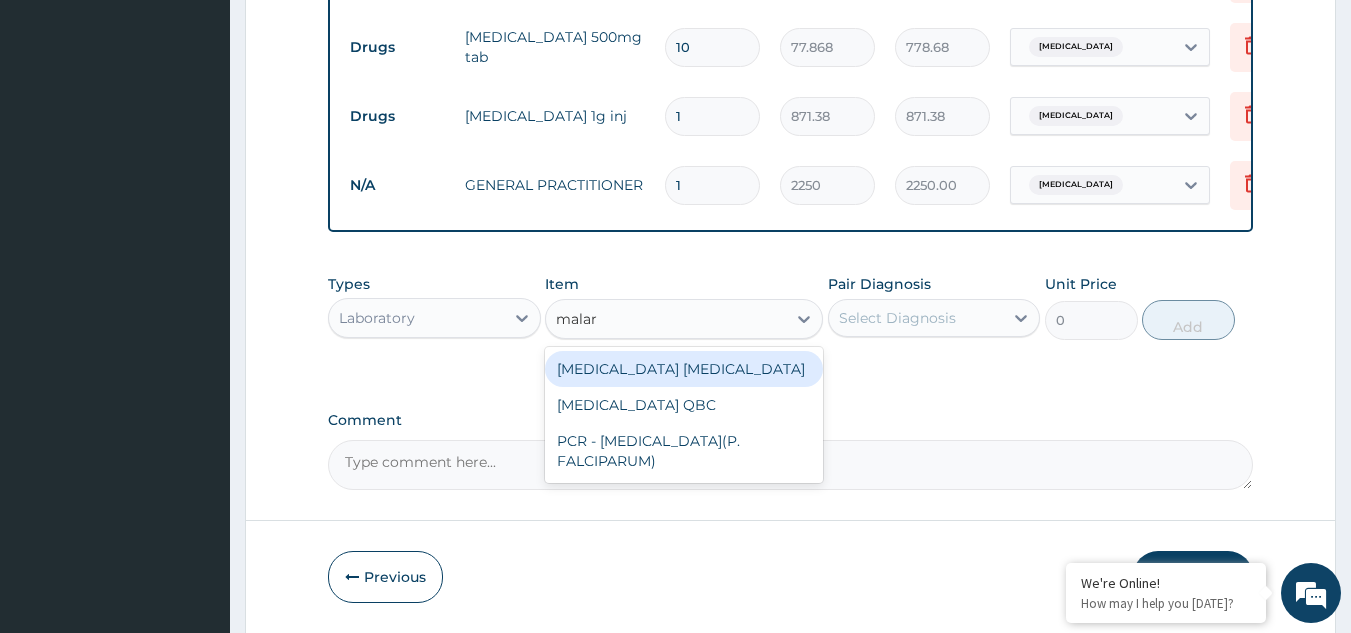 type on "malari" 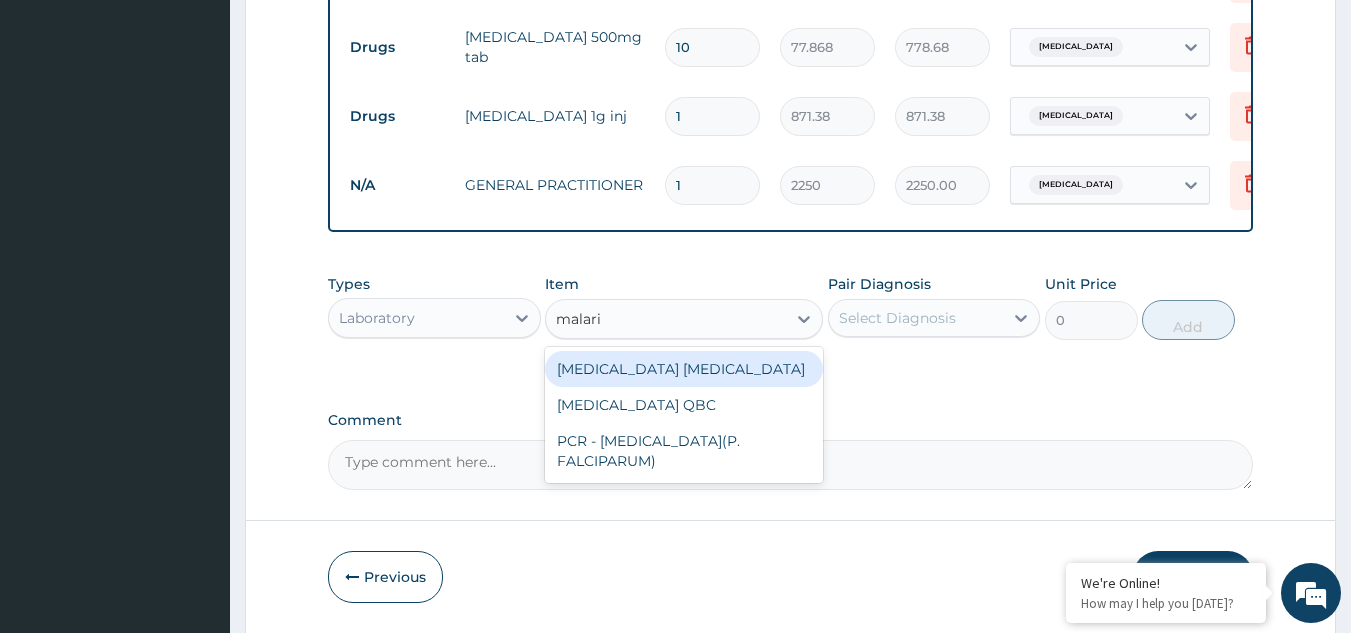 click on "[MEDICAL_DATA] [MEDICAL_DATA]" at bounding box center [684, 369] 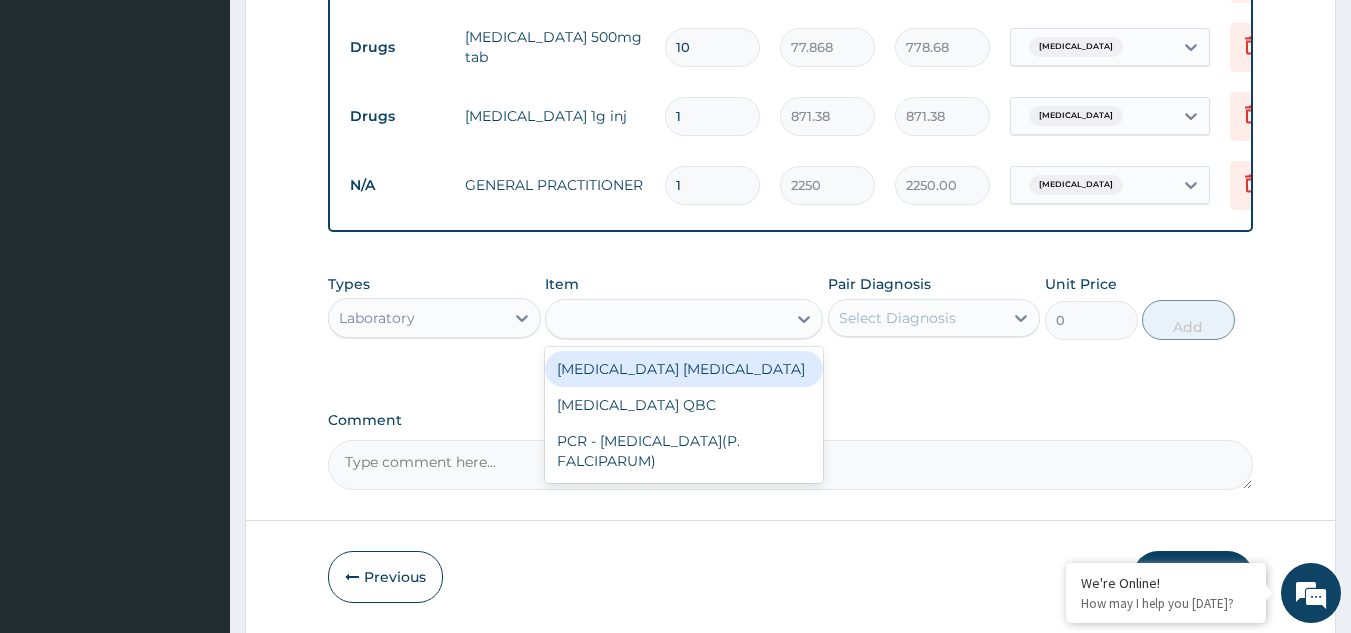 type on "1500" 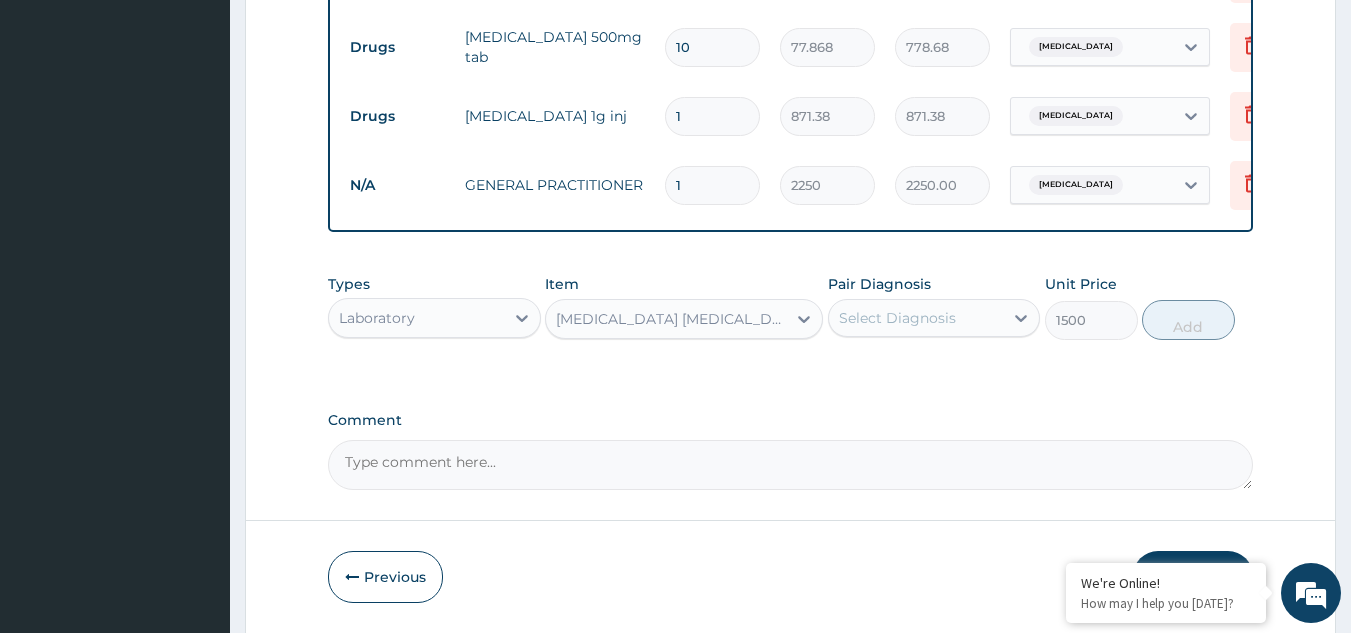 click on "Select Diagnosis" at bounding box center [916, 318] 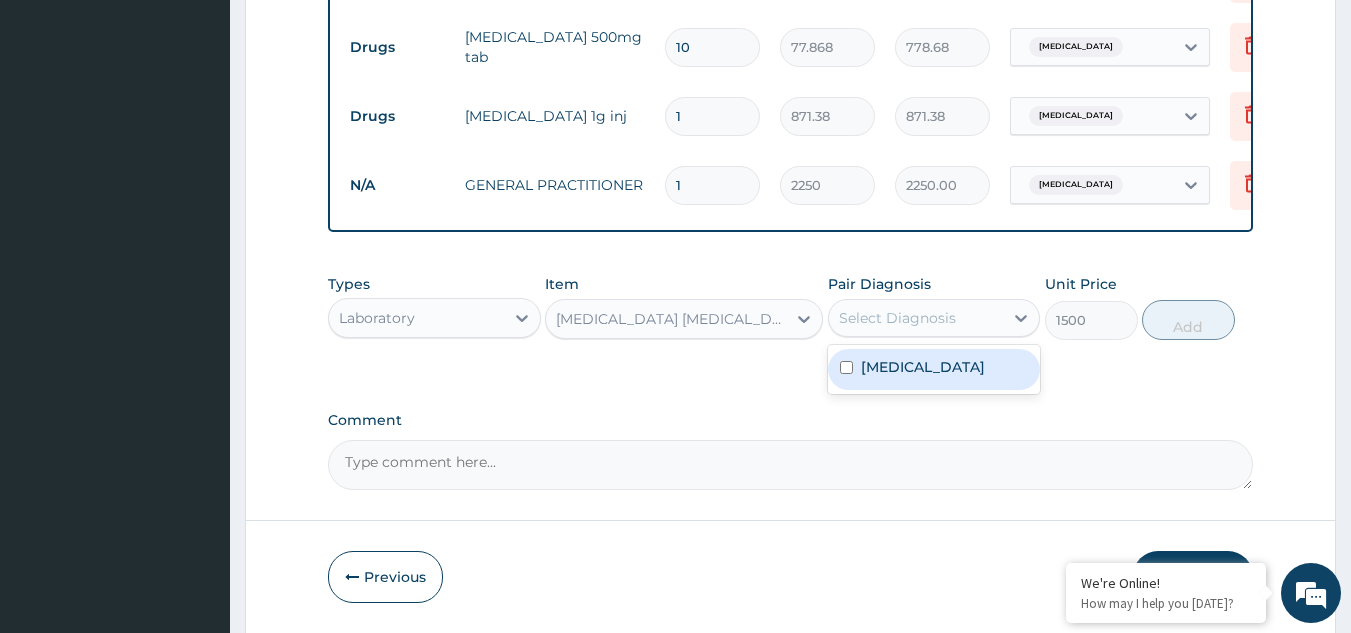 click on "[MEDICAL_DATA]" at bounding box center [934, 369] 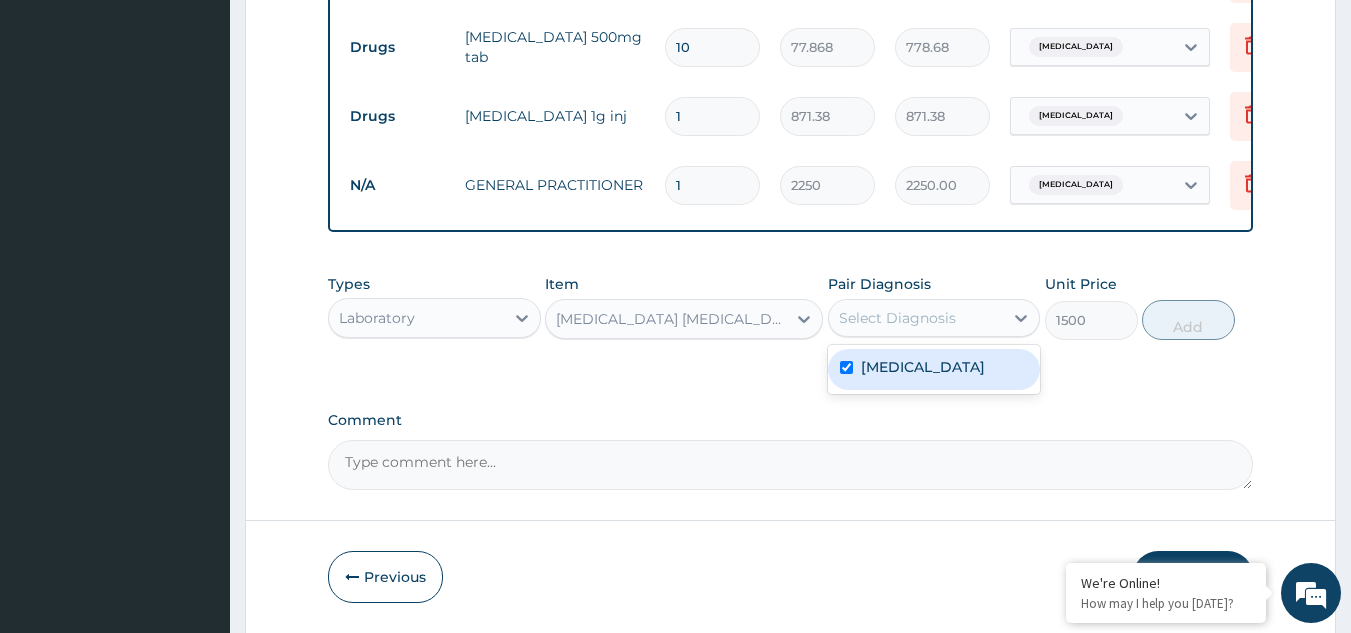 checkbox on "true" 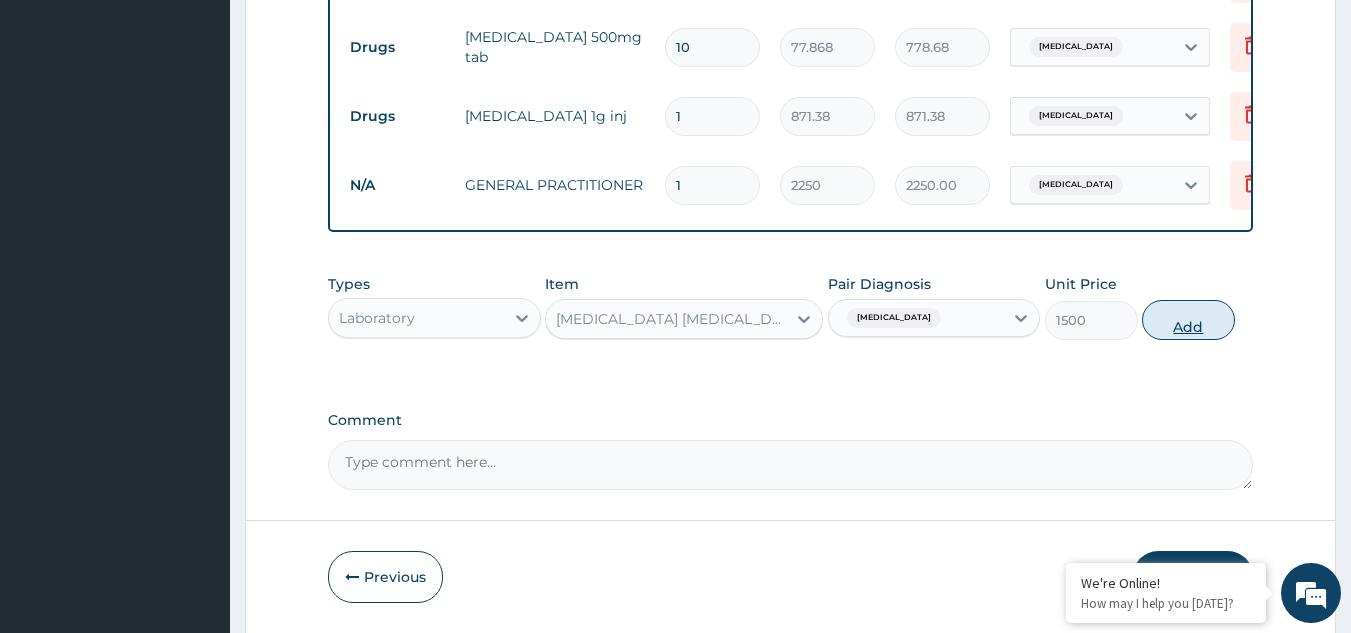 click on "Add" at bounding box center [1188, 320] 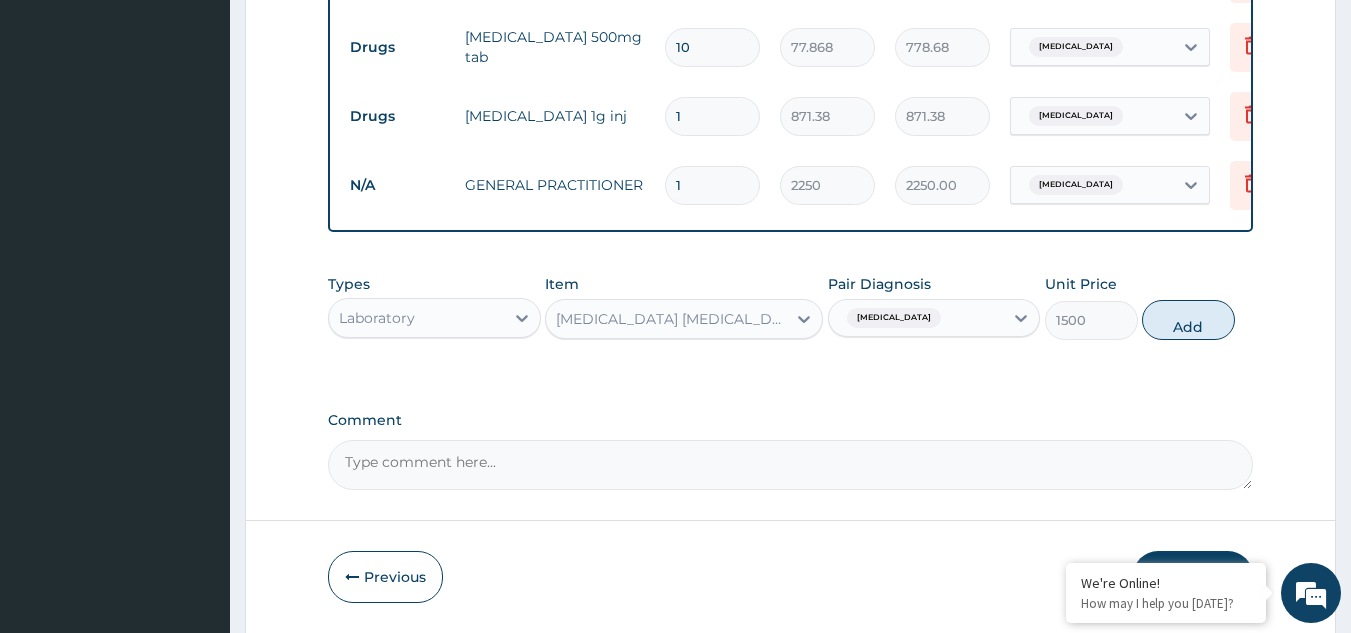 type on "0" 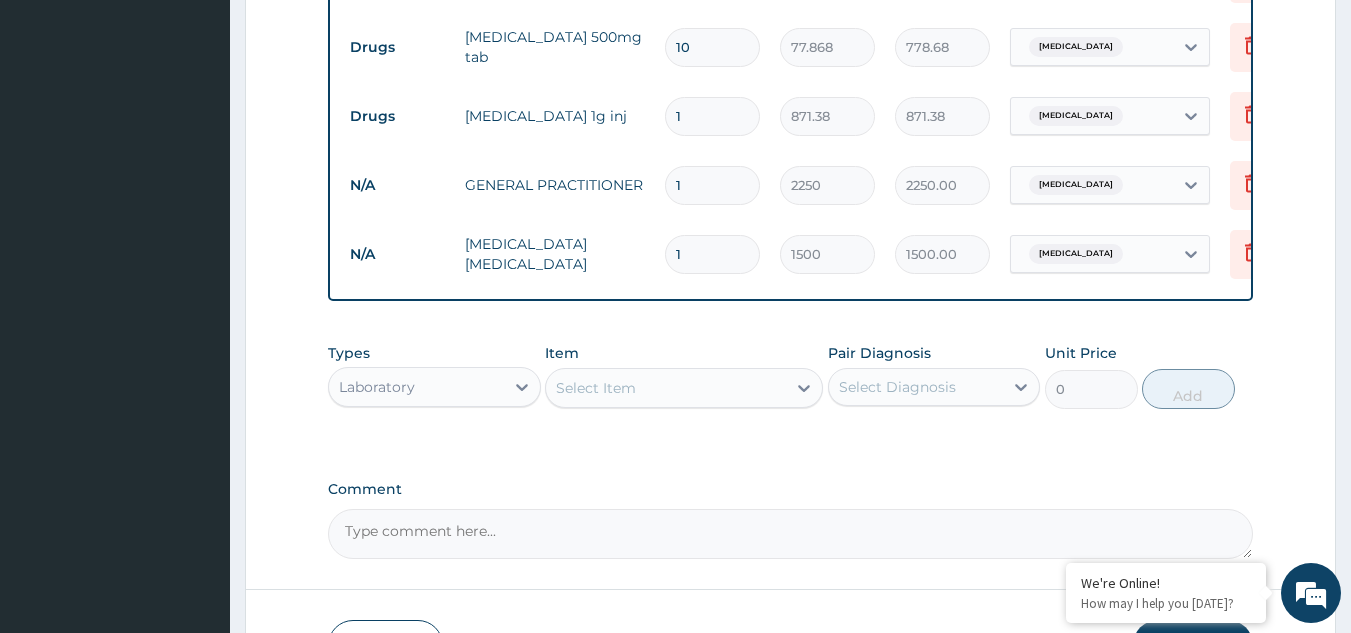 click on "PA Code / Prescription Code PA/692A14 Encounter Date 03-07-2025 Important Notice Please enter PA codes before entering items that are not attached to a PA code   All diagnoses entered must be linked to a claim item. Diagnosis & Claim Items that are visible but inactive cannot be edited because they were imported from an already approved PA code. Diagnosis Malaria confirmed NB: All diagnosis must be linked to a claim item Claim Items Type Name Quantity Unit Price Total Price Pair Diagnosis Actions Drugs arteether 150mg/2ml inj 3 1265.355 3796.07 Malaria Delete Drugs ciprofloxacin 500mg tab 10 77.868 778.68 Malaria Delete Drugs ceftriaxone 1g inj 1 871.38 871.38 Malaria Delete N/A GENERAL PRACTITIONER 1 2250 2250.00 Malaria Delete N/A MALARIA PARASITE 1 1500 1500.00 Malaria Delete Types Laboratory Item Select Item Pair Diagnosis Select Diagnosis Unit Price 0 Add Comment" at bounding box center (791, -52) 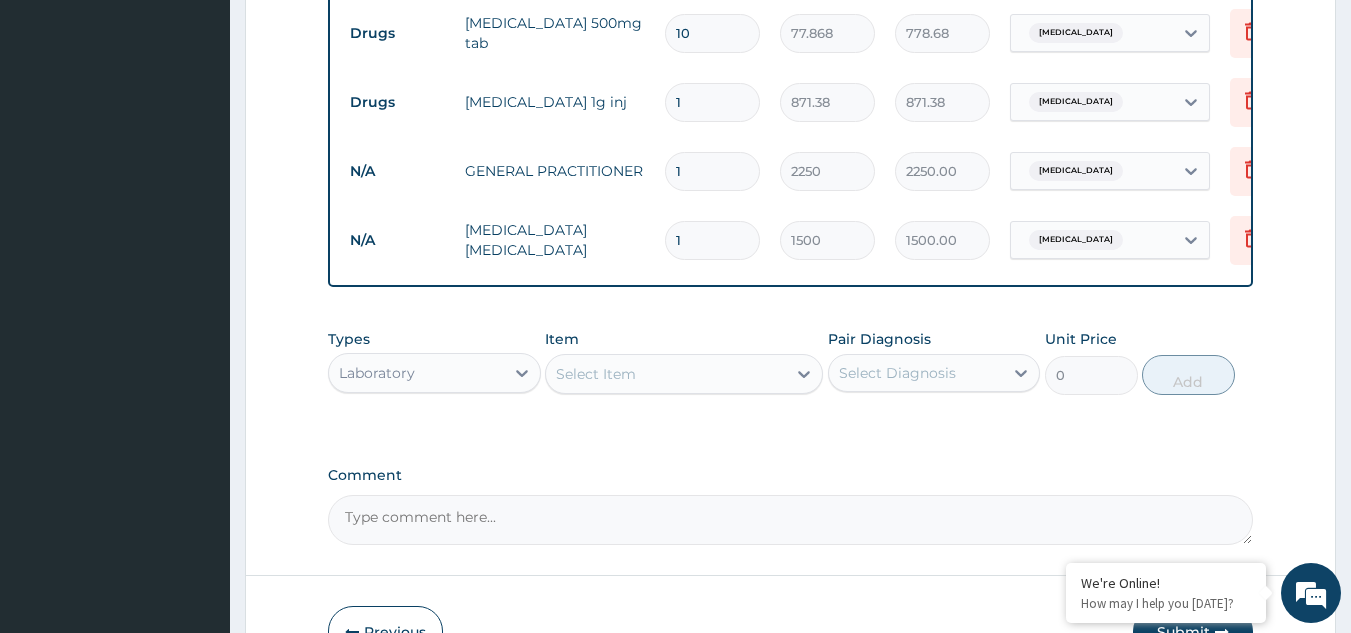 scroll, scrollTop: 905, scrollLeft: 0, axis: vertical 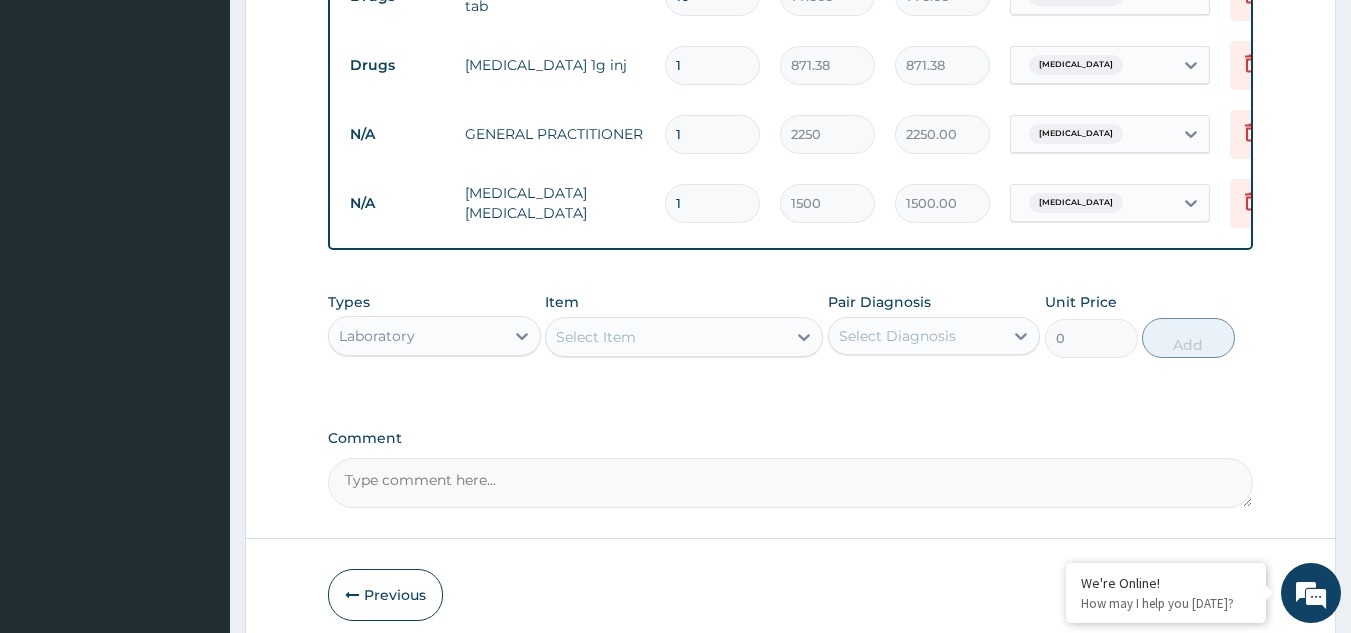 click on "Types Laboratory" at bounding box center [434, 325] 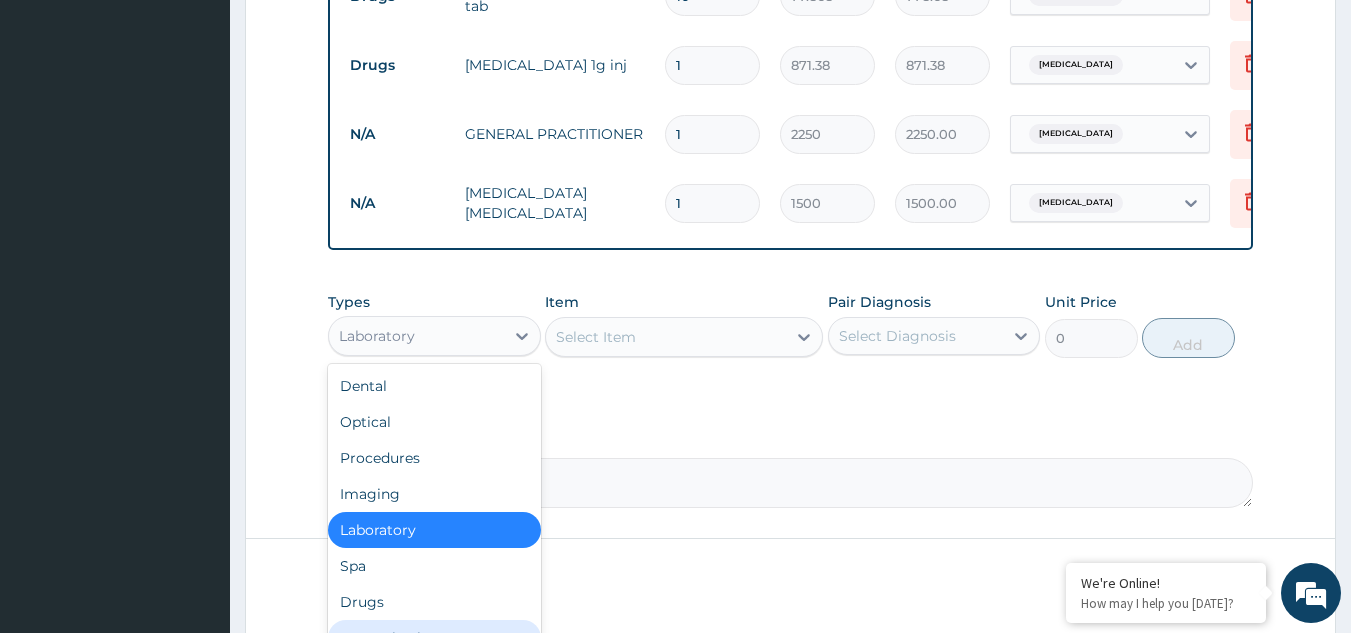 scroll, scrollTop: 68, scrollLeft: 0, axis: vertical 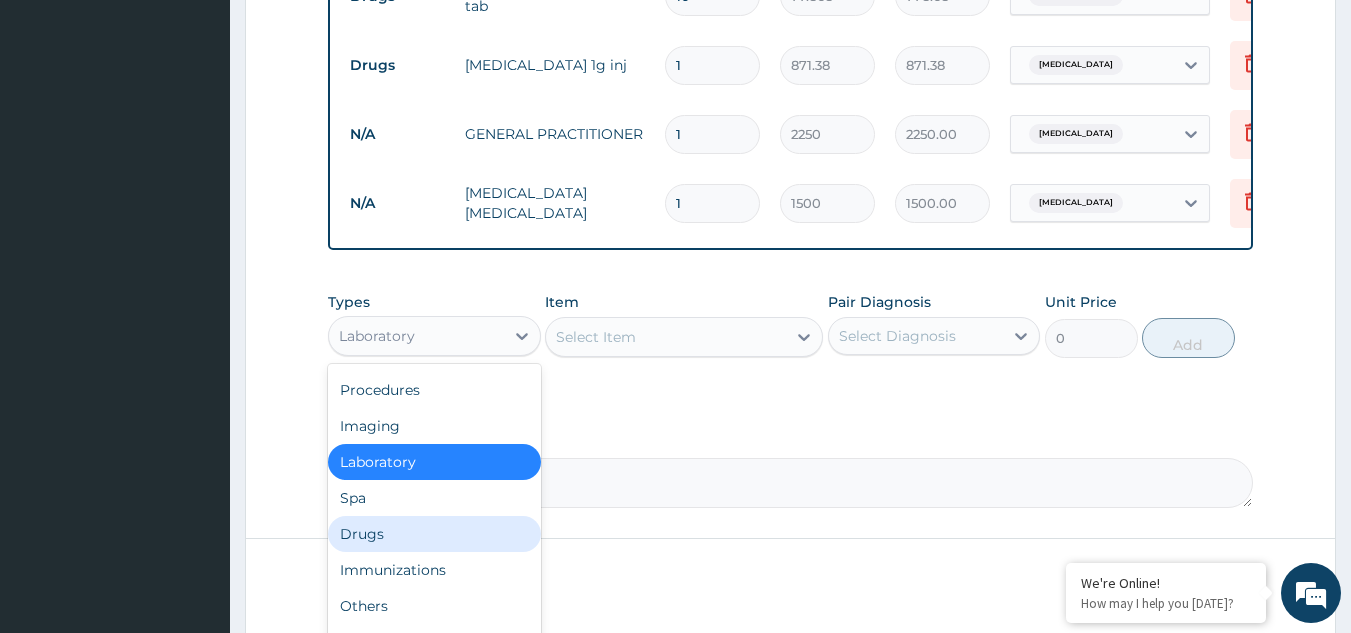 drag, startPoint x: 386, startPoint y: 545, endPoint x: 400, endPoint y: 536, distance: 16.643316 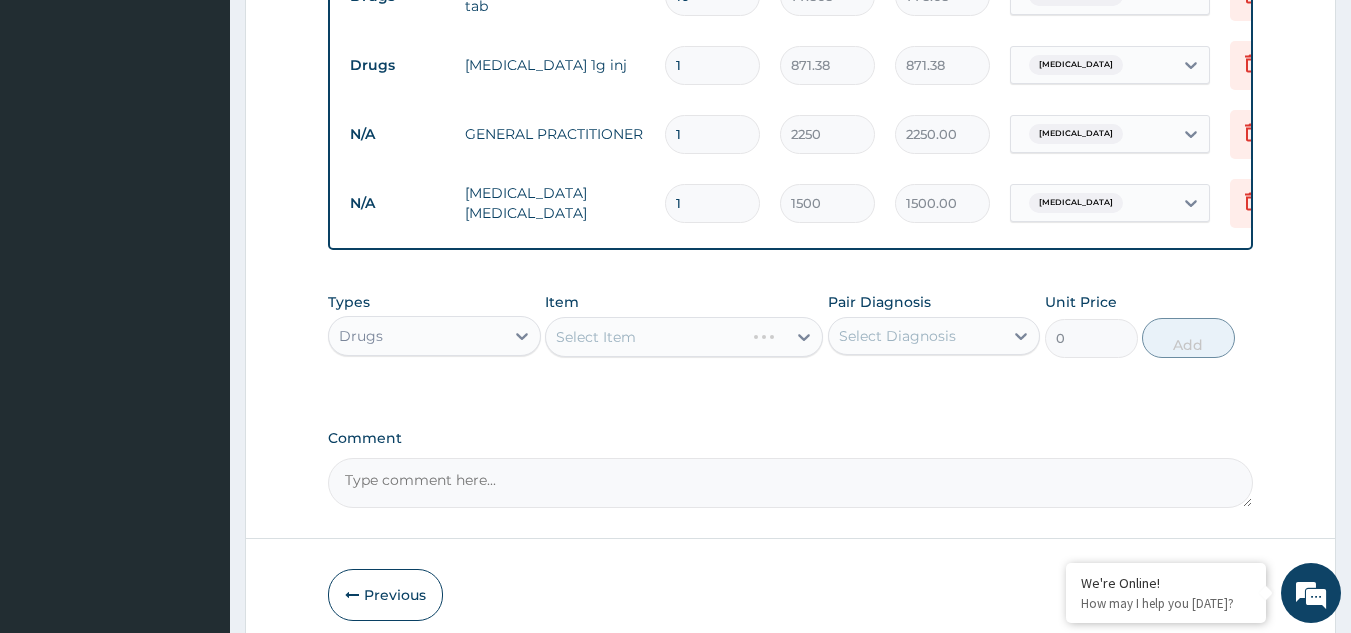 click on "Item Select Item" at bounding box center [684, 325] 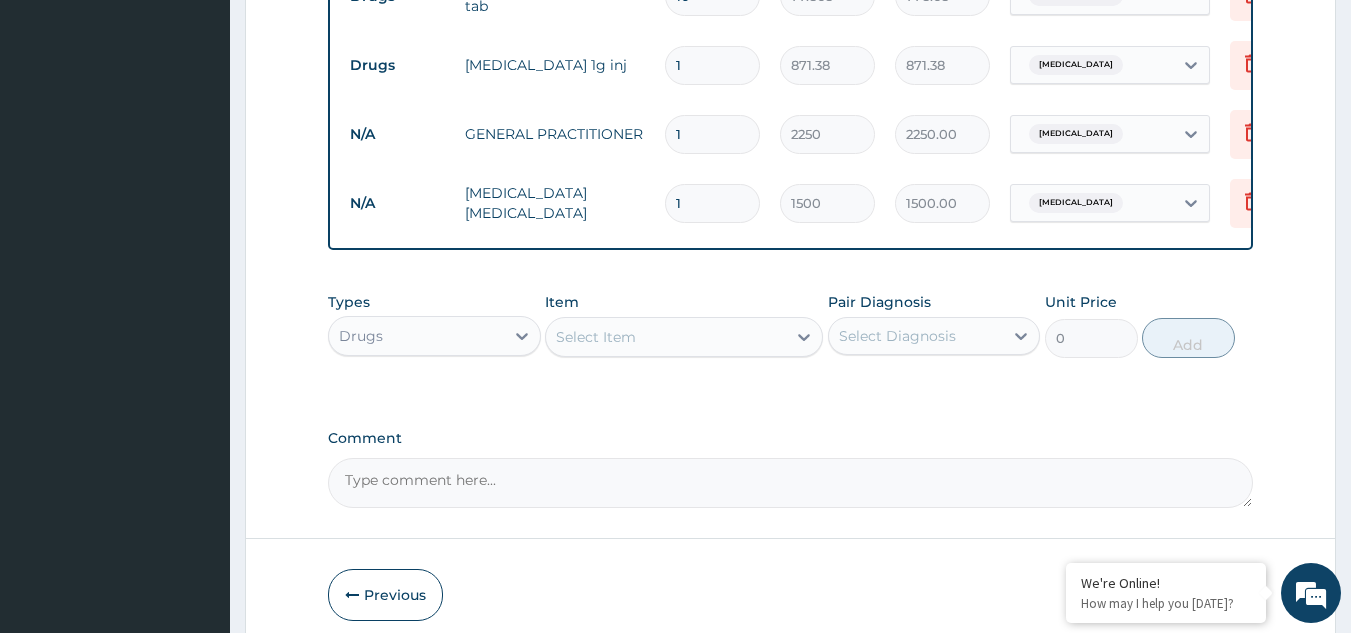 click on "Select Item" at bounding box center (666, 337) 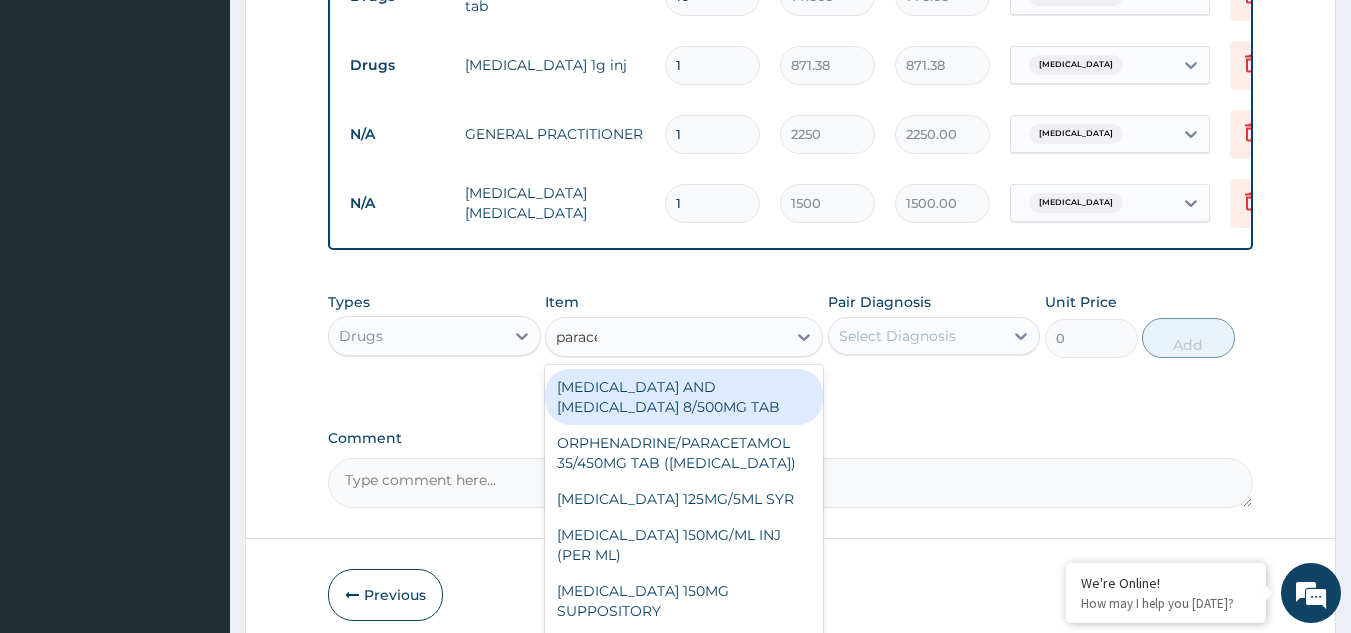 type on "paracet" 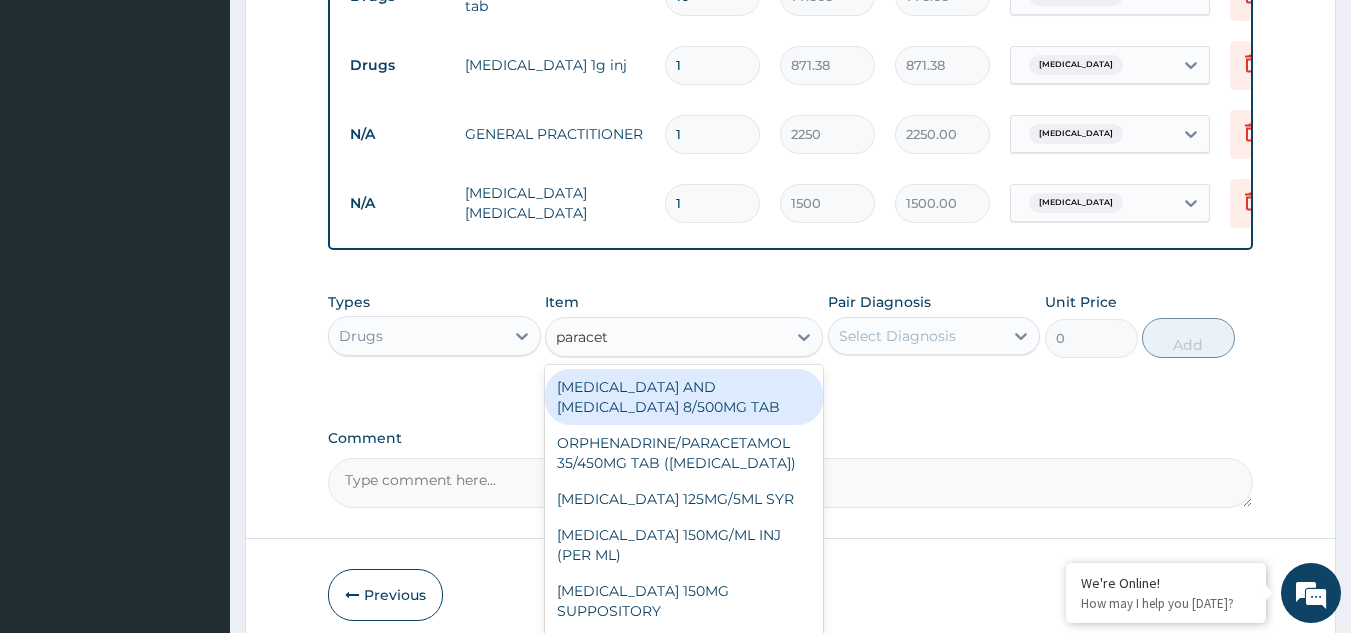 scroll, scrollTop: 172, scrollLeft: 0, axis: vertical 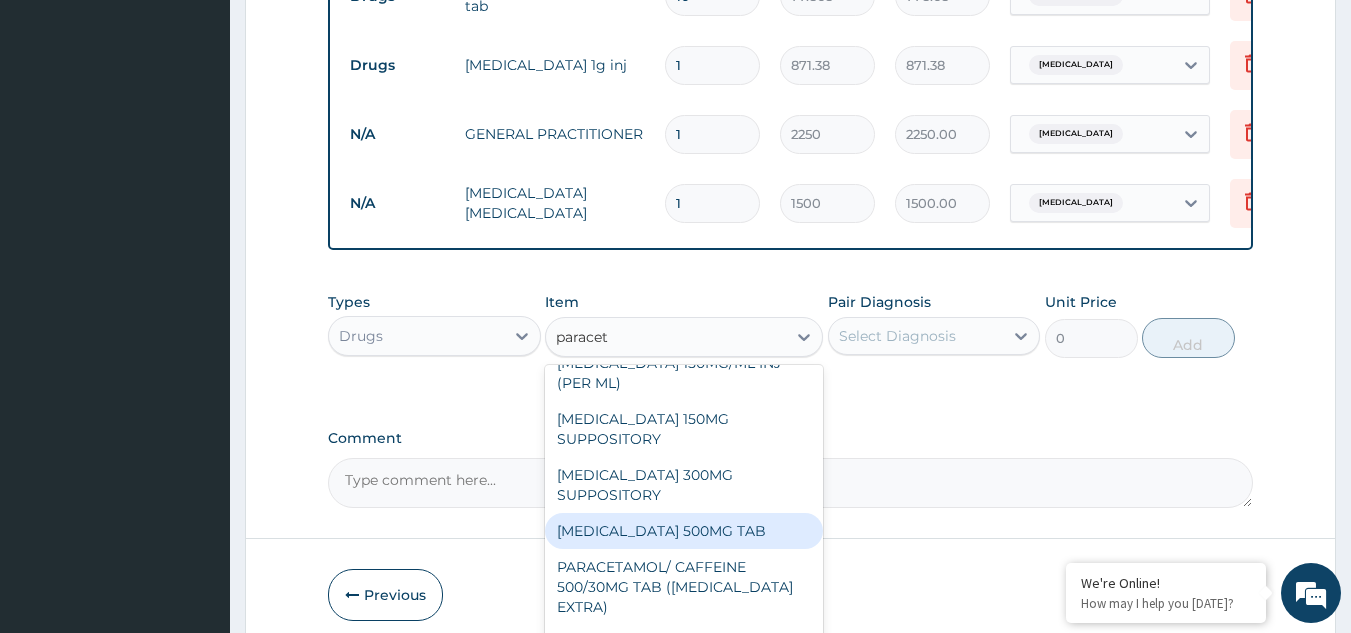 click on "[MEDICAL_DATA] 500MG TAB" at bounding box center (684, 531) 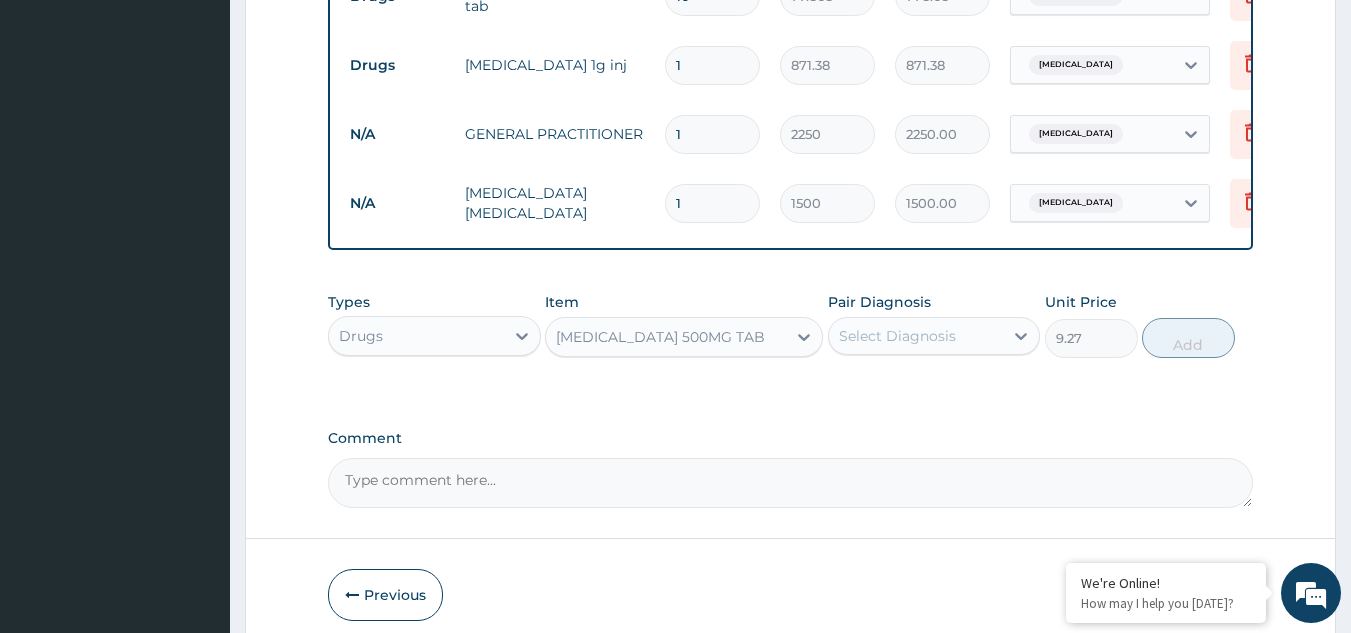 click on "Select Diagnosis" at bounding box center [916, 336] 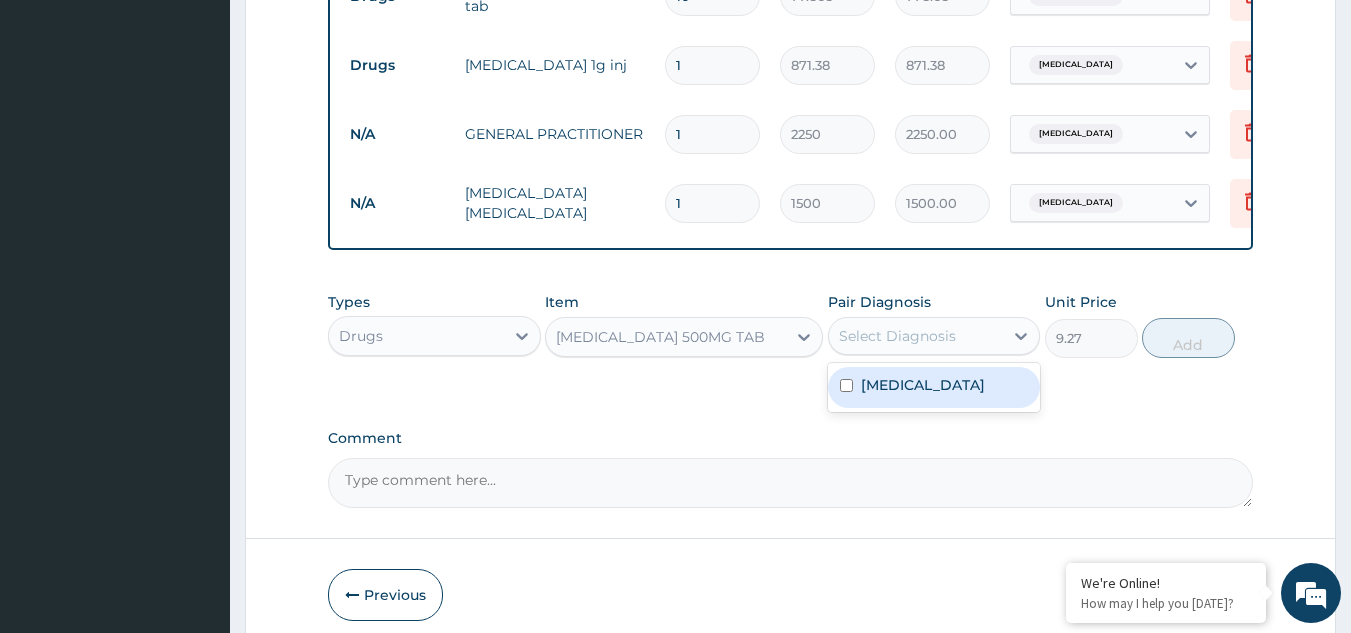click on "[MEDICAL_DATA]" at bounding box center [923, 385] 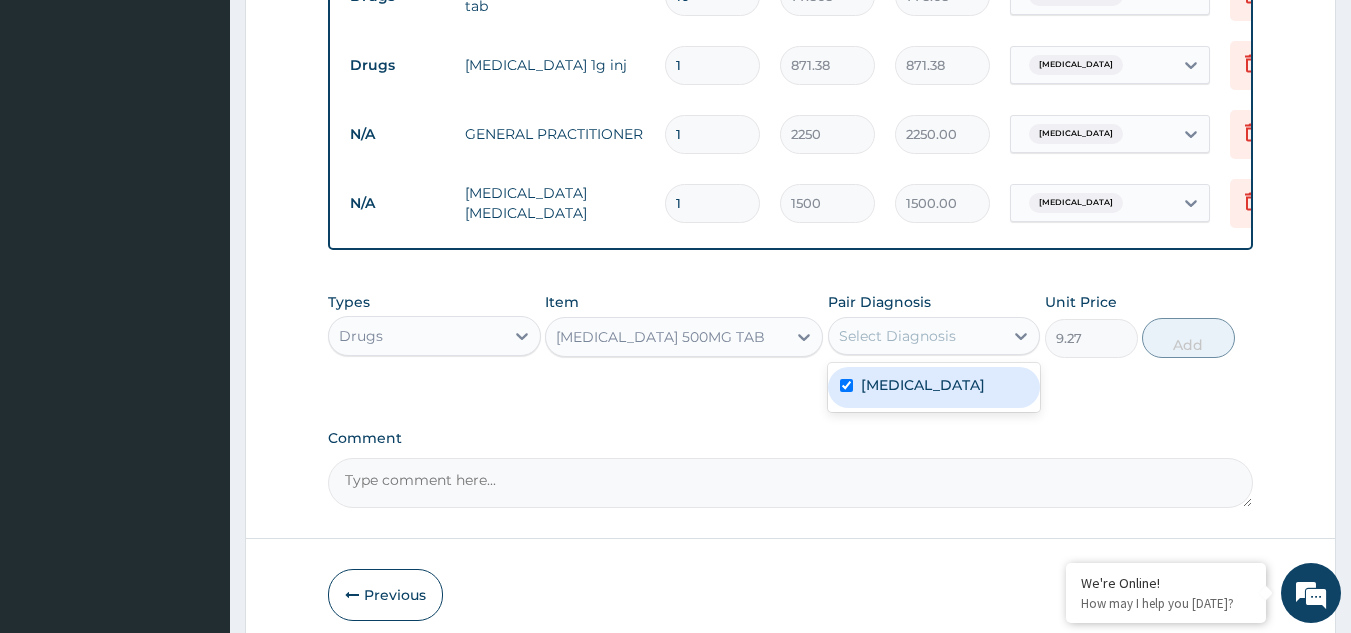 checkbox on "true" 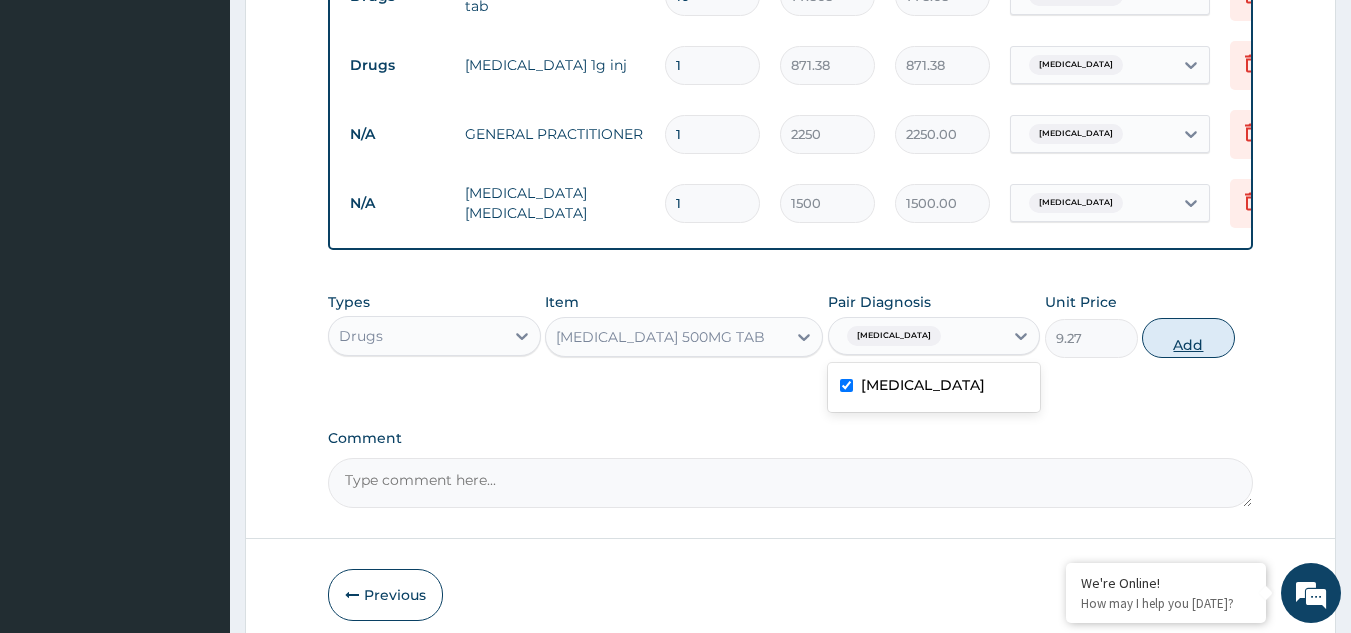 click on "Add" at bounding box center [1188, 338] 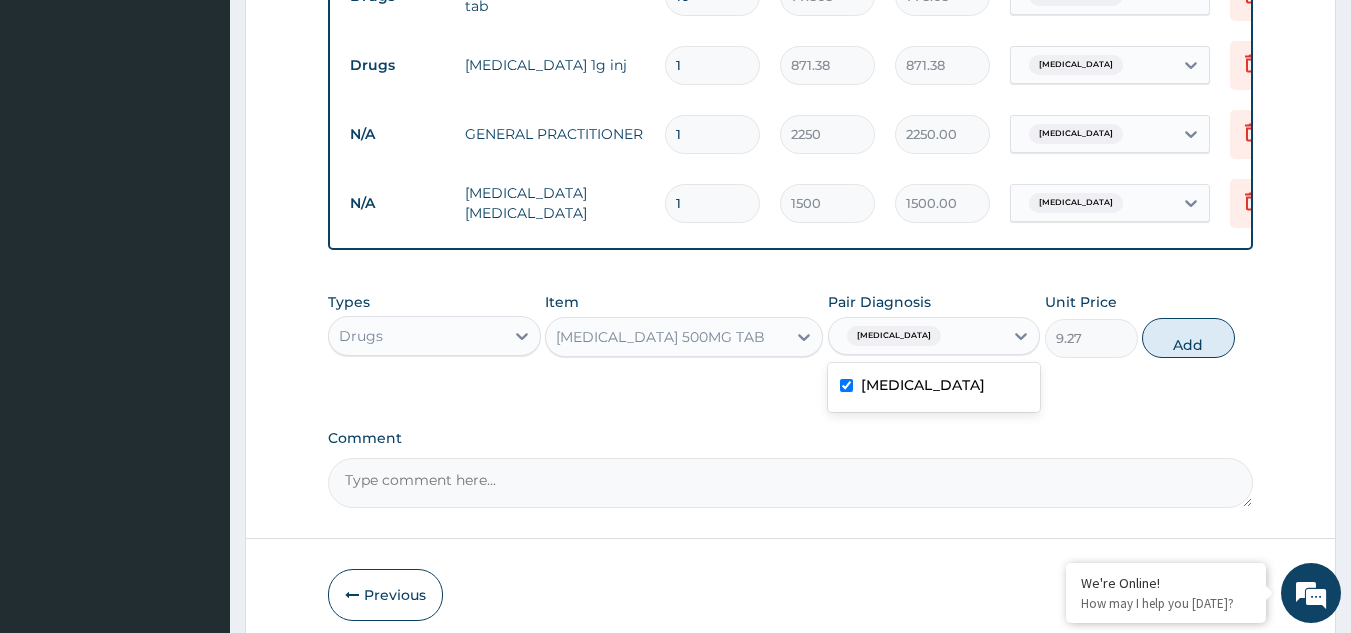 type on "0" 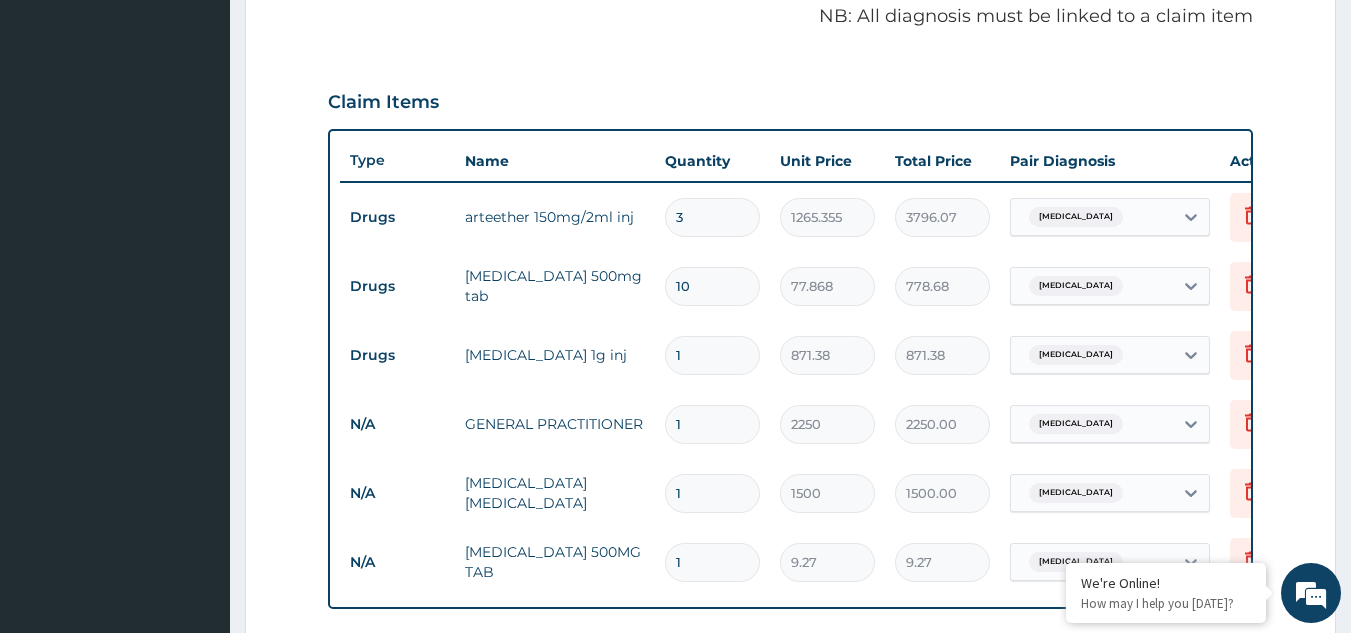 scroll, scrollTop: 605, scrollLeft: 0, axis: vertical 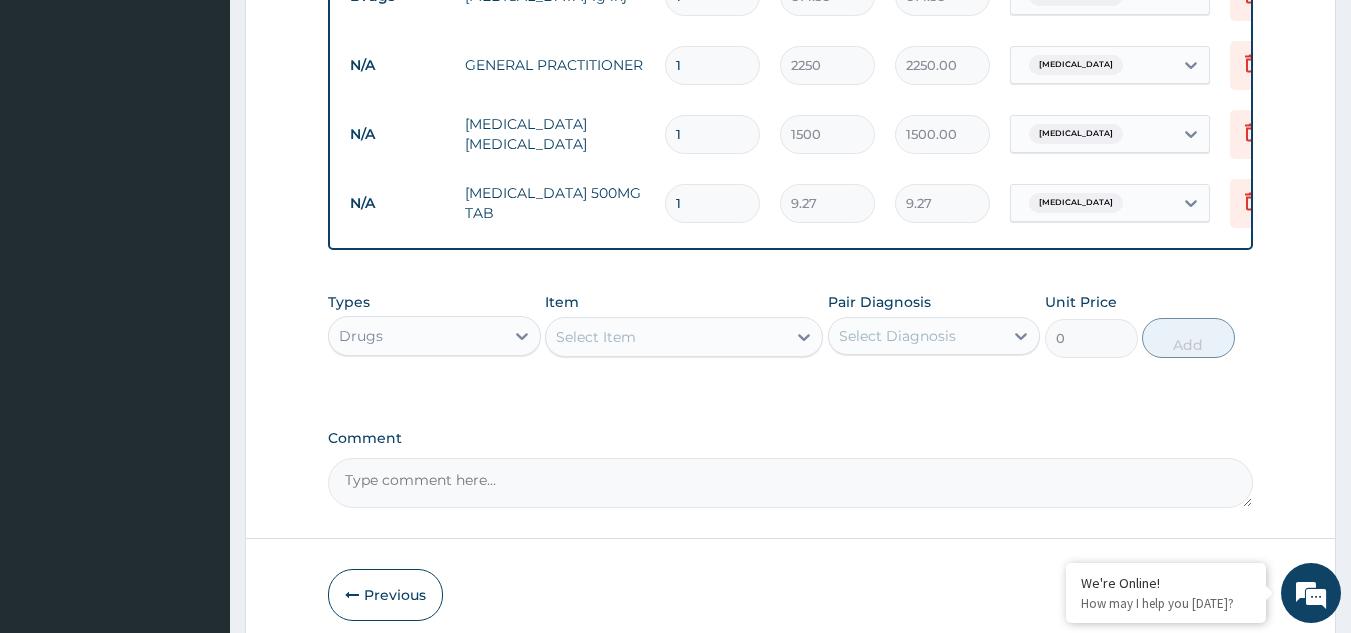 click on "Select Item" at bounding box center (666, 337) 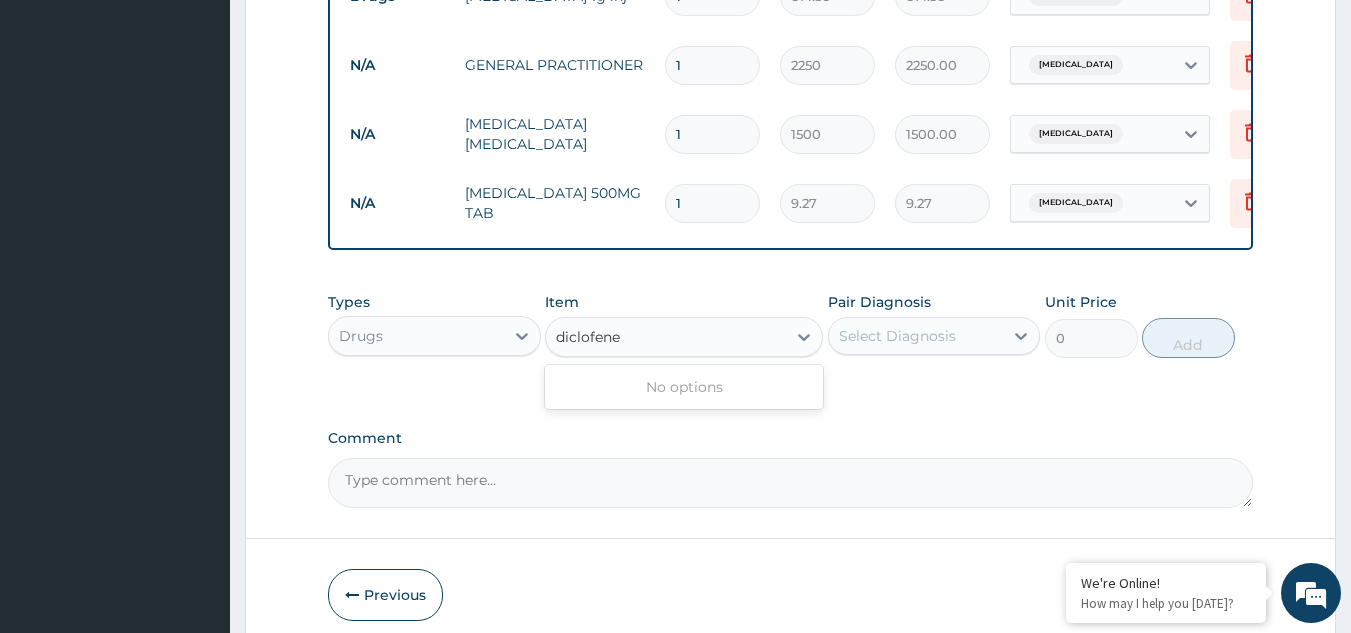 type on "diclofen" 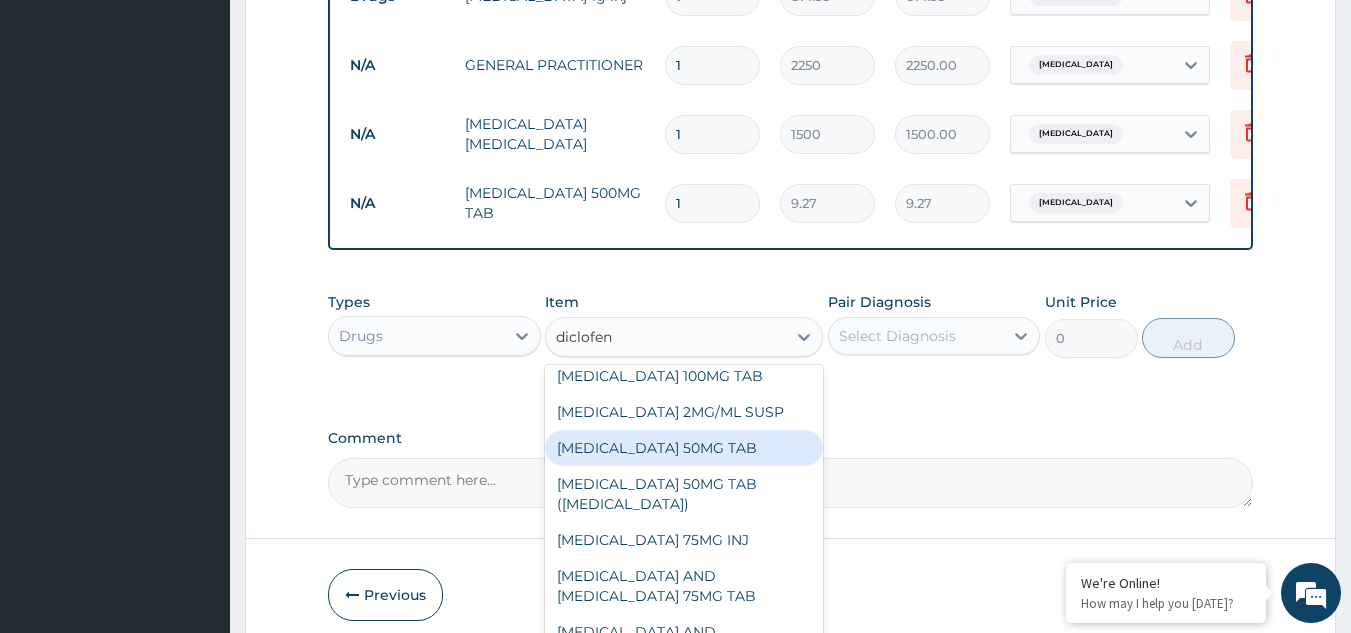 scroll, scrollTop: 100, scrollLeft: 0, axis: vertical 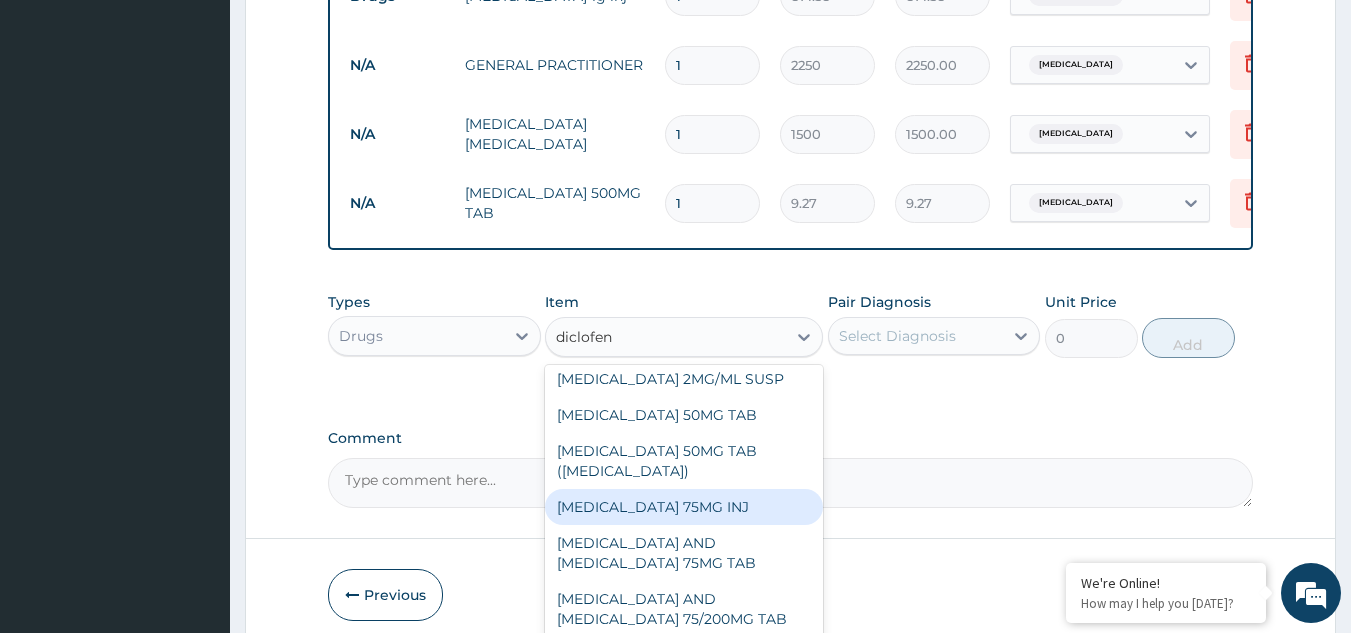click on "[MEDICAL_DATA] 75MG INJ" at bounding box center (684, 507) 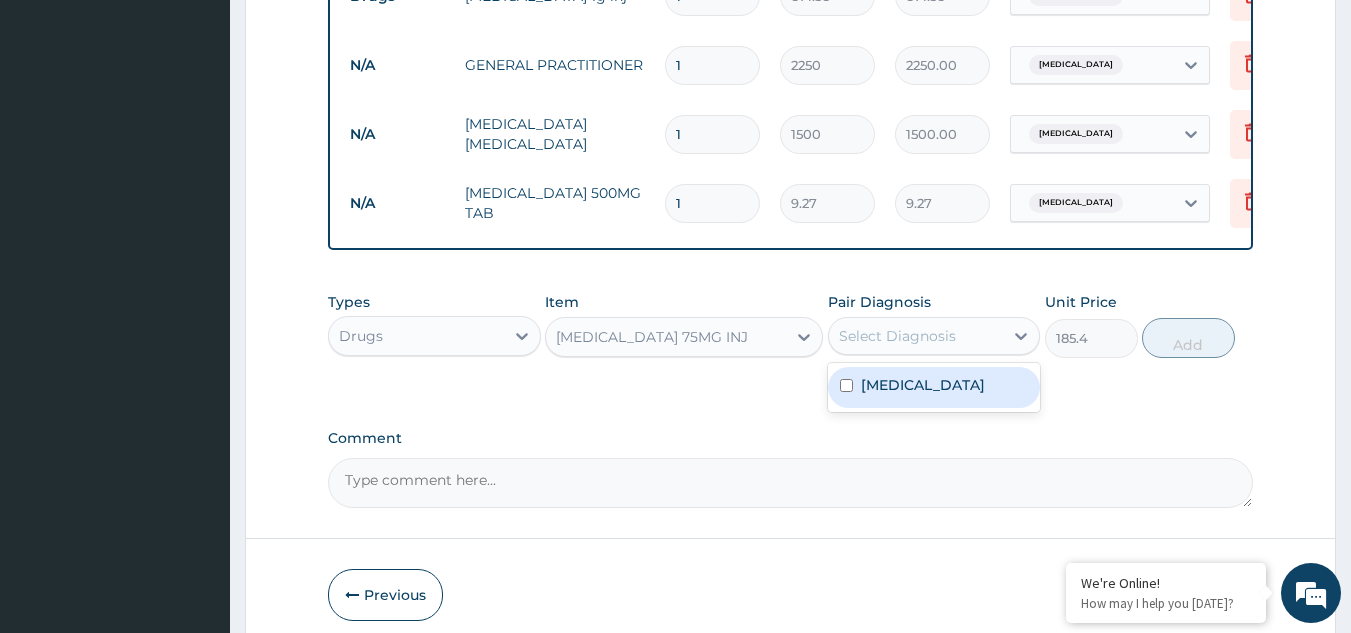 click on "Select Diagnosis" at bounding box center (897, 336) 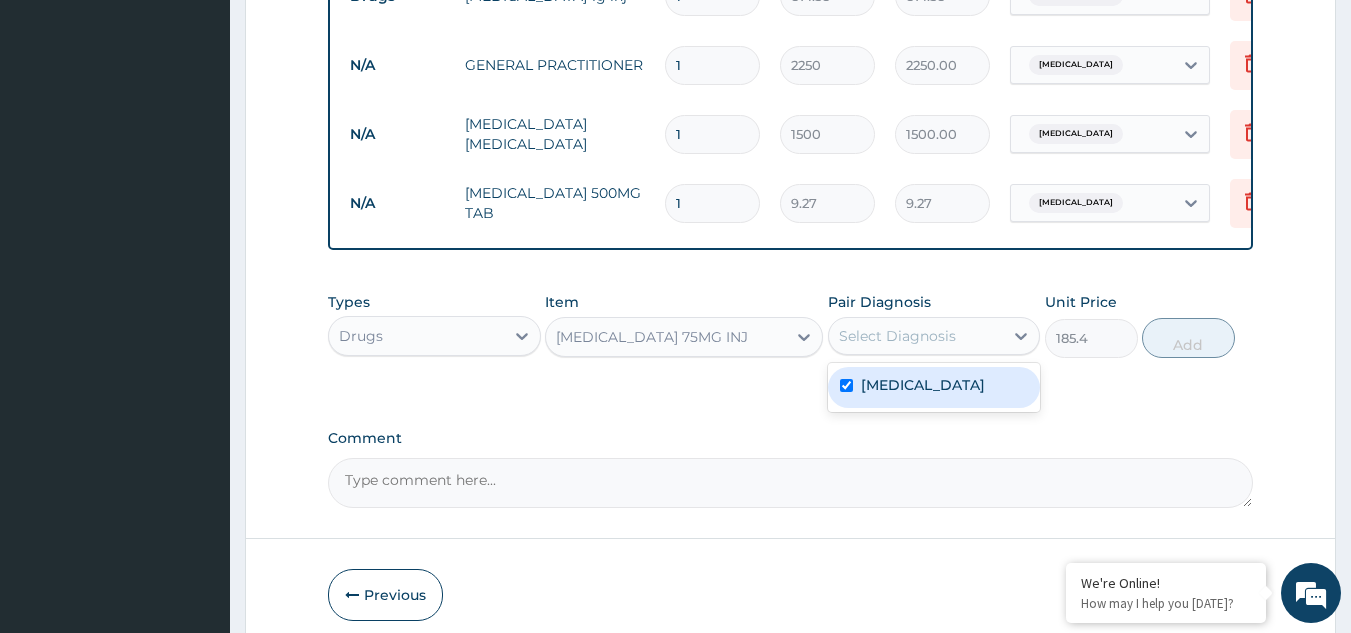 checkbox on "true" 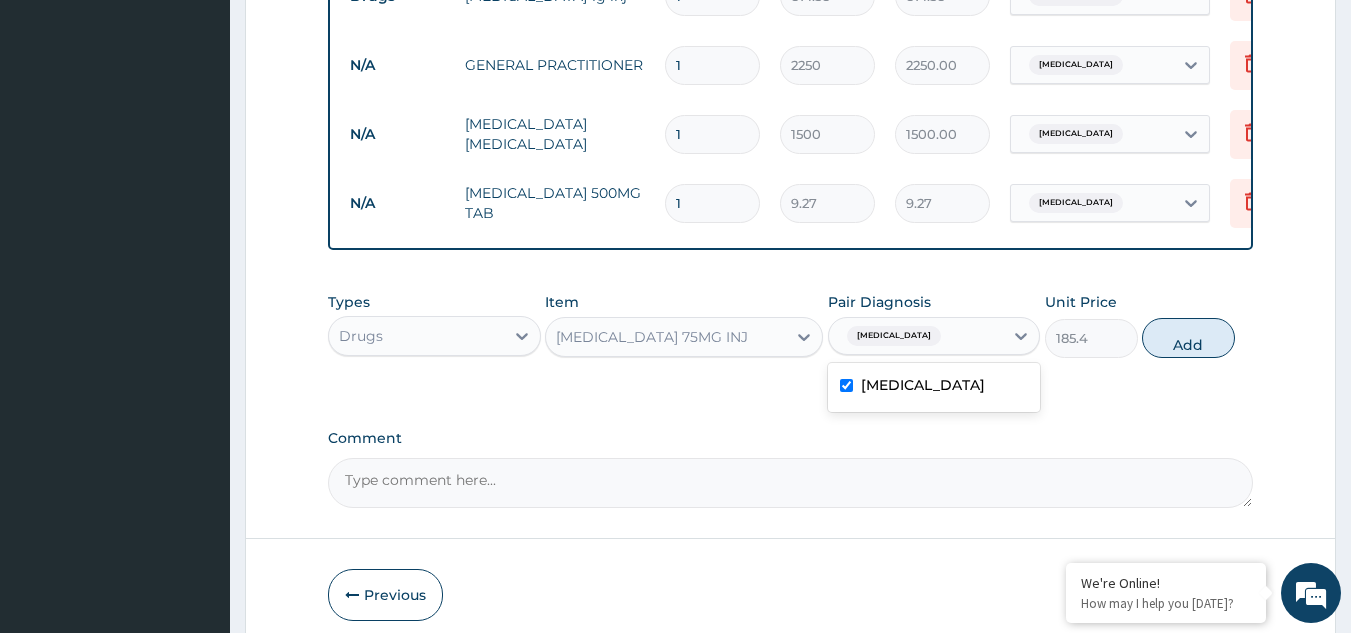 click on "Add" at bounding box center (1188, 338) 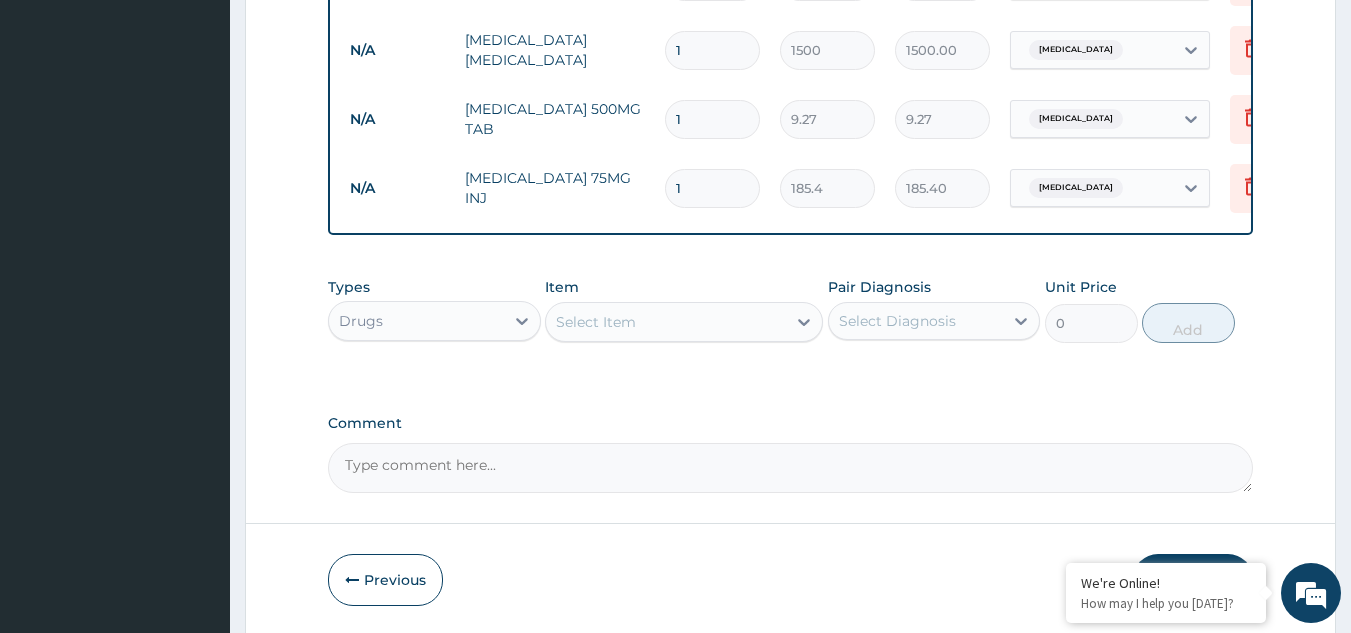 scroll, scrollTop: 1143, scrollLeft: 0, axis: vertical 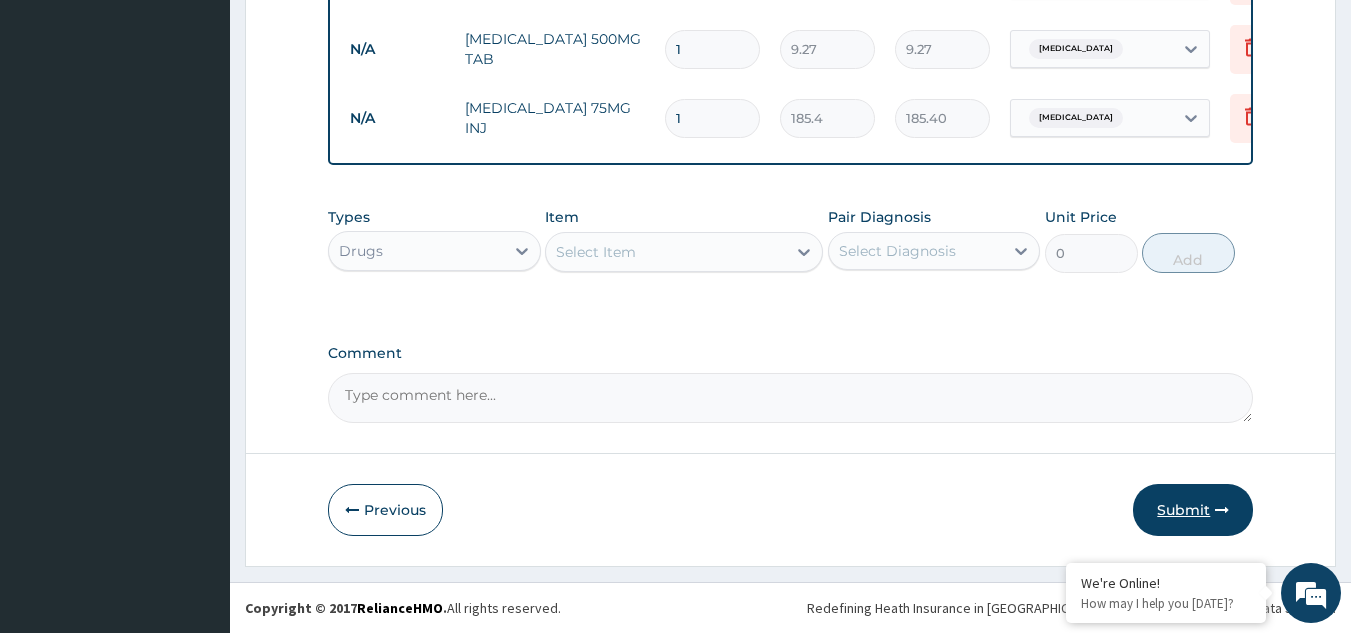 click on "Submit" at bounding box center (1193, 510) 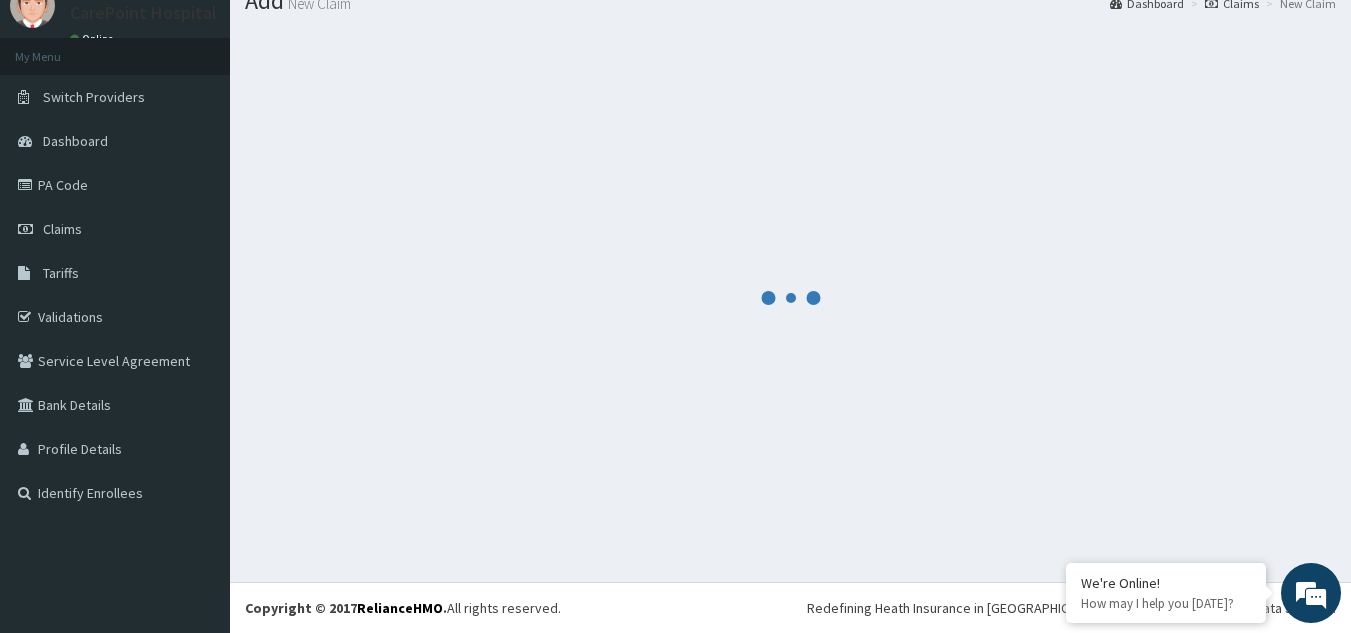 scroll, scrollTop: 77, scrollLeft: 0, axis: vertical 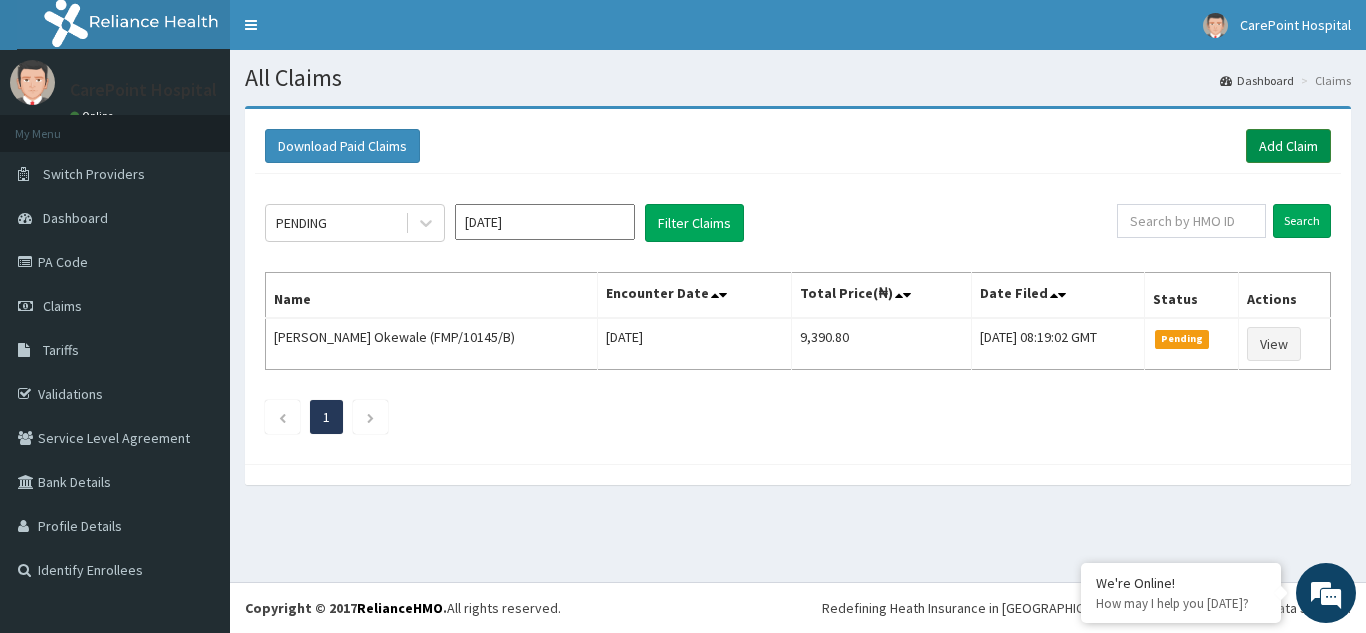 click on "Add Claim" at bounding box center (1288, 146) 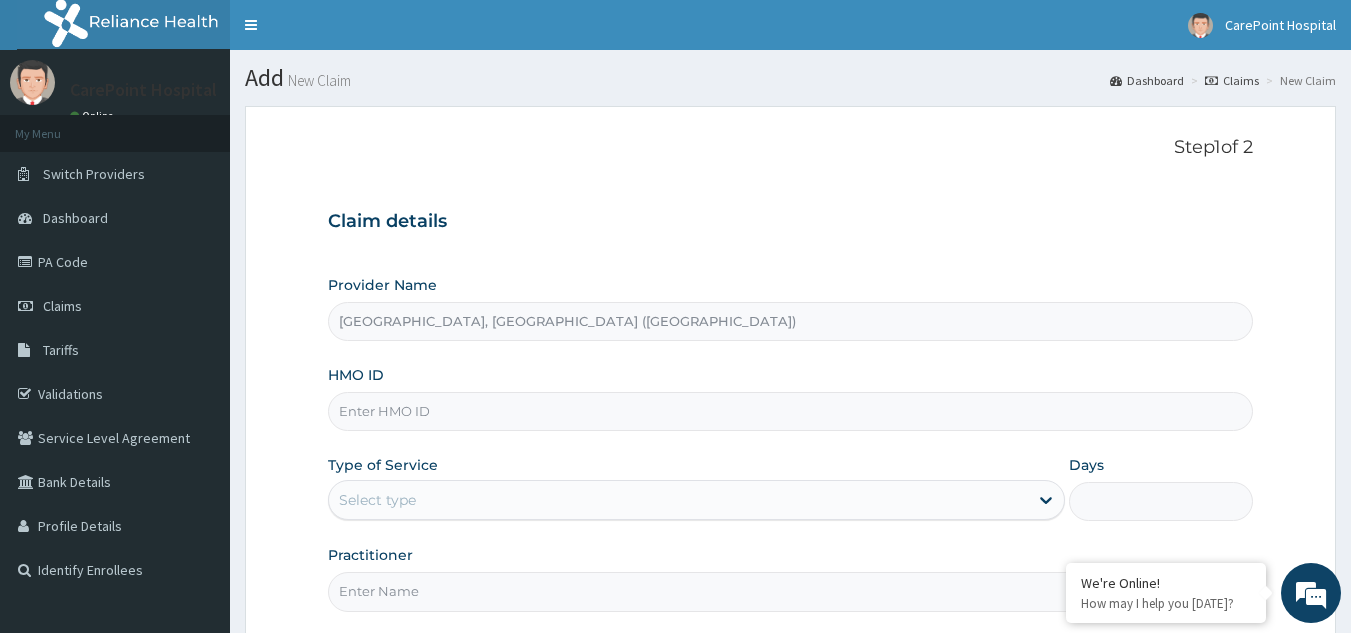 scroll, scrollTop: 0, scrollLeft: 0, axis: both 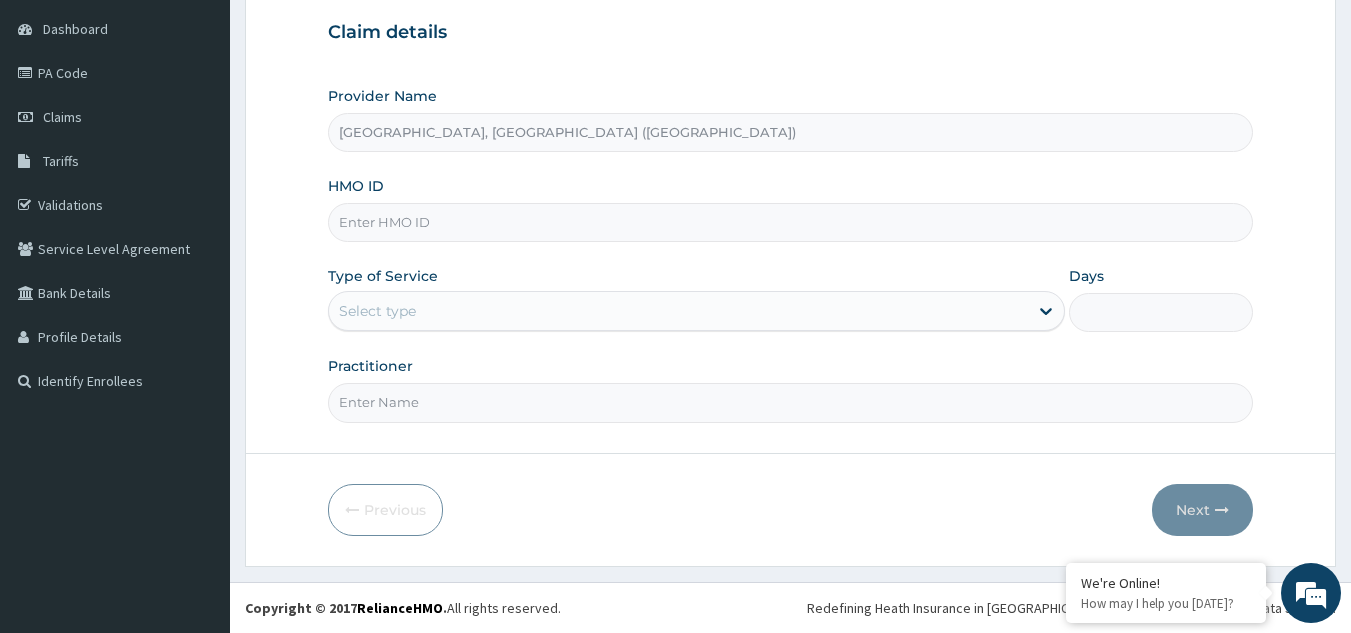 click on "HMO ID" at bounding box center [791, 222] 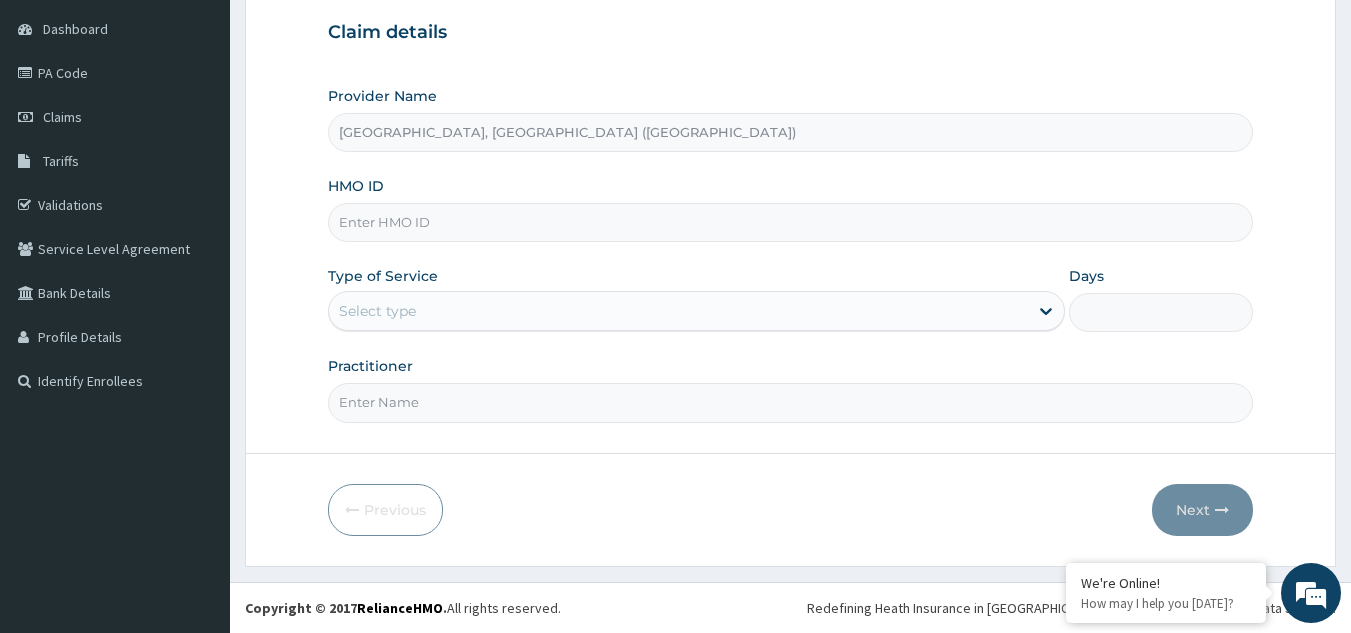 paste on "TVT/10017/A" 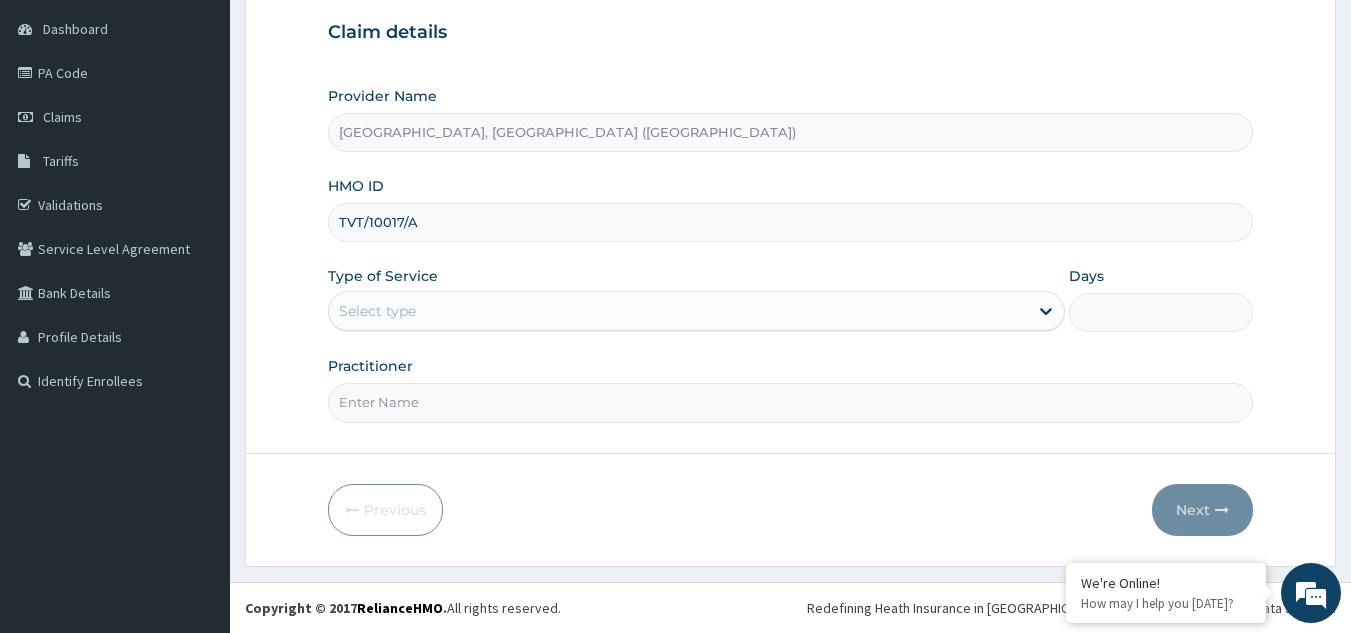 type on "TVT/10017/A" 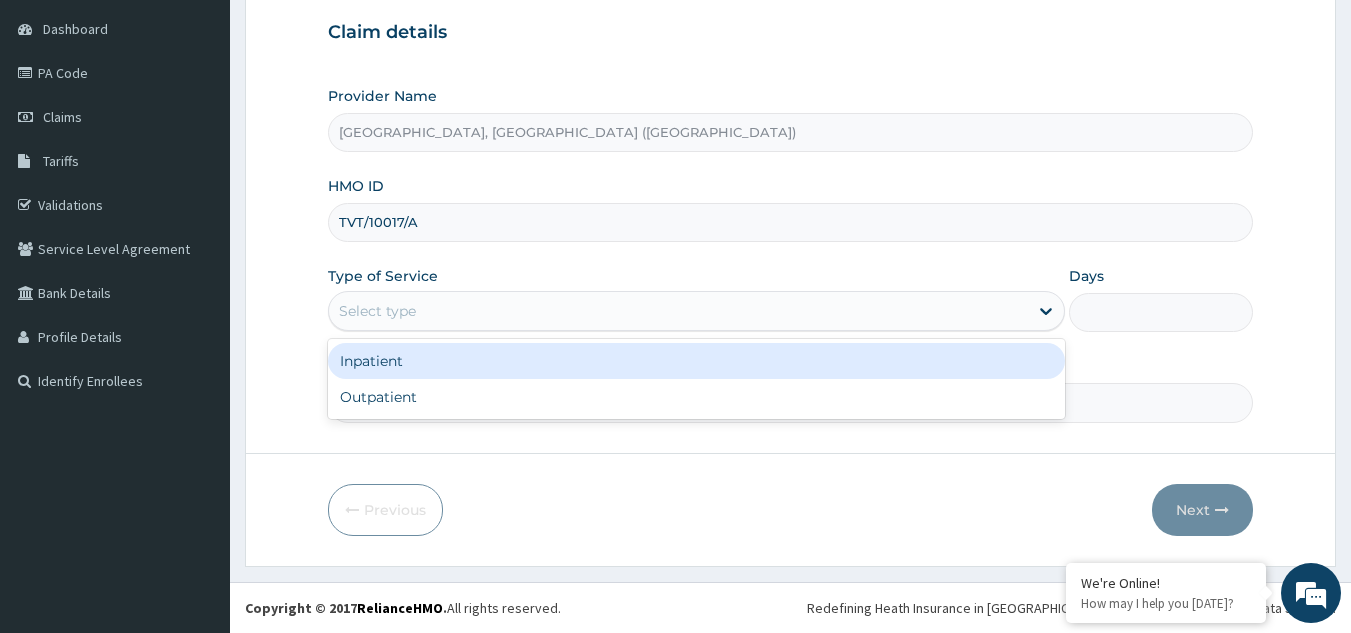 click on "Select type" at bounding box center [678, 311] 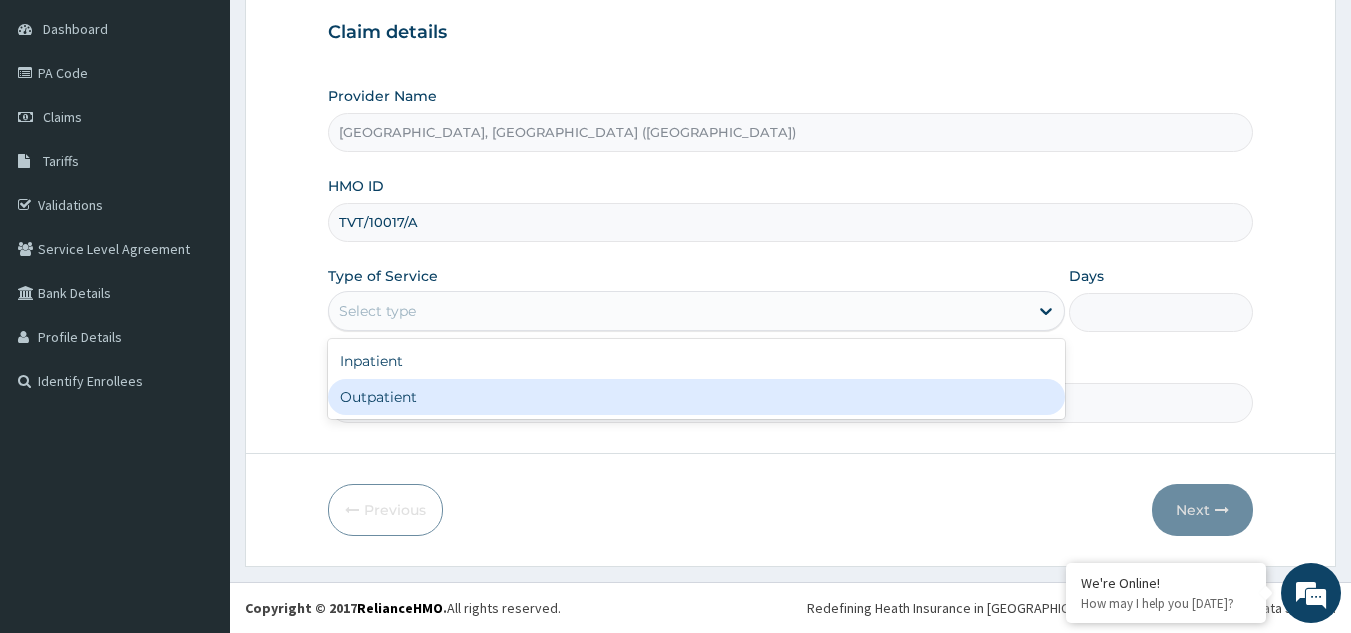 click on "Outpatient" at bounding box center [696, 397] 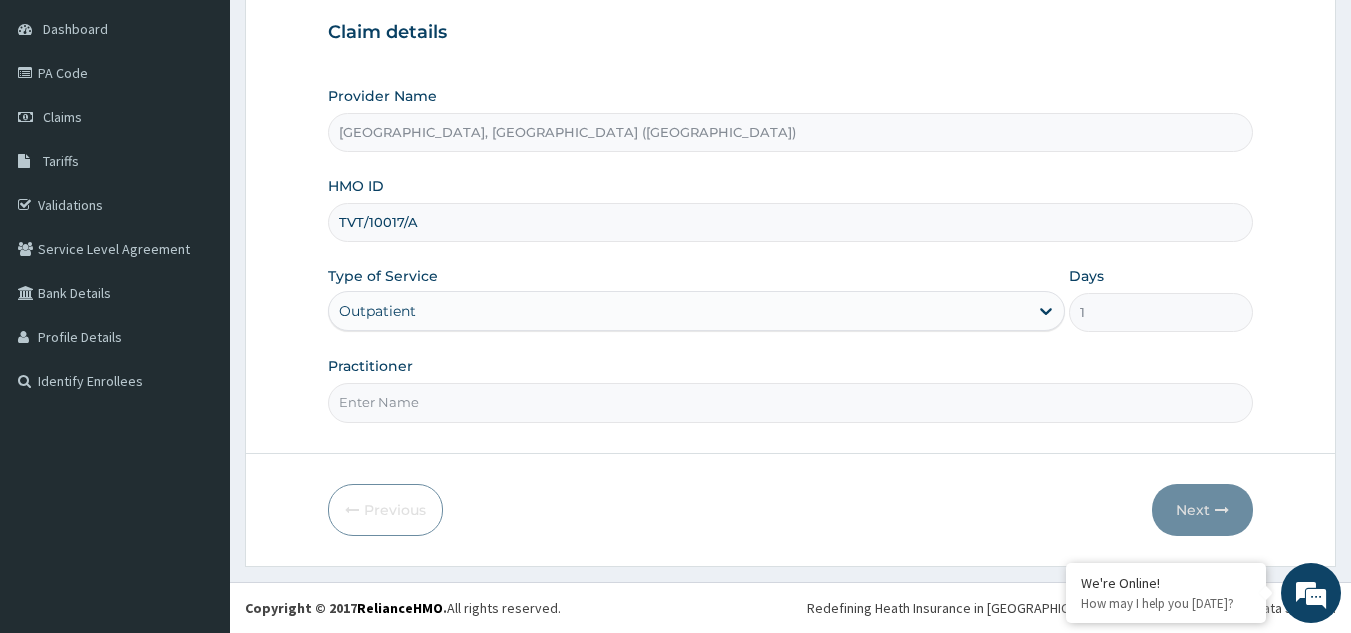 click on "Practitioner" at bounding box center (791, 402) 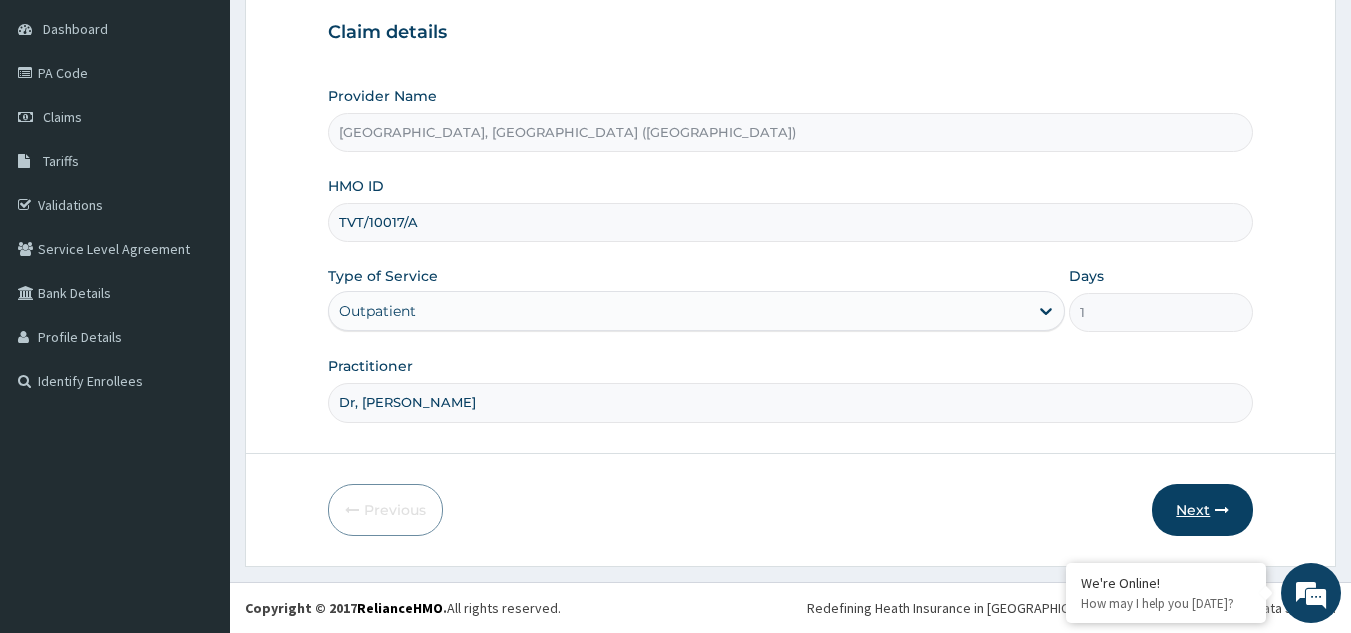 type on "Dr, [PERSON_NAME]" 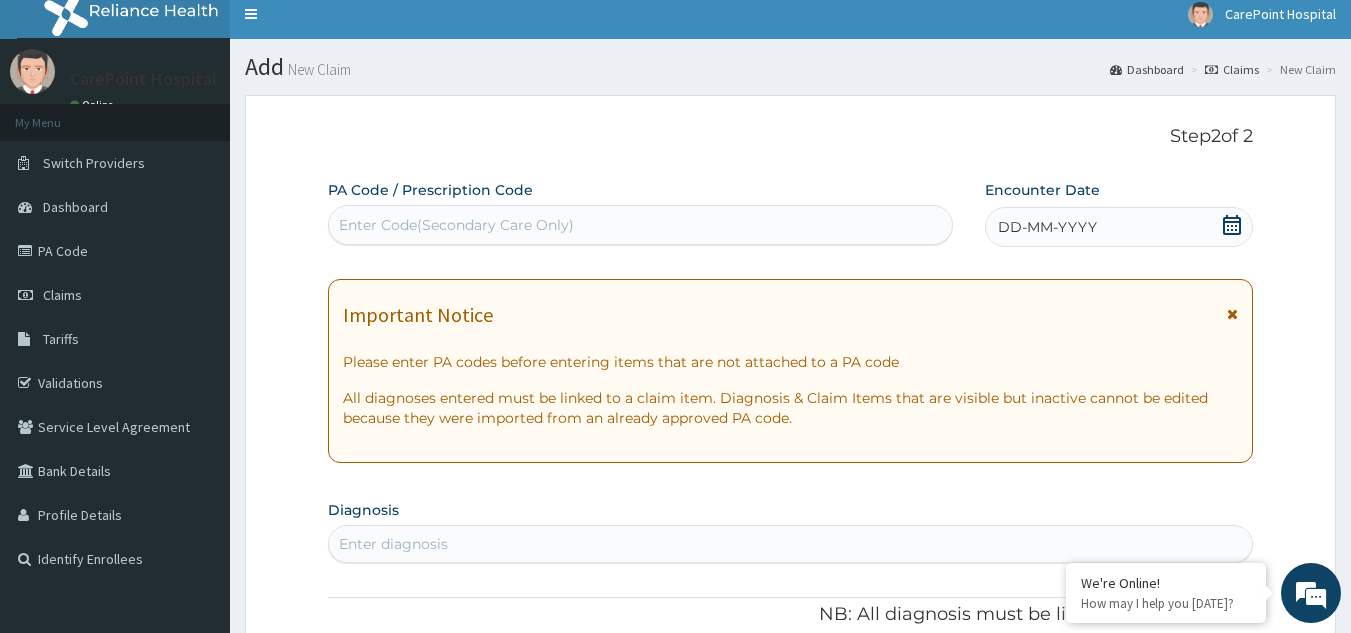 scroll, scrollTop: 0, scrollLeft: 0, axis: both 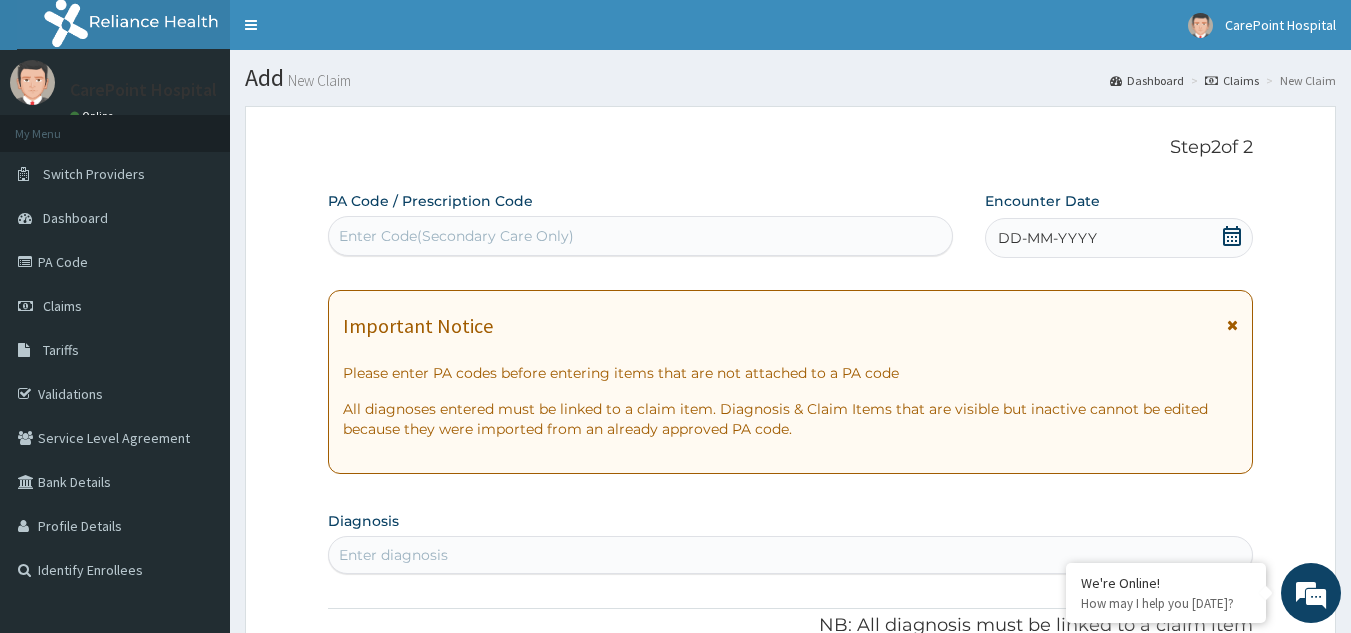 click on "Enter Code(Secondary Care Only)" at bounding box center (456, 236) 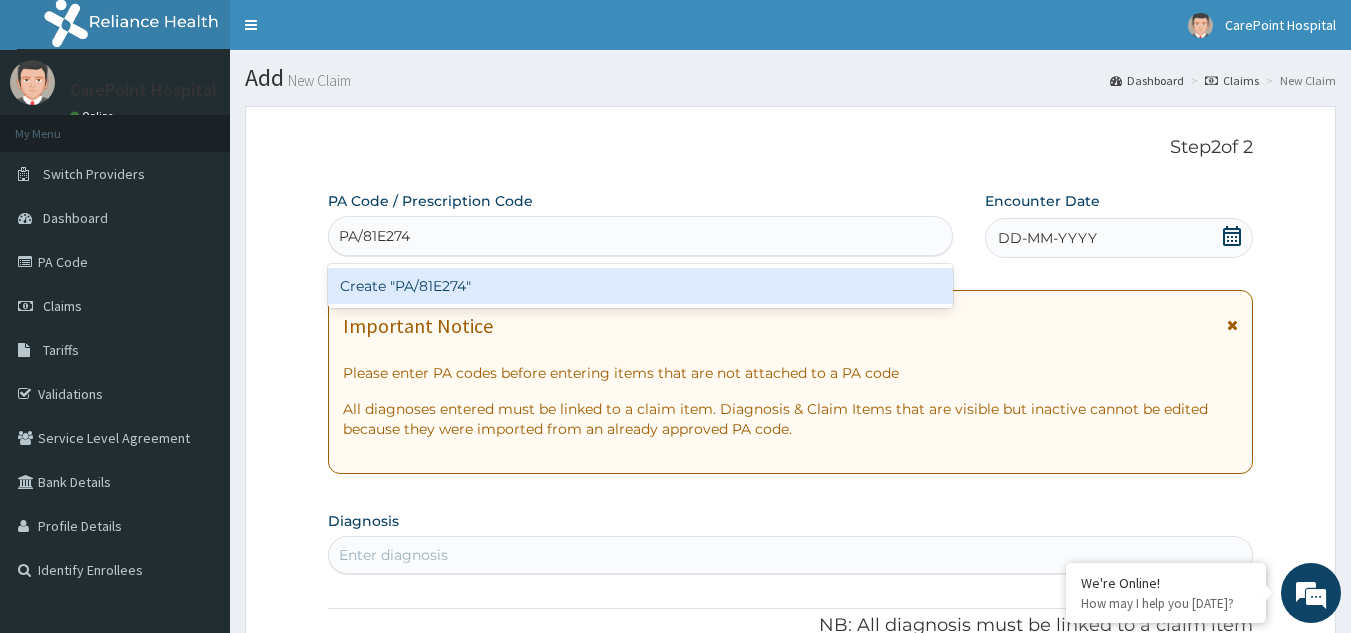 click on "Create "PA/81E274"" at bounding box center [641, 286] 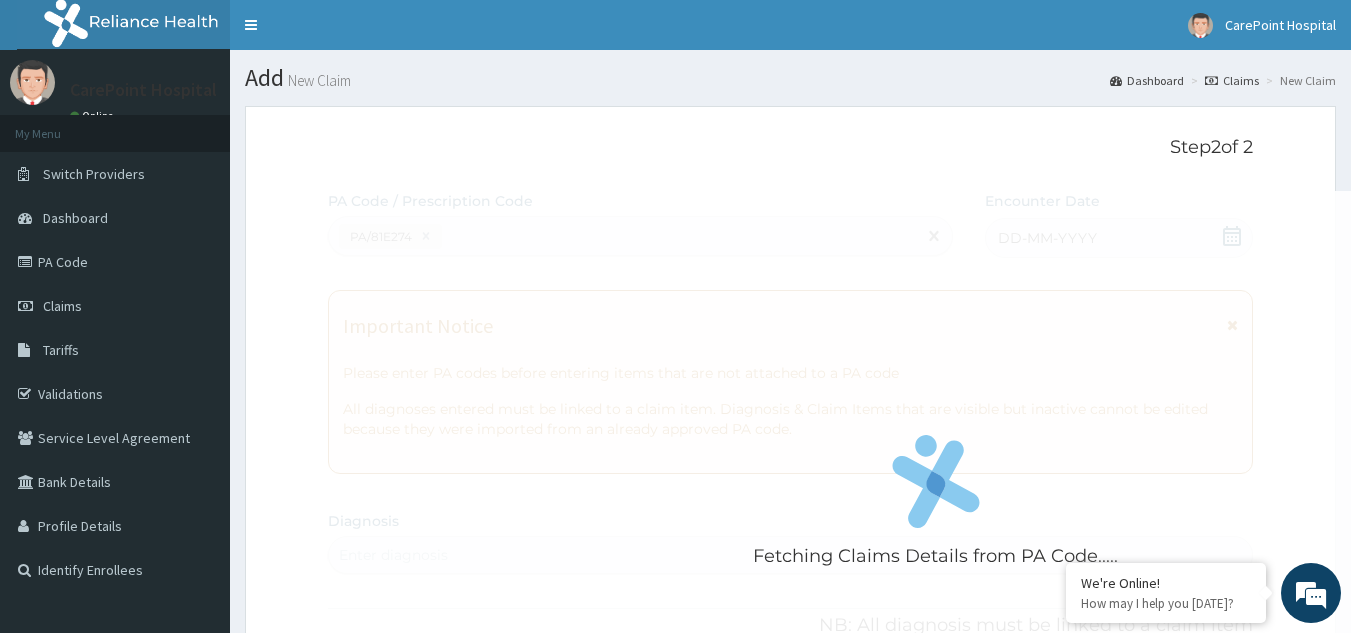 scroll, scrollTop: 665, scrollLeft: 0, axis: vertical 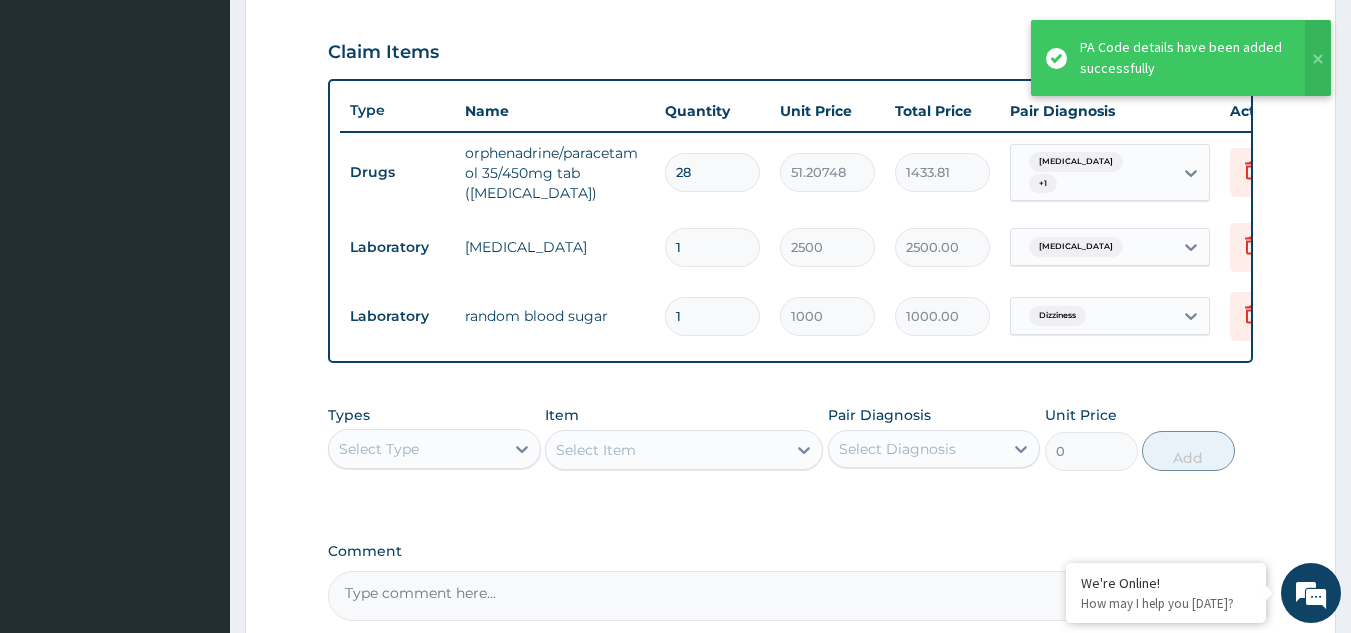 type on "0" 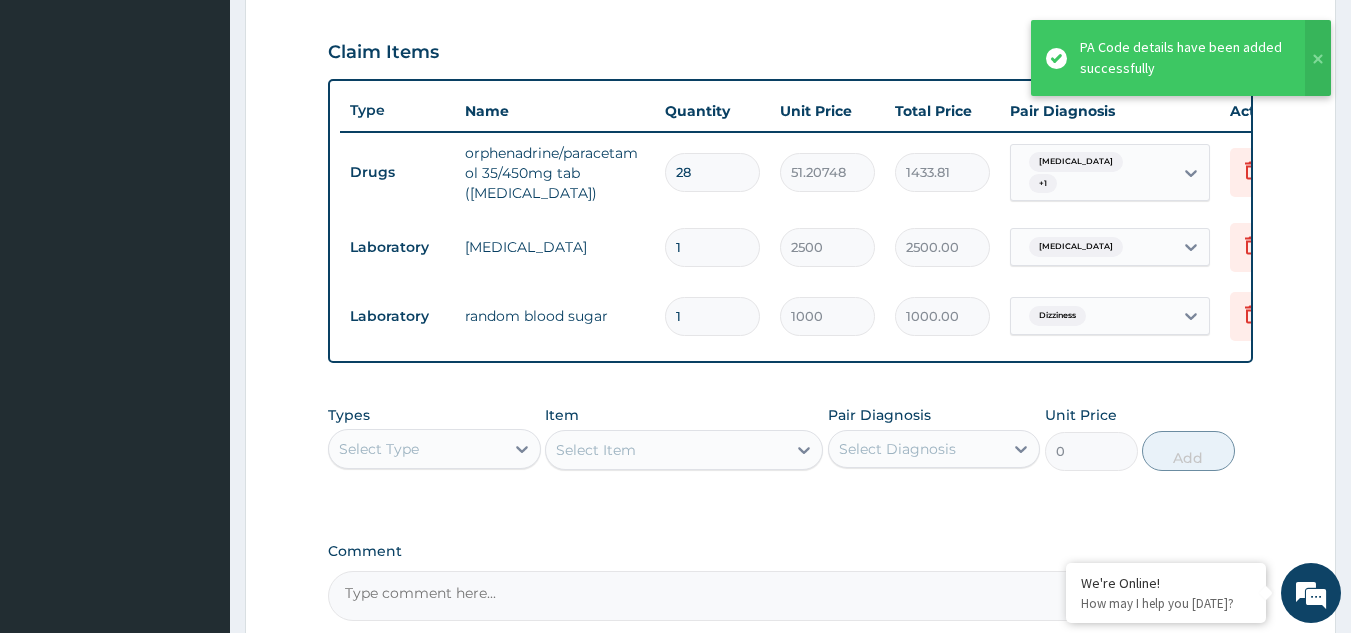 type on "0.00" 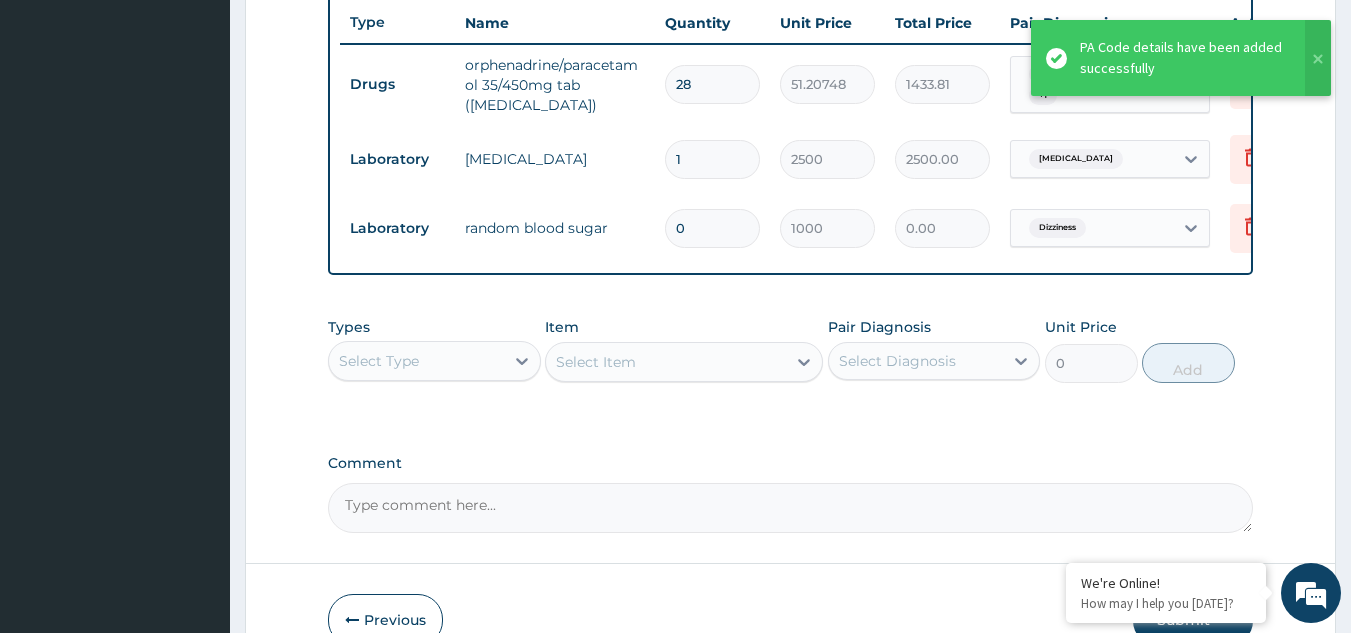 scroll, scrollTop: 765, scrollLeft: 0, axis: vertical 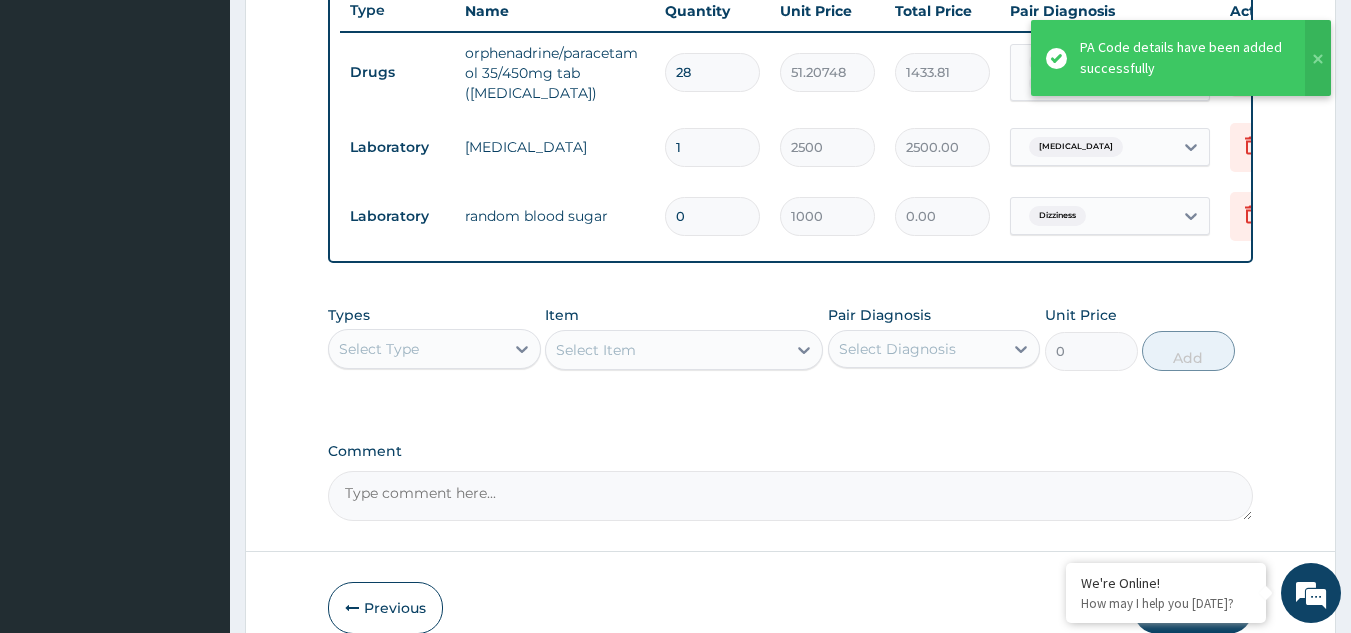 type on "0" 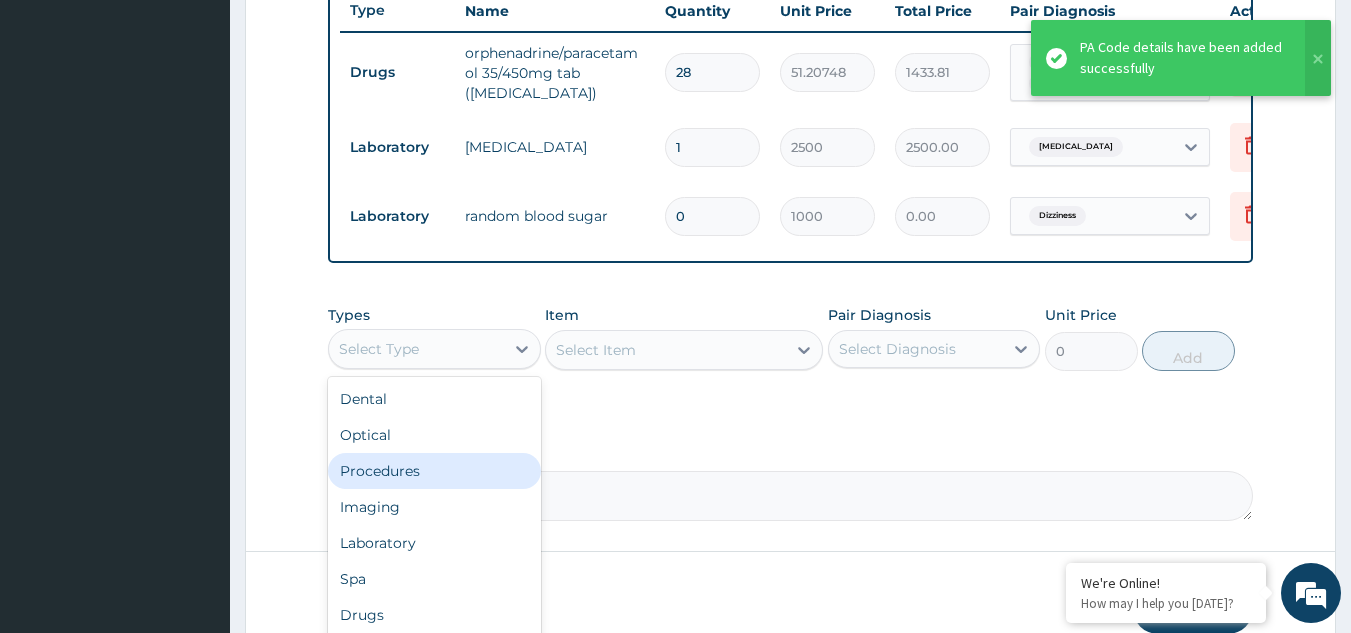 drag, startPoint x: 418, startPoint y: 488, endPoint x: 462, endPoint y: 454, distance: 55.605755 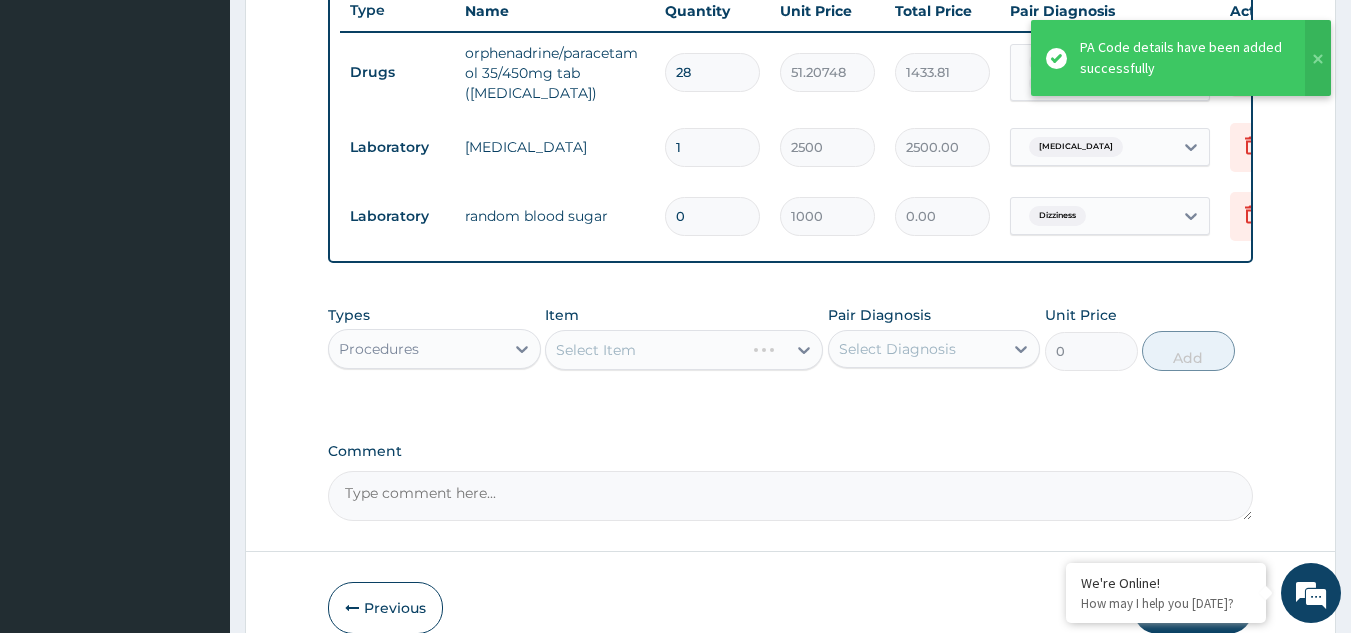 click on "Select Item" at bounding box center (684, 350) 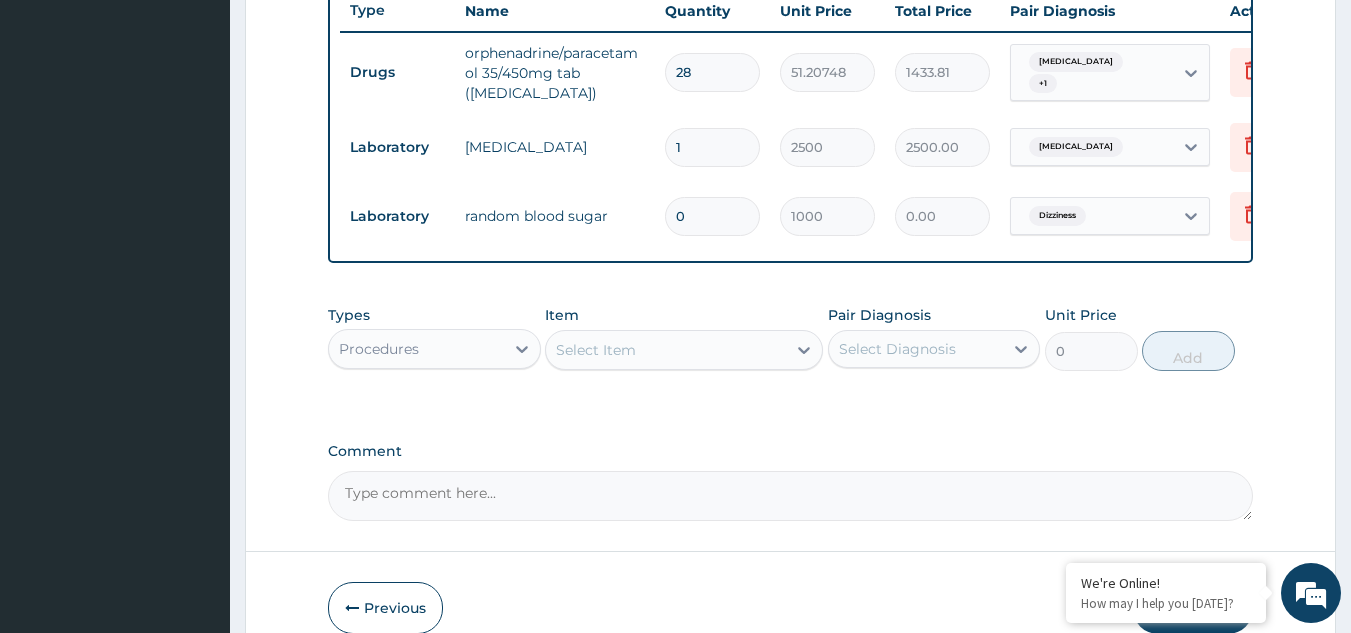 click on "Select Item" at bounding box center (666, 350) 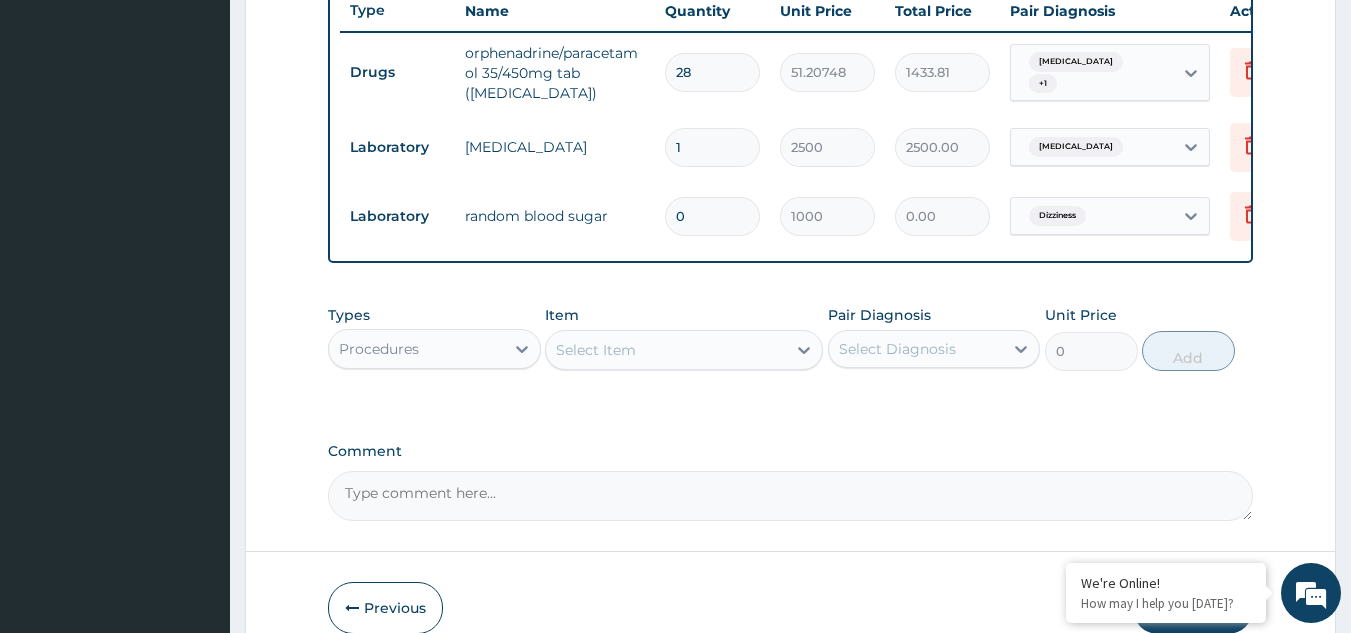 click on "0" at bounding box center [712, 216] 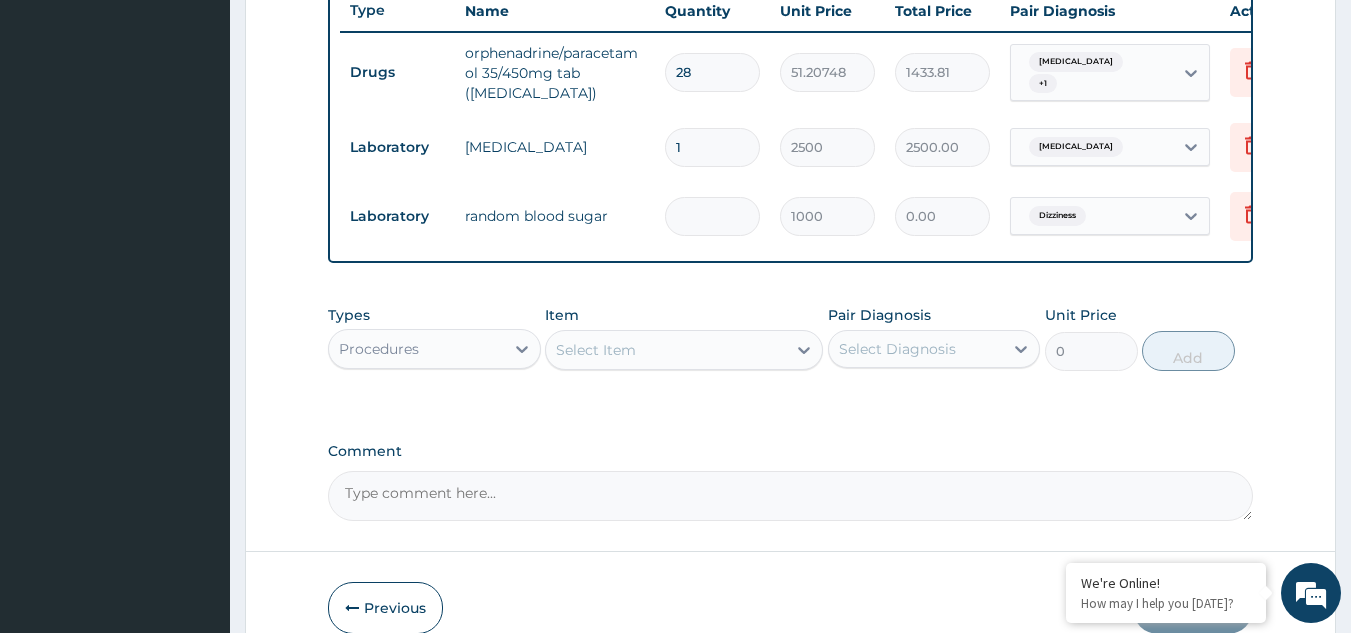 type on "1" 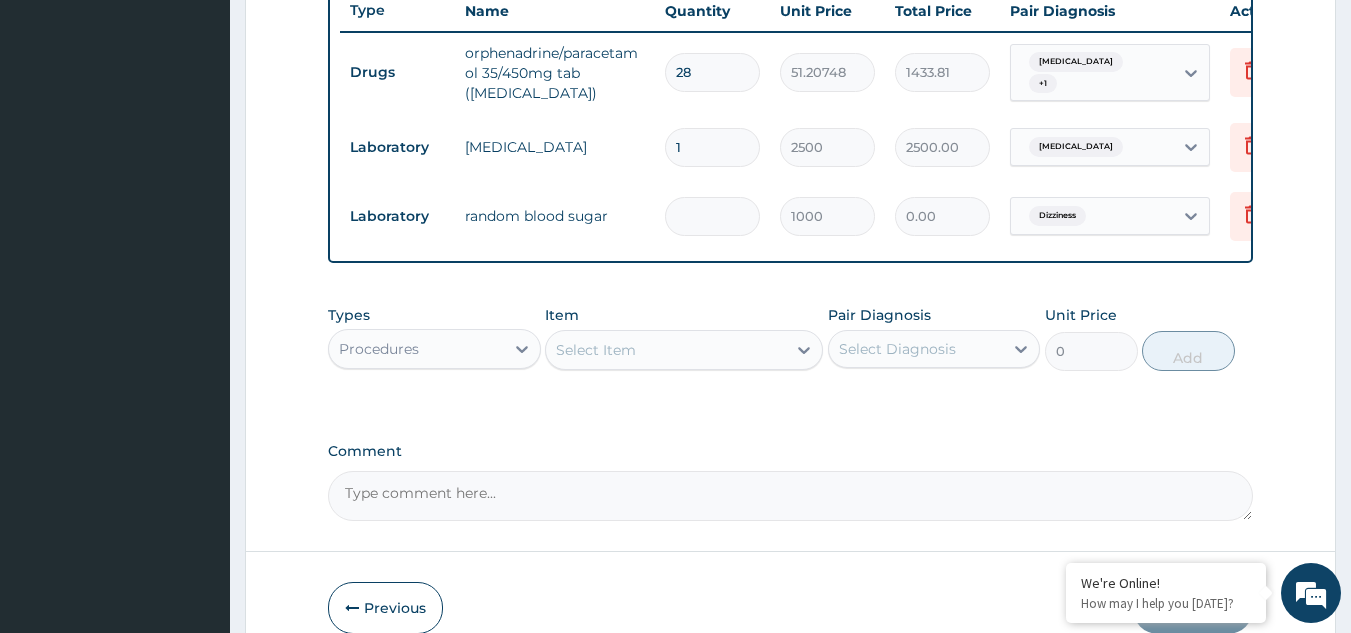 type on "1000.00" 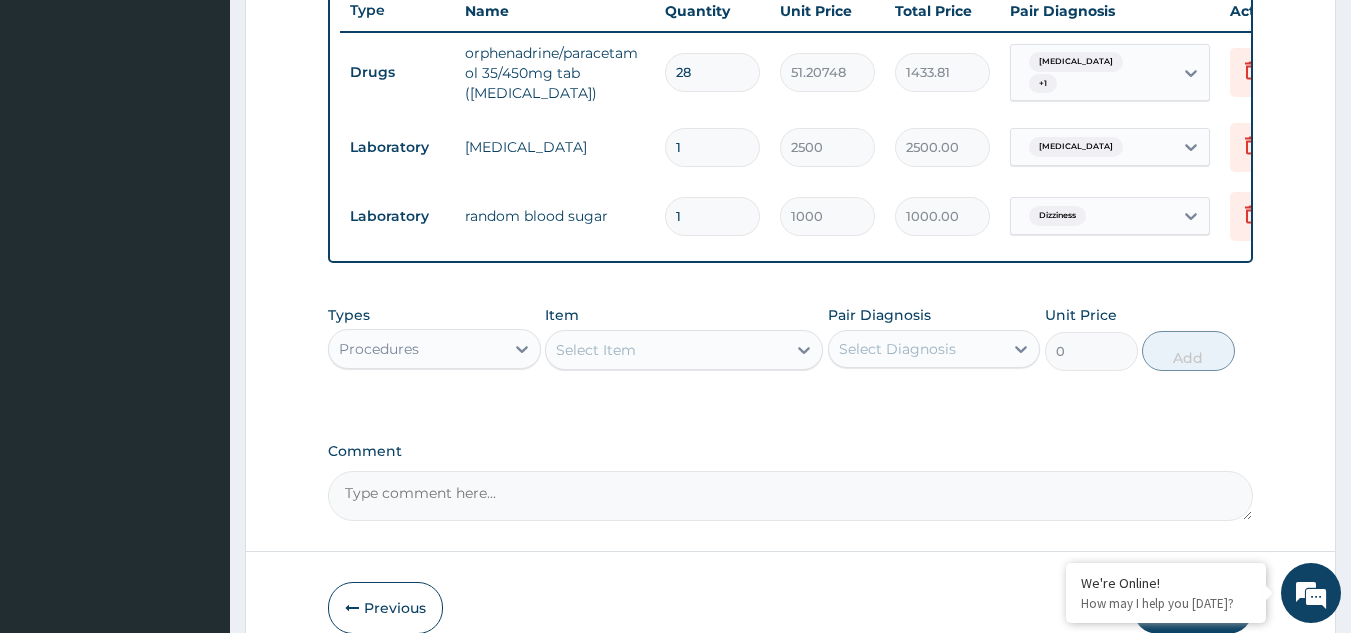 type on "1" 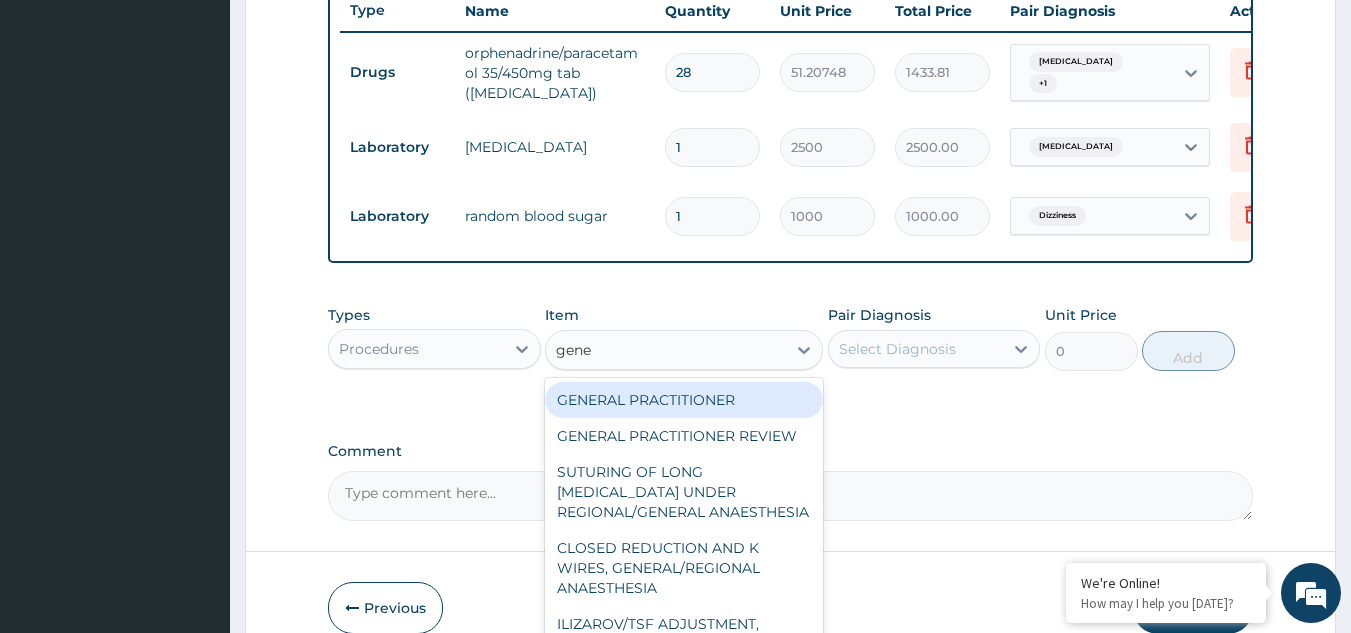 type on "gener" 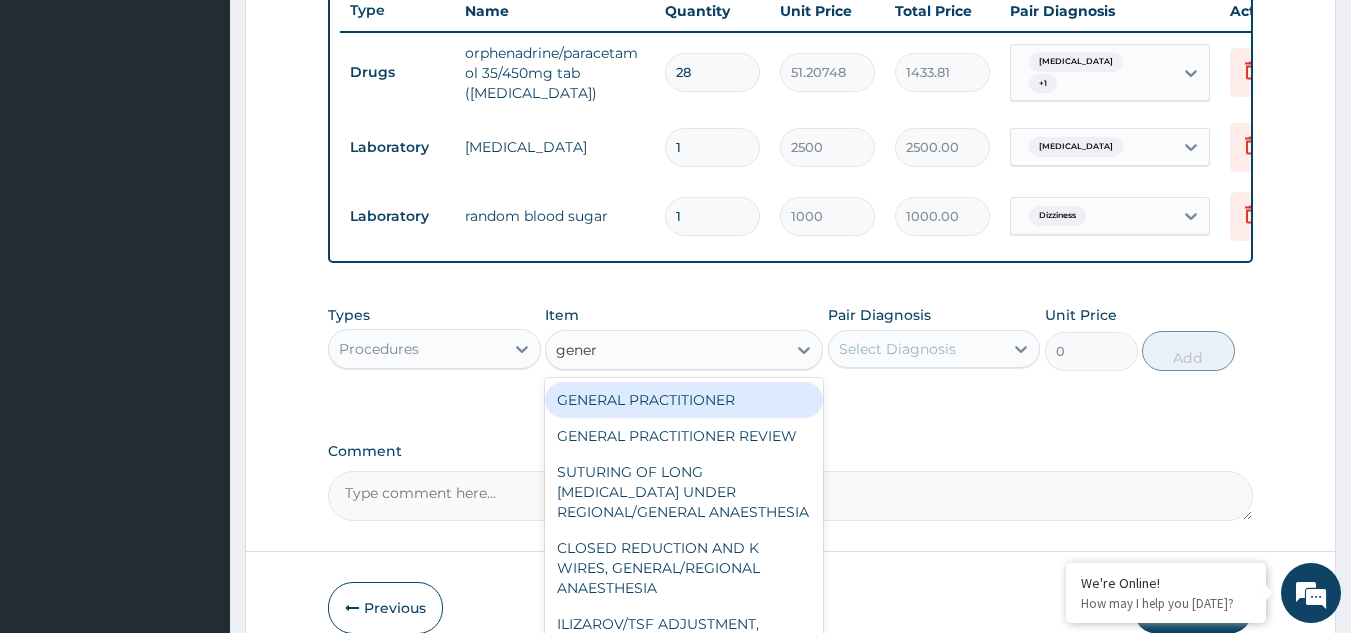 click on "GENERAL PRACTITIONER" at bounding box center (684, 400) 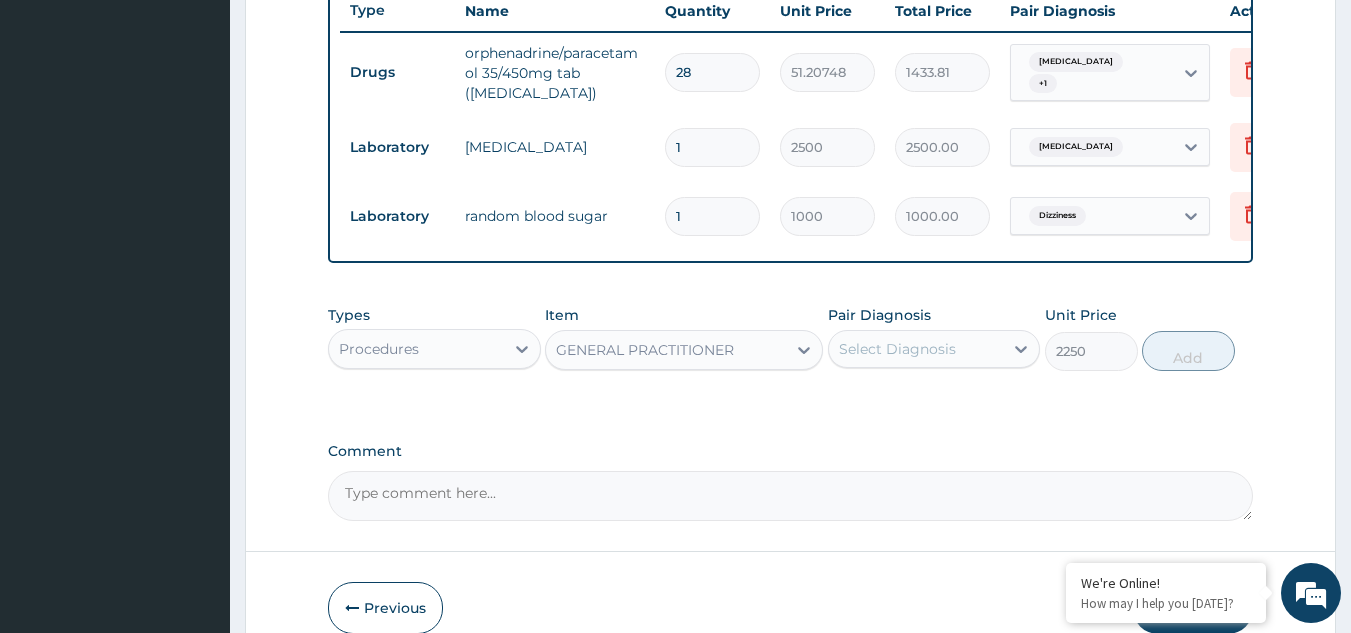 click on "Select Diagnosis" at bounding box center [897, 349] 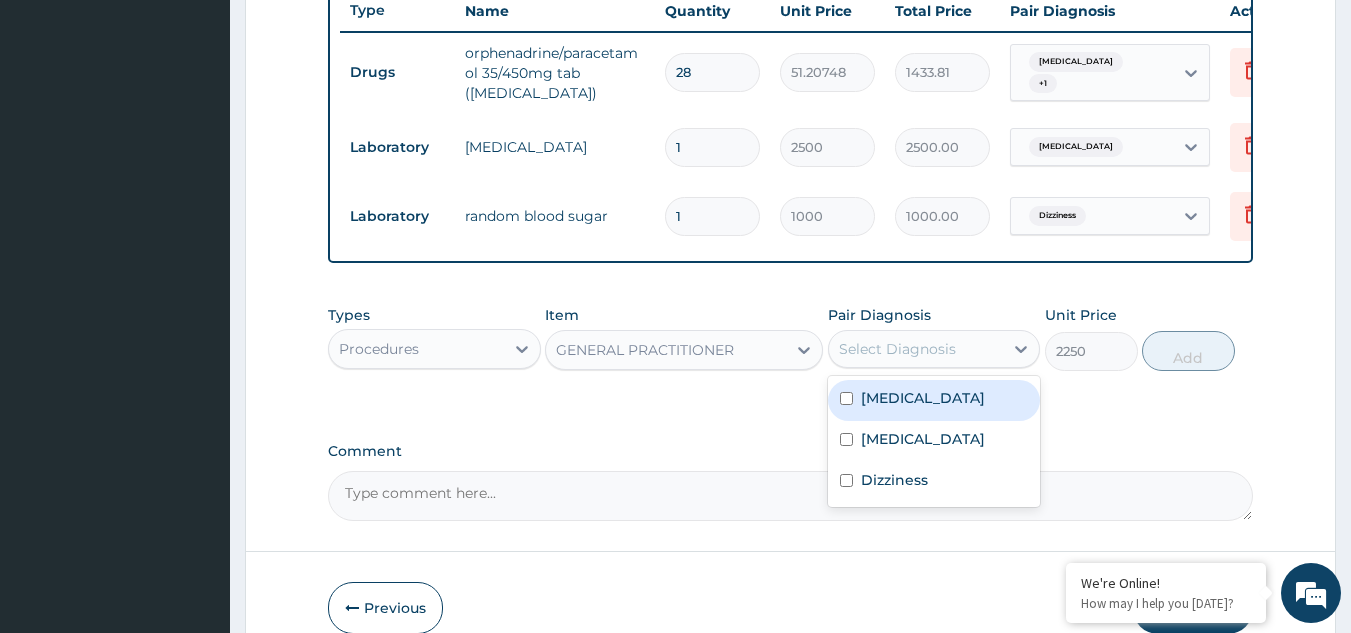 click on "[MEDICAL_DATA]" at bounding box center [934, 400] 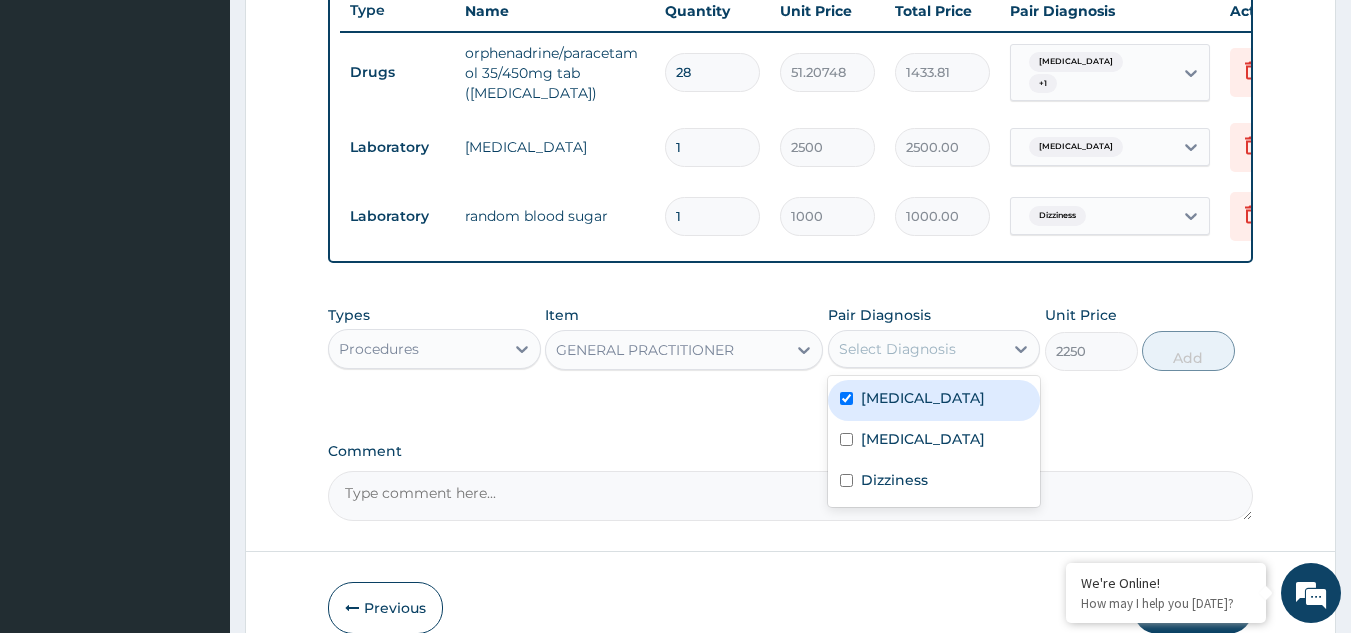 checkbox on "true" 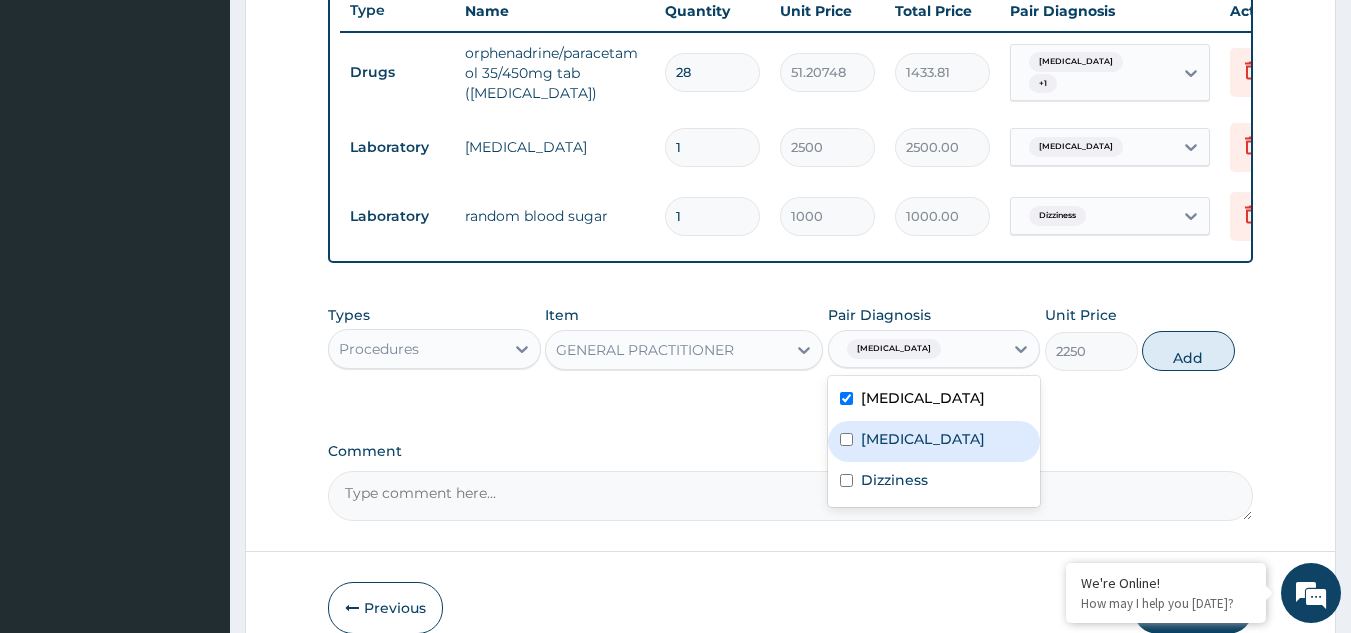 click on "Sepsis" at bounding box center [934, 441] 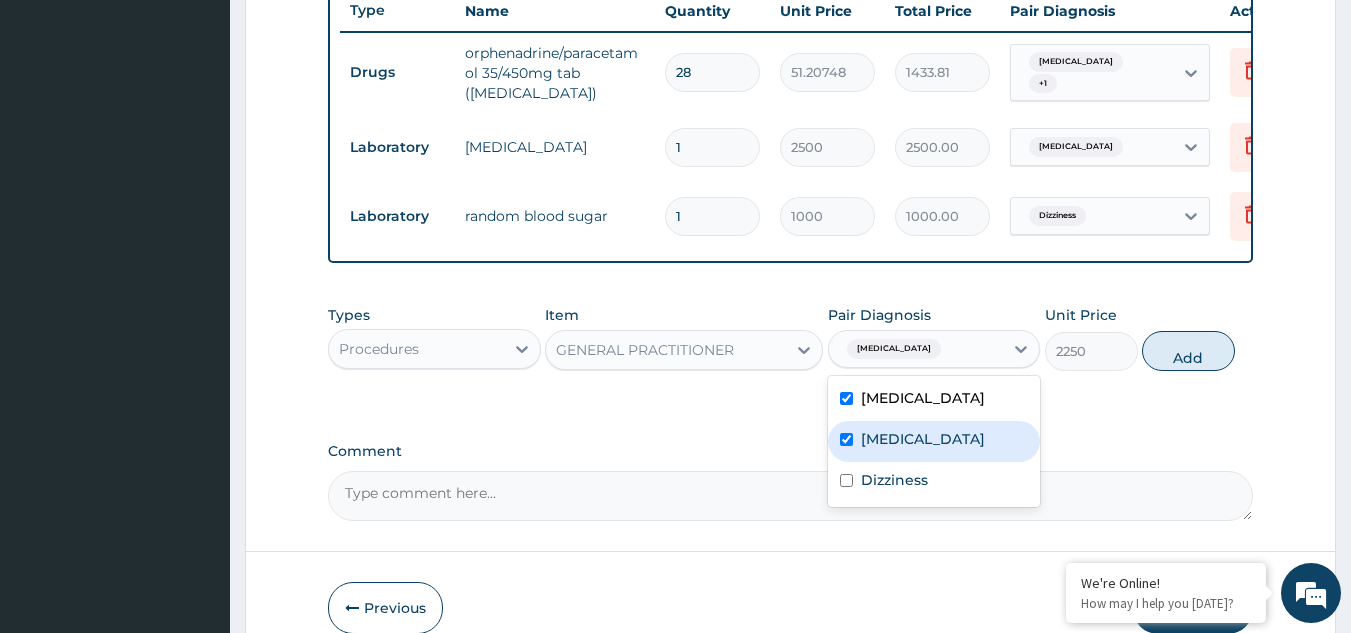 checkbox on "true" 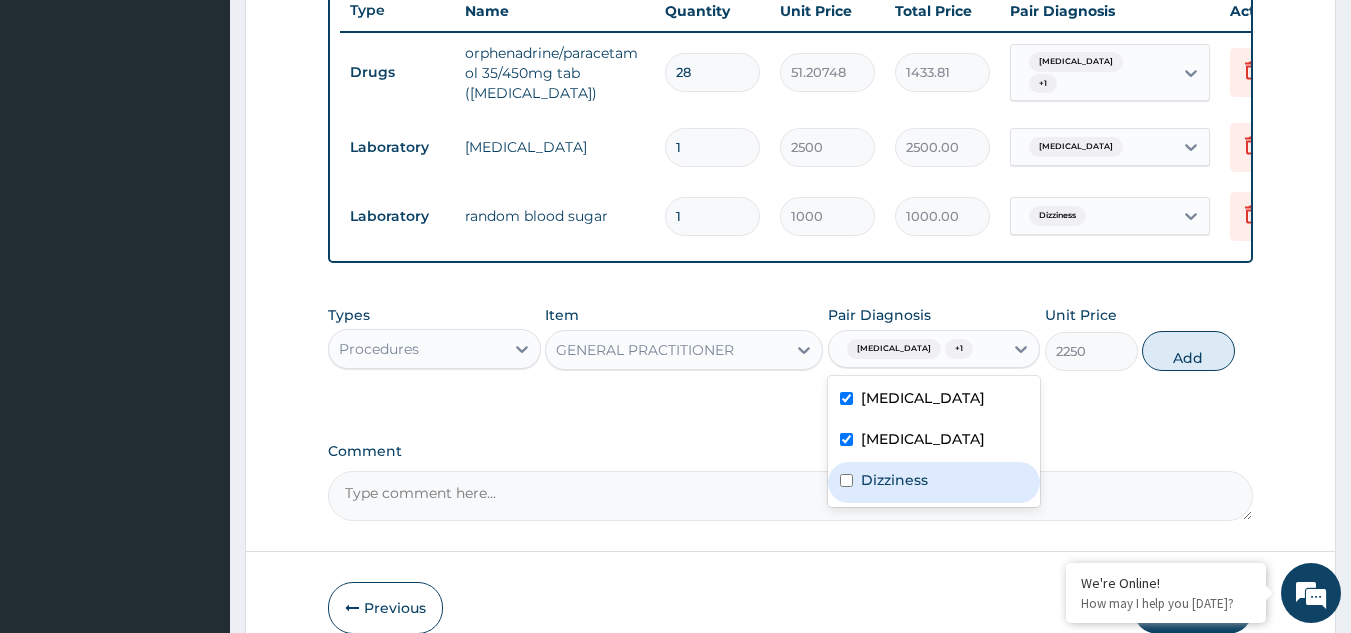 click on "Dizziness" at bounding box center (894, 480) 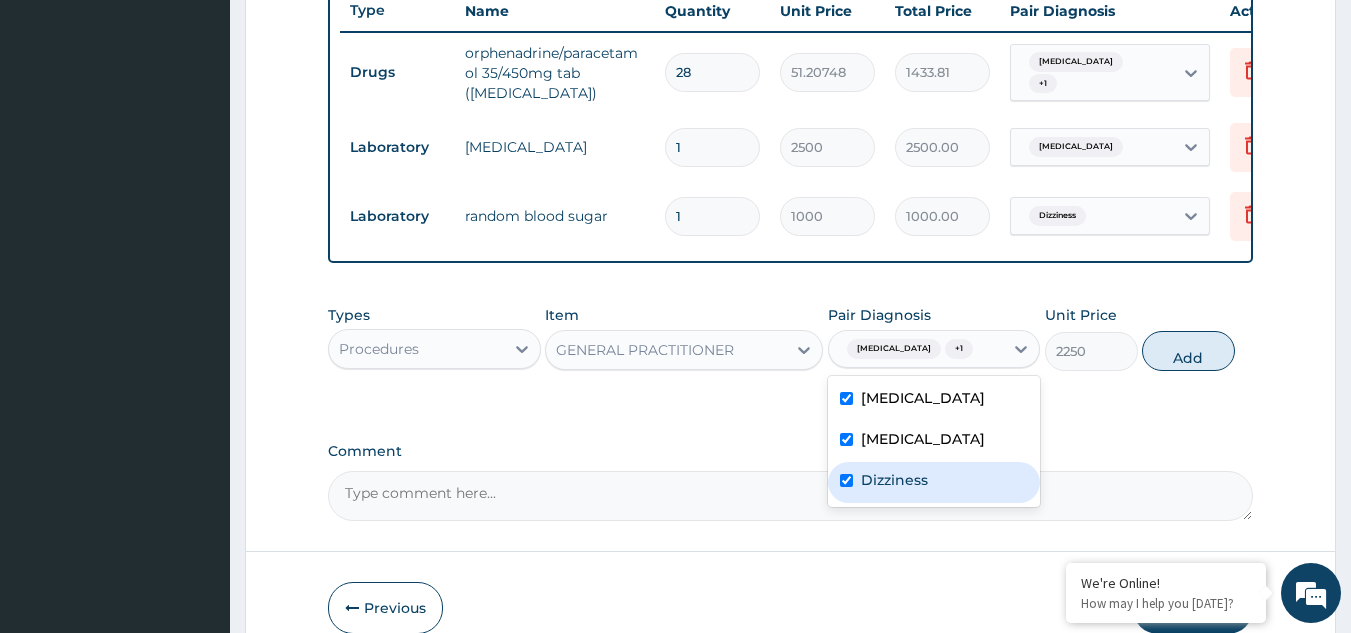 checkbox on "true" 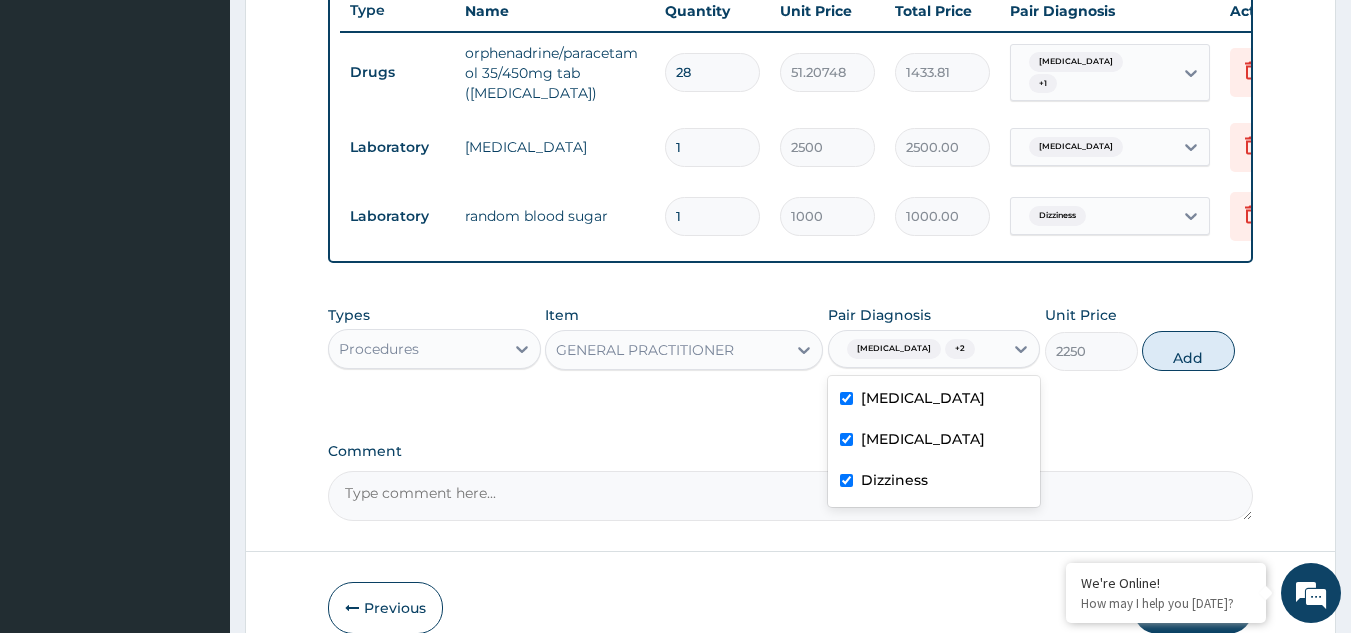 click on "Add" at bounding box center [1188, 351] 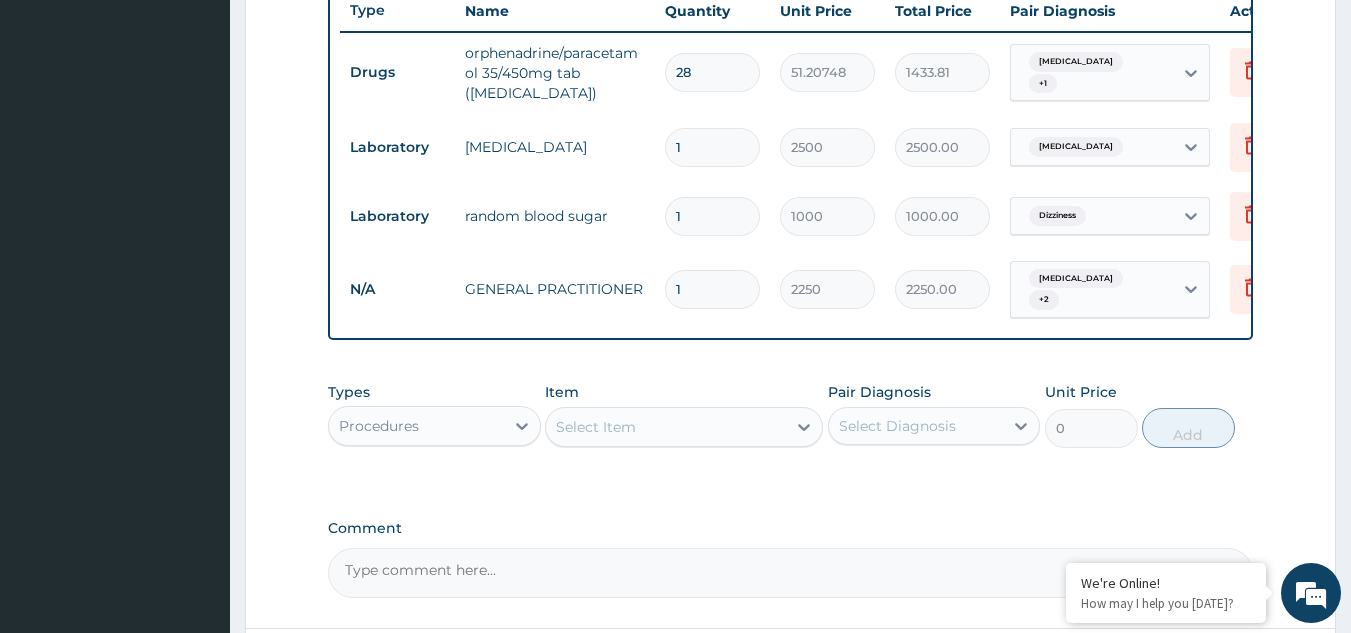 click on "Procedures" at bounding box center (416, 426) 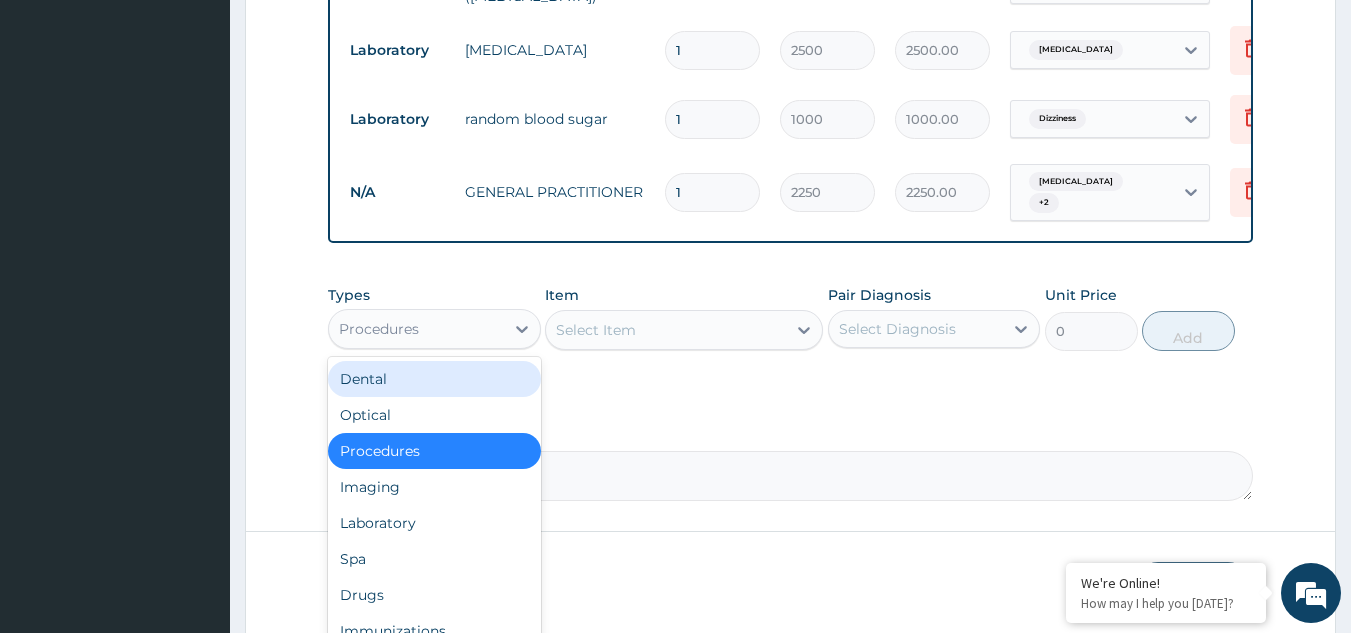 scroll, scrollTop: 947, scrollLeft: 0, axis: vertical 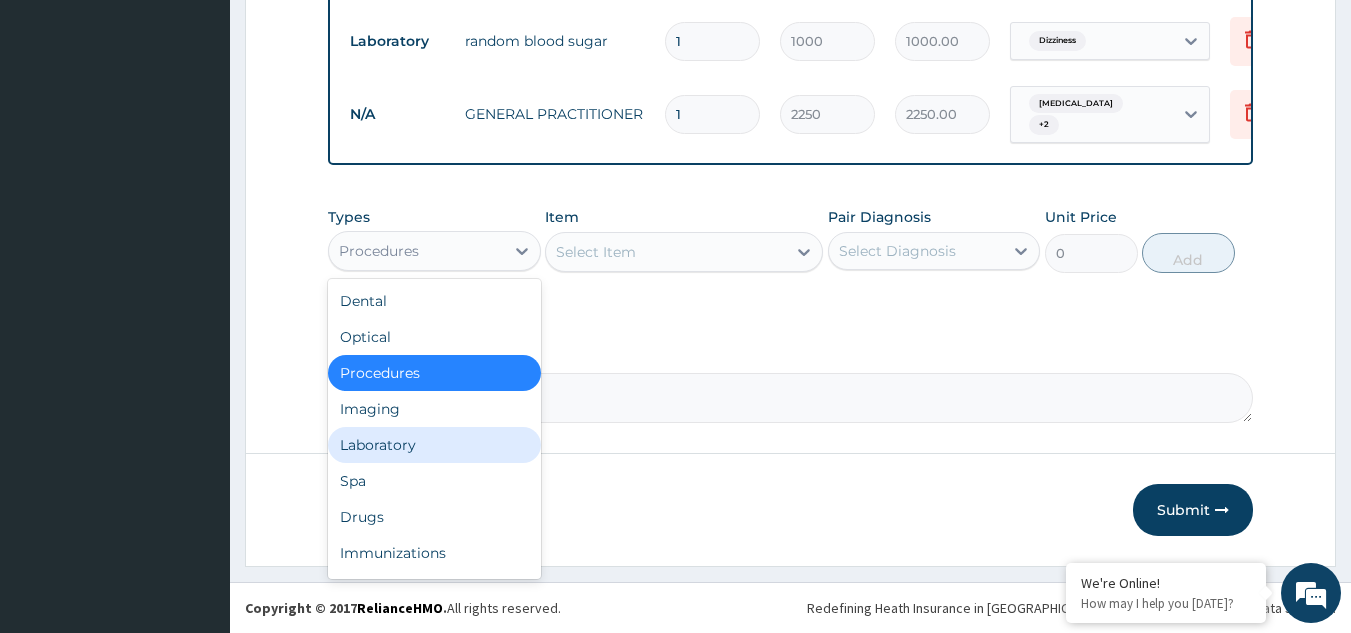 click on "Laboratory" at bounding box center (434, 445) 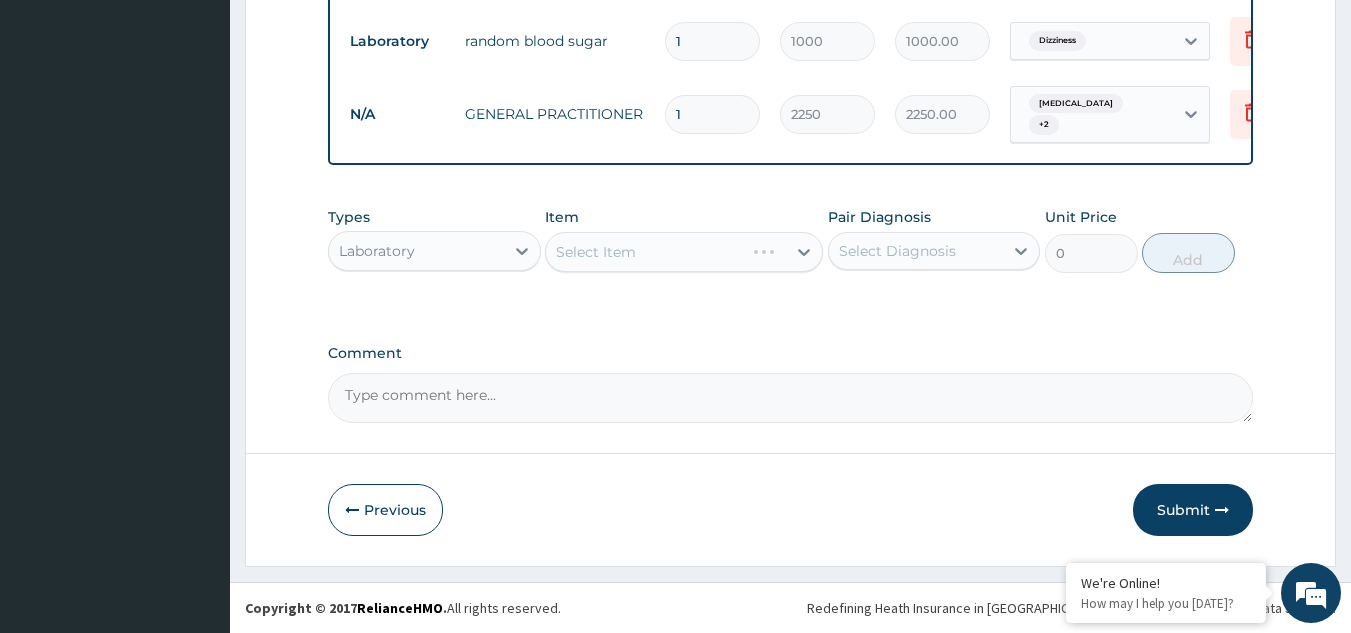 click on "Select Item" at bounding box center (684, 252) 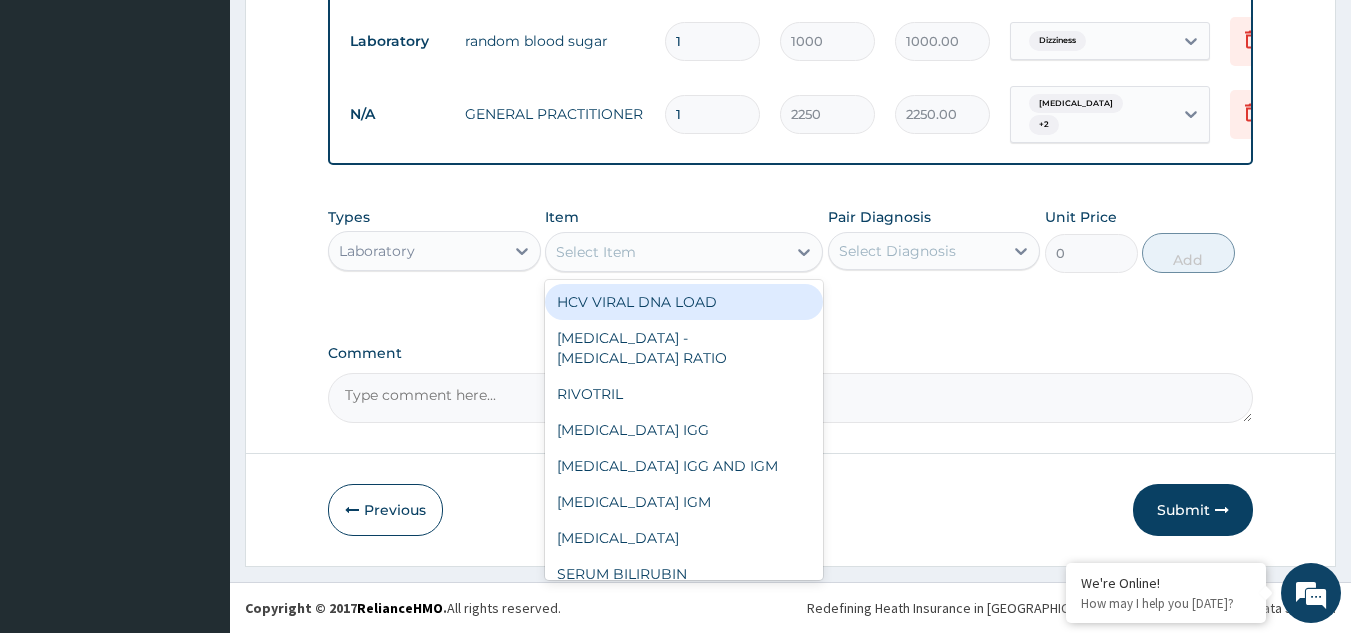 click on "Select Item" at bounding box center [666, 252] 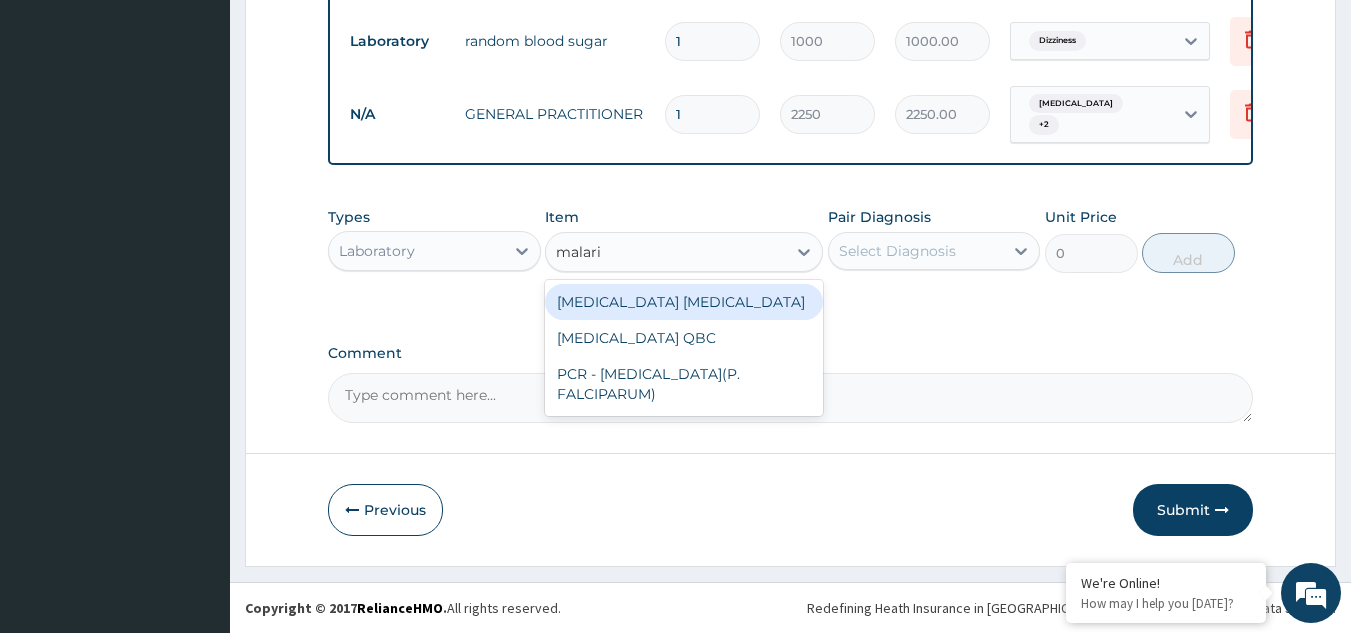 type on "malaria" 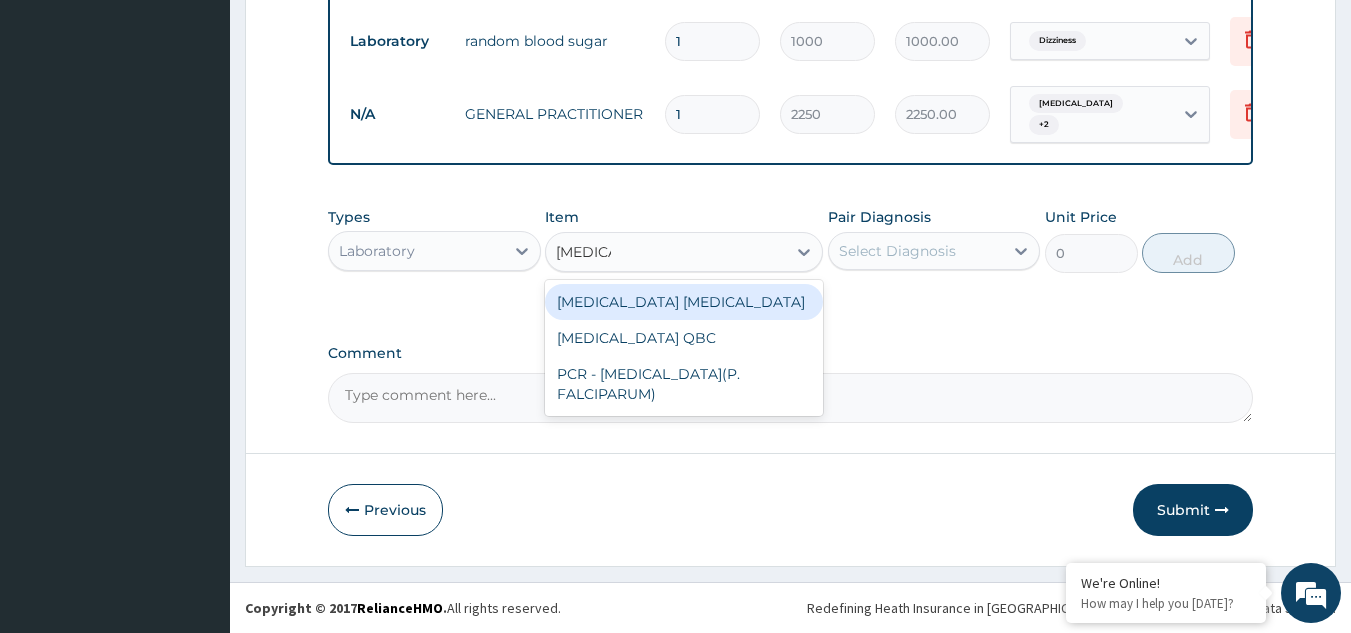 drag, startPoint x: 702, startPoint y: 305, endPoint x: 748, endPoint y: 291, distance: 48.08326 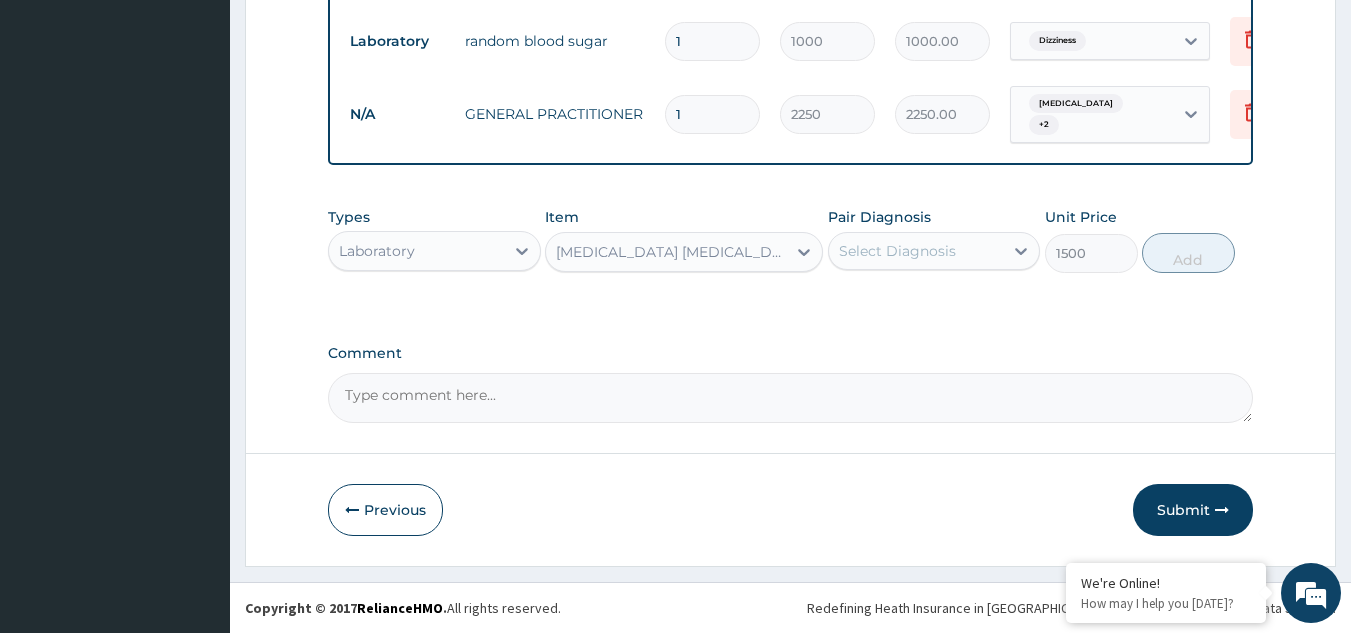 click on "Select Diagnosis" at bounding box center [897, 251] 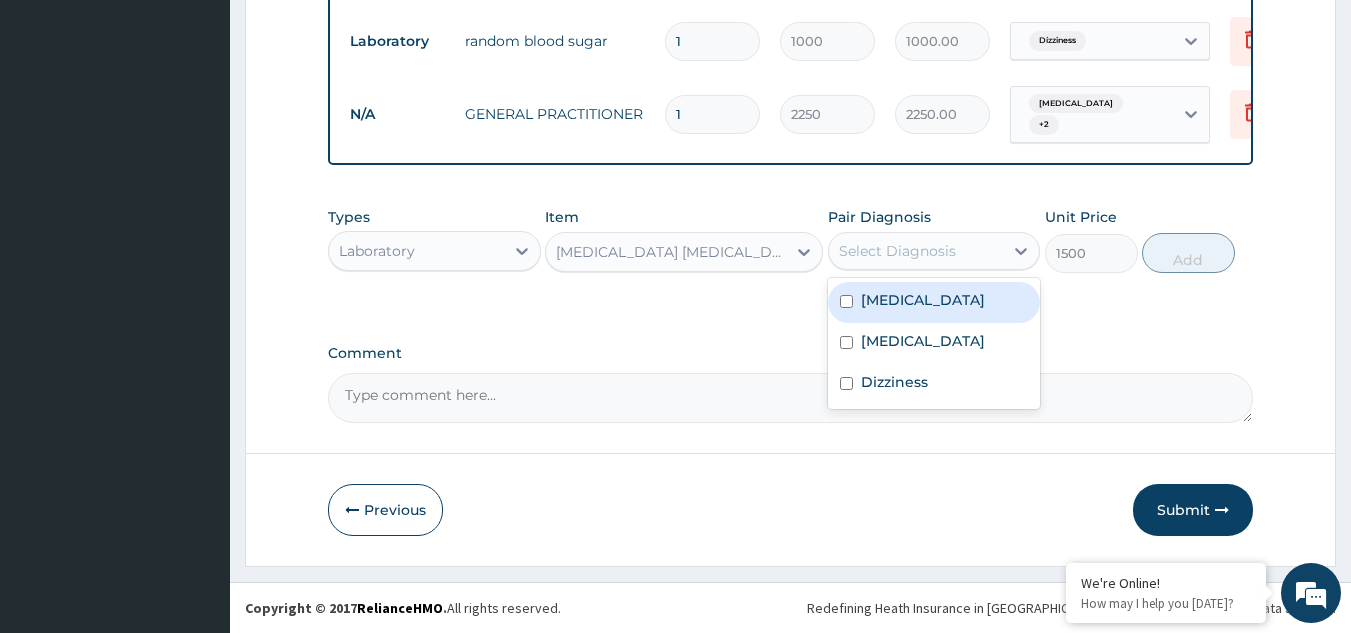 drag, startPoint x: 940, startPoint y: 307, endPoint x: 970, endPoint y: 299, distance: 31.04835 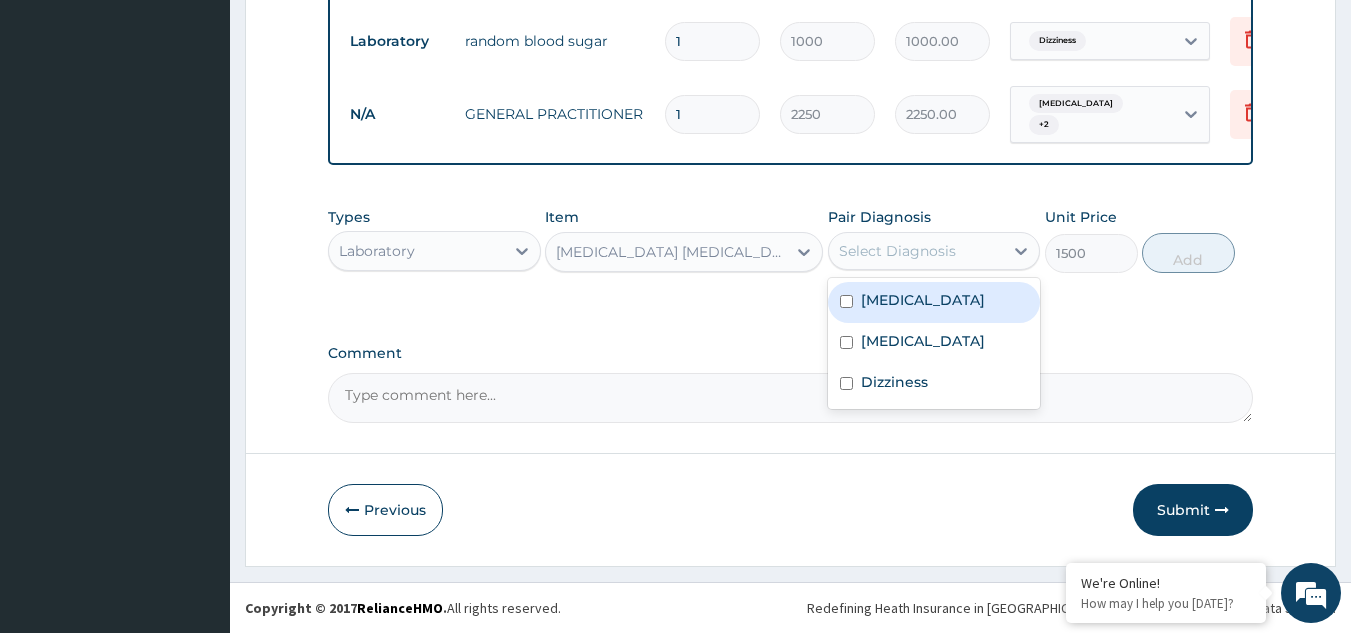 click on "[MEDICAL_DATA]" at bounding box center (934, 302) 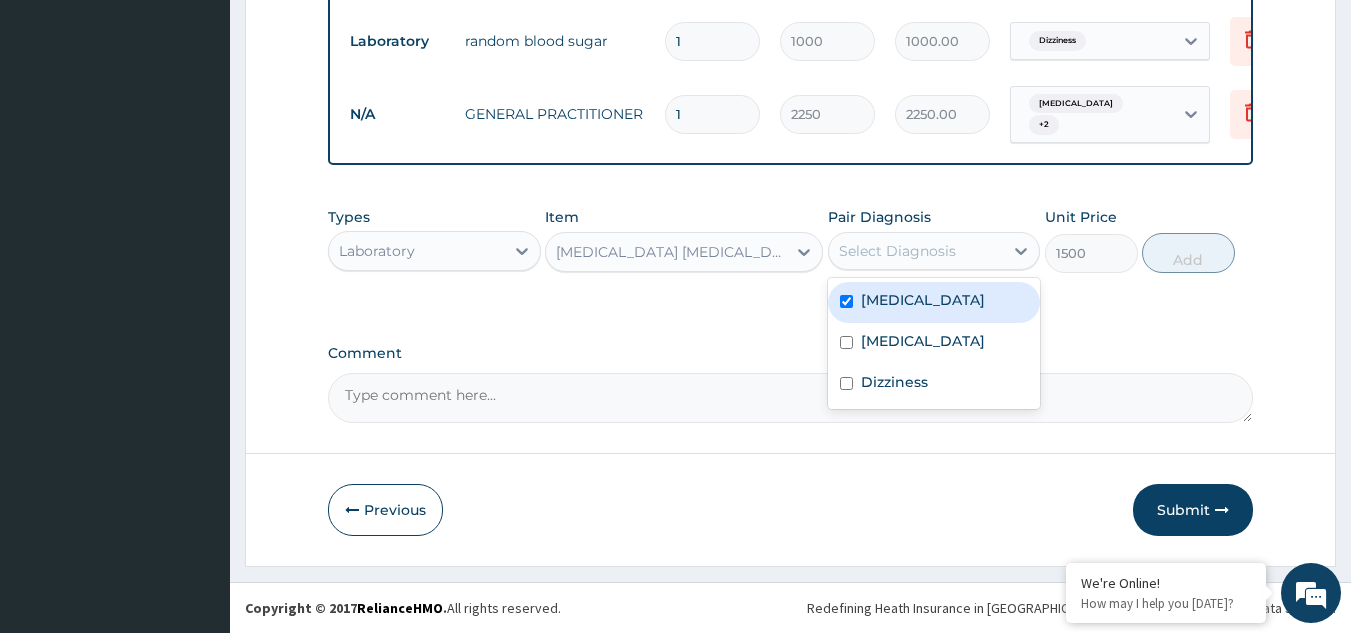 checkbox on "true" 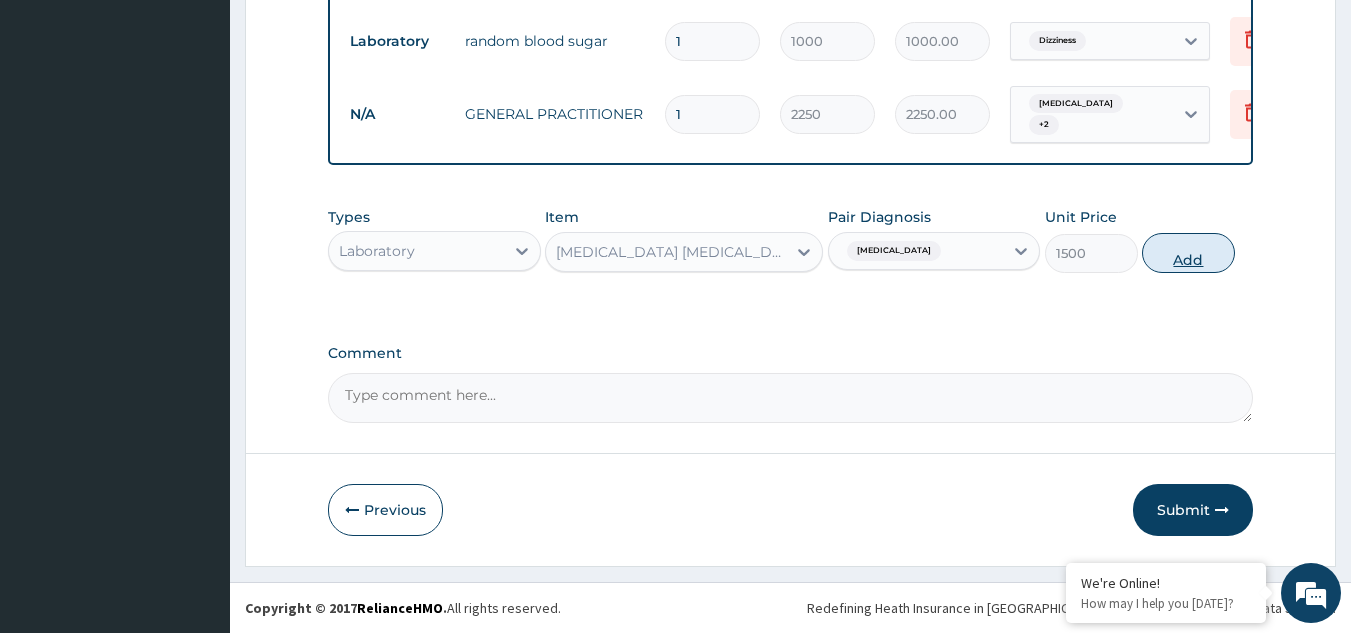 click on "Add" at bounding box center (1188, 253) 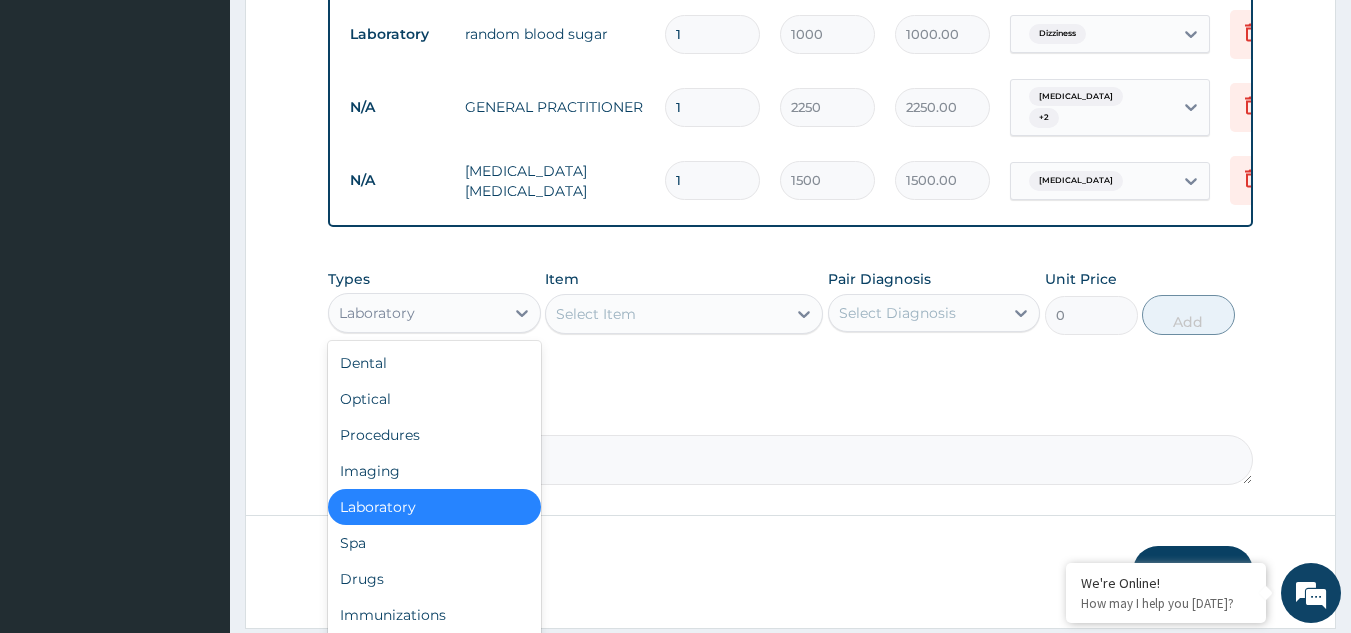 click on "Laboratory" at bounding box center (416, 313) 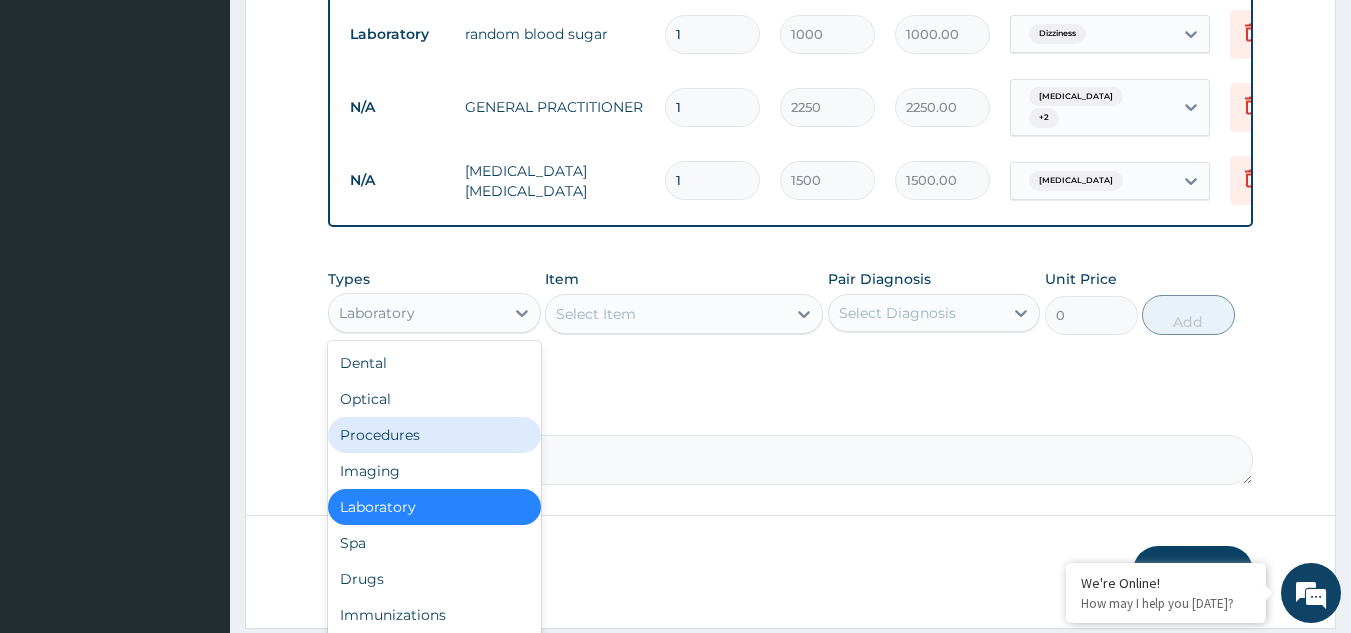scroll, scrollTop: 68, scrollLeft: 0, axis: vertical 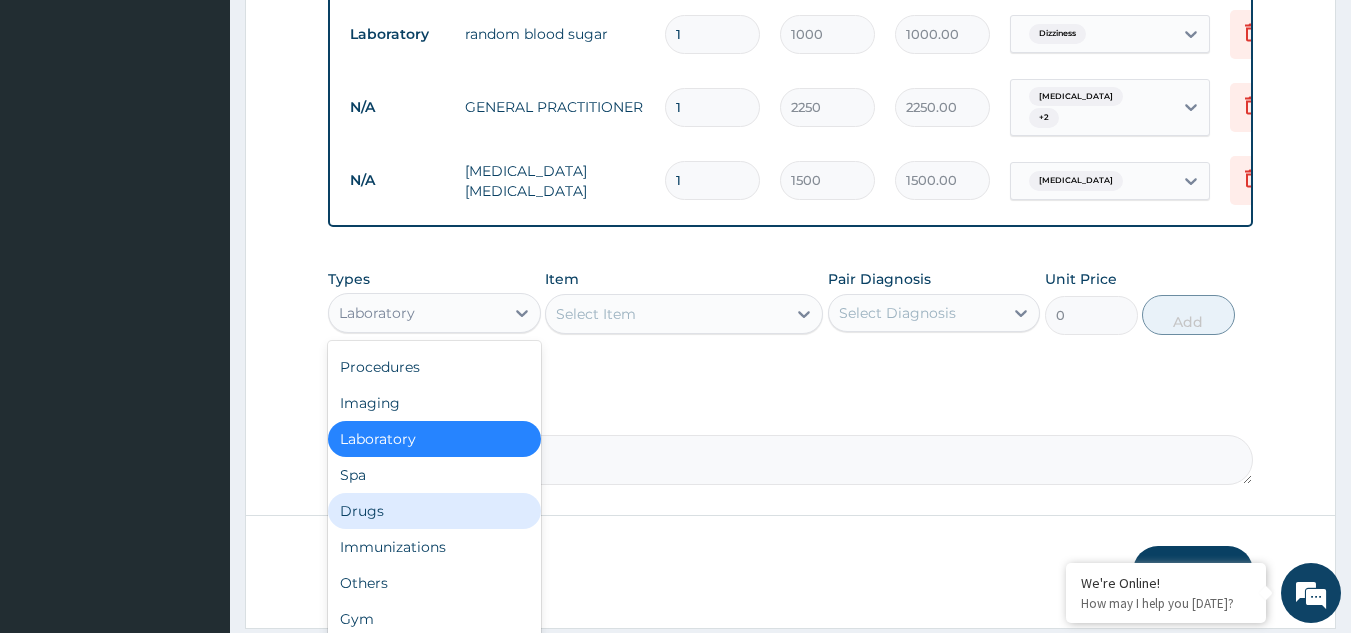 click on "Drugs" at bounding box center (434, 511) 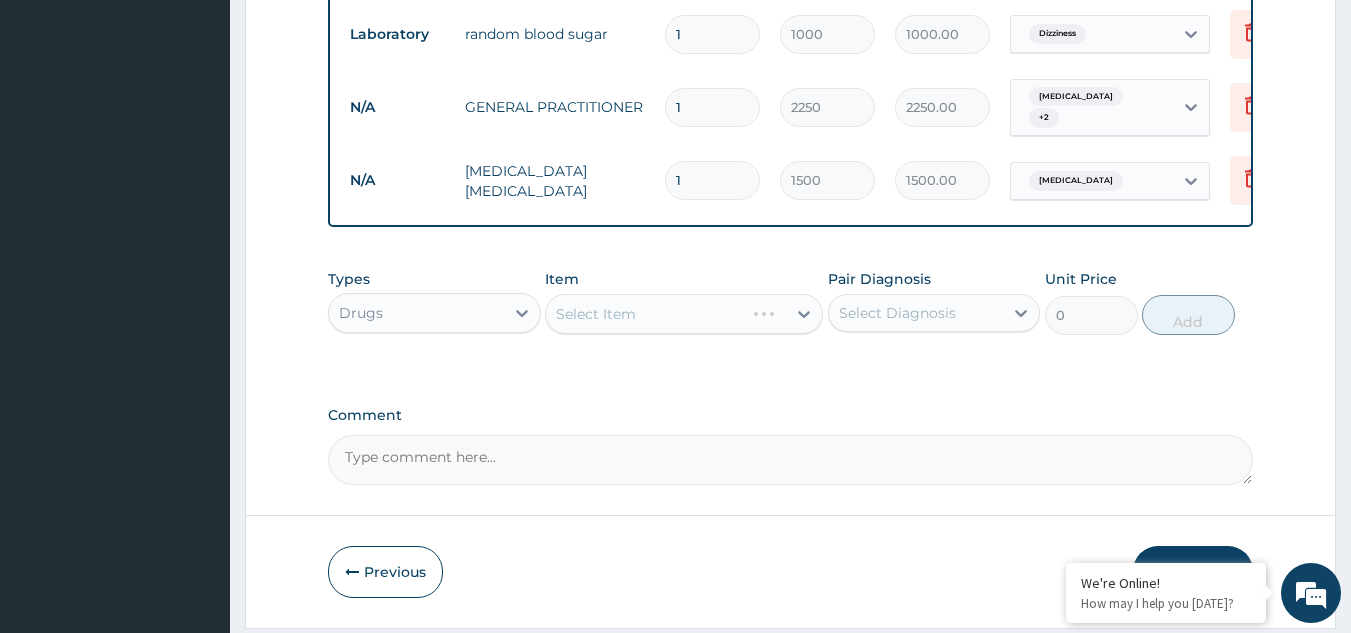 click on "Select Item" at bounding box center (684, 314) 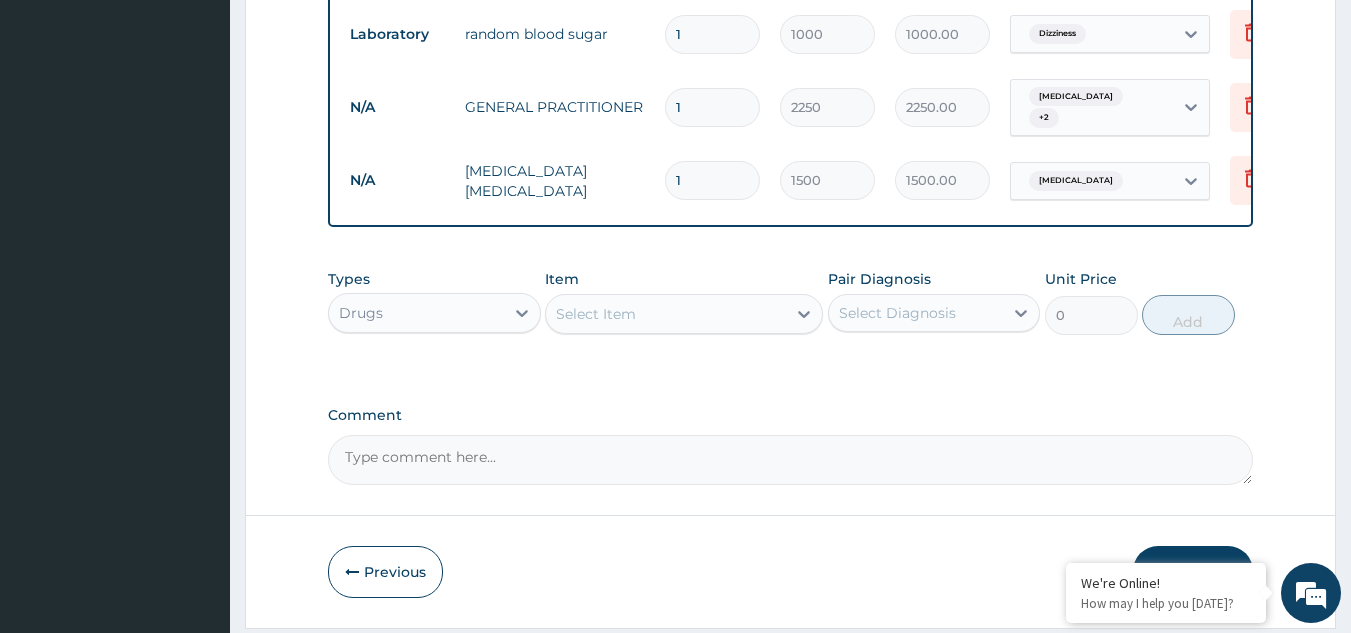 click on "Select Item" at bounding box center (596, 314) 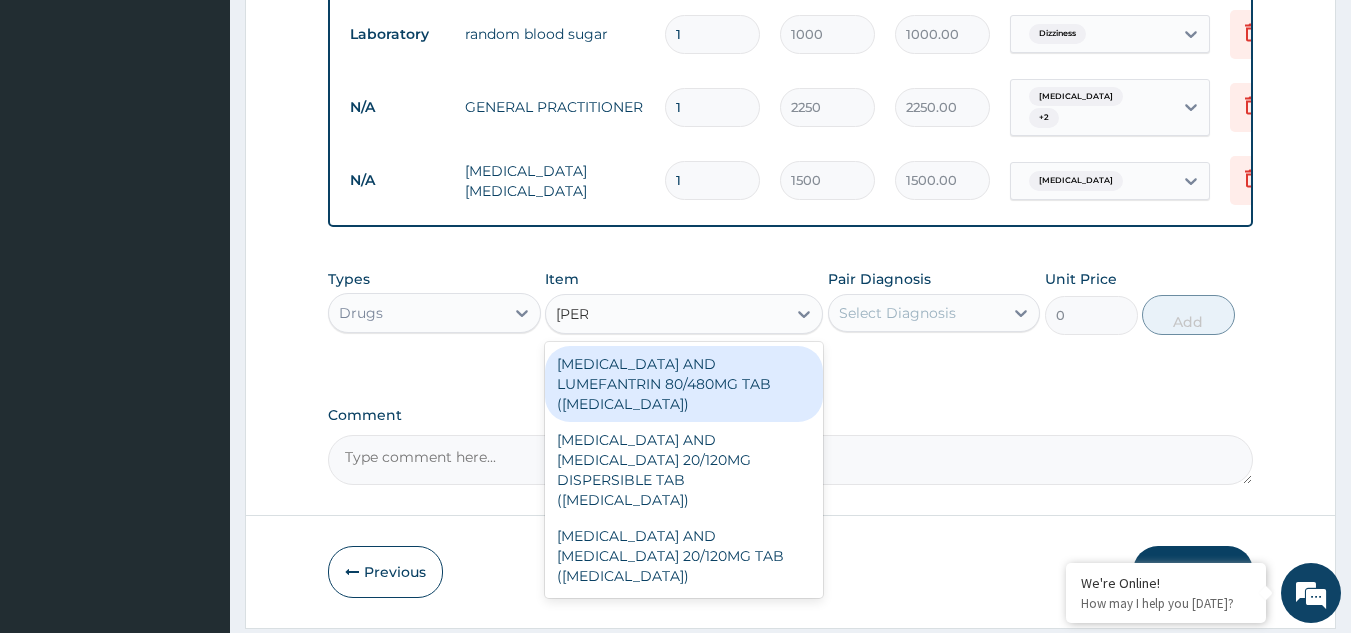 type on "coart" 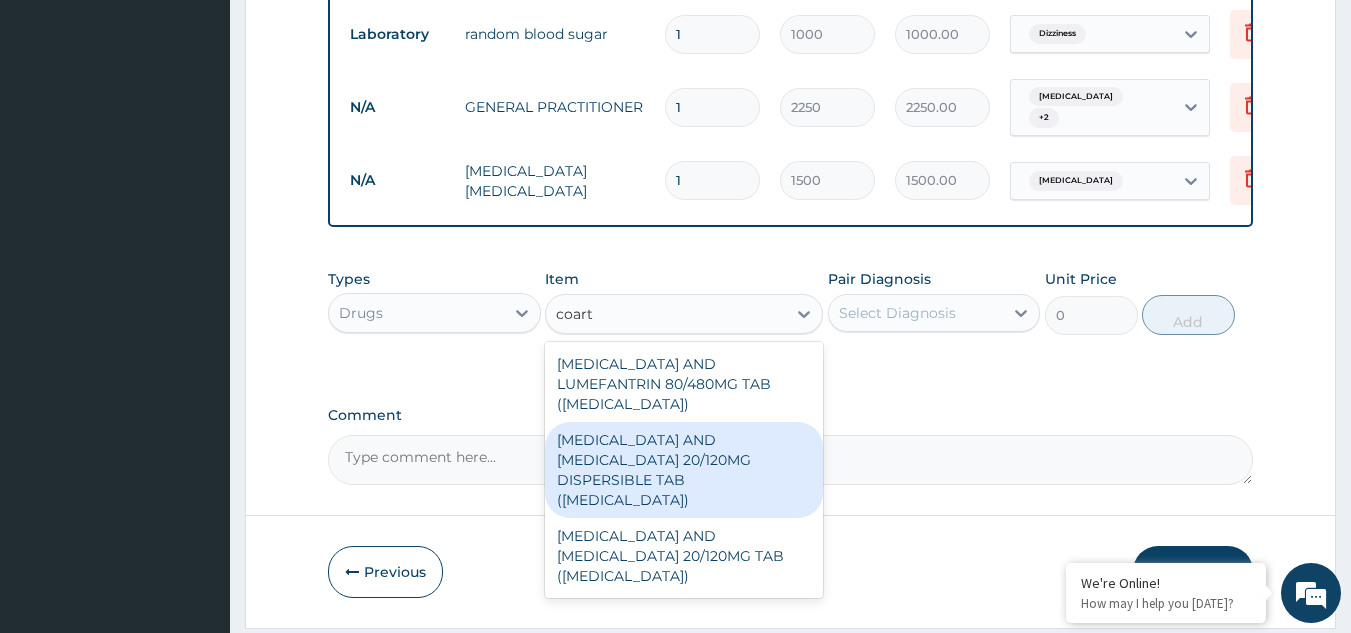 click on "[MEDICAL_DATA] AND [MEDICAL_DATA] 20/120MG DISPERSIBLE TAB ([MEDICAL_DATA])" at bounding box center [684, 470] 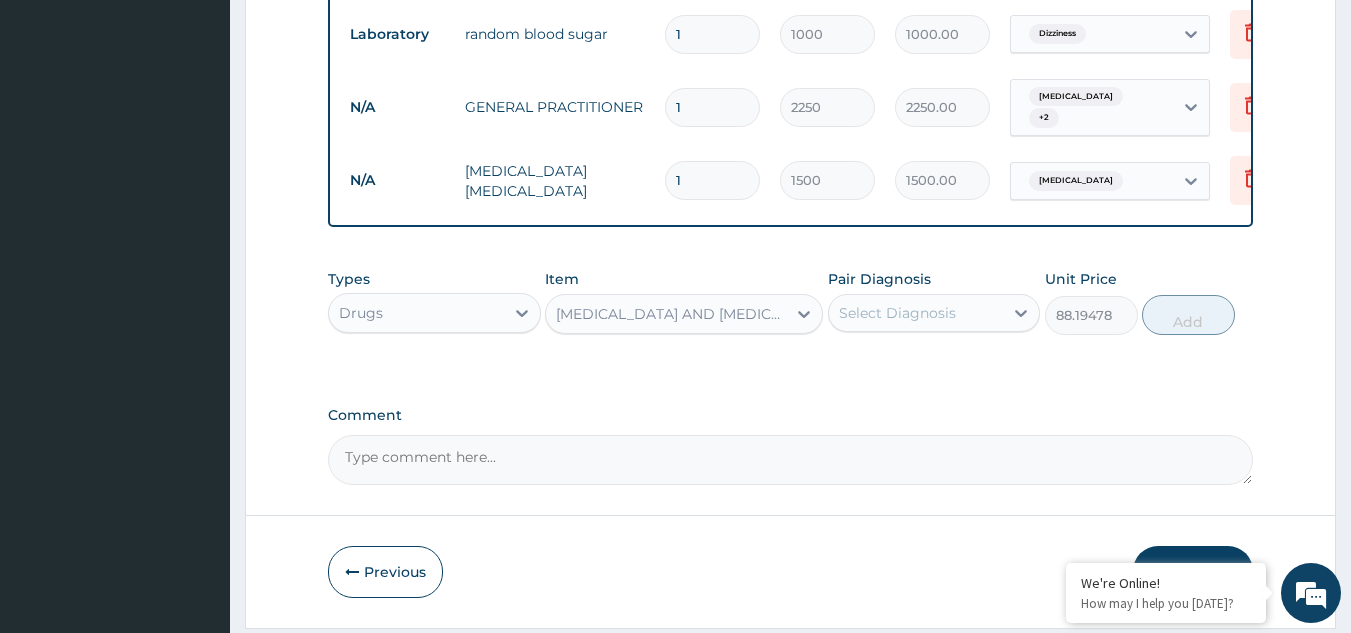click on "Select Diagnosis" at bounding box center [916, 313] 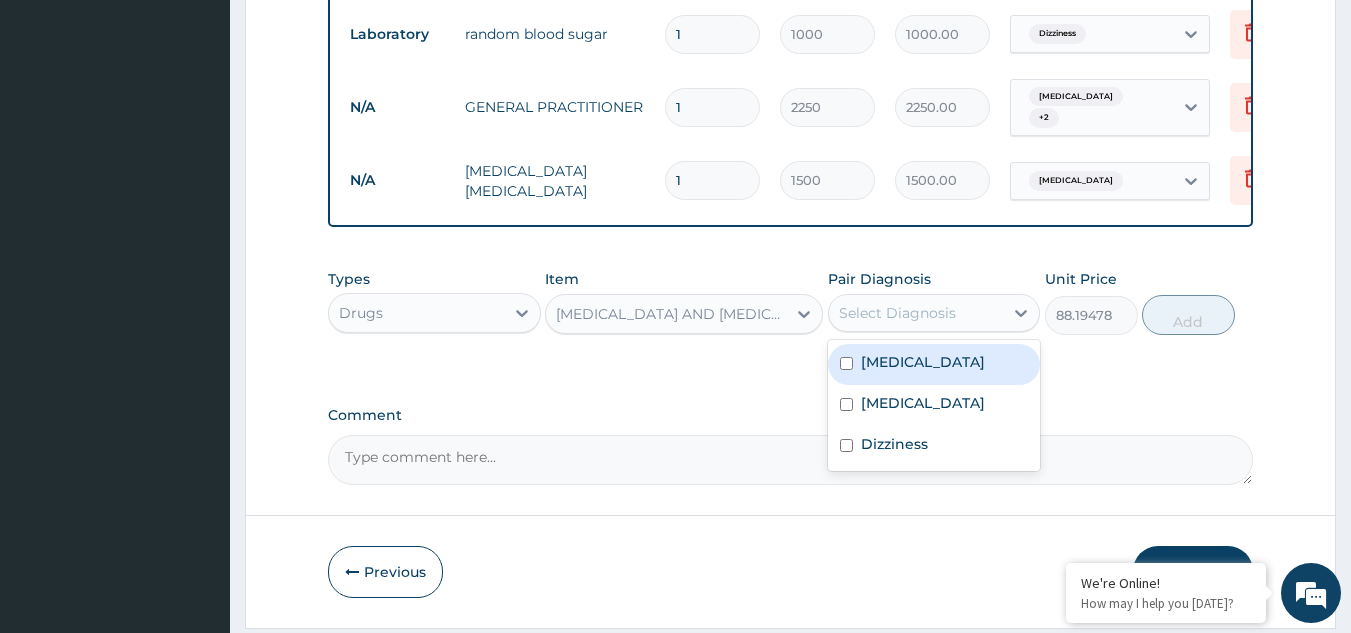 click on "Malaria" at bounding box center (934, 364) 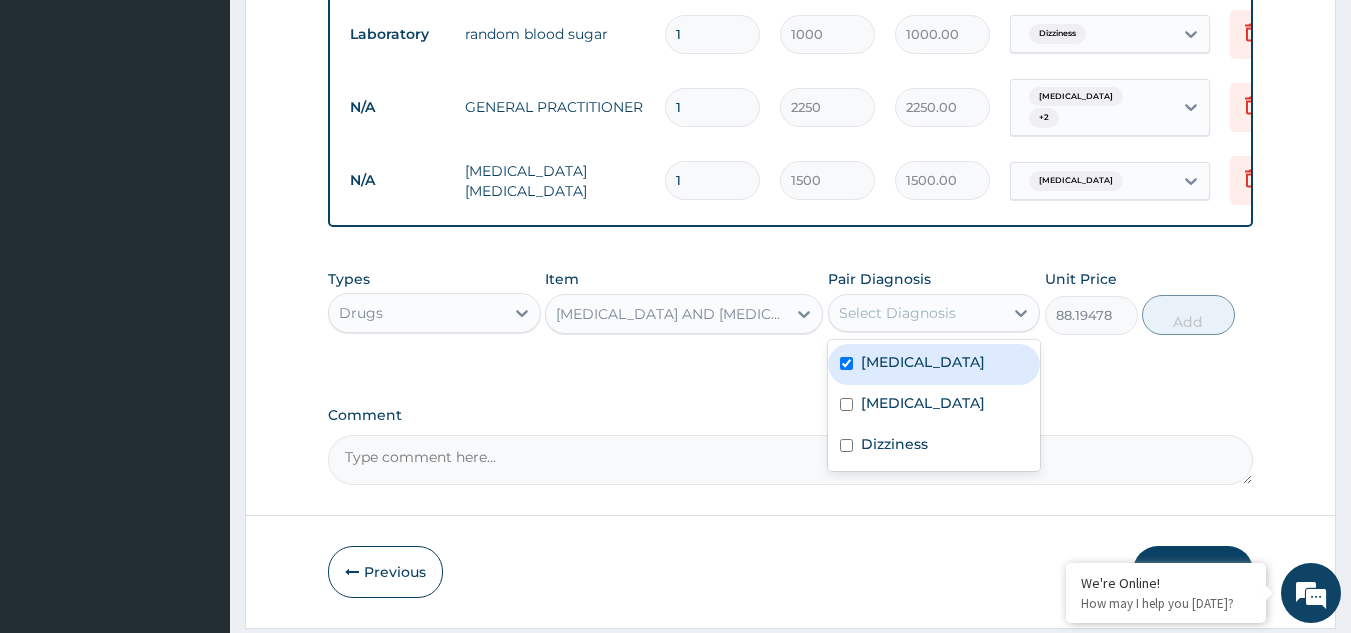 checkbox on "true" 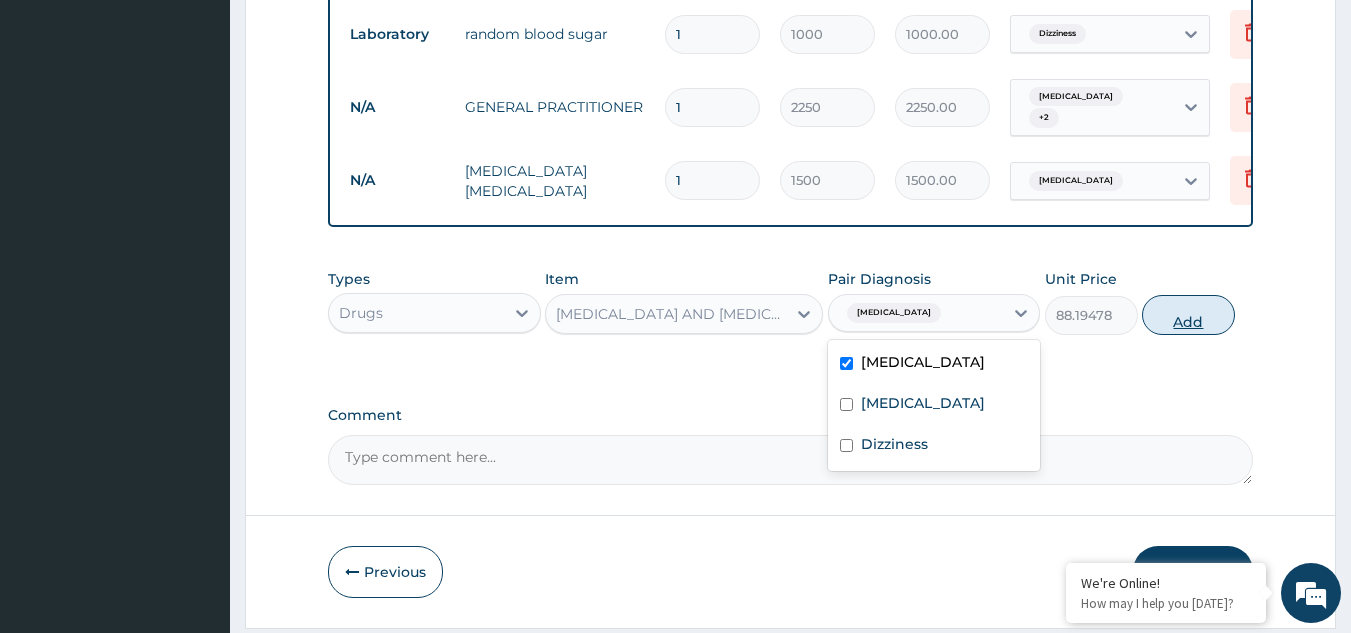 click on "Add" at bounding box center (1188, 315) 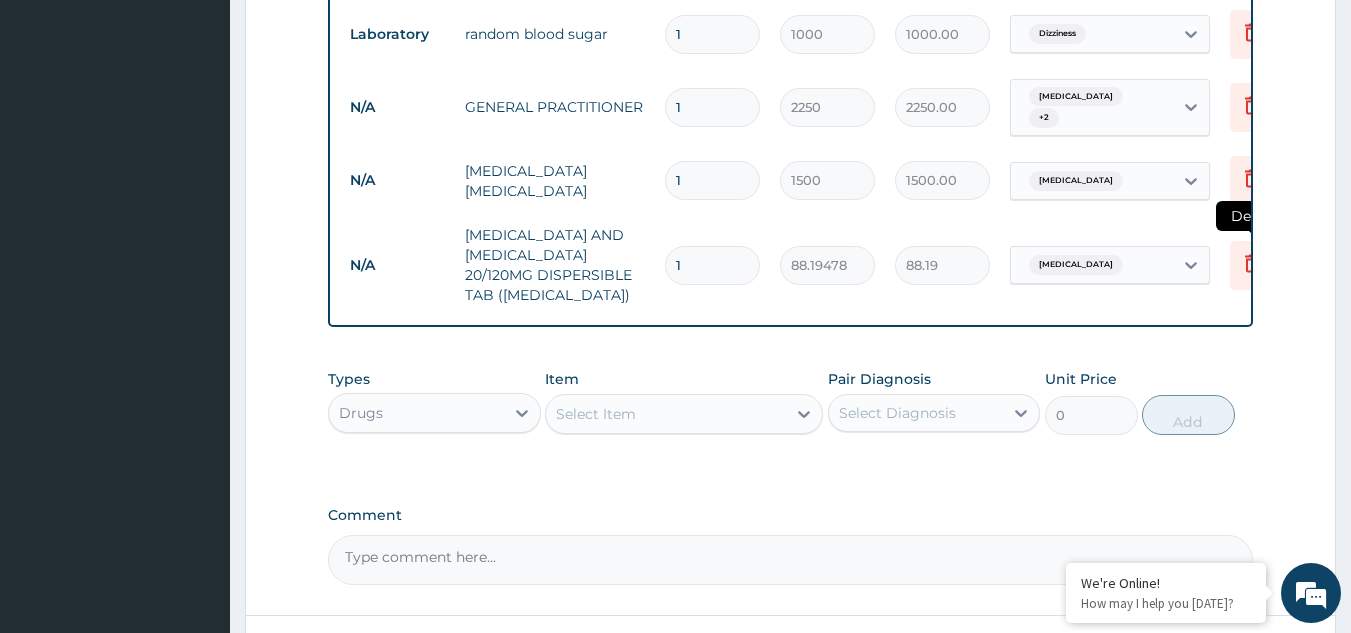 click 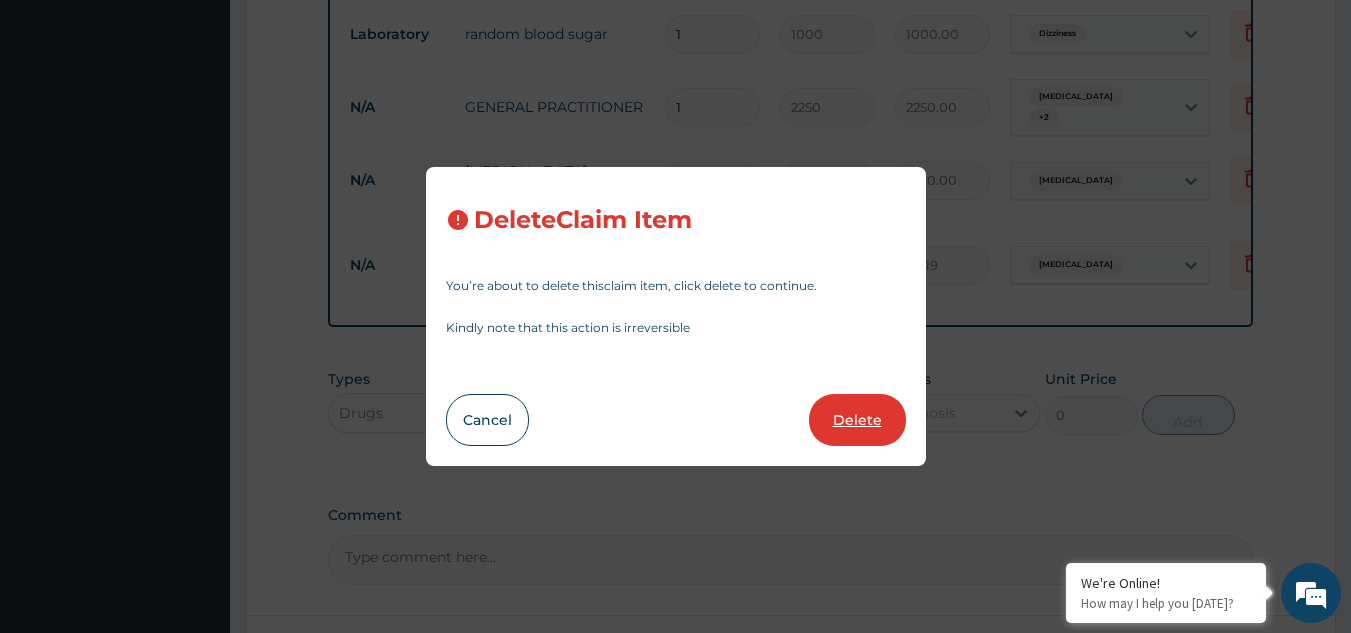click on "Delete" at bounding box center [857, 420] 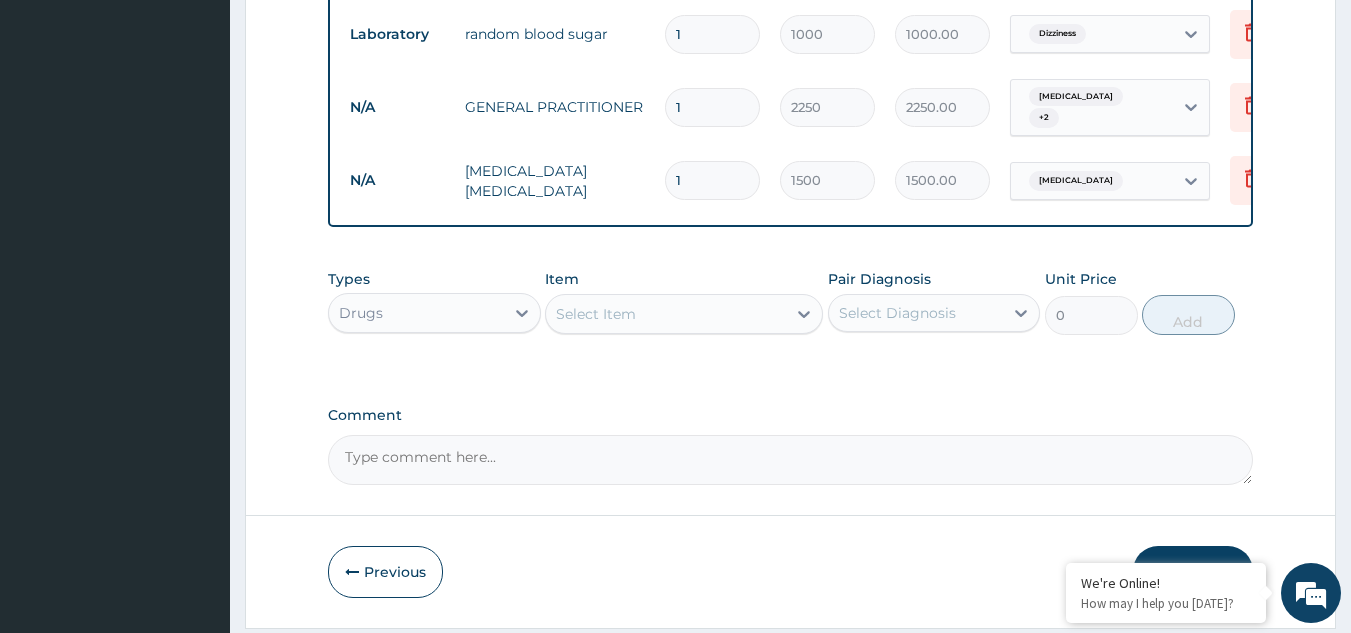 click on "Select Item" at bounding box center (666, 314) 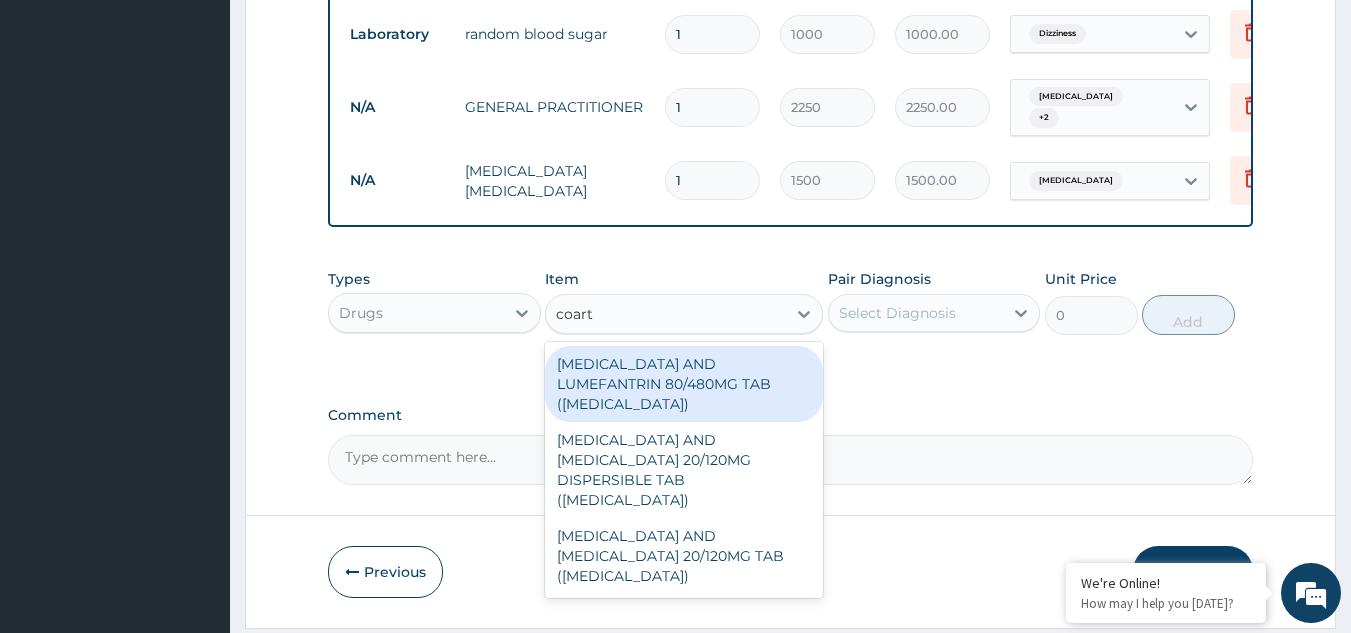 type on "coarte" 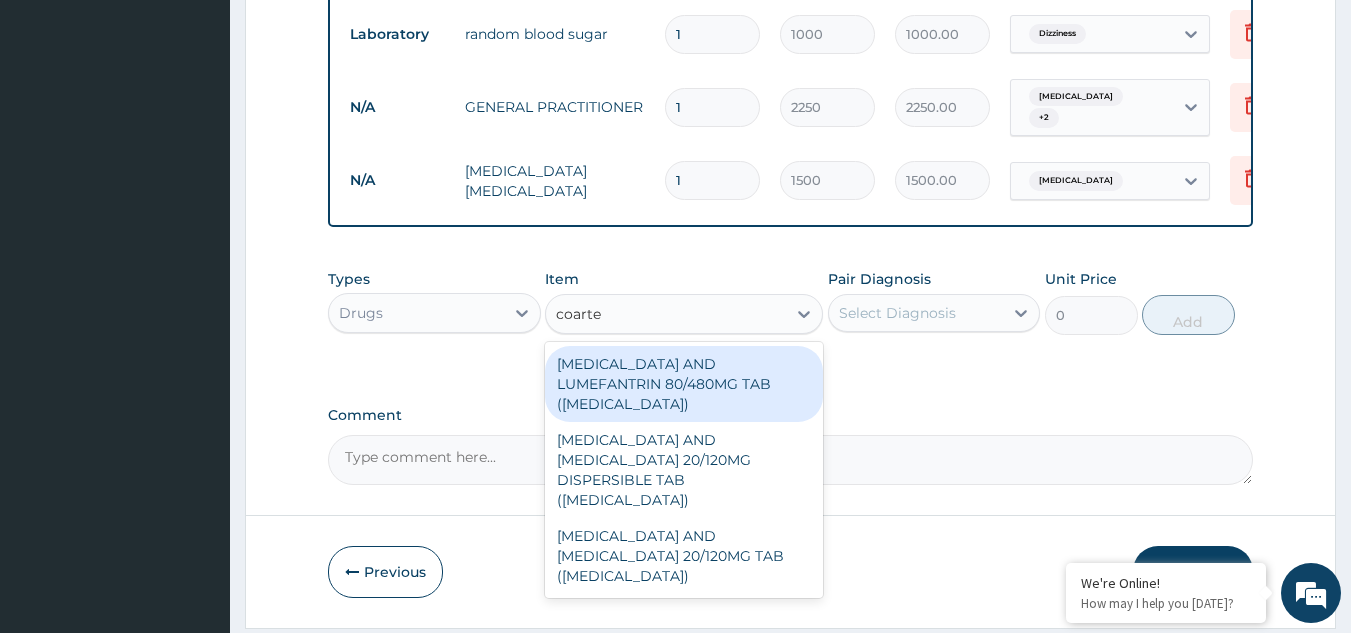 click on "ARTEMETHER AND LUMEFANTRIN 80/480MG TAB (COARTEM)" at bounding box center (684, 384) 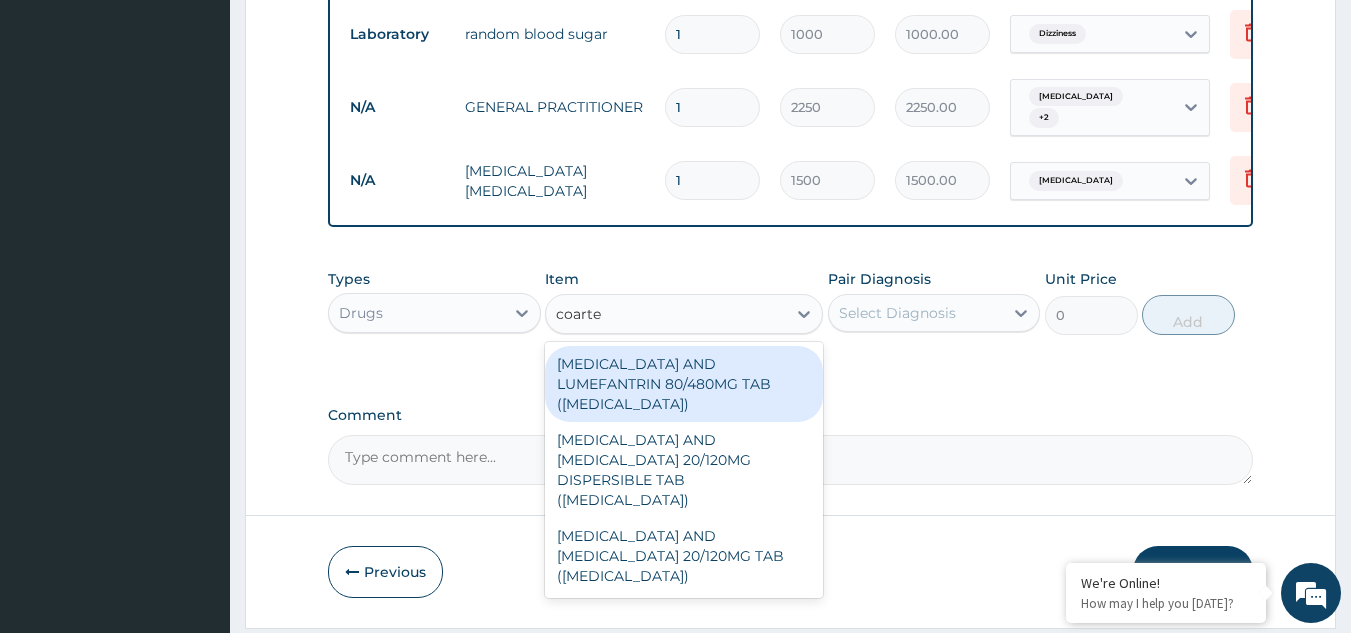 type 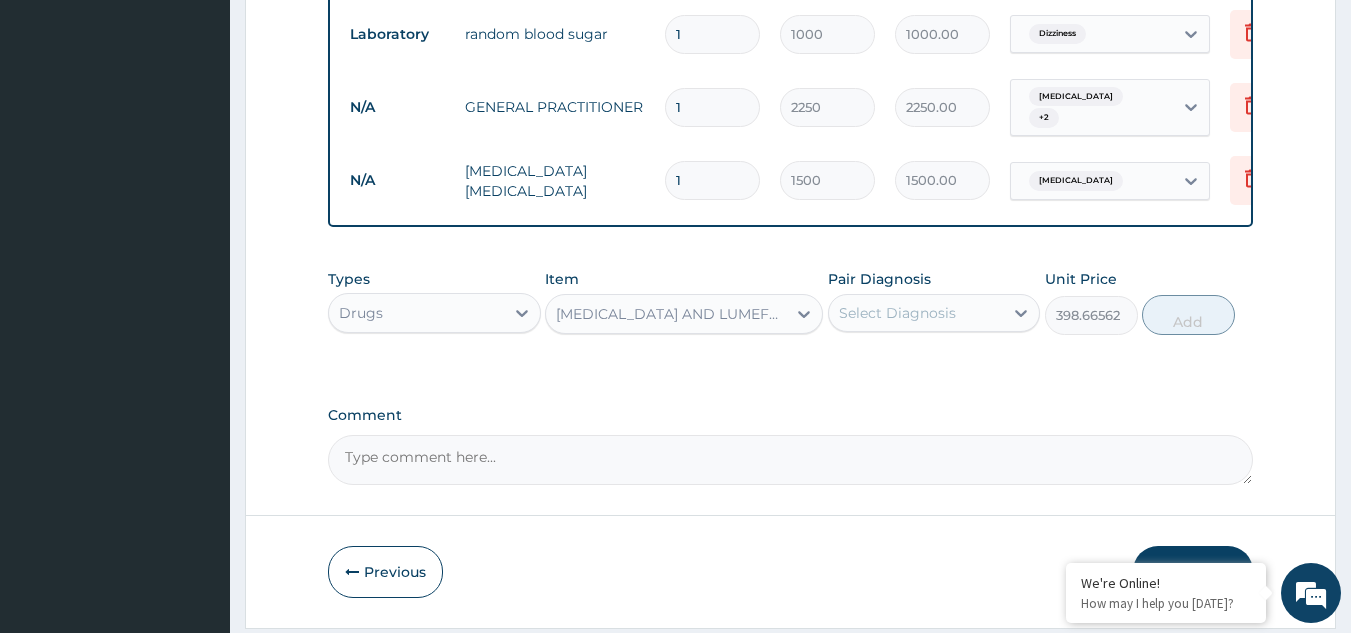 click on "Select Diagnosis" at bounding box center [897, 313] 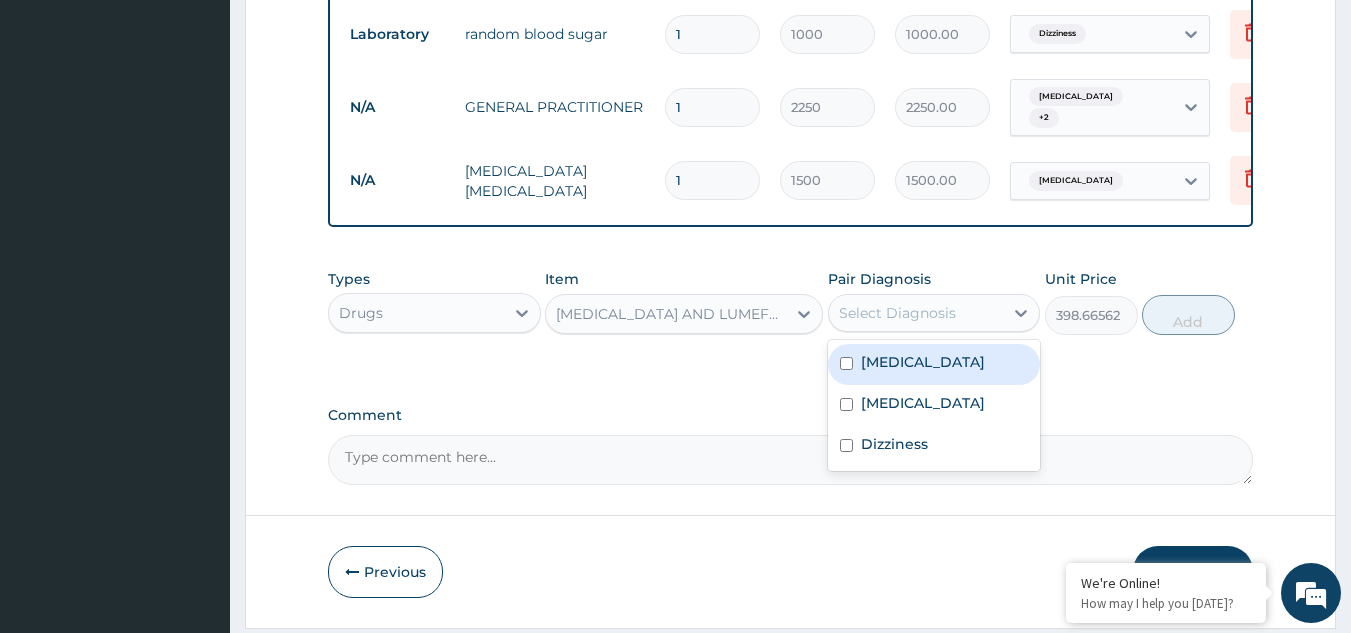 click on "Malaria" at bounding box center (923, 362) 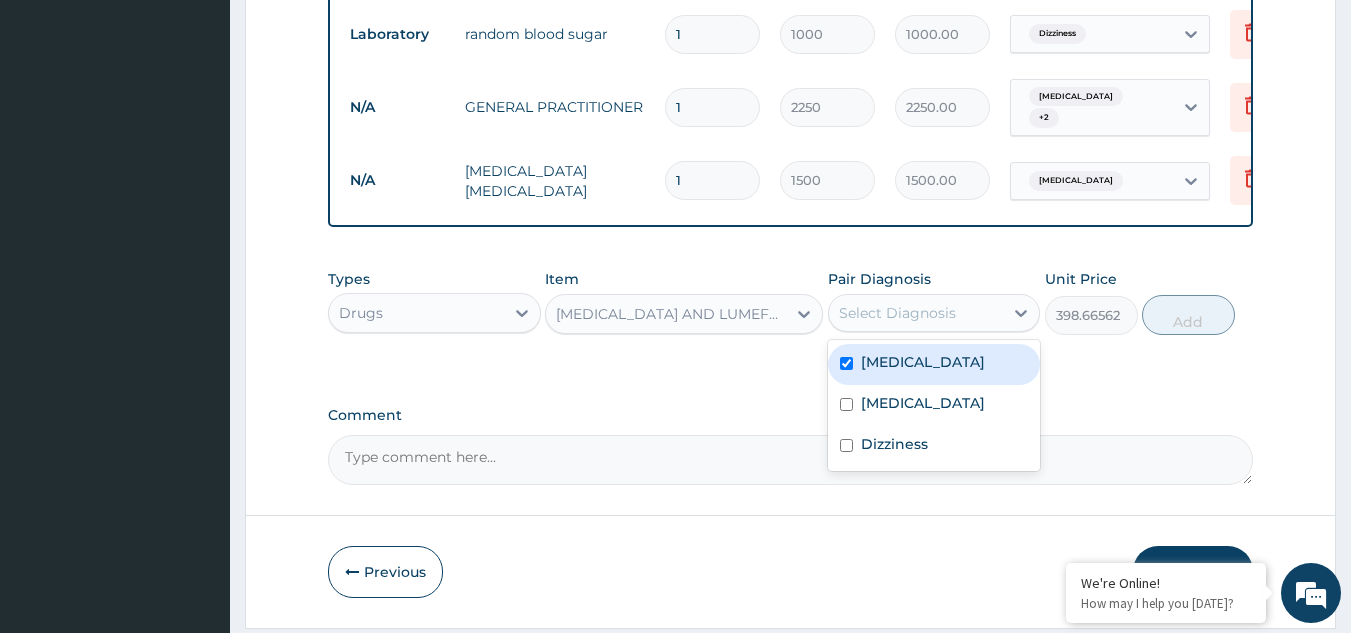 checkbox on "true" 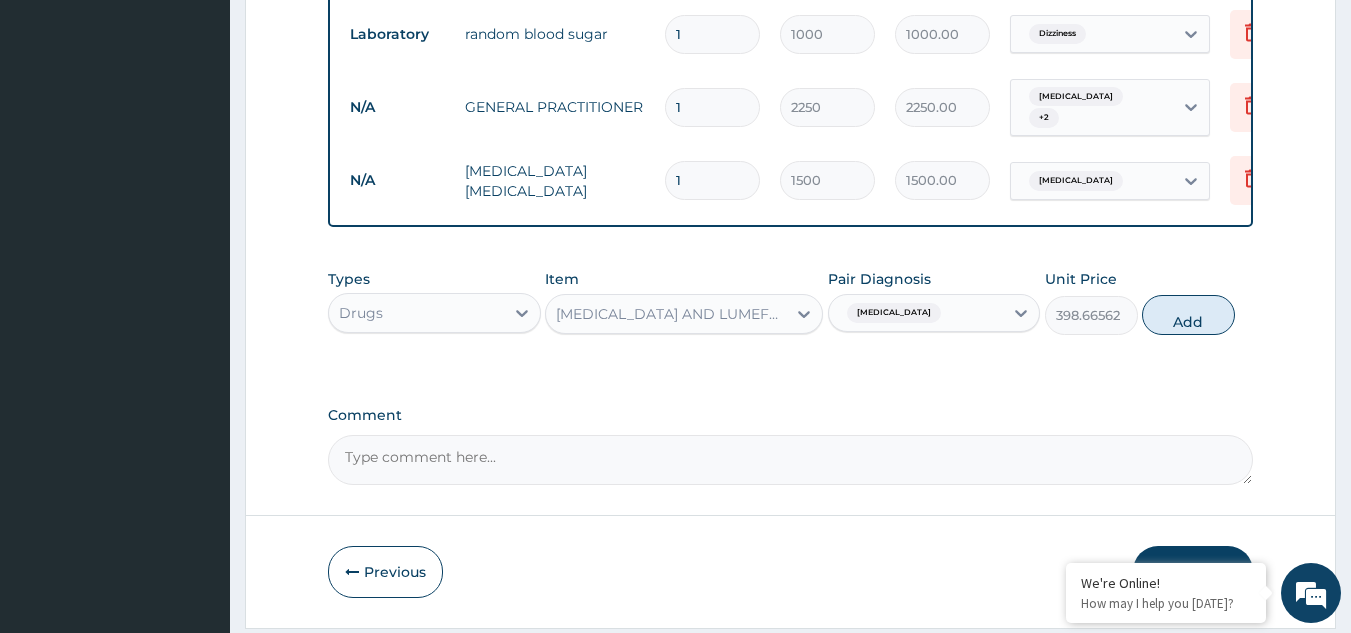 drag, startPoint x: 1195, startPoint y: 333, endPoint x: 1173, endPoint y: 327, distance: 22.803509 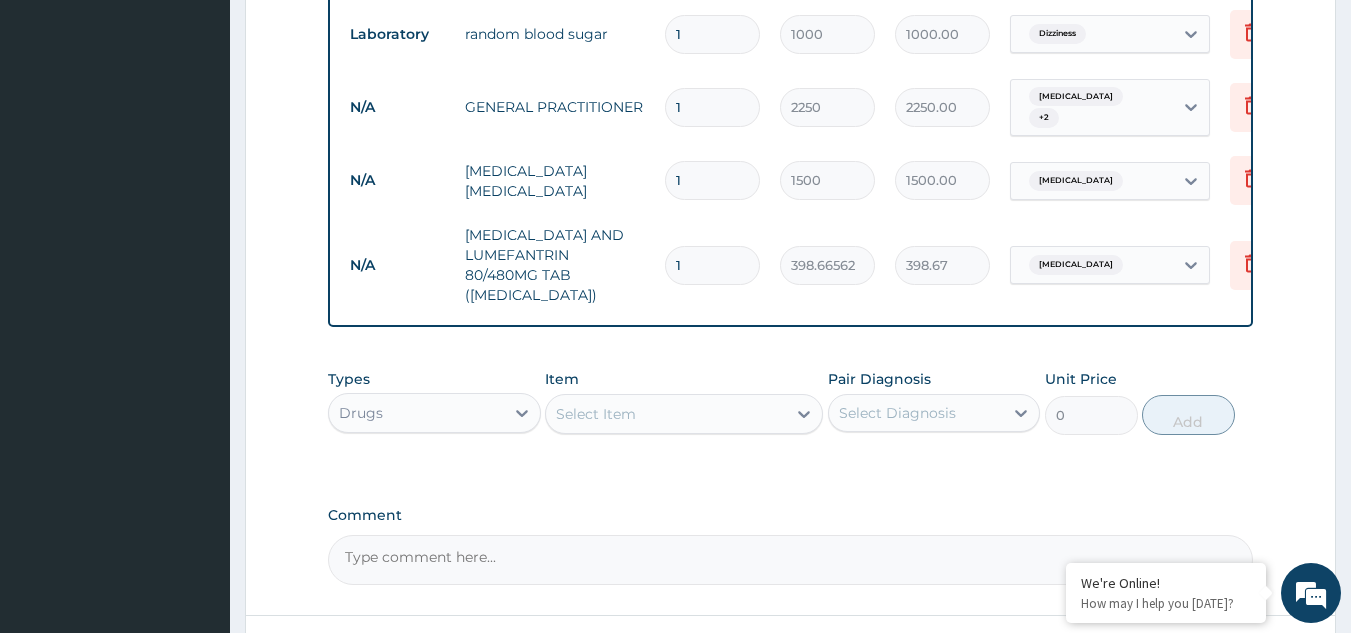 type 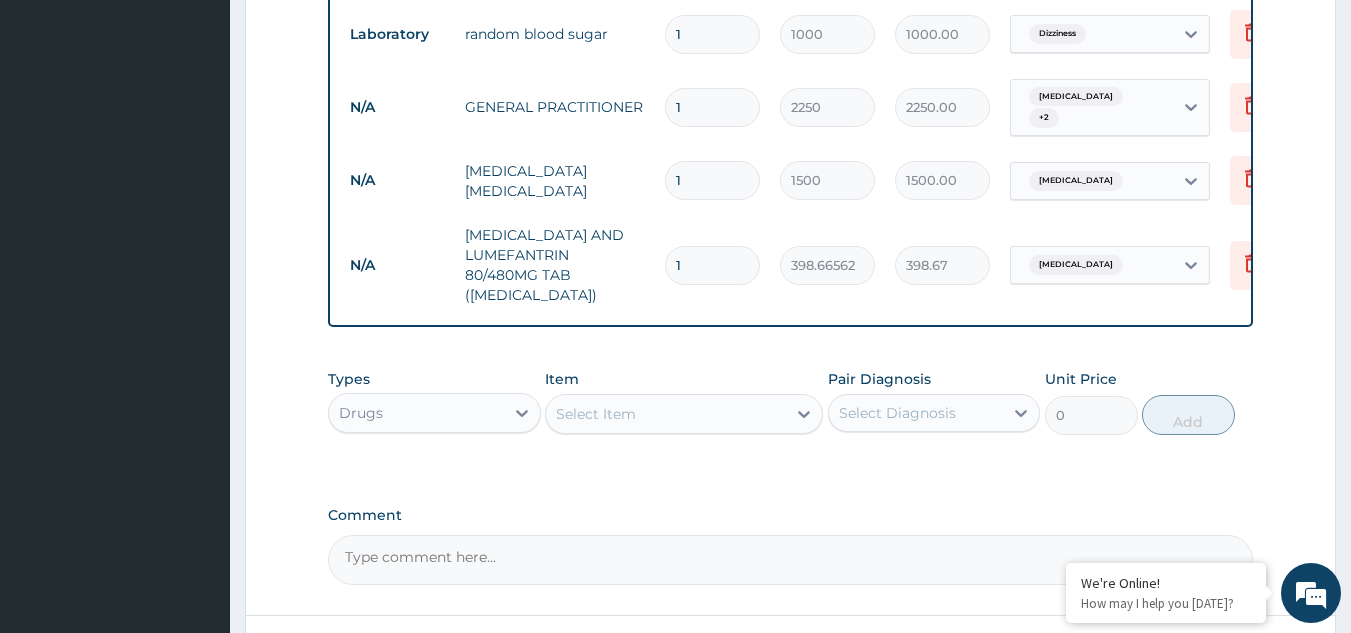type on "0.00" 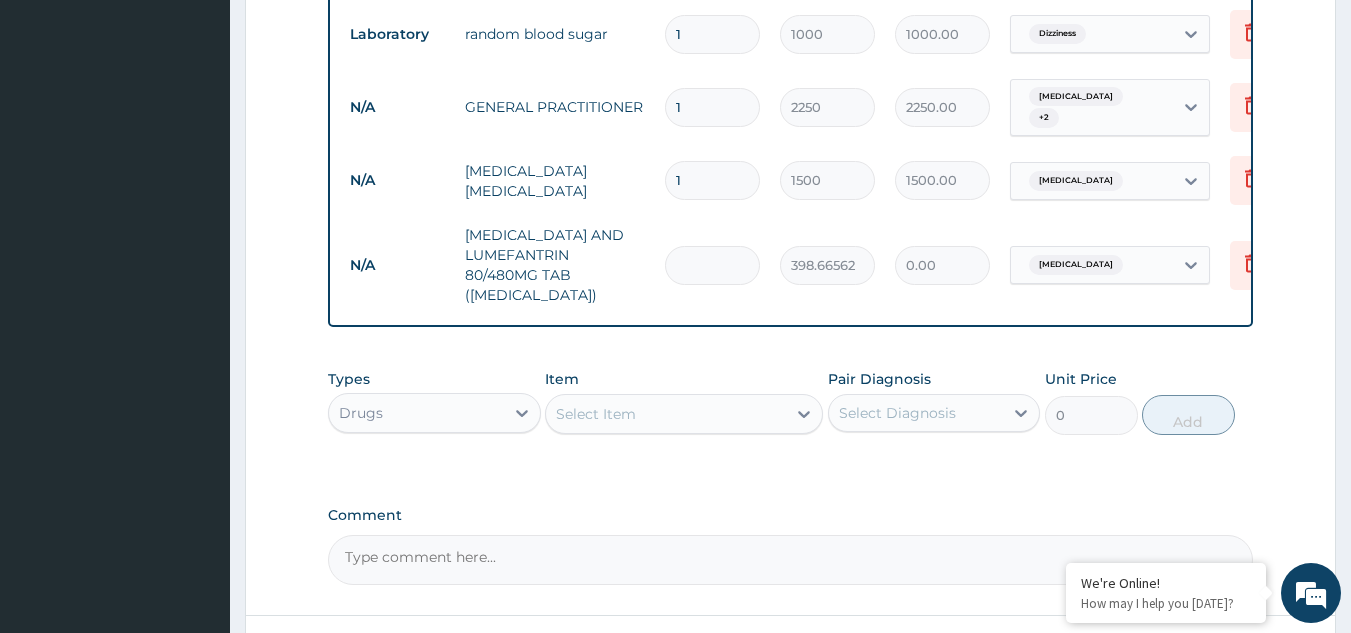type on "6" 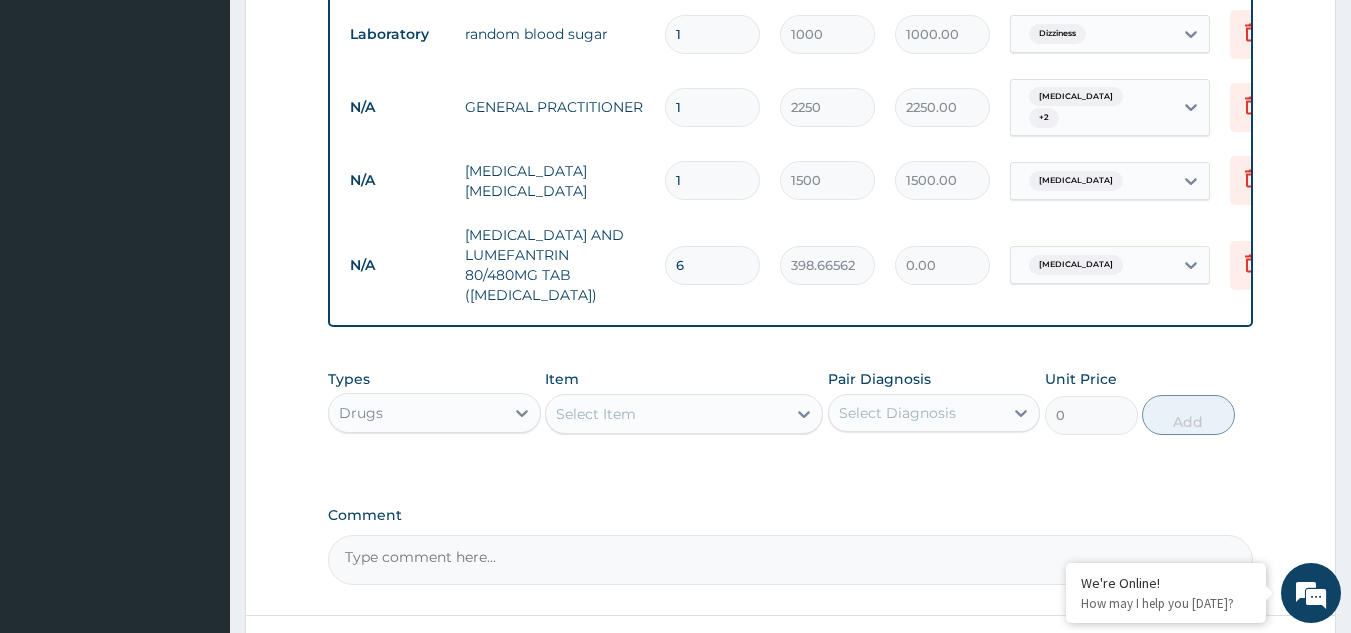 type on "2391.99" 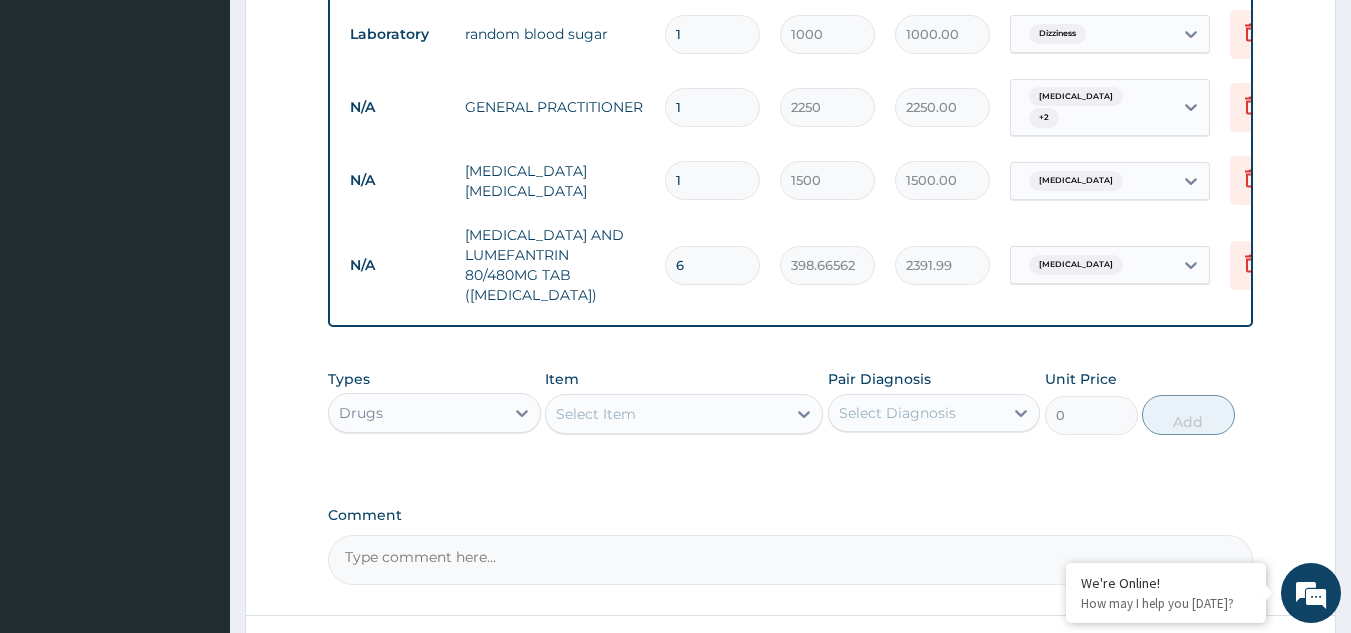 type on "6" 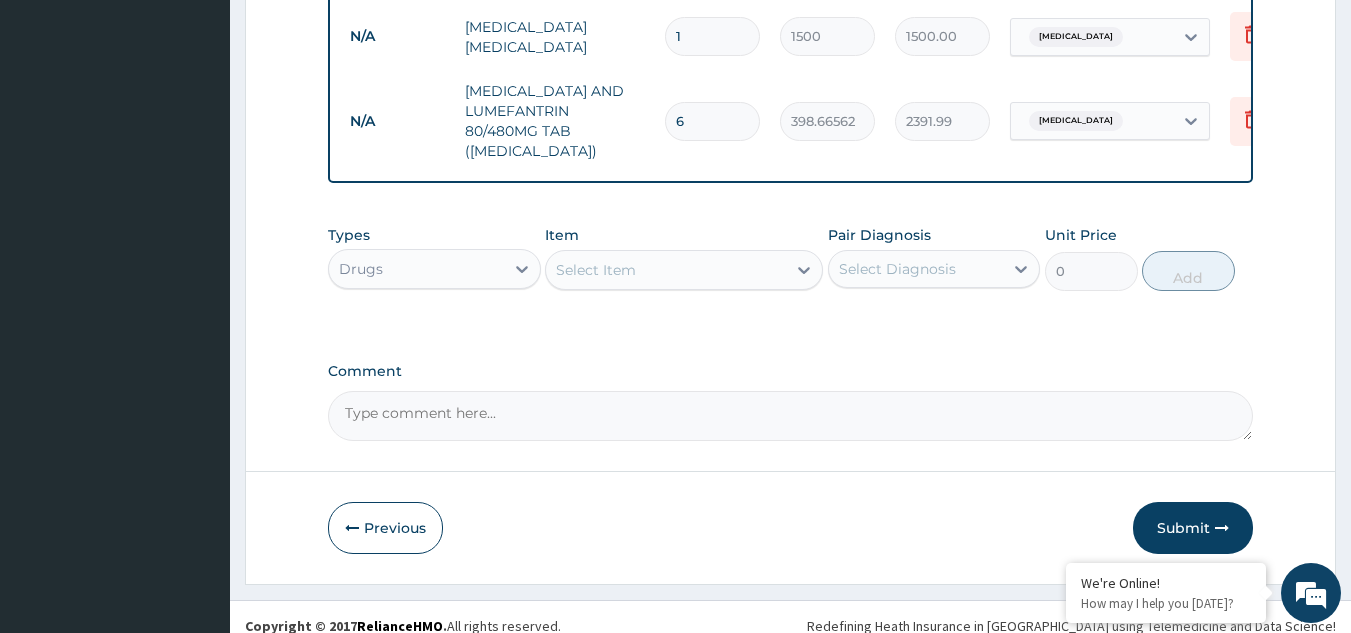 scroll, scrollTop: 1116, scrollLeft: 0, axis: vertical 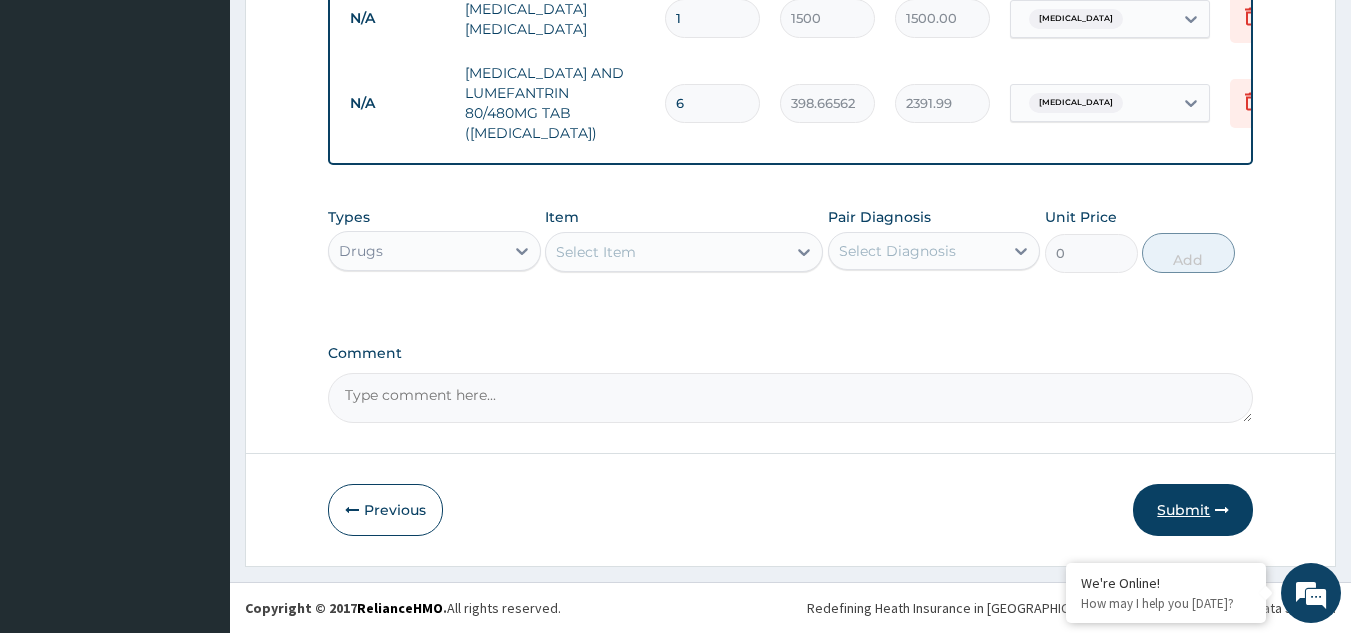 click on "Submit" at bounding box center (1193, 510) 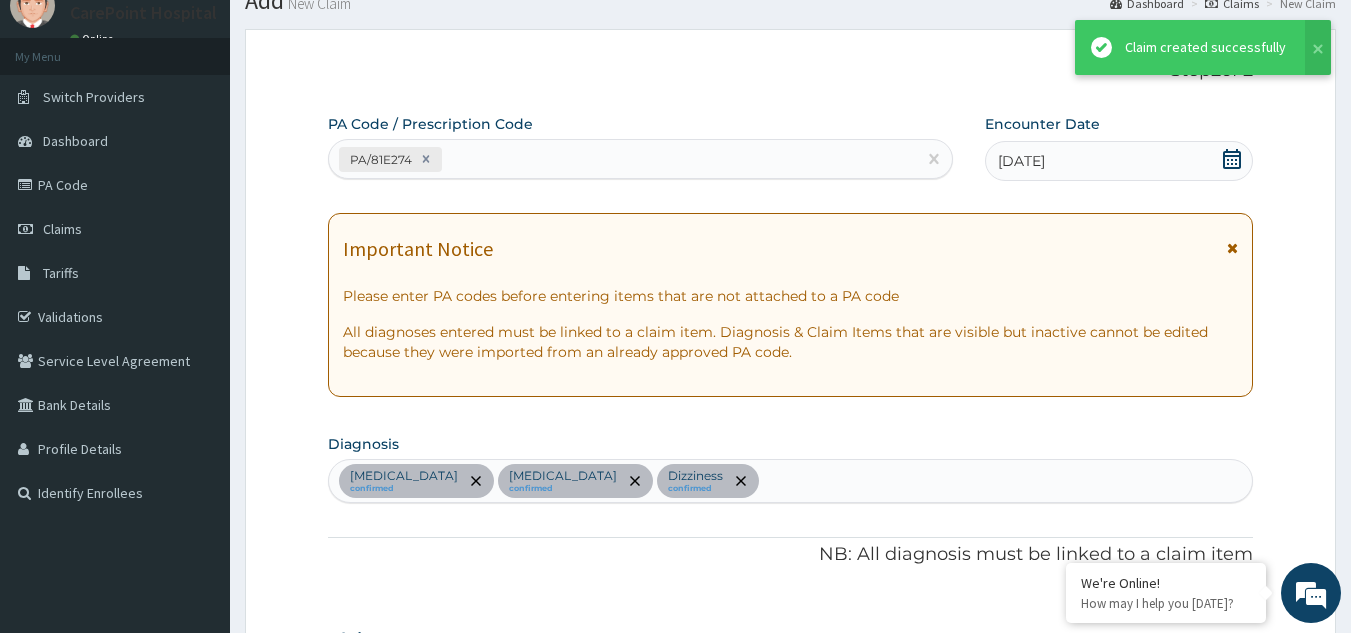 scroll, scrollTop: 1116, scrollLeft: 0, axis: vertical 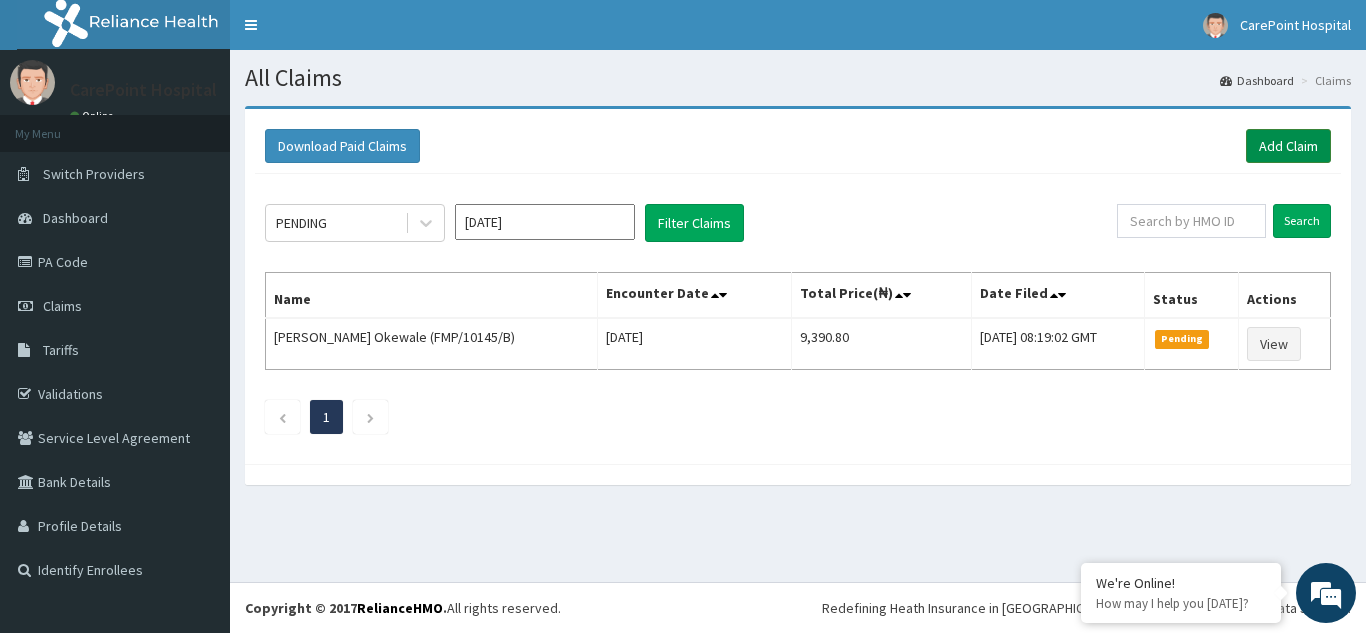 click on "Add Claim" at bounding box center [1288, 146] 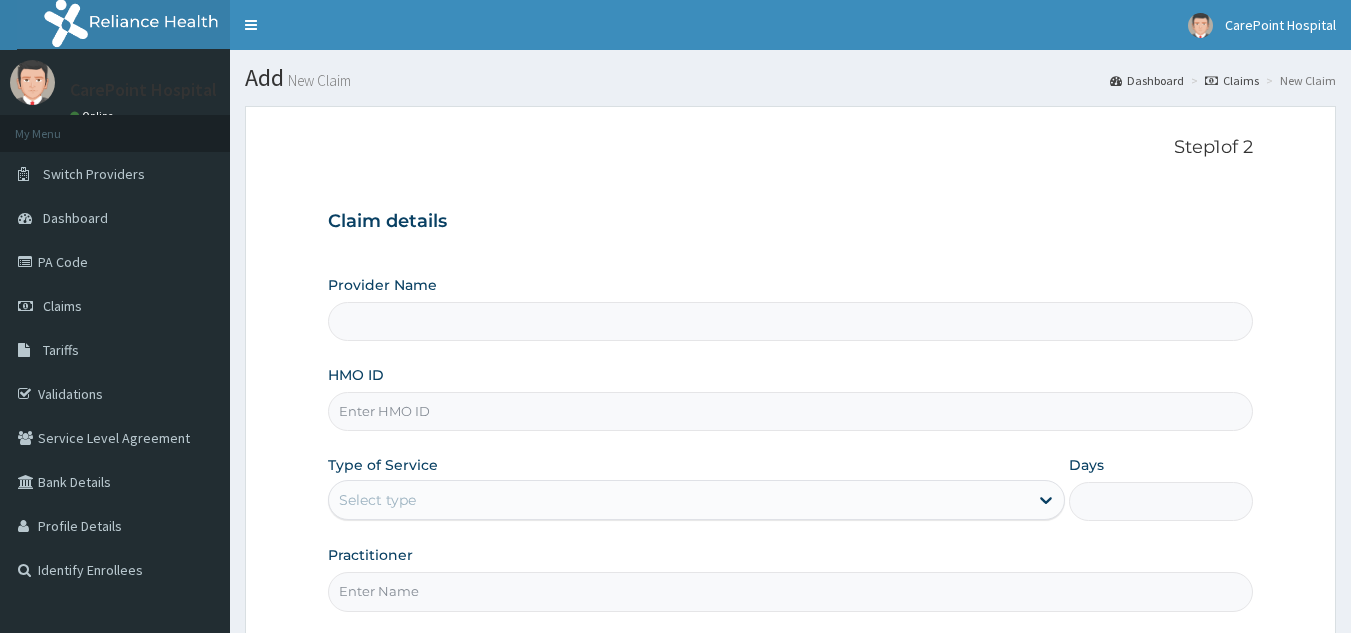 type on "[GEOGRAPHIC_DATA], [GEOGRAPHIC_DATA] ([GEOGRAPHIC_DATA])" 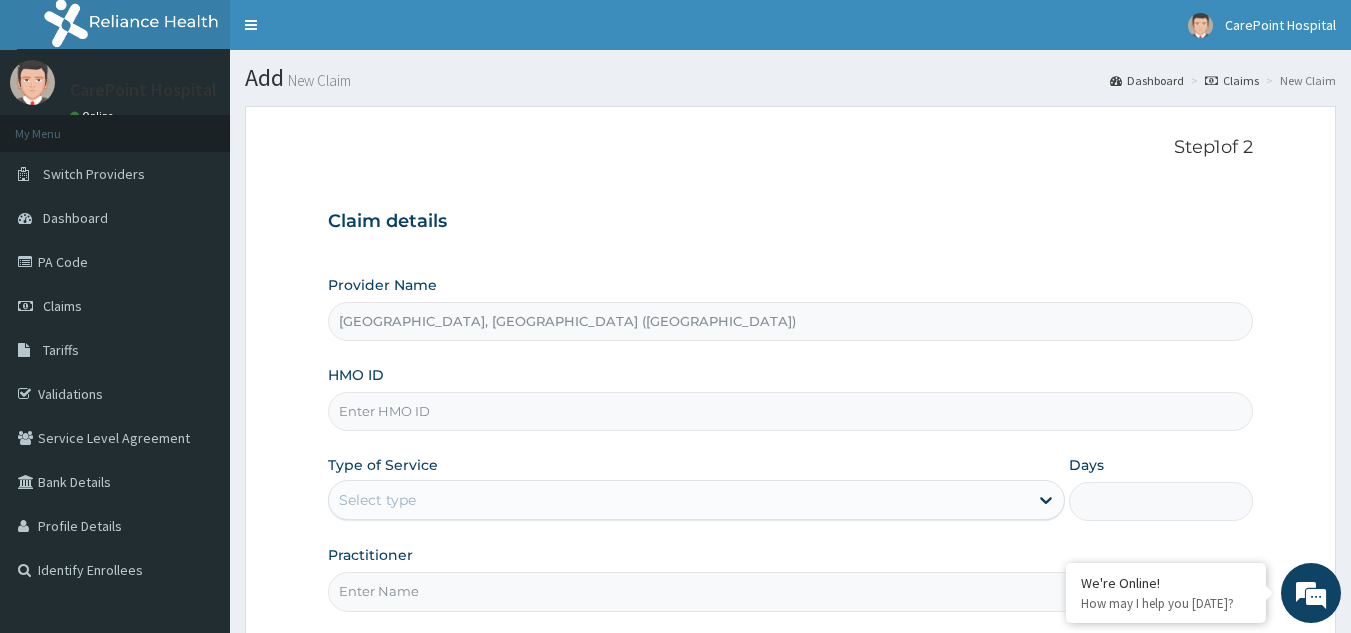 scroll, scrollTop: 0, scrollLeft: 0, axis: both 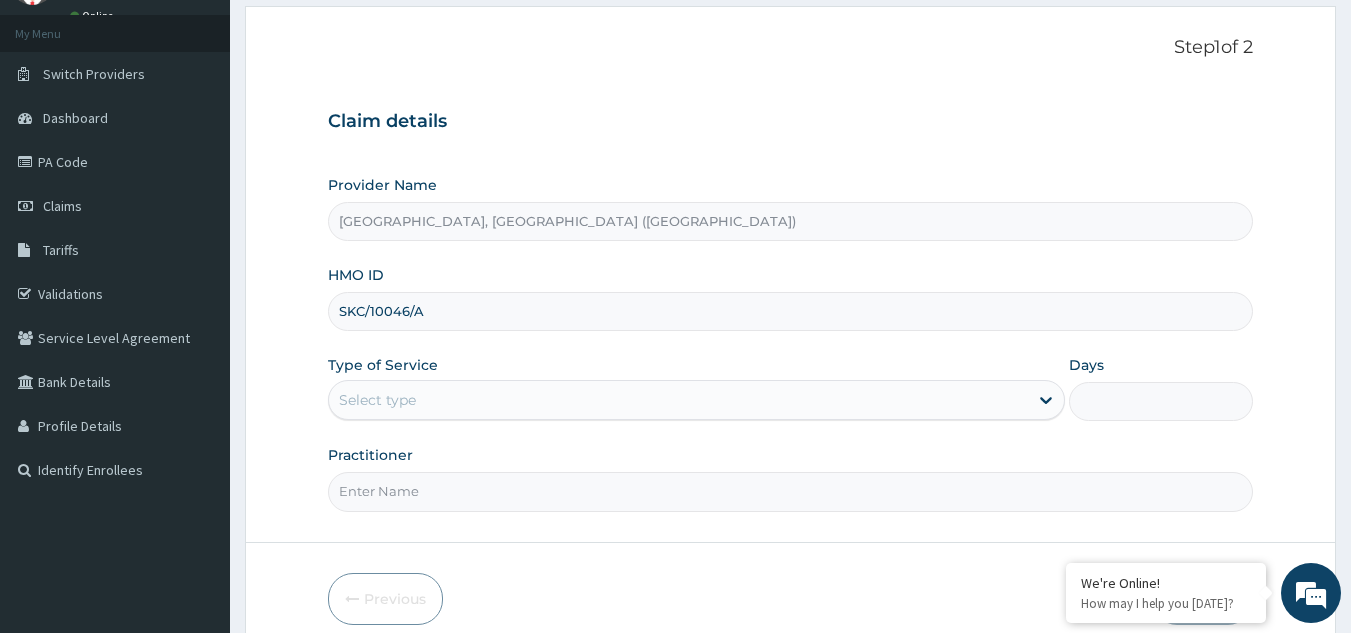 type on "SKC/10046/A" 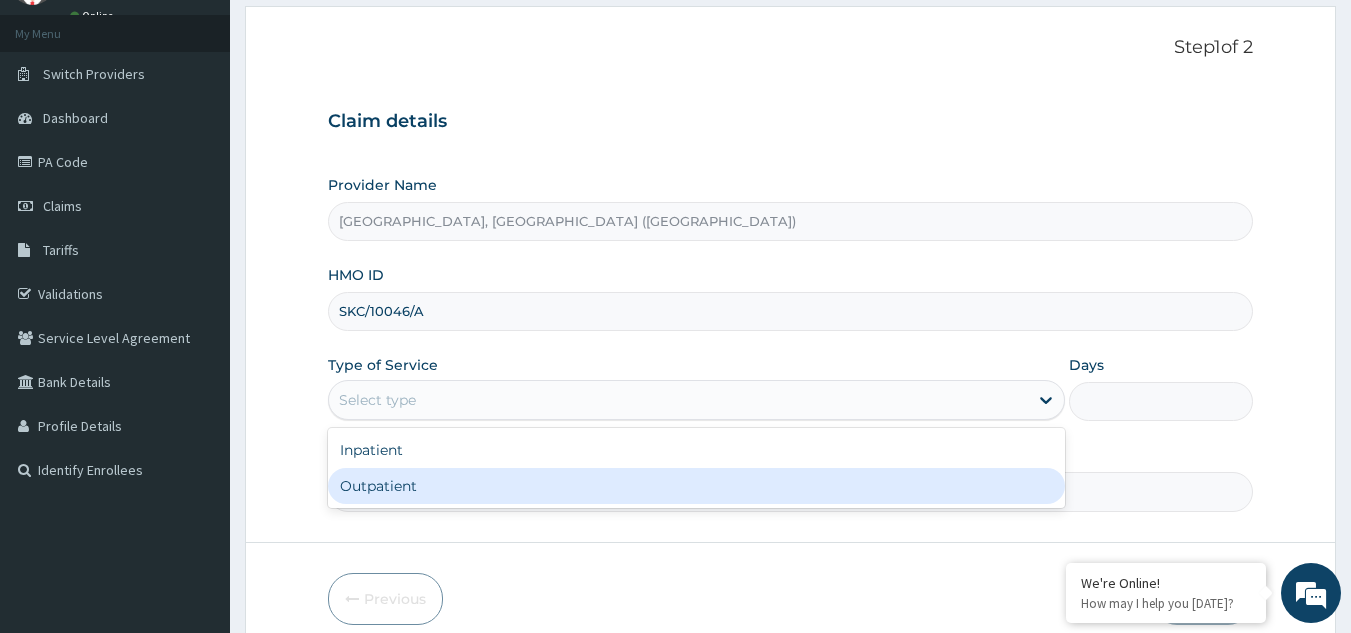 click on "Outpatient" at bounding box center (696, 486) 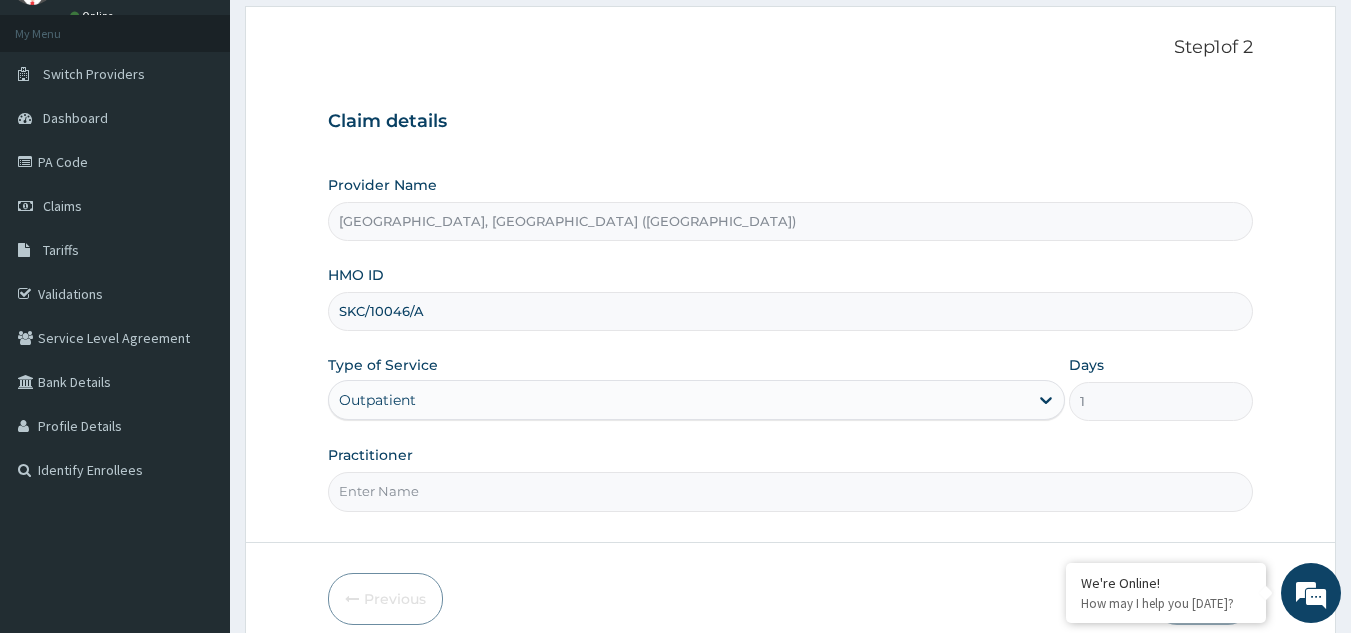scroll, scrollTop: 189, scrollLeft: 0, axis: vertical 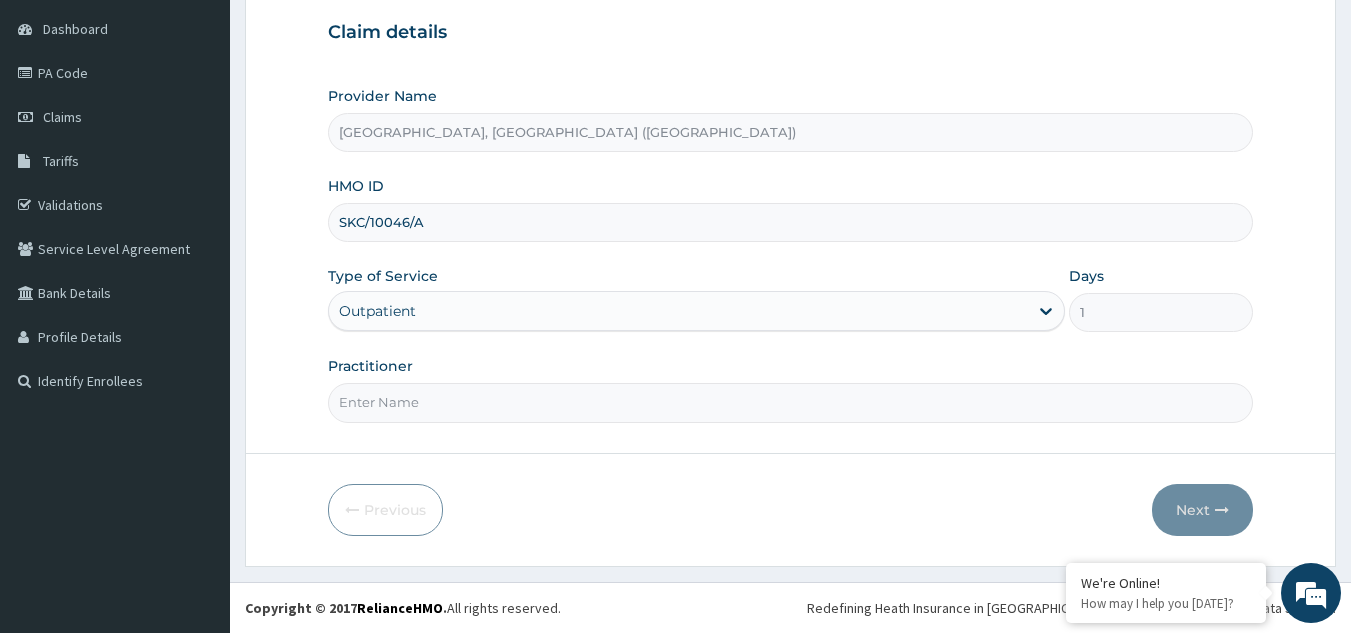 click on "Practitioner" at bounding box center [791, 402] 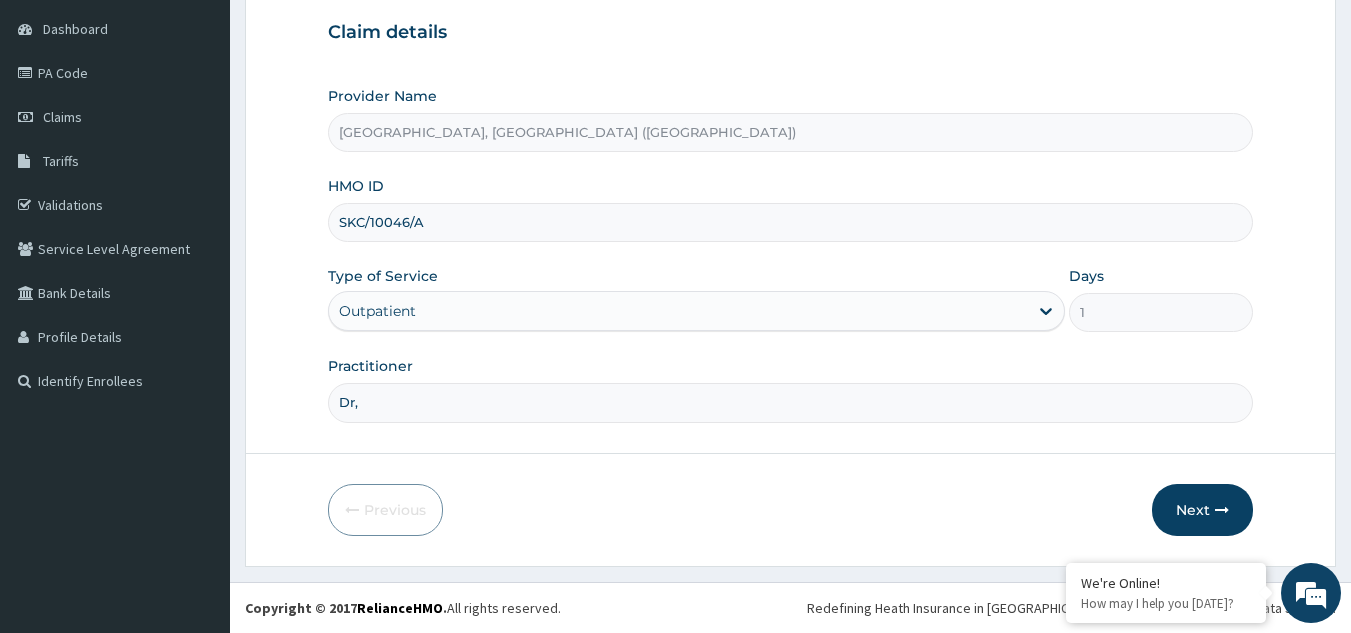 scroll, scrollTop: 0, scrollLeft: 0, axis: both 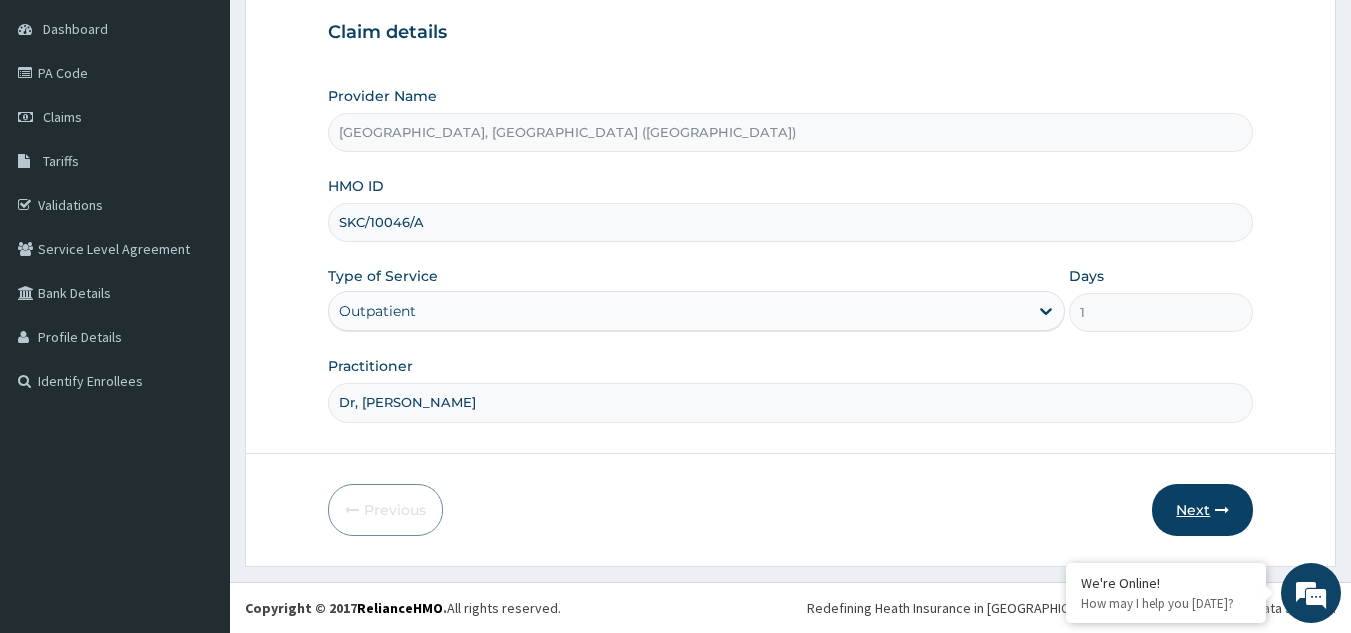 type on "Dr, [PERSON_NAME]" 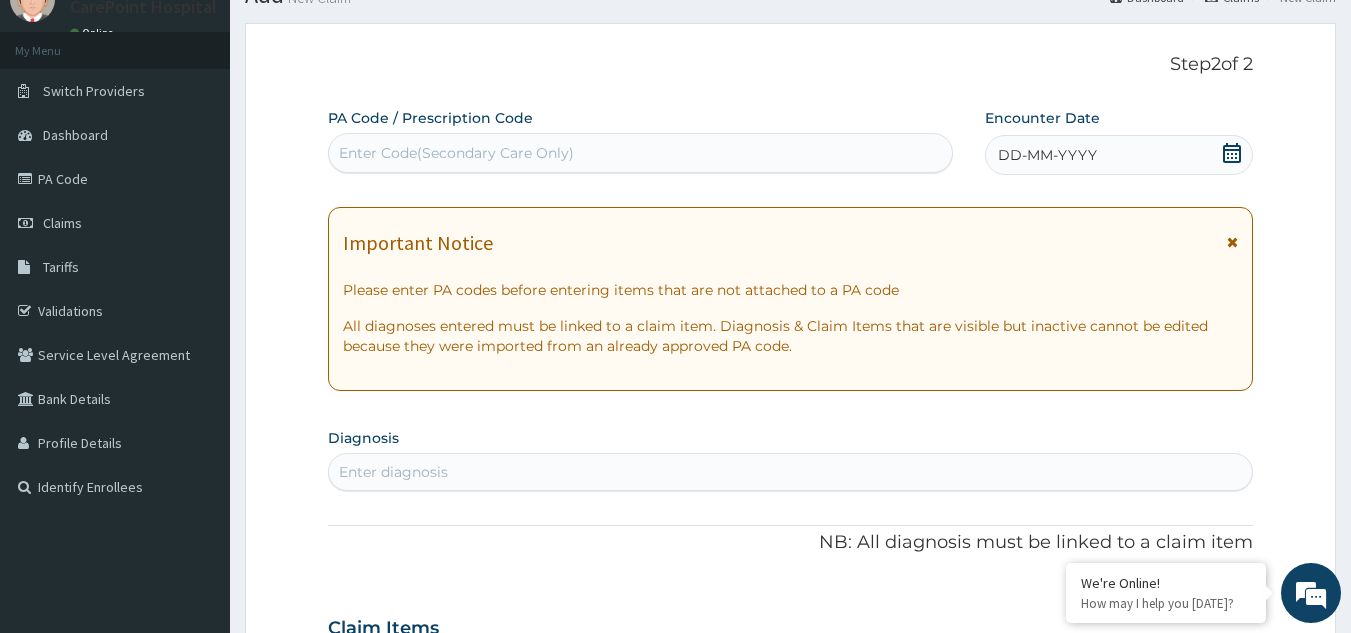 scroll, scrollTop: 0, scrollLeft: 0, axis: both 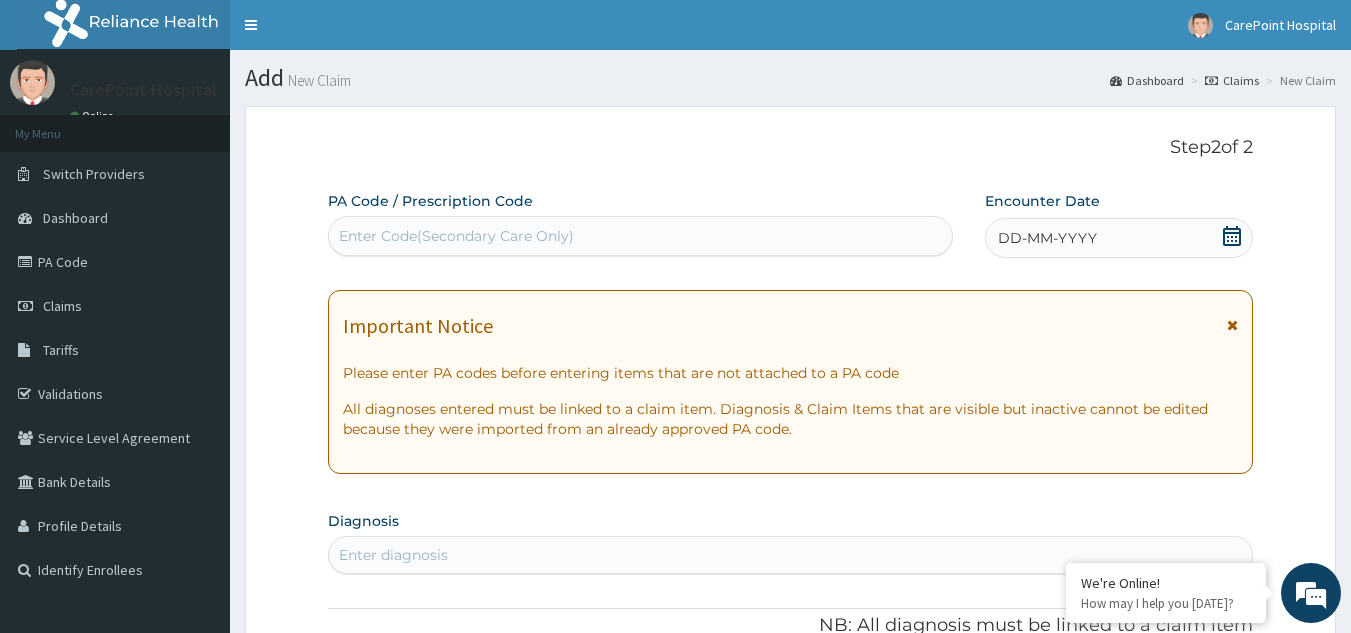 click on "Enter Code(Secondary Care Only)" at bounding box center [641, 236] 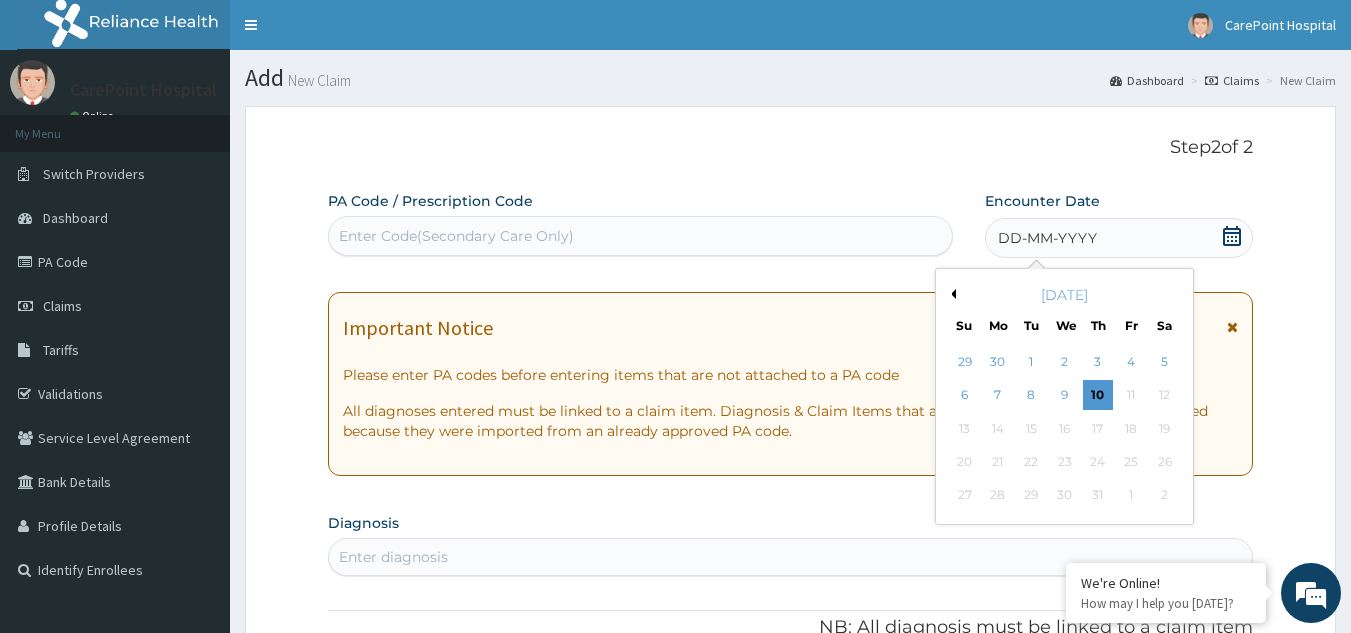 click on "3" at bounding box center (1098, 362) 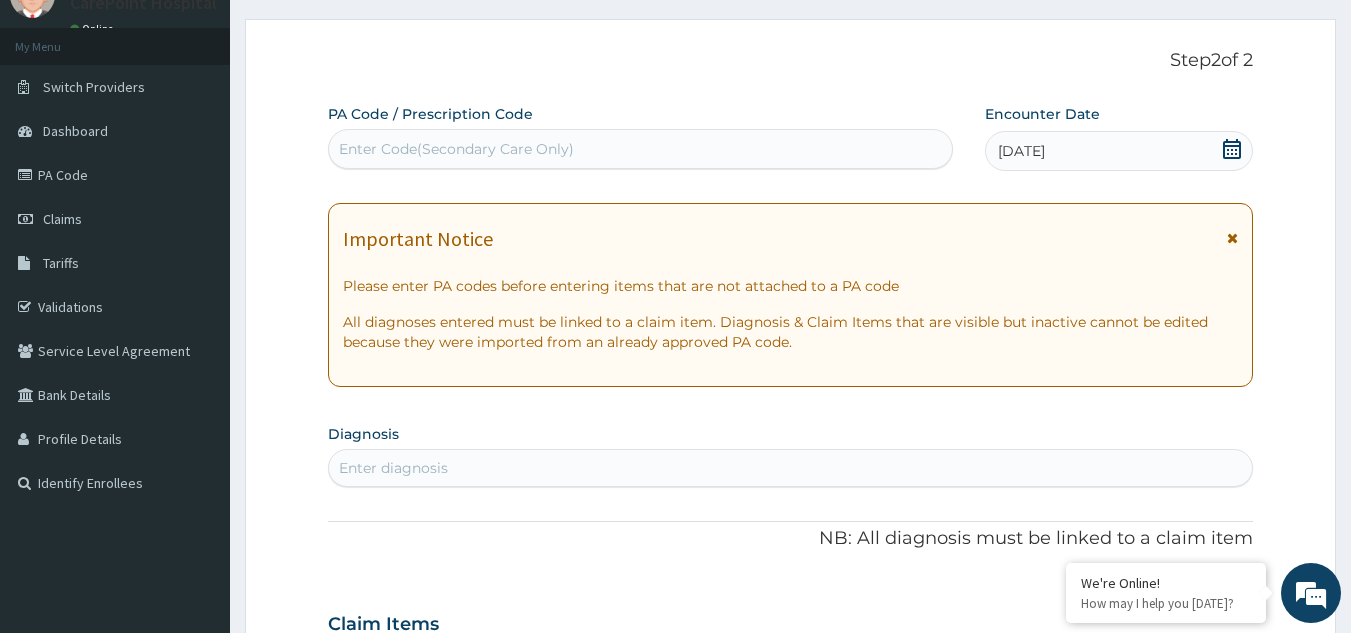scroll, scrollTop: 200, scrollLeft: 0, axis: vertical 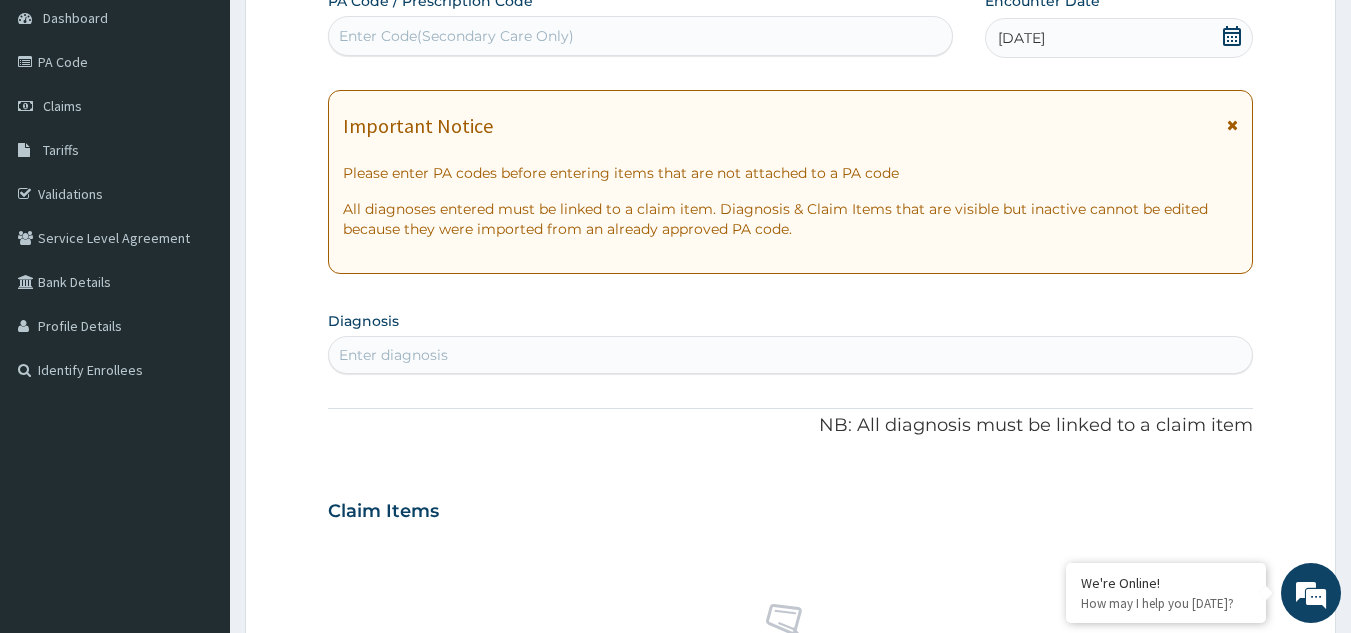click on "Enter diagnosis" at bounding box center (393, 355) 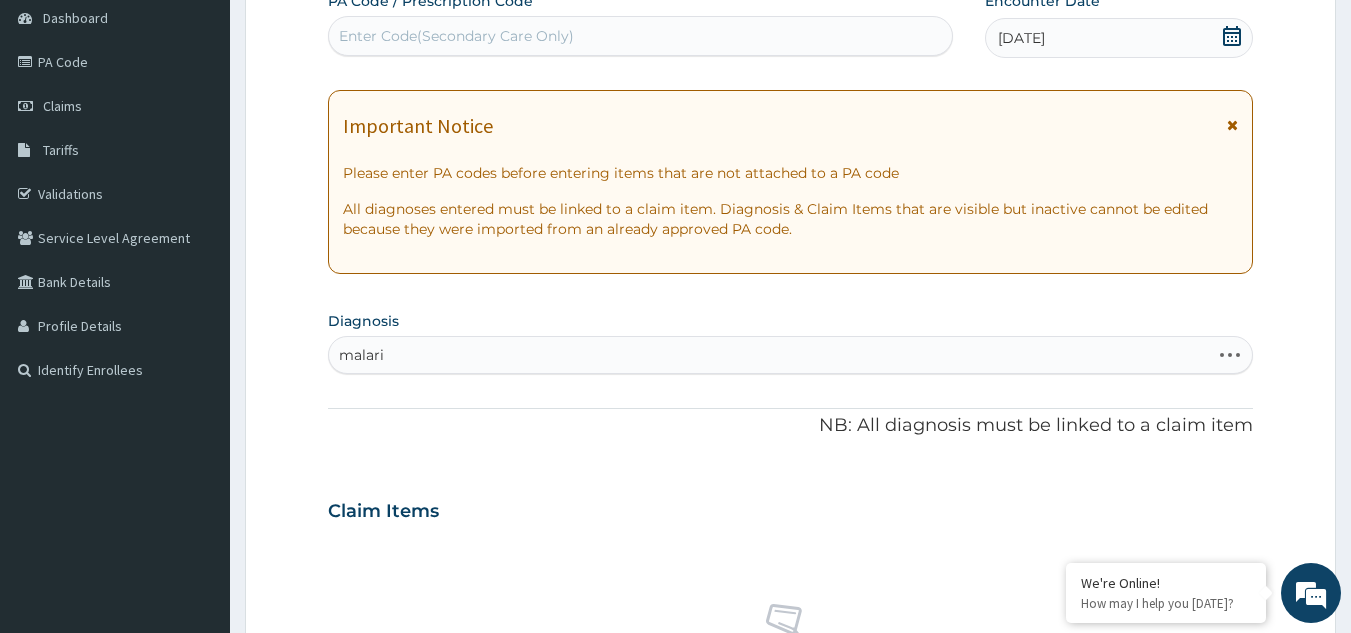 type on "malaria" 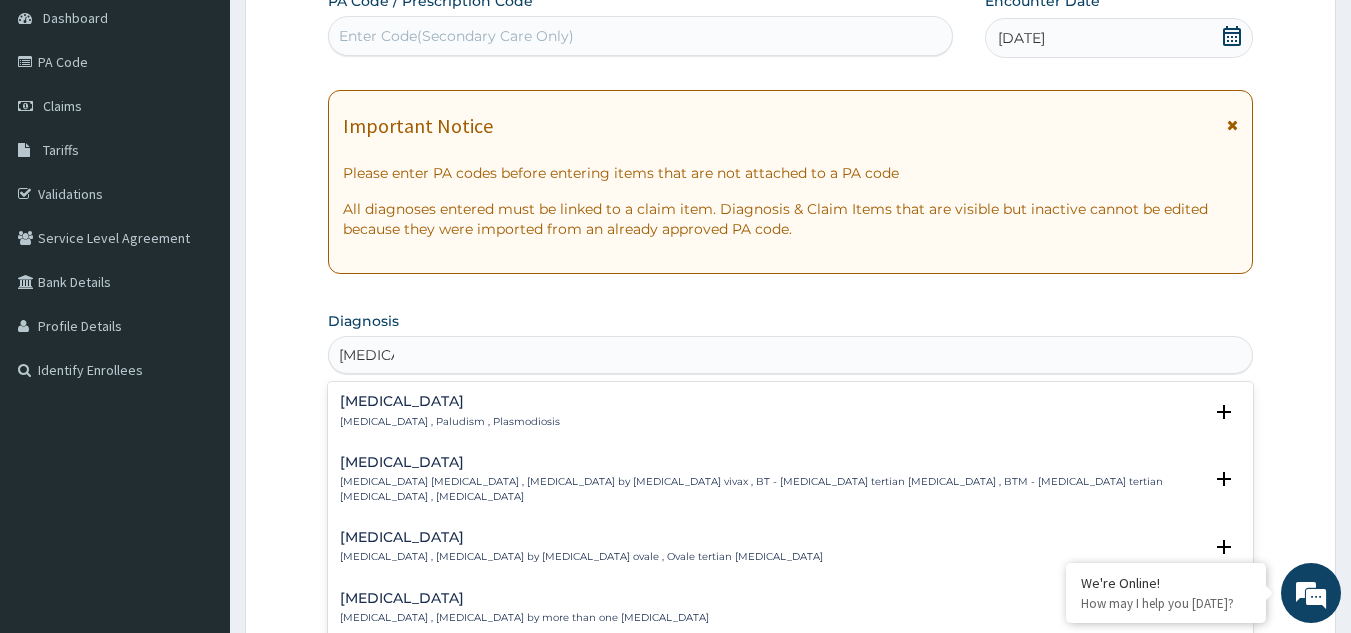click on "Malaria Malaria , Paludism , Plasmodiosis" at bounding box center [791, 411] 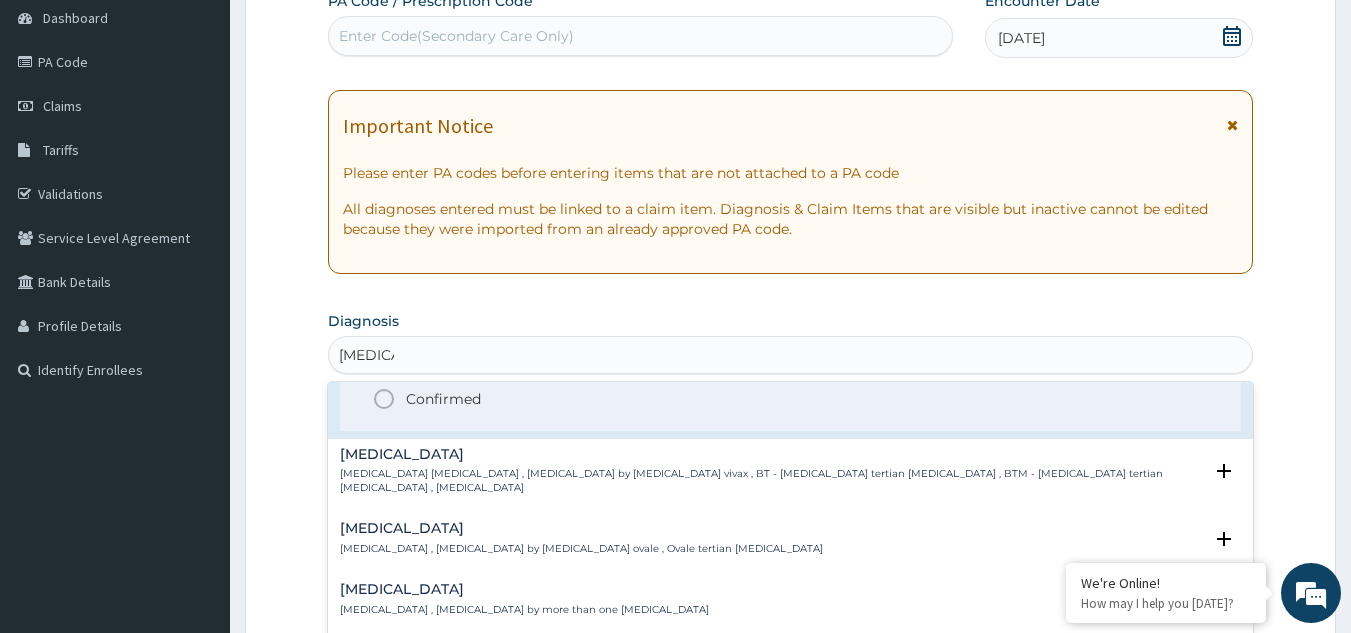 scroll, scrollTop: 100, scrollLeft: 0, axis: vertical 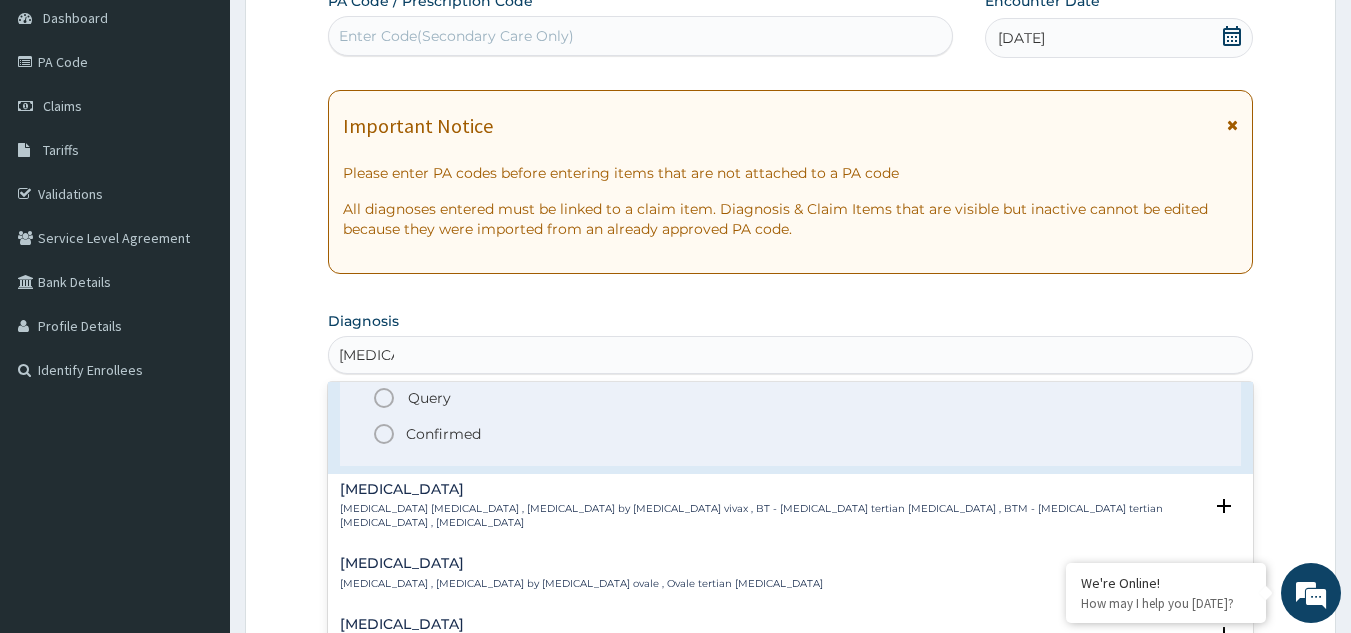 click on "Confirmed" at bounding box center (443, 434) 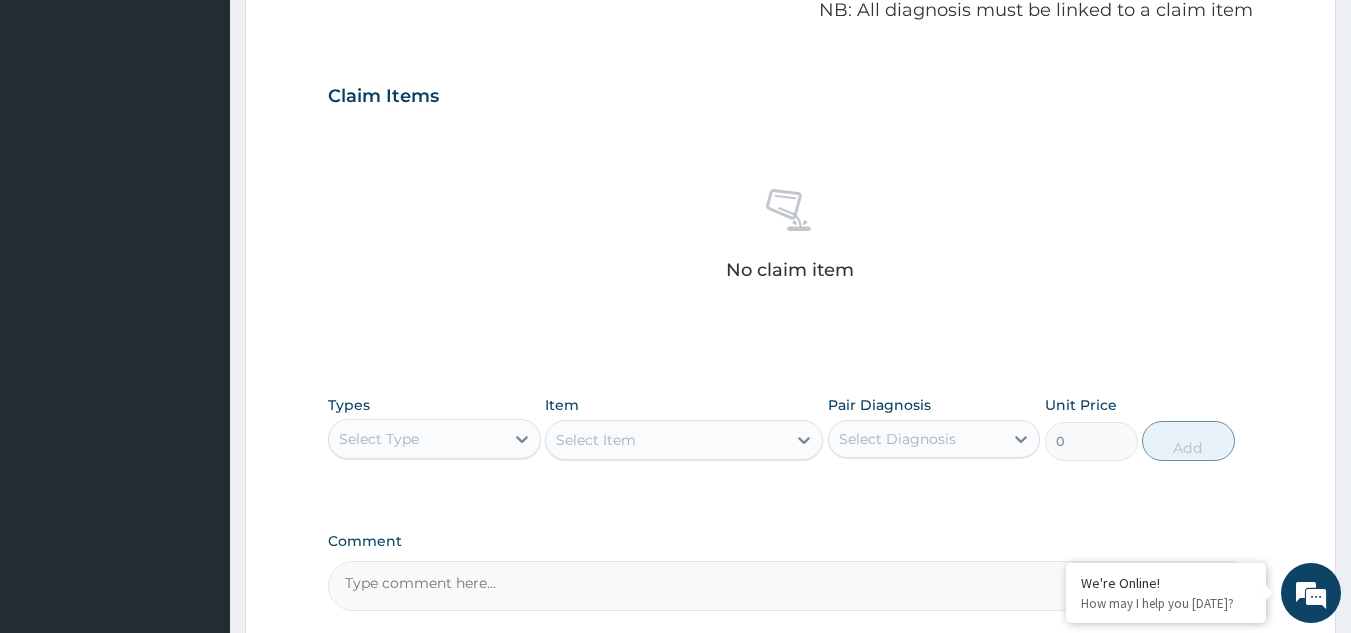 scroll, scrollTop: 800, scrollLeft: 0, axis: vertical 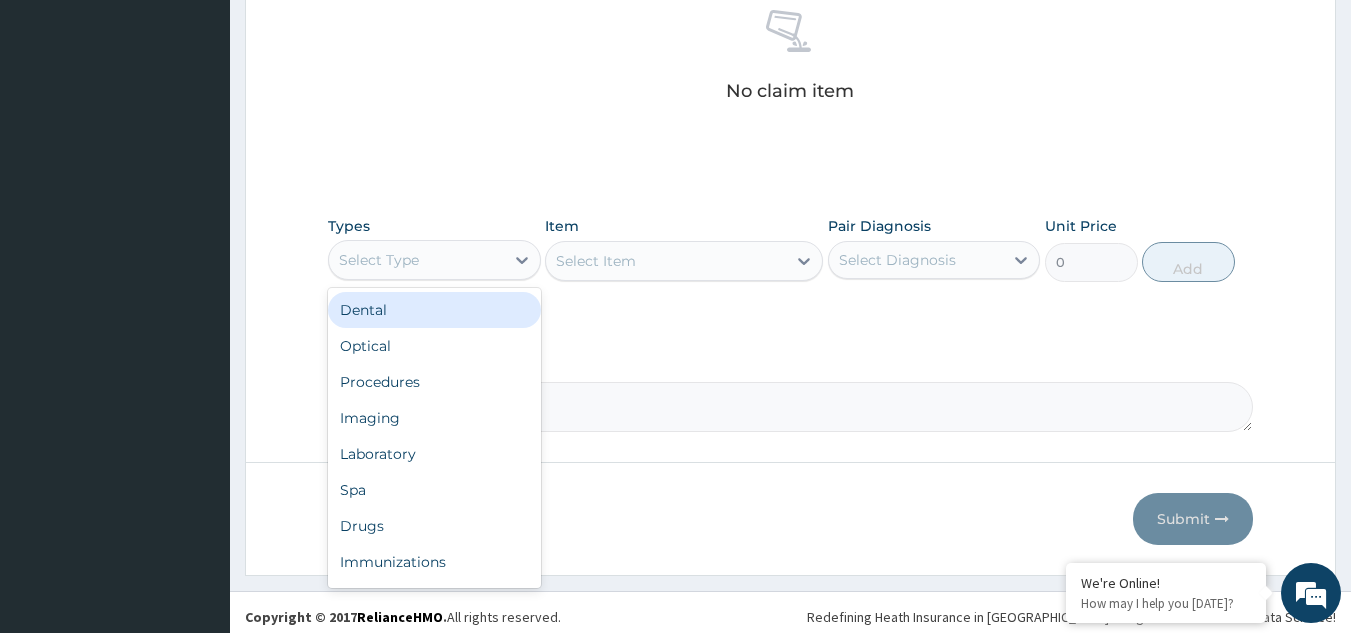 click on "Select Type" at bounding box center [416, 260] 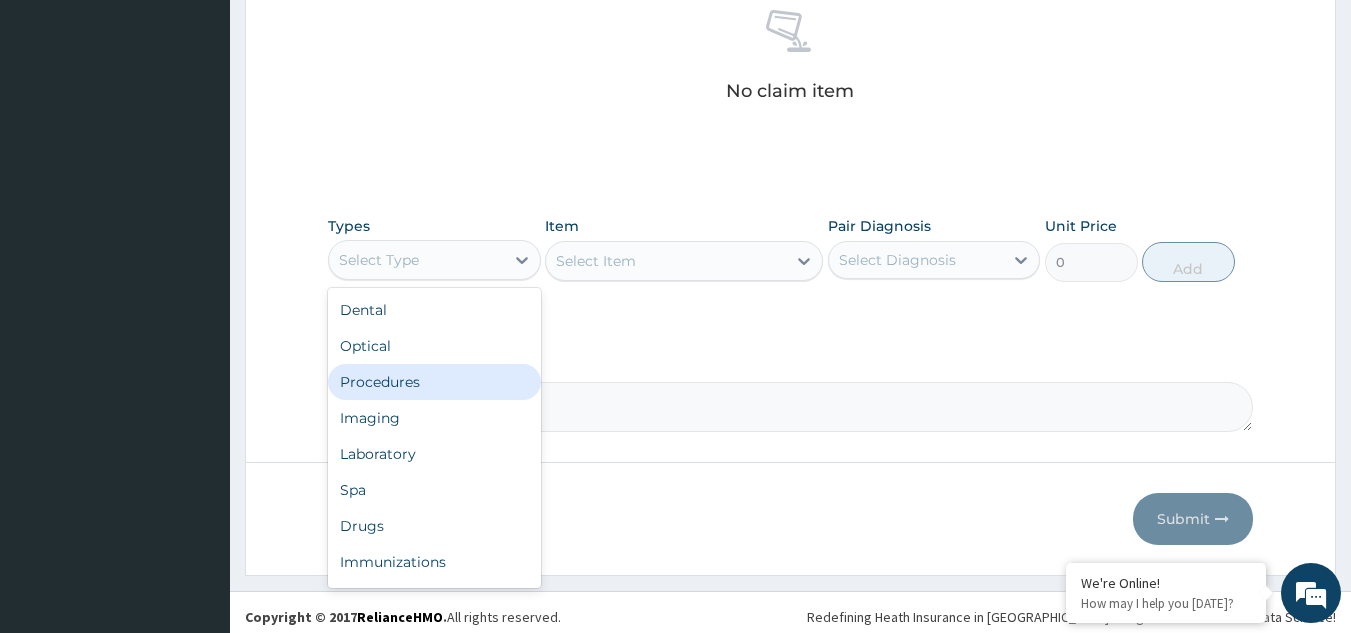 click on "Procedures" at bounding box center (434, 382) 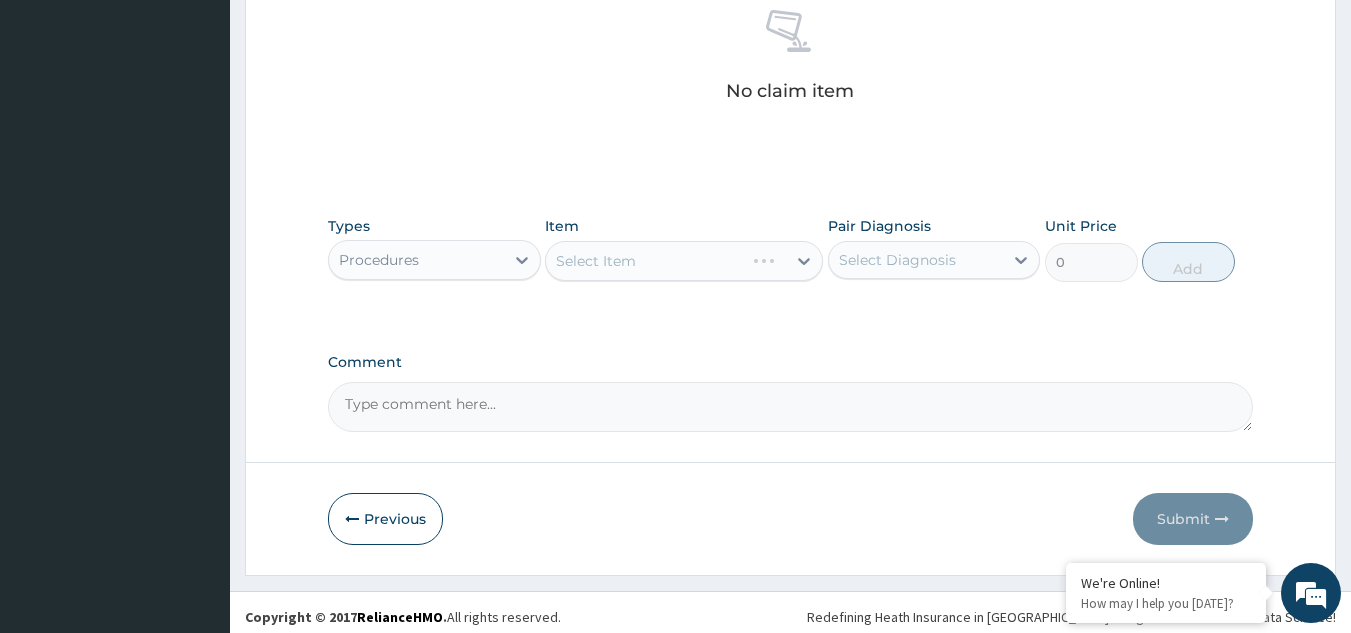 click on "Select Item" at bounding box center (684, 261) 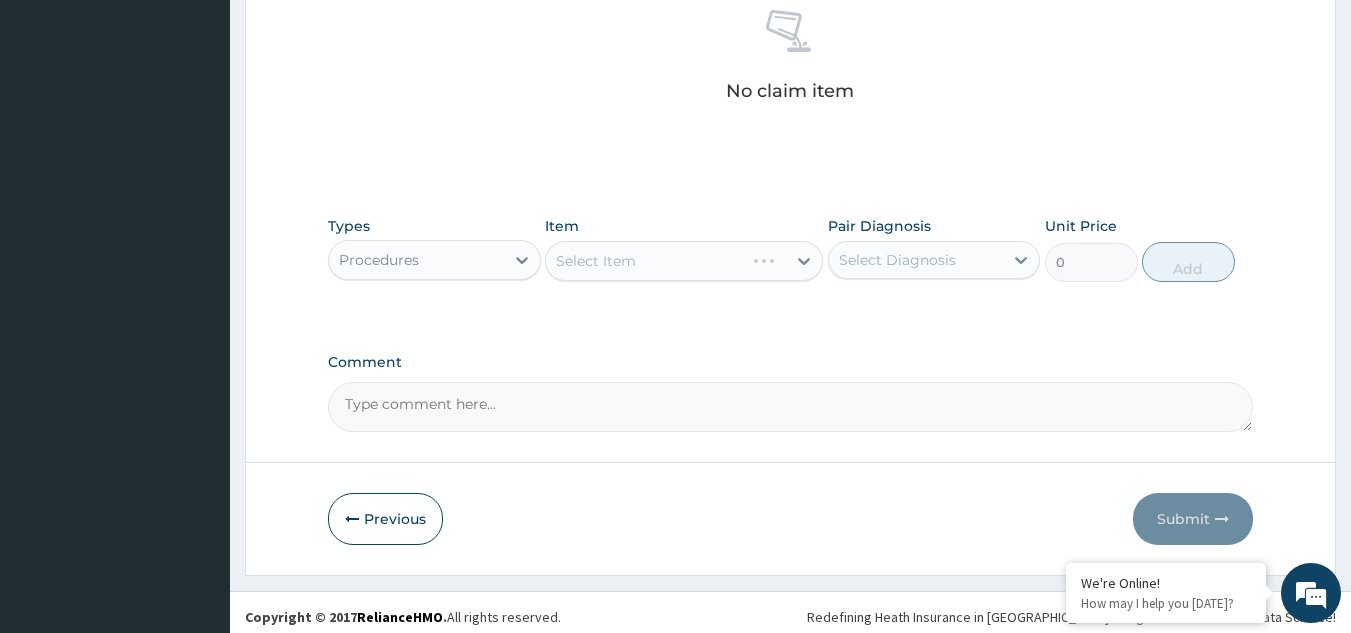 click on "Select Item" at bounding box center [684, 261] 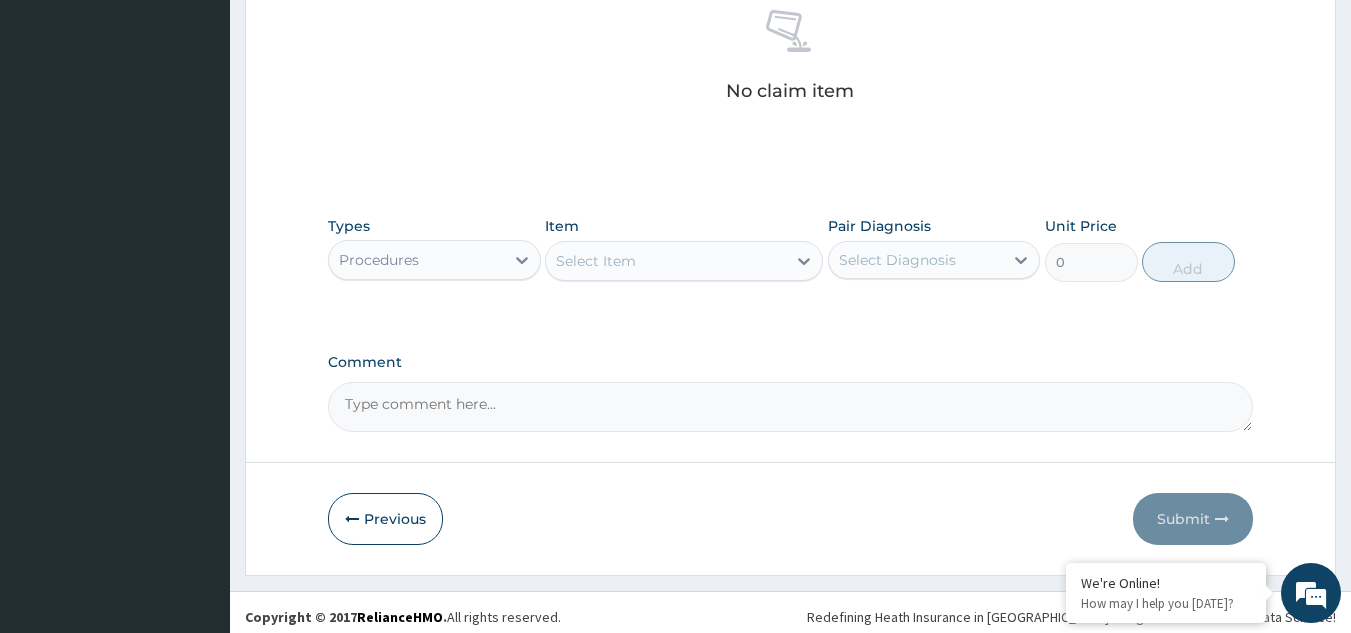 click on "Select Item" at bounding box center [666, 261] 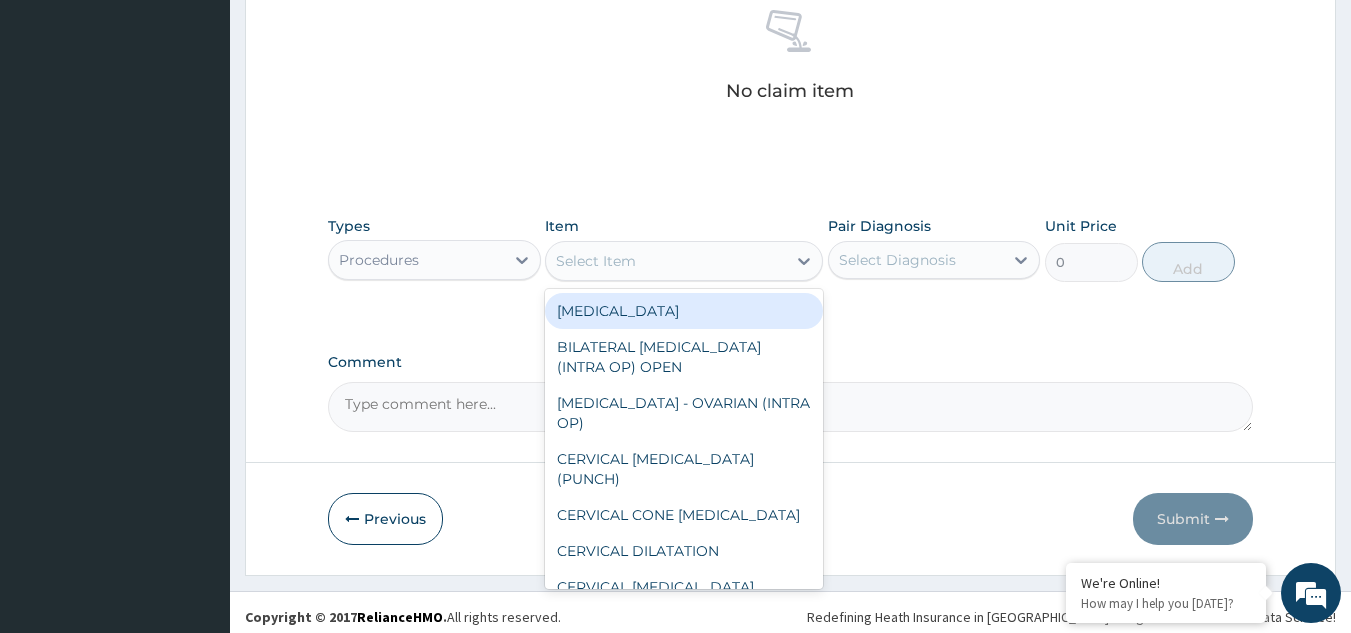 click on "Select Item" at bounding box center (666, 261) 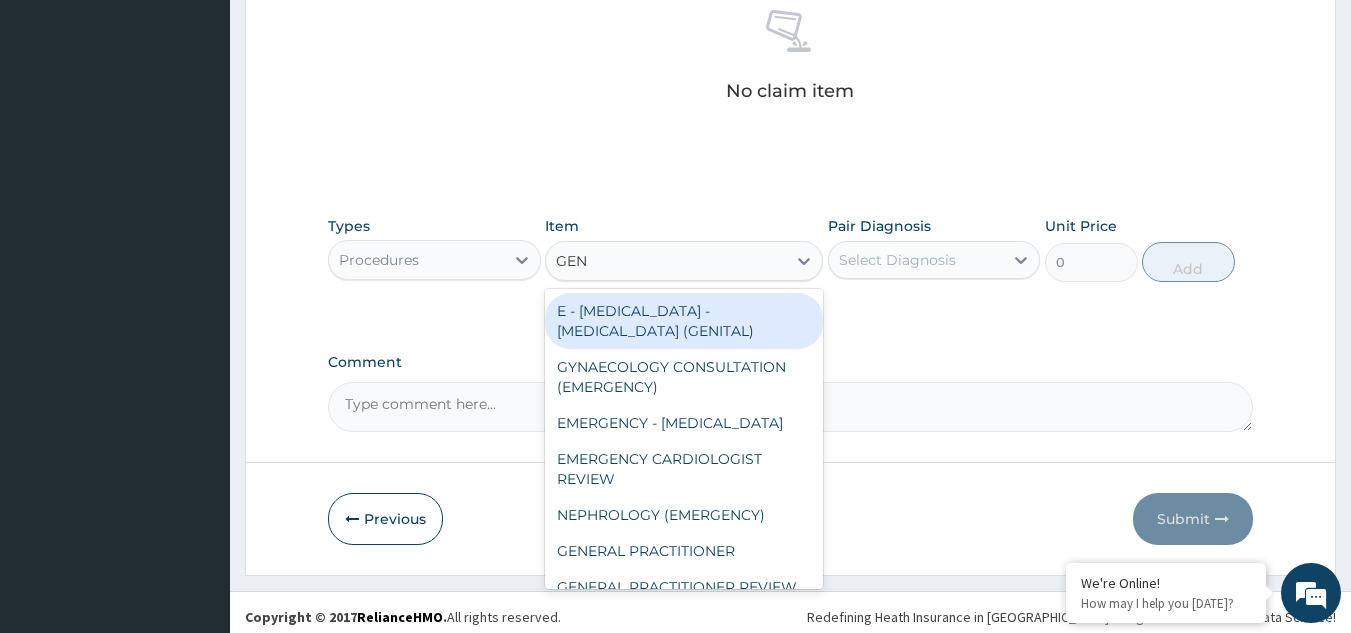 type on "GENE" 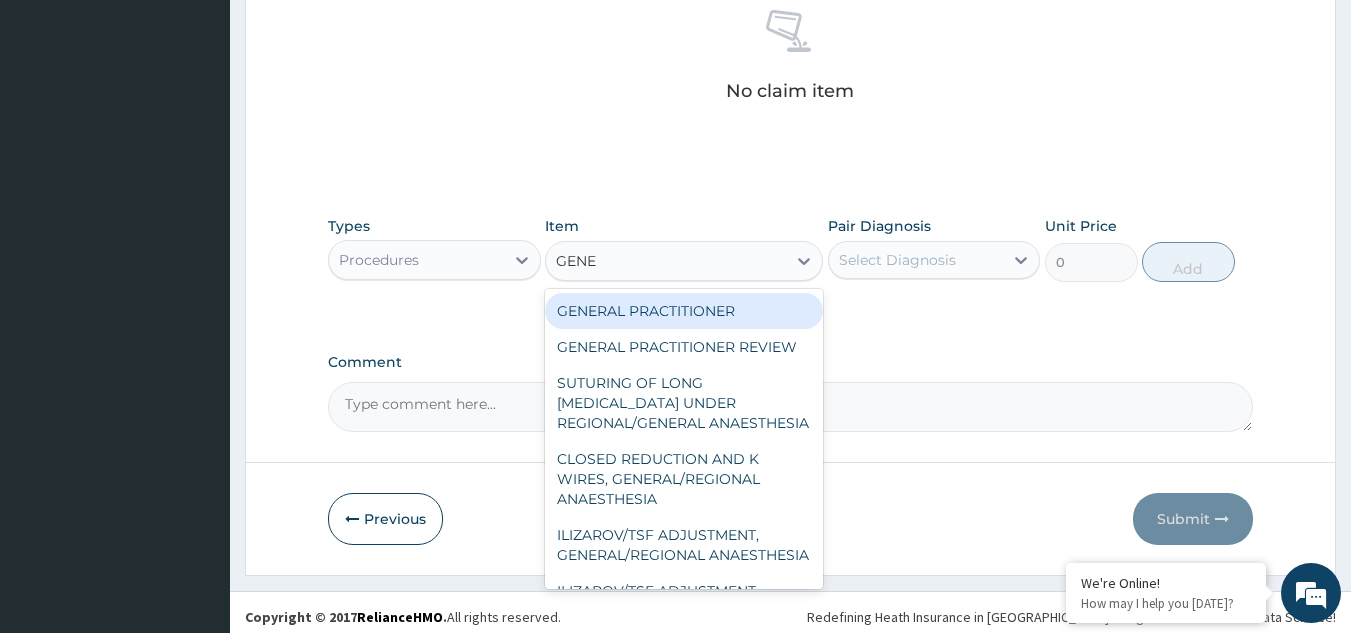 click on "GENERAL PRACTITIONER" at bounding box center (684, 311) 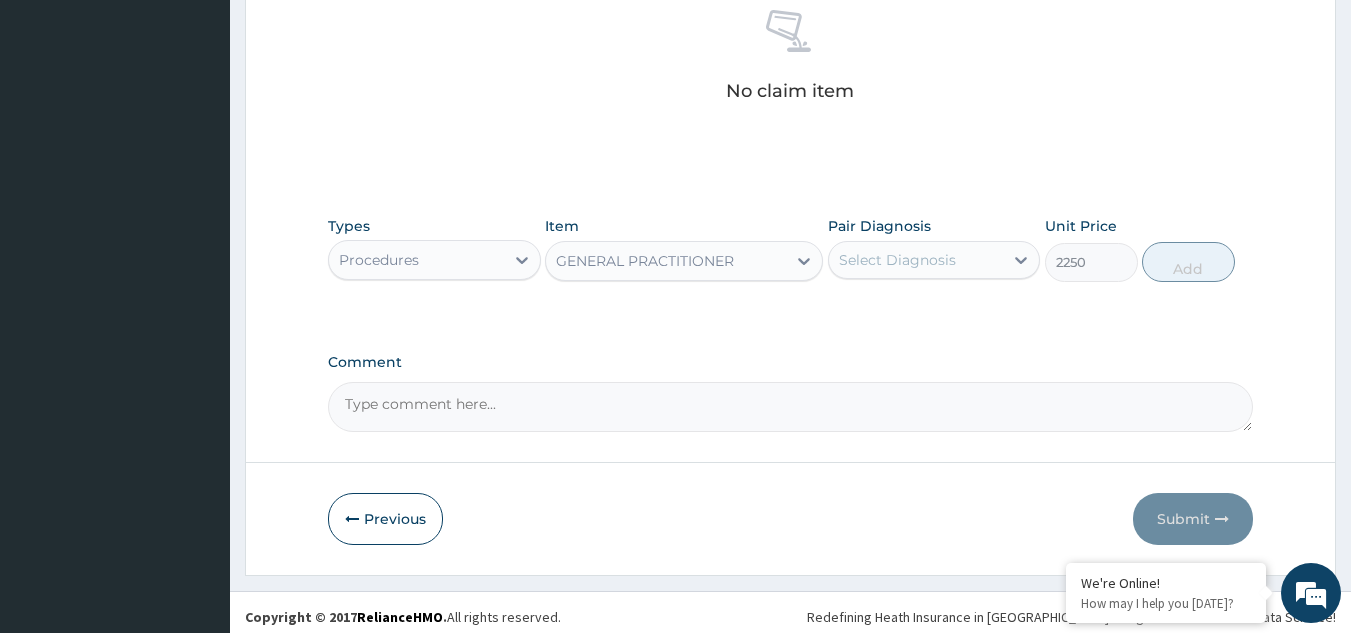 click on "Select Diagnosis" at bounding box center [916, 260] 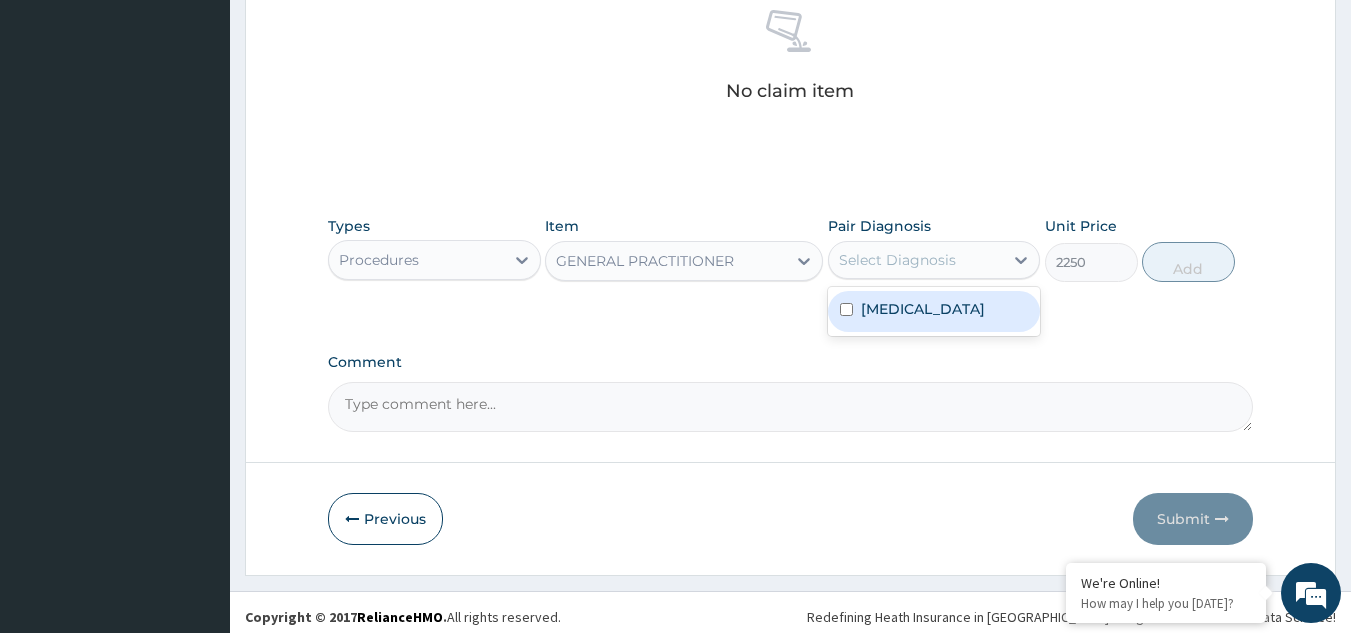 click on "[MEDICAL_DATA]" at bounding box center (934, 311) 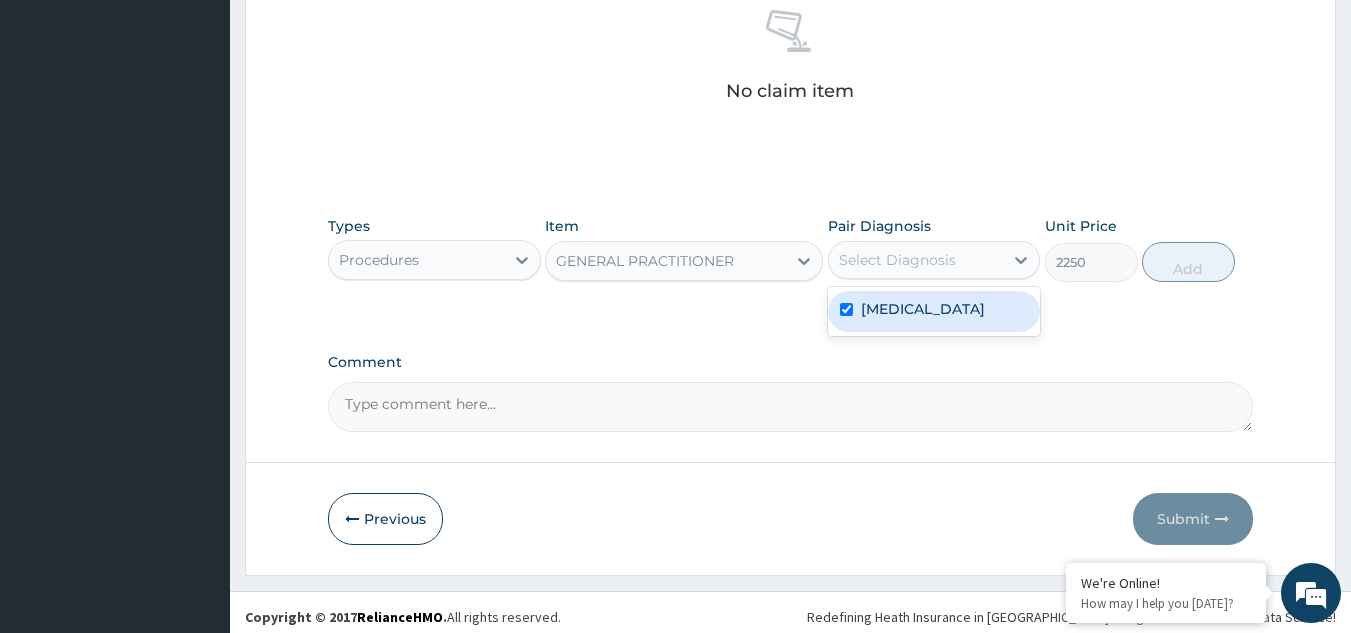 checkbox on "true" 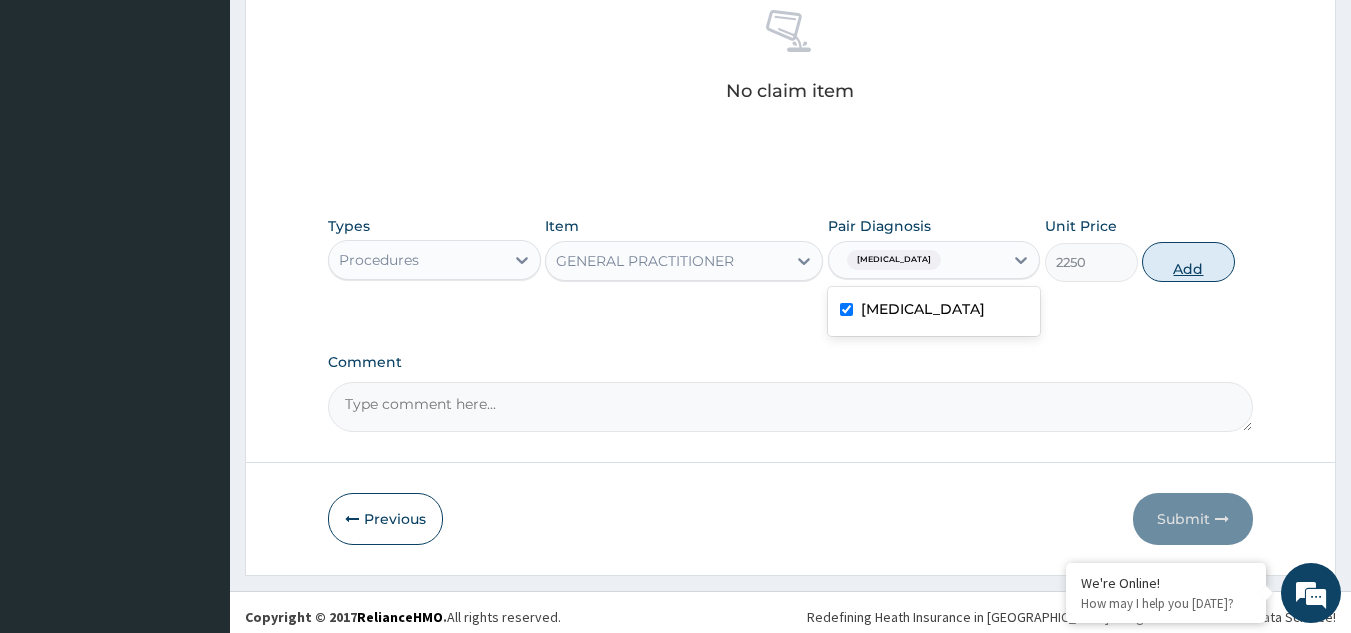 click on "Add" at bounding box center (1188, 262) 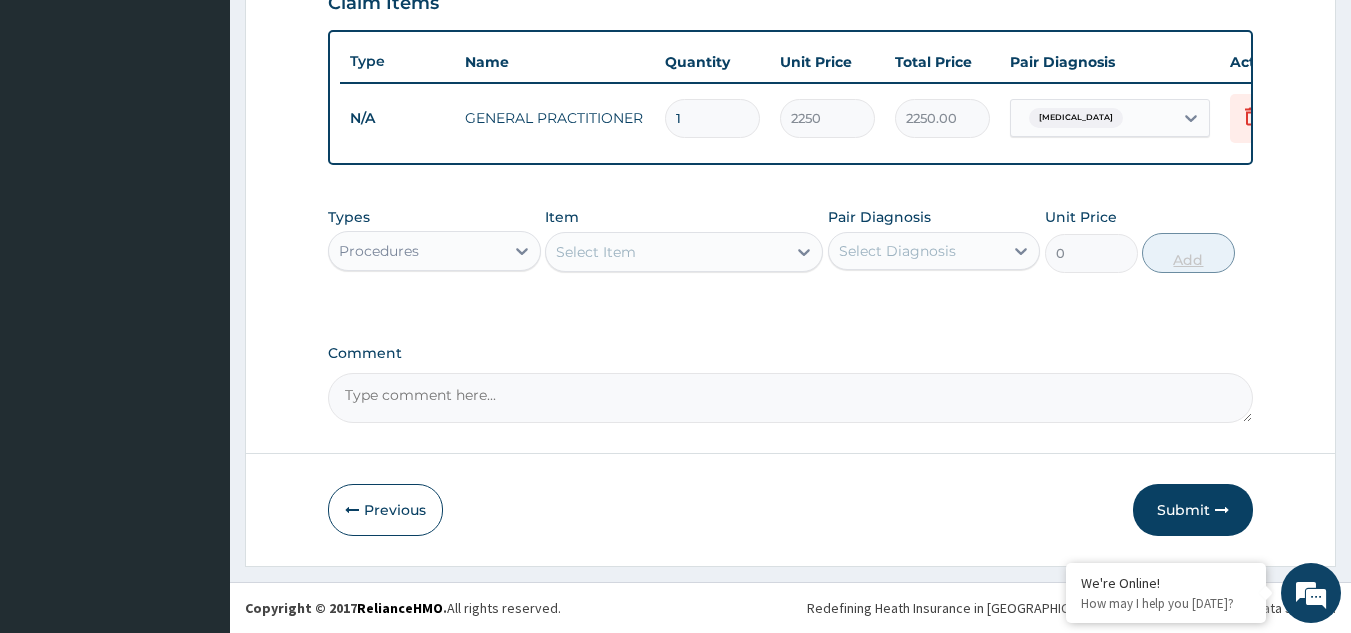 scroll, scrollTop: 729, scrollLeft: 0, axis: vertical 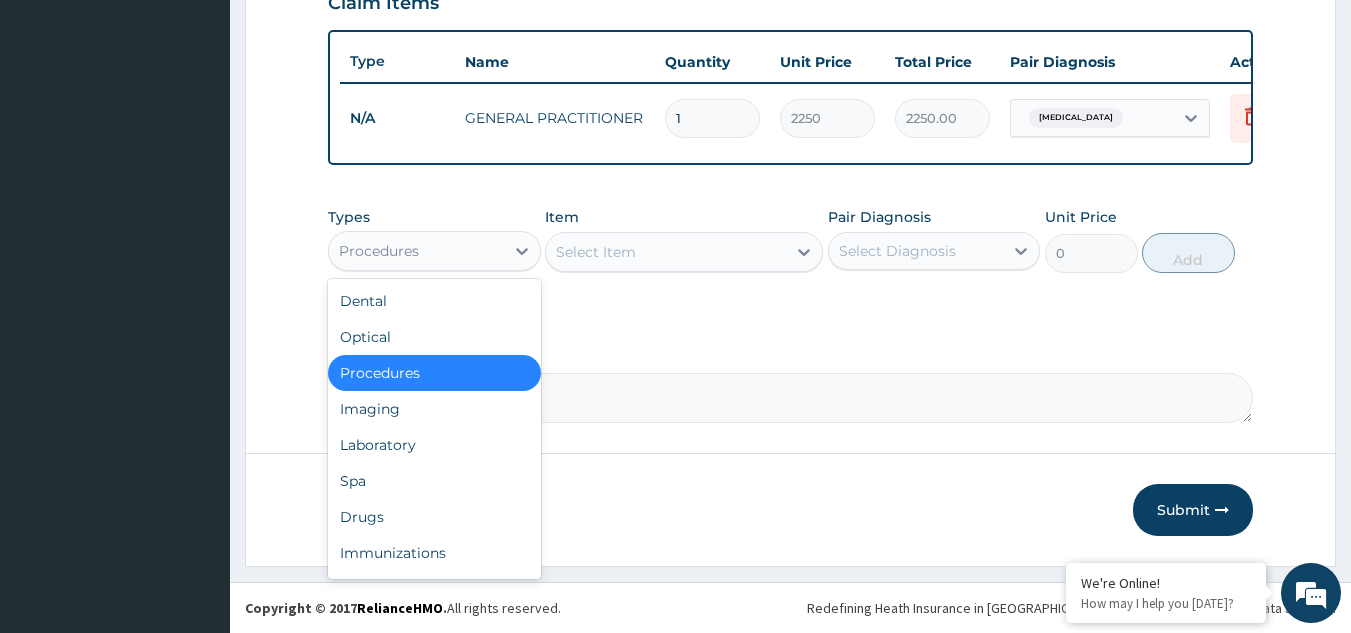 click on "Procedures" at bounding box center [416, 251] 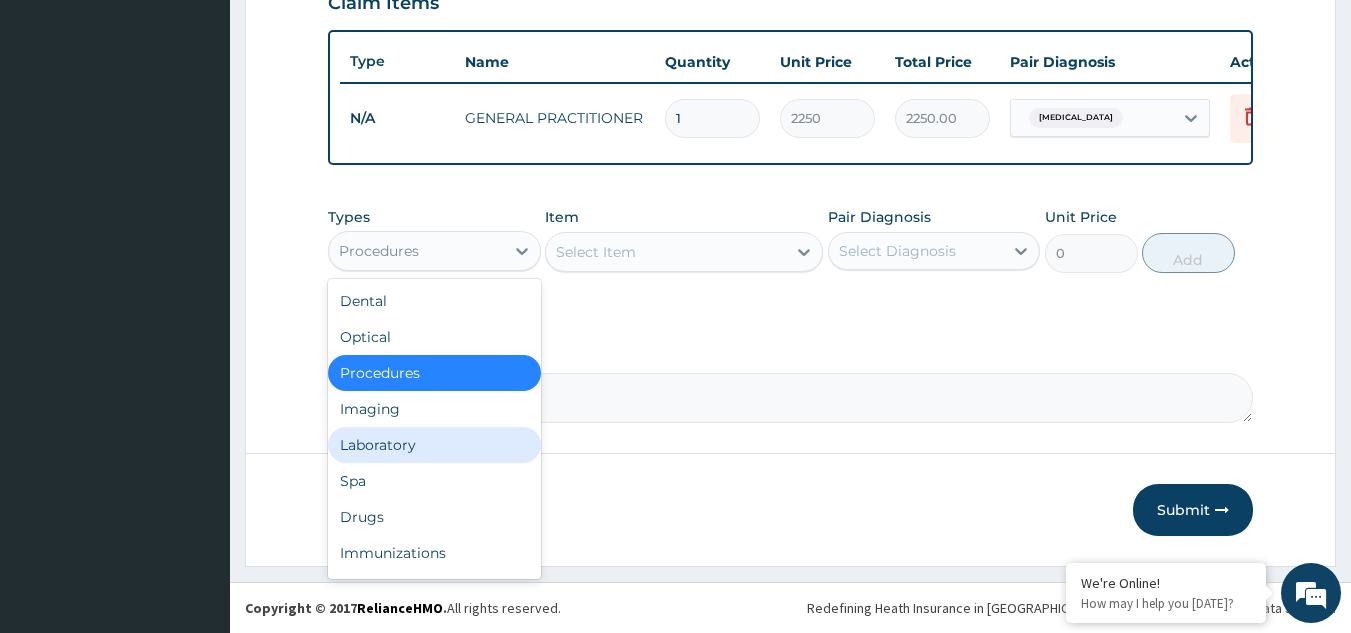 click on "Laboratory" at bounding box center (434, 445) 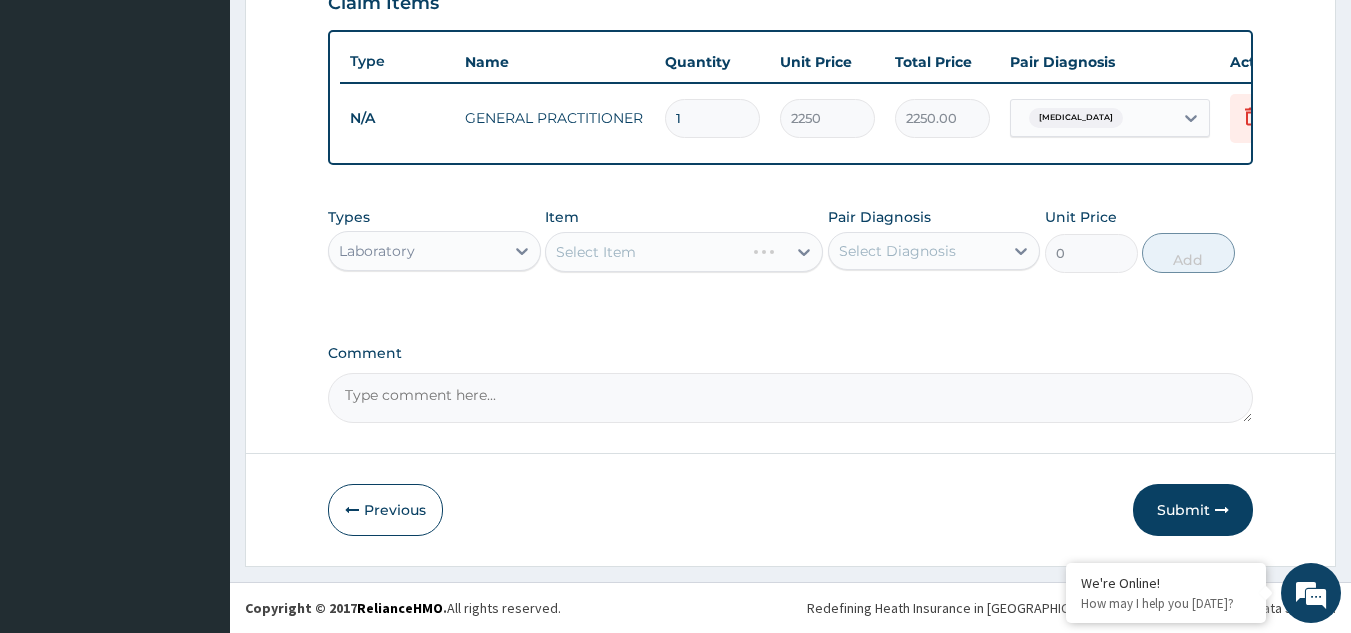 click on "Select Item" at bounding box center [684, 252] 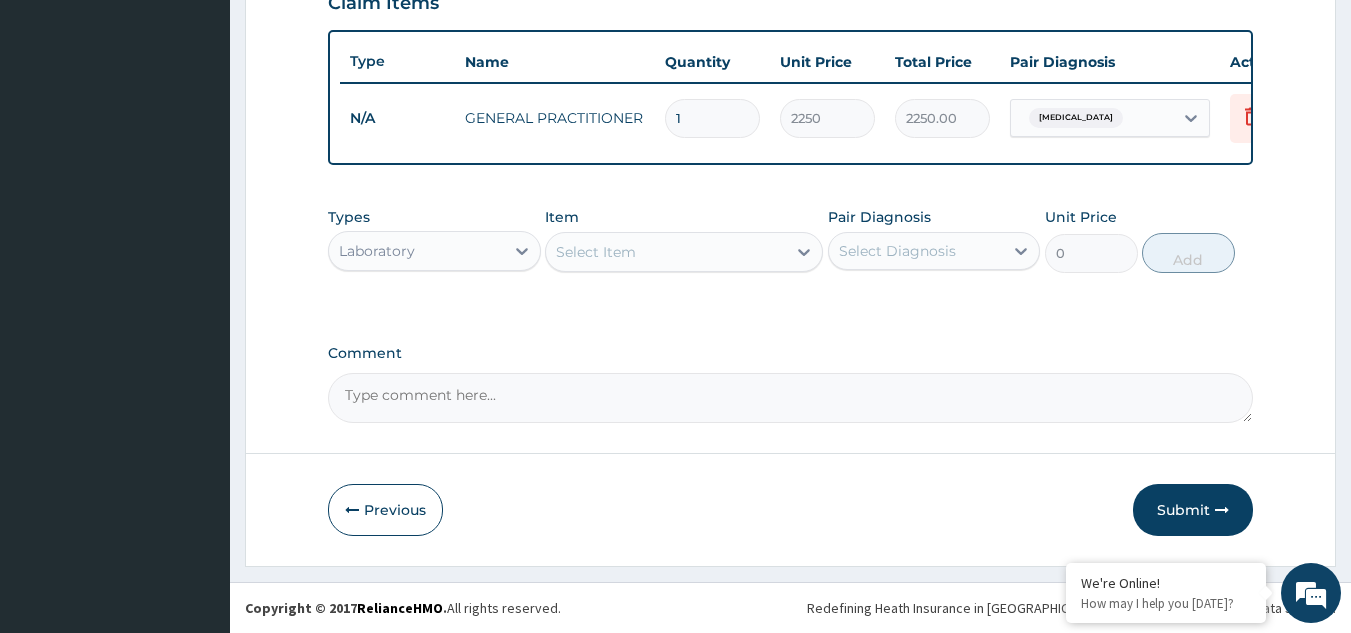 click on "Select Item" at bounding box center (666, 252) 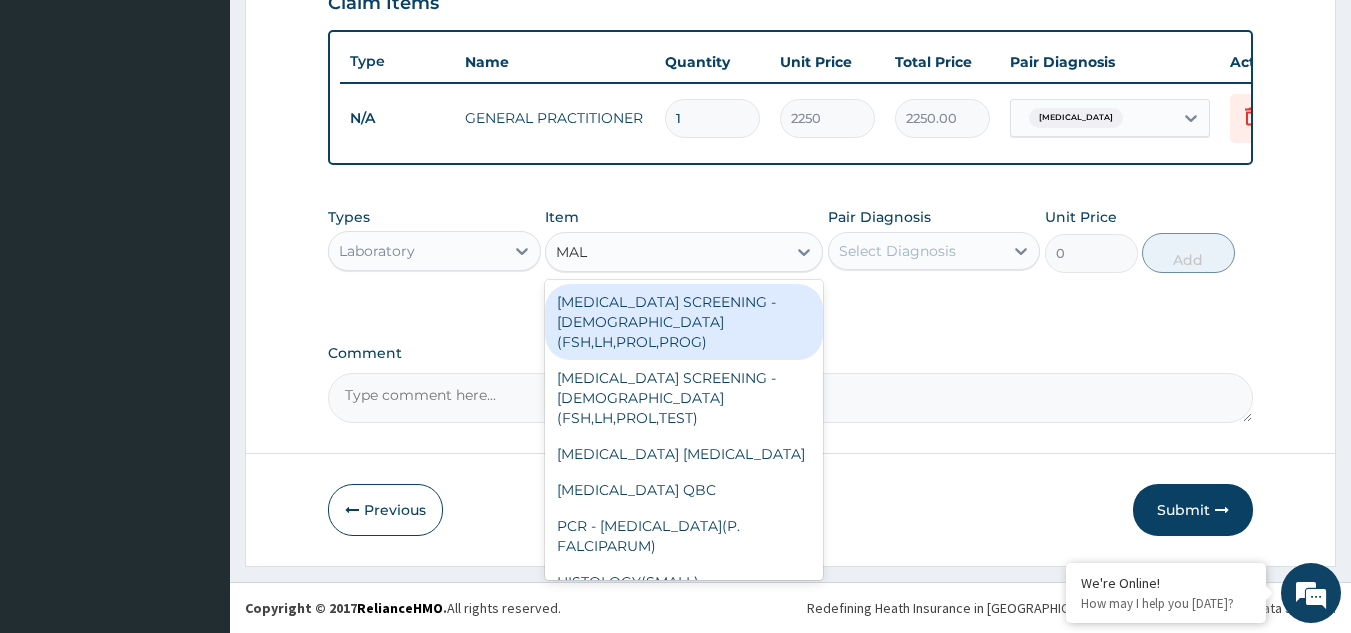type on "MALA" 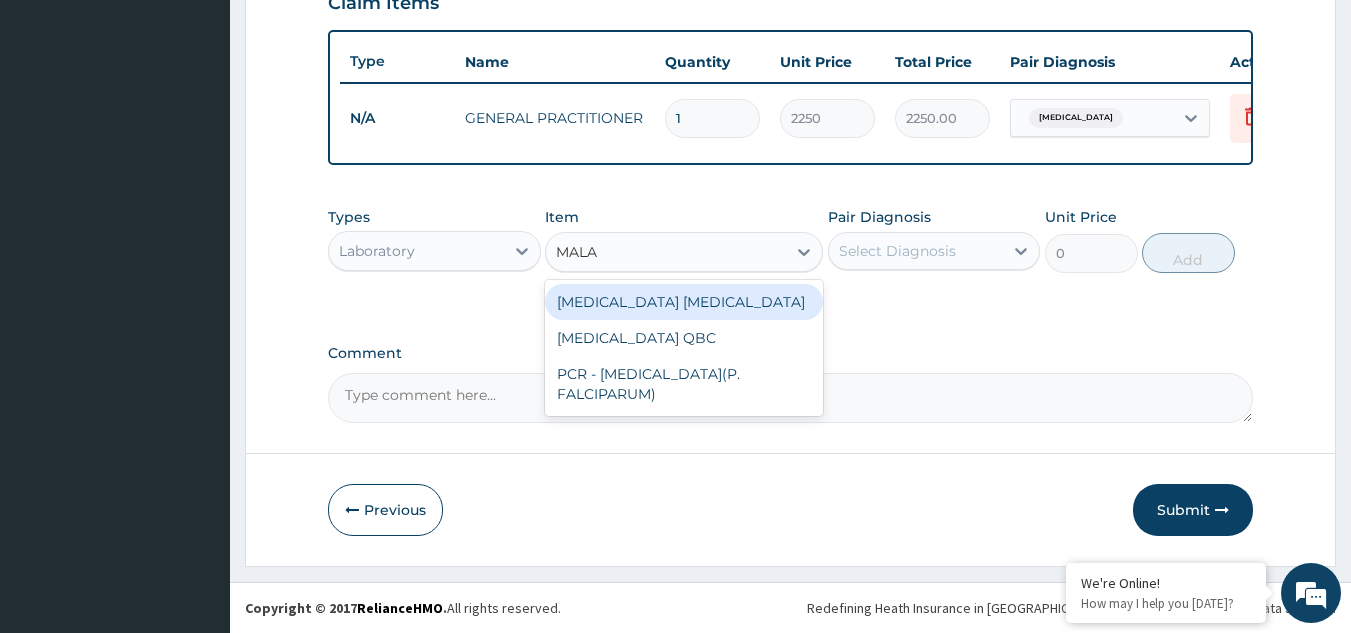 click on "[MEDICAL_DATA] [MEDICAL_DATA]" at bounding box center [684, 302] 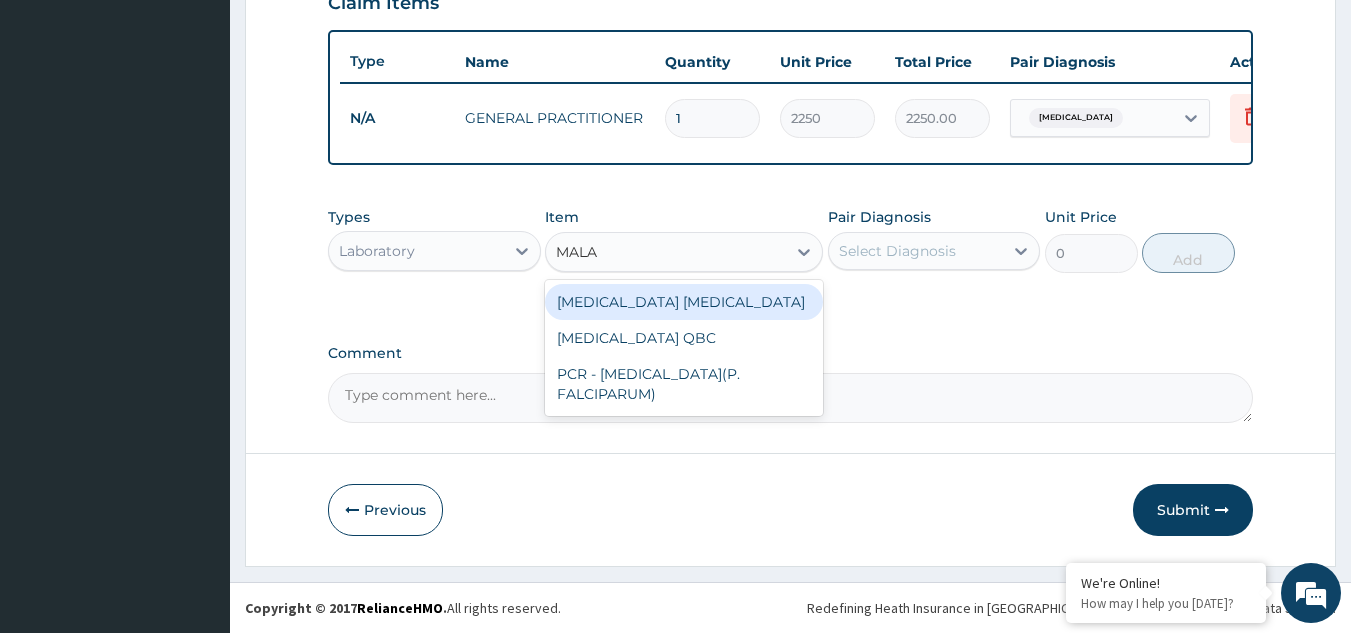 type 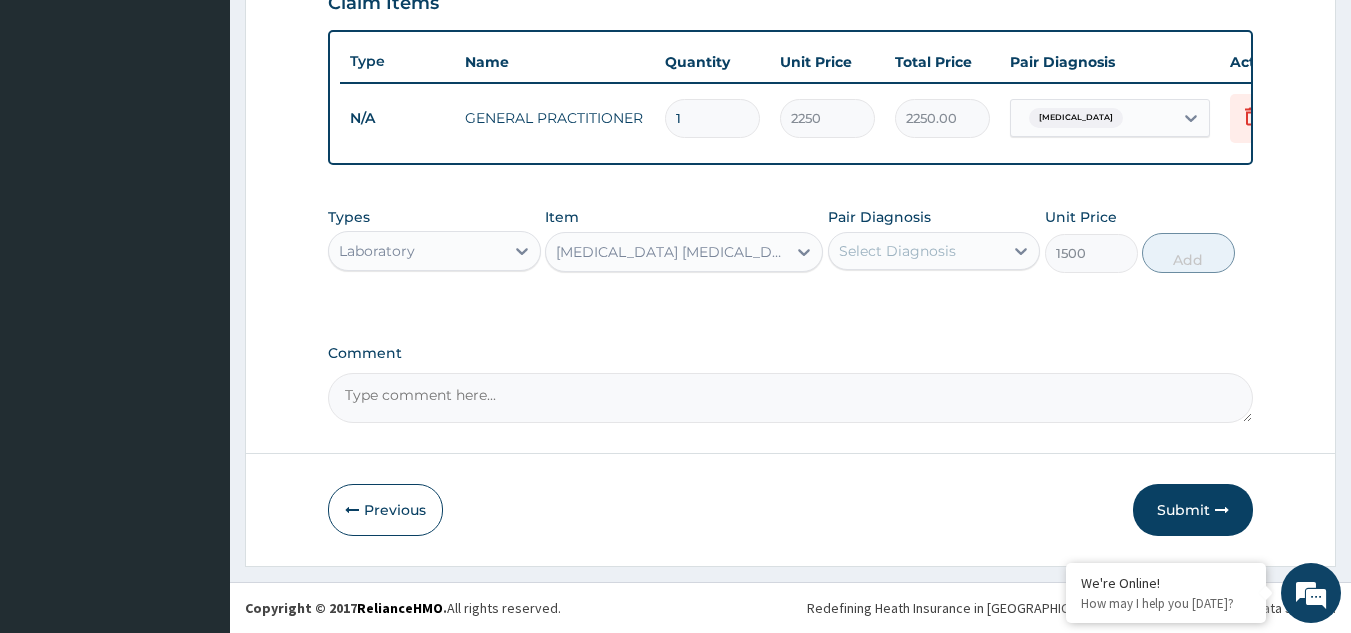 click on "Select Diagnosis" at bounding box center (897, 251) 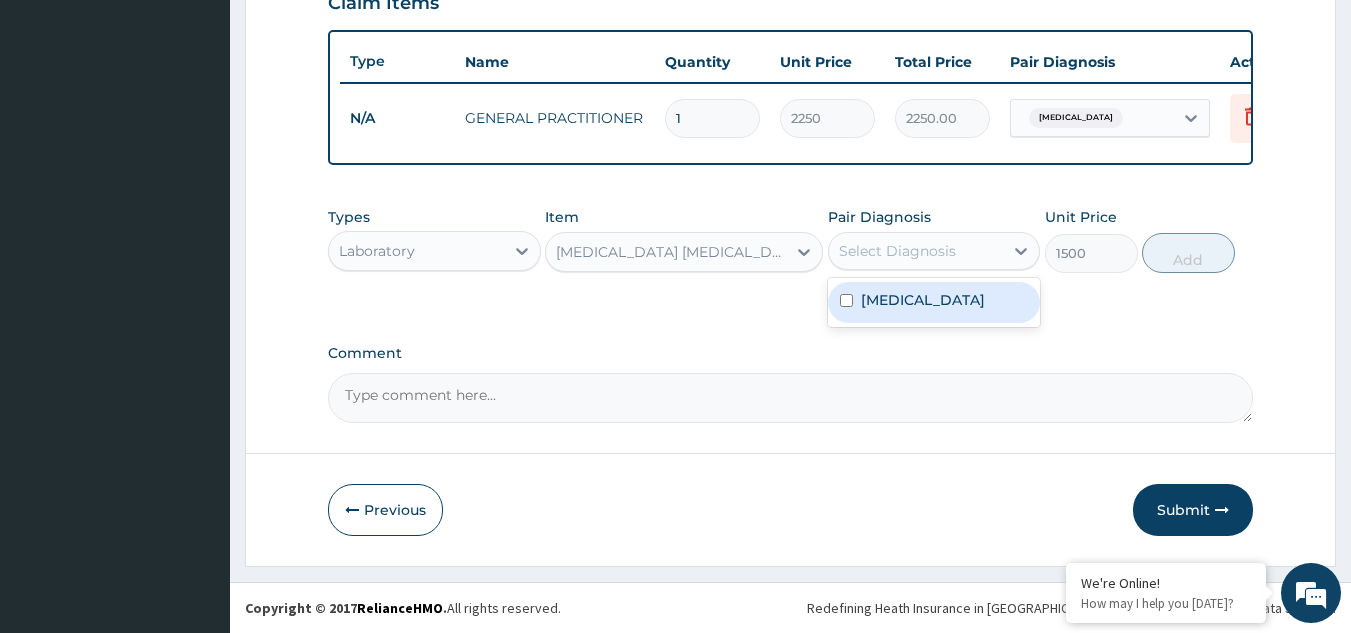 click on "[MEDICAL_DATA]" at bounding box center (934, 302) 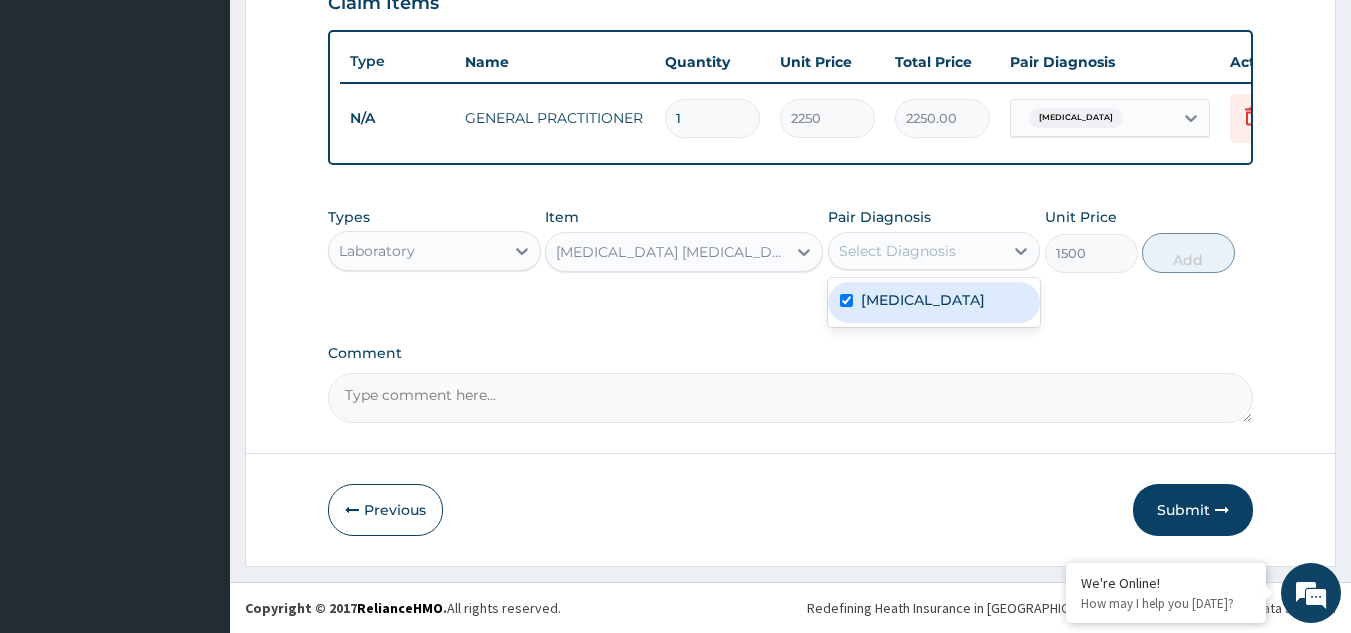 checkbox on "true" 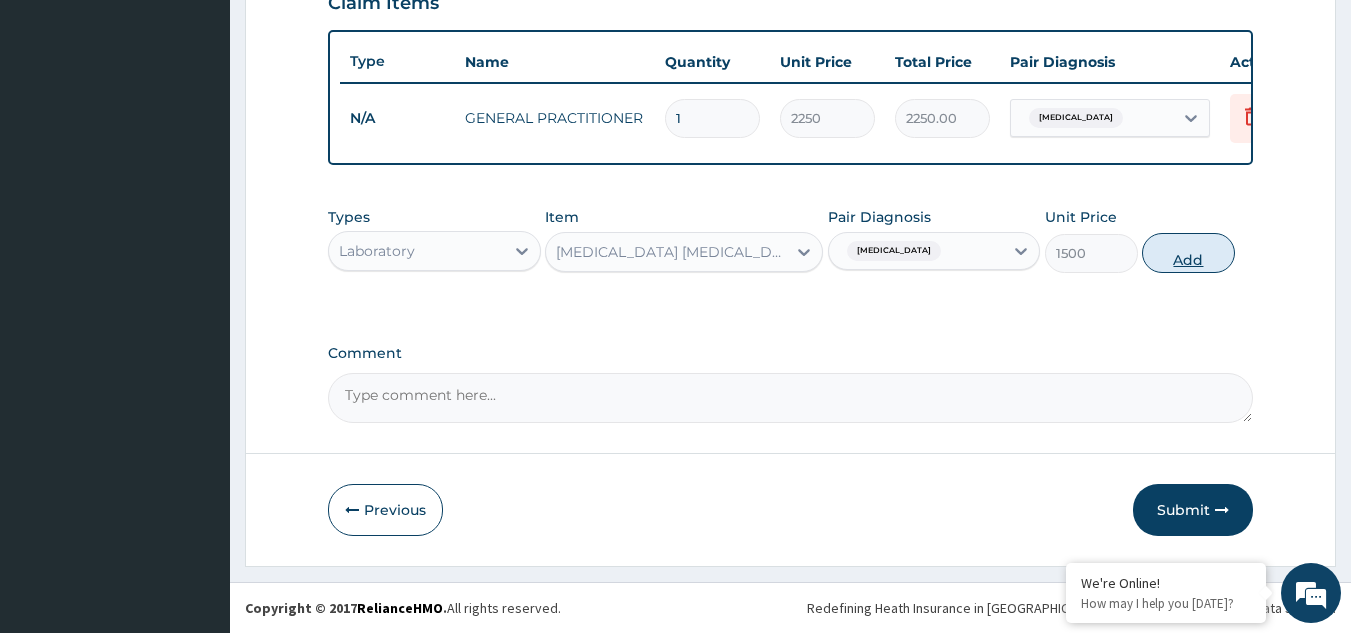 click on "Add" at bounding box center (1188, 253) 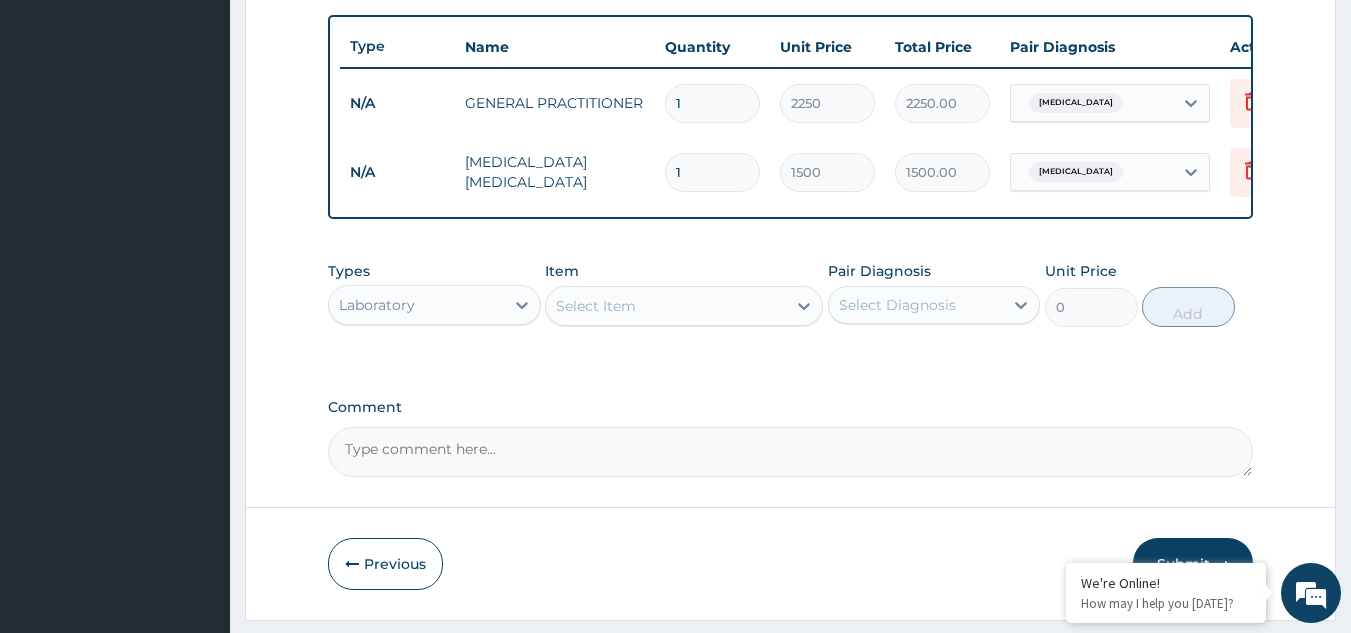 click on "Select Item" at bounding box center (596, 306) 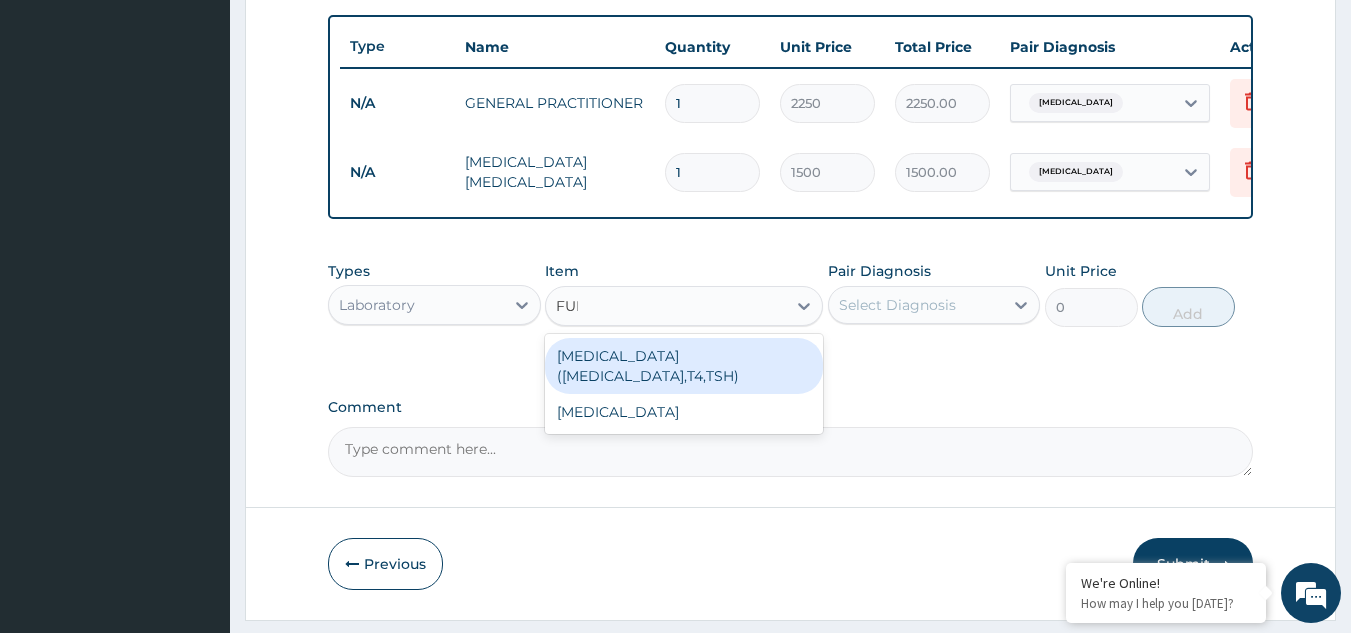 type on "FULL" 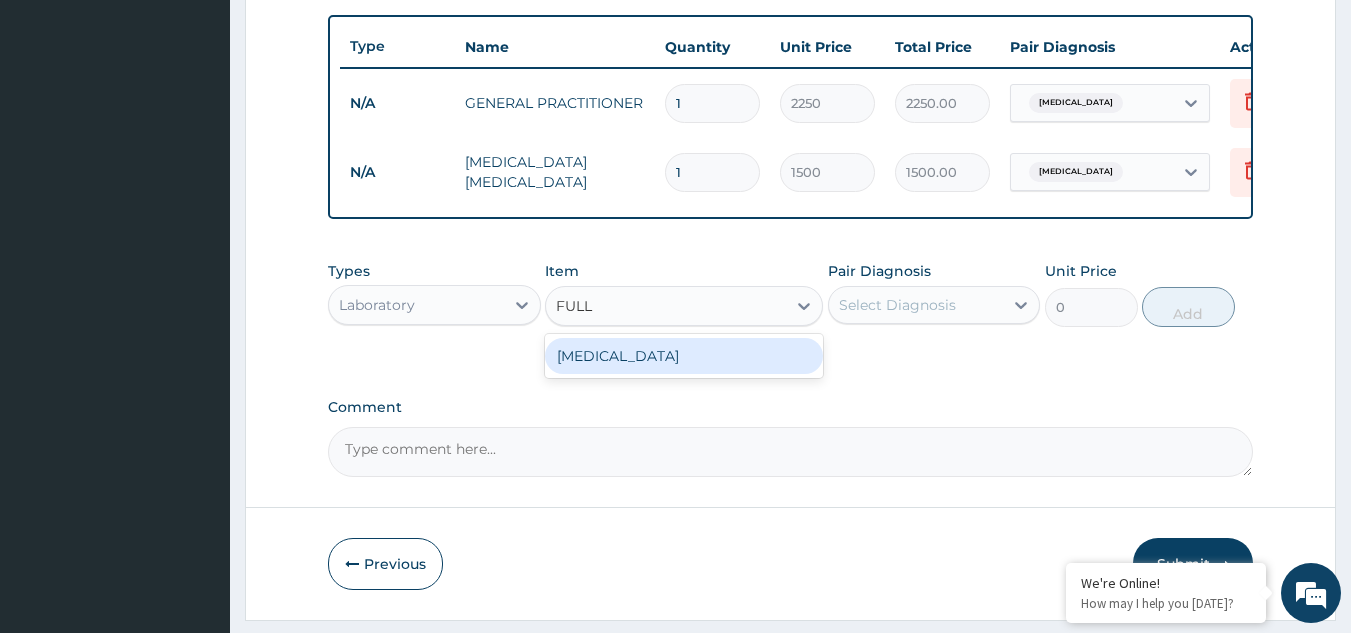click on "[MEDICAL_DATA]" at bounding box center (684, 356) 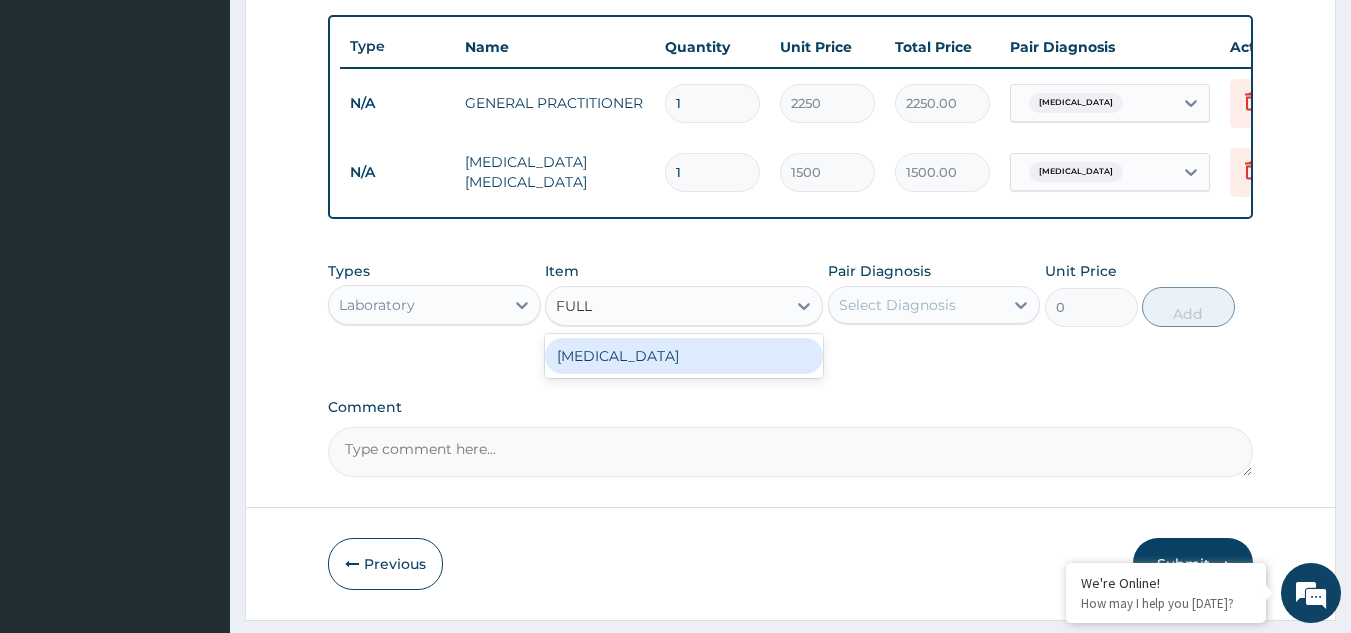 type 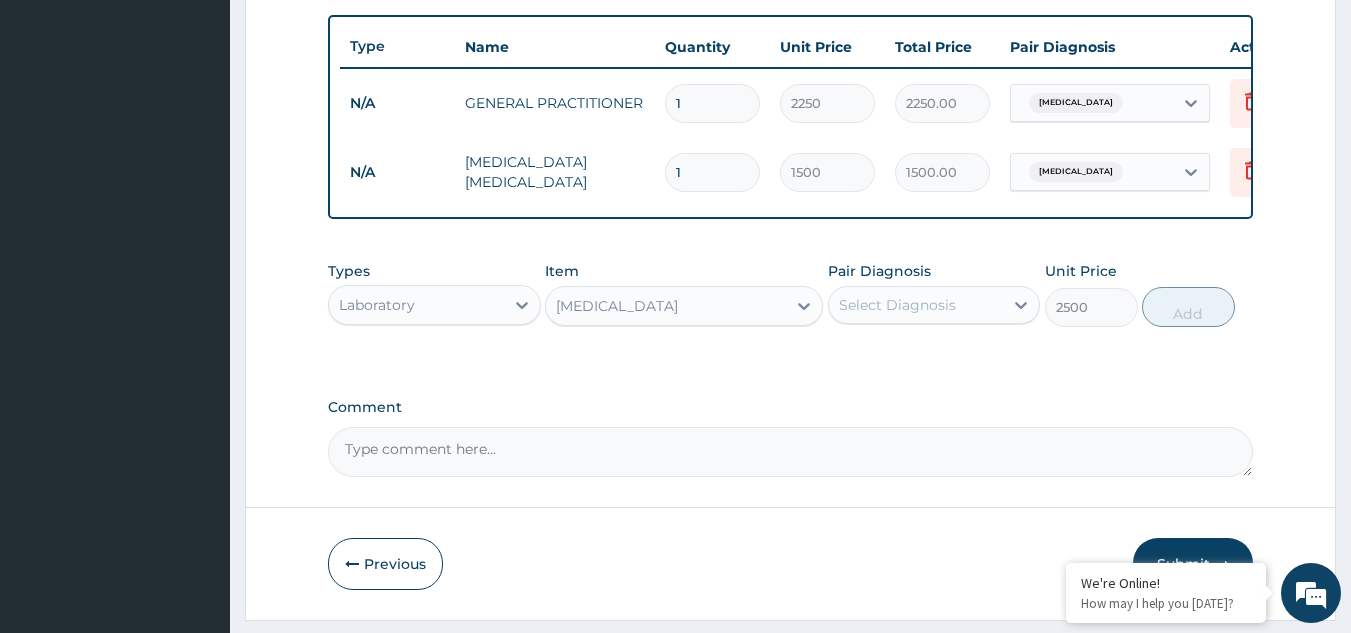 click on "Select Diagnosis" at bounding box center (916, 305) 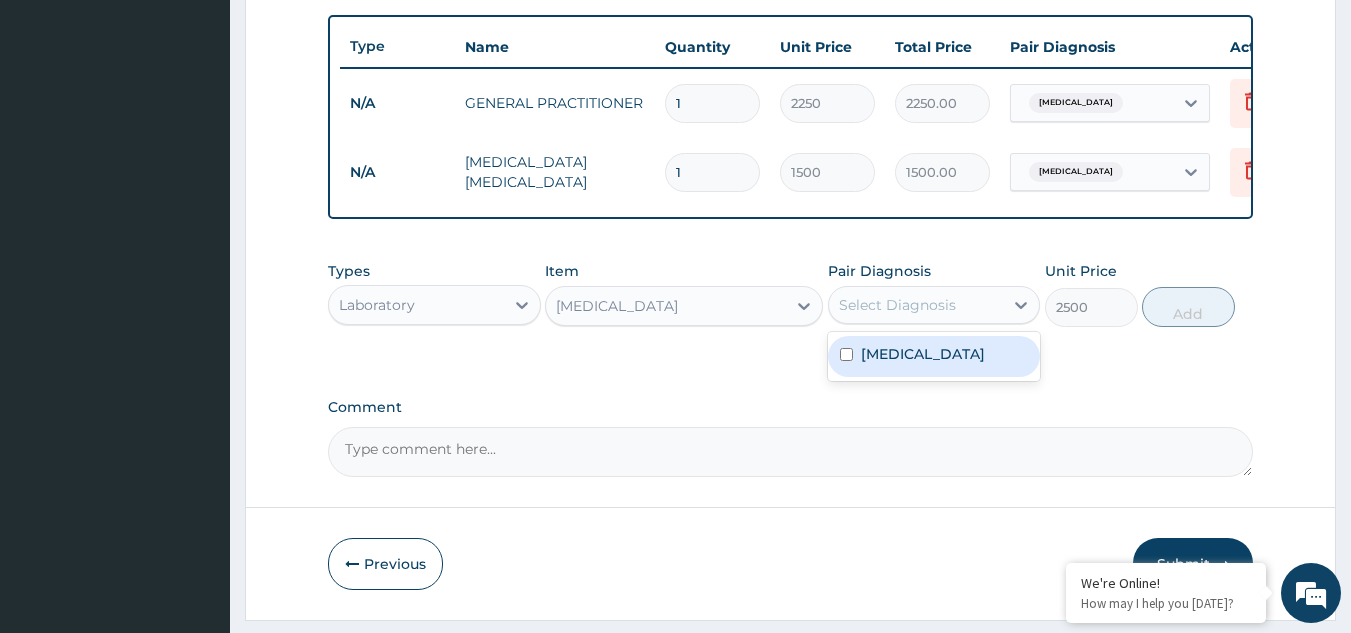drag, startPoint x: 913, startPoint y: 370, endPoint x: 937, endPoint y: 371, distance: 24.020824 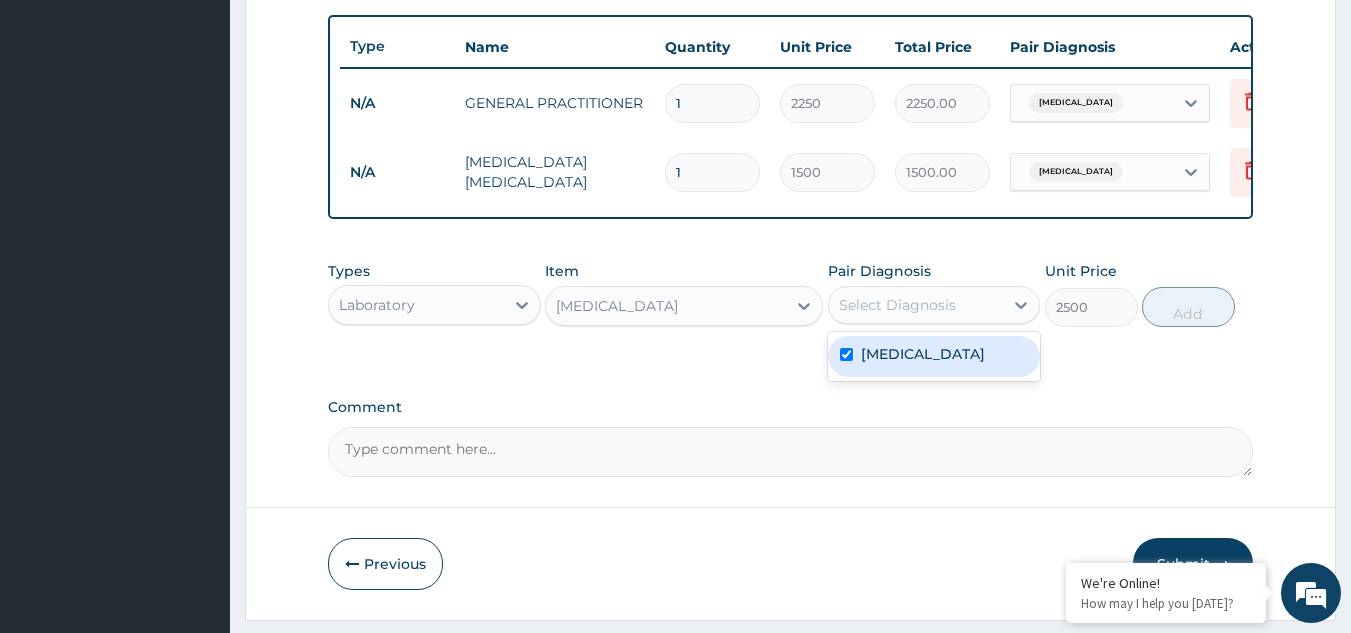 checkbox on "true" 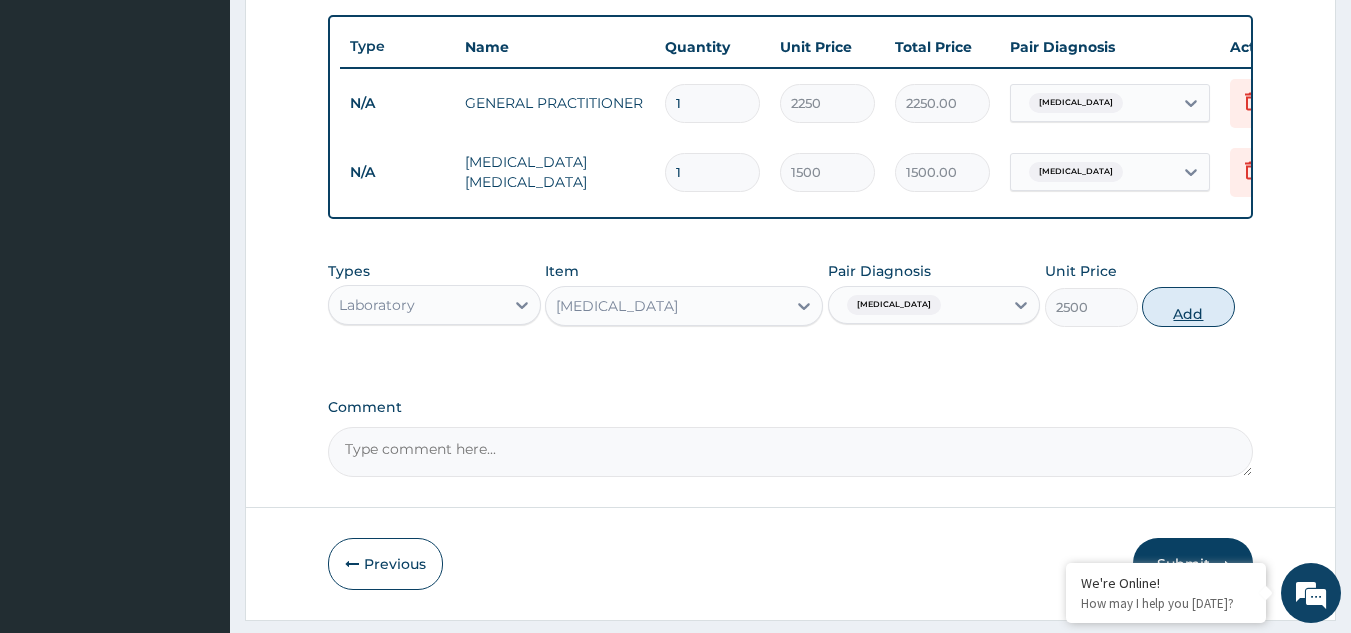 click on "Add" at bounding box center (1188, 307) 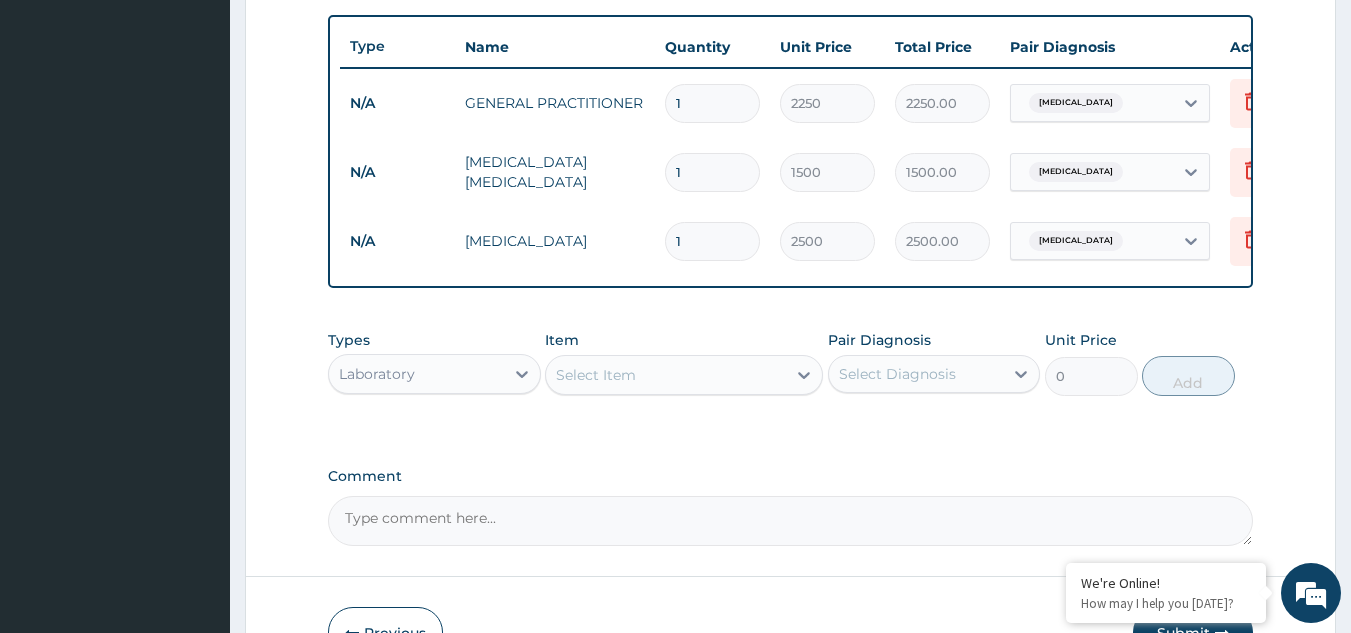click on "Select Item" at bounding box center [596, 375] 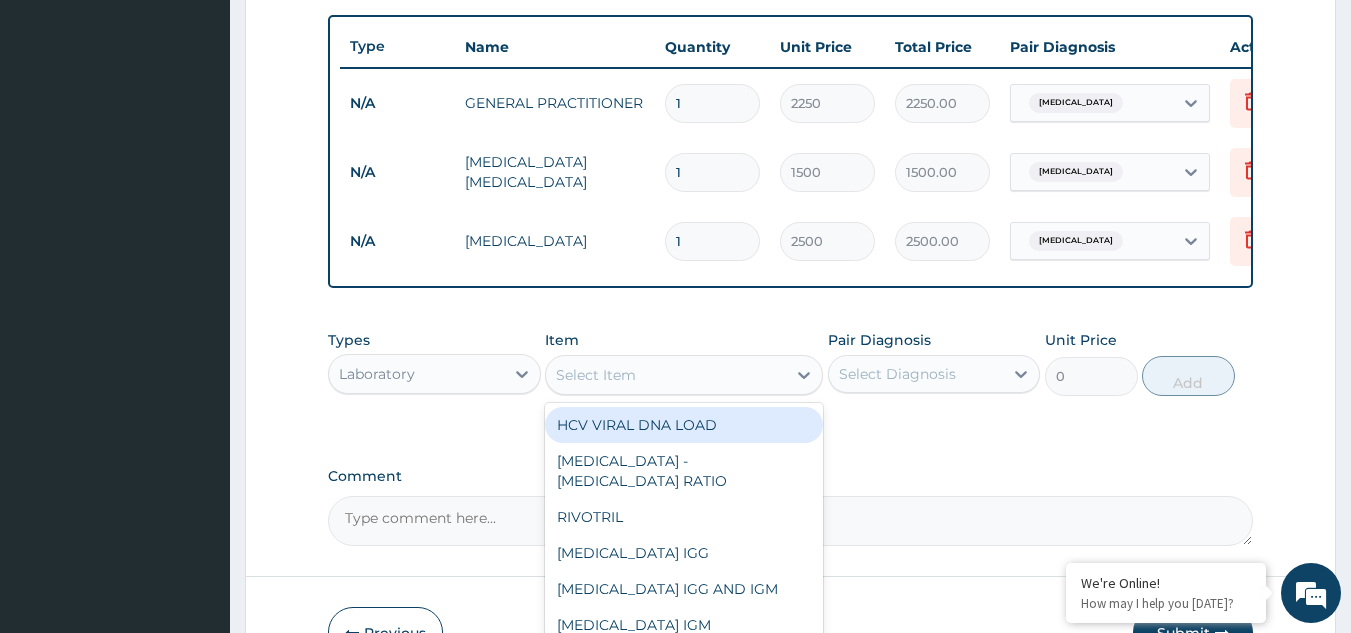 click on "Laboratory" at bounding box center [416, 374] 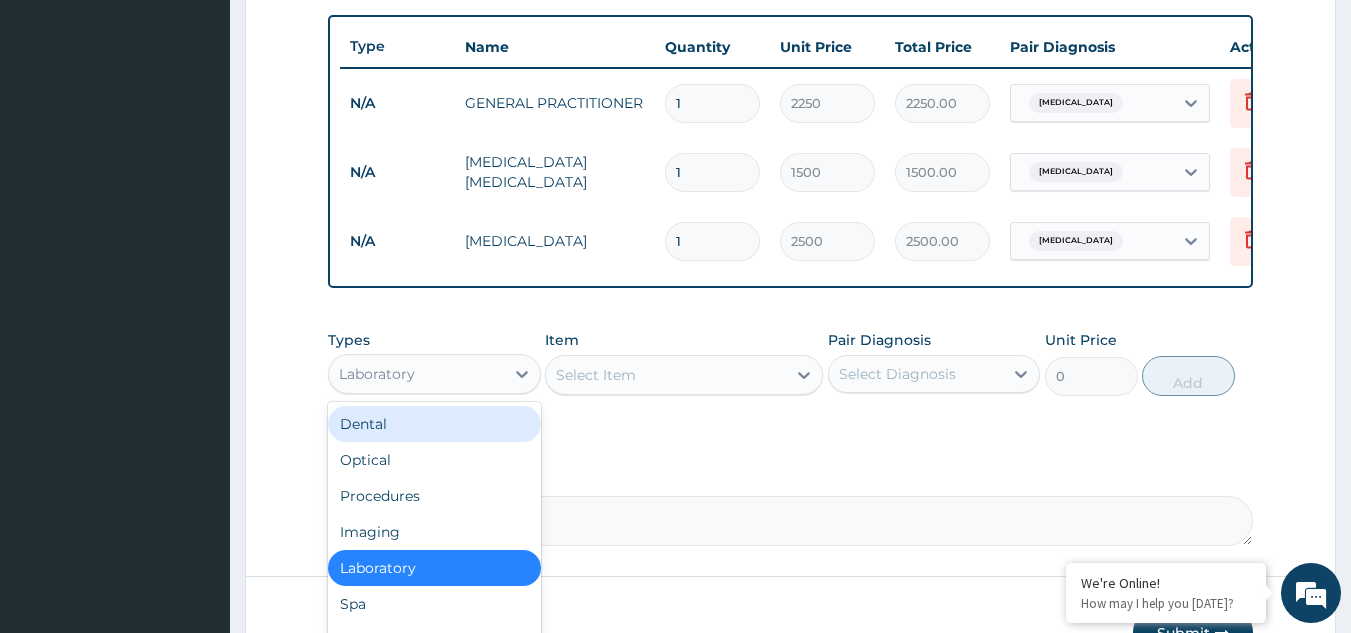 scroll, scrollTop: 68, scrollLeft: 0, axis: vertical 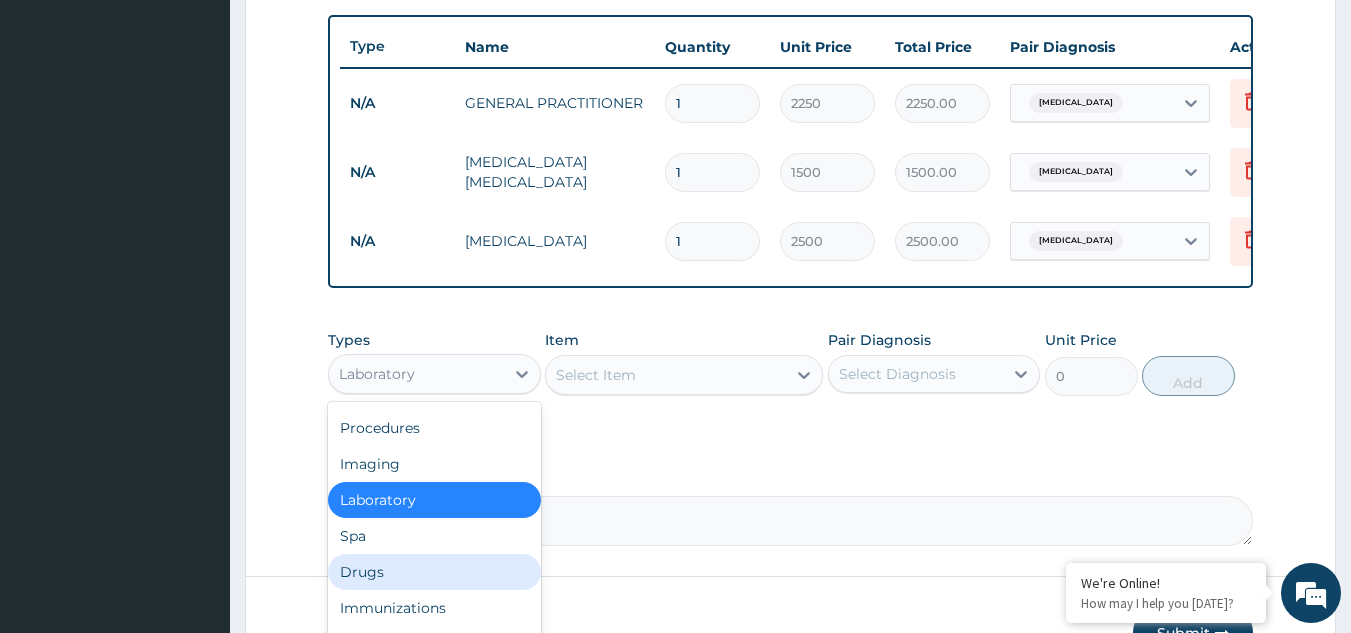 drag, startPoint x: 396, startPoint y: 574, endPoint x: 396, endPoint y: 558, distance: 16 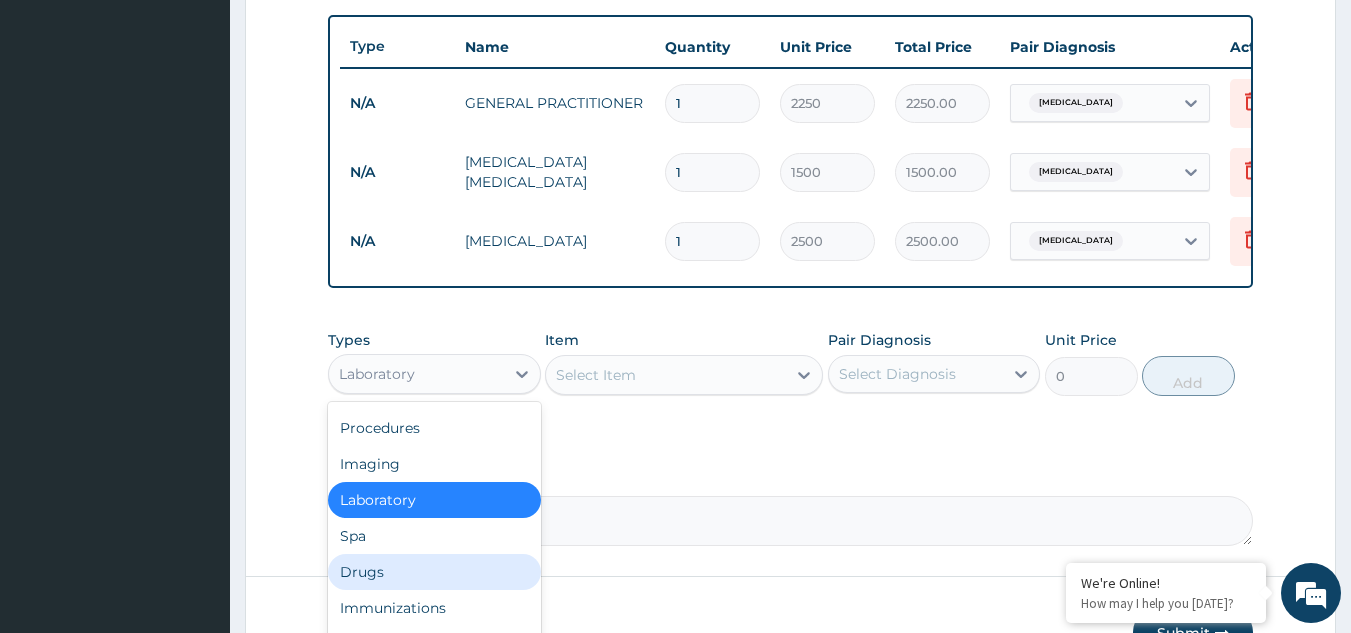 click on "Dental Optical Procedures Imaging Laboratory Spa Drugs Immunizations Others Gym" at bounding box center (434, 552) 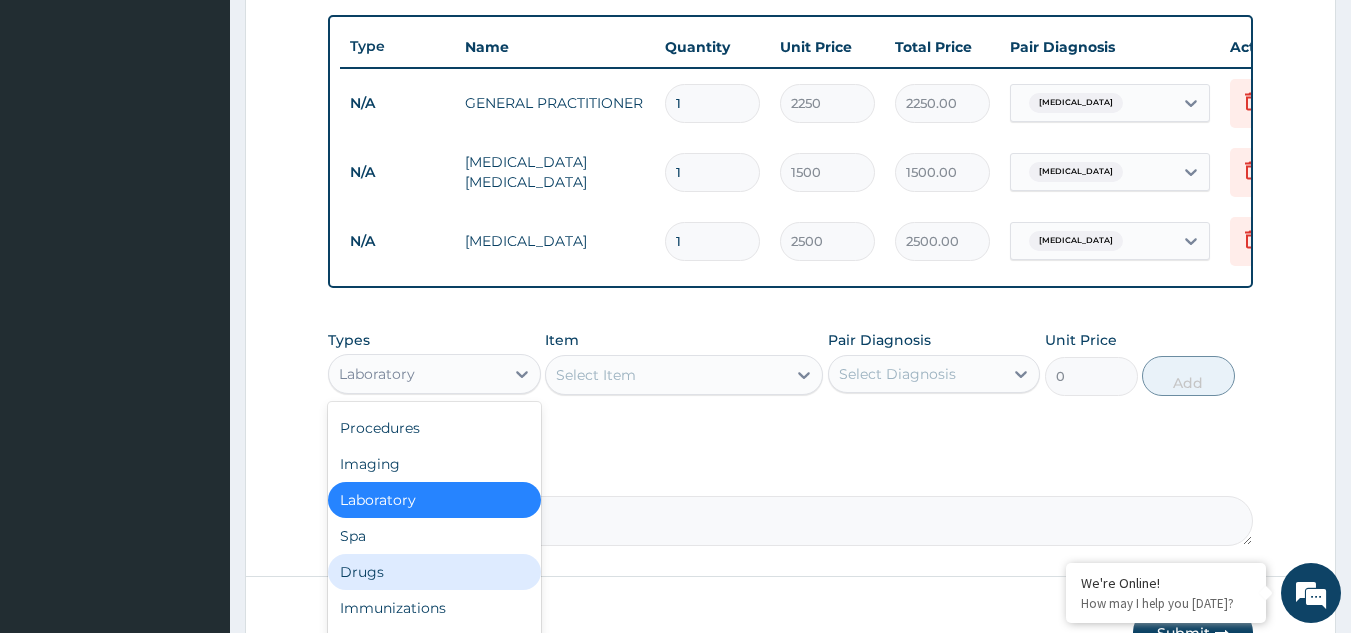 click on "Drugs" at bounding box center (434, 572) 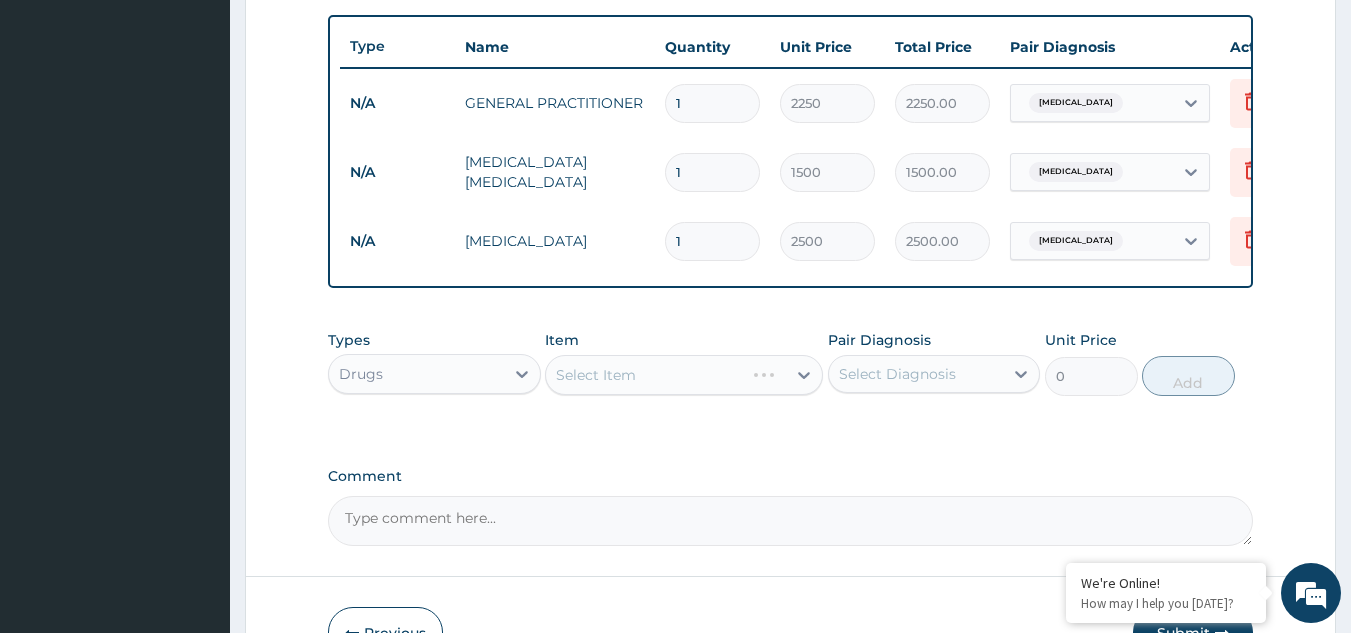 click on "Select Item" at bounding box center [684, 375] 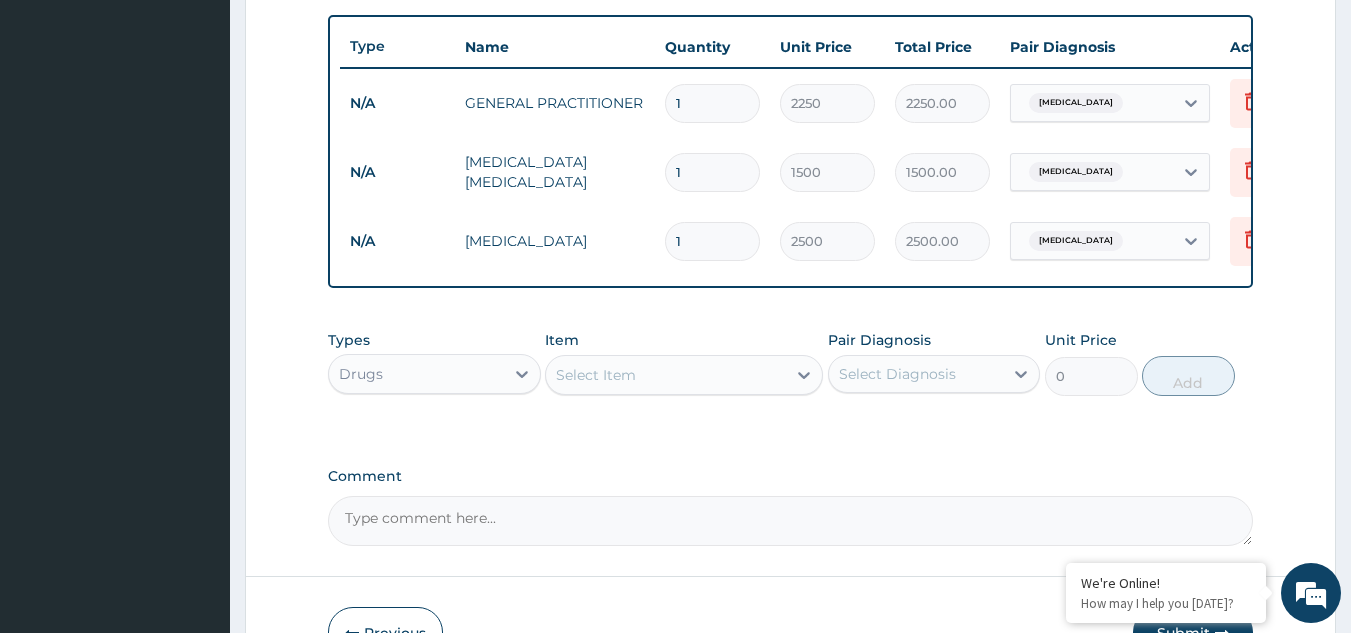 click on "Select Item" at bounding box center [666, 375] 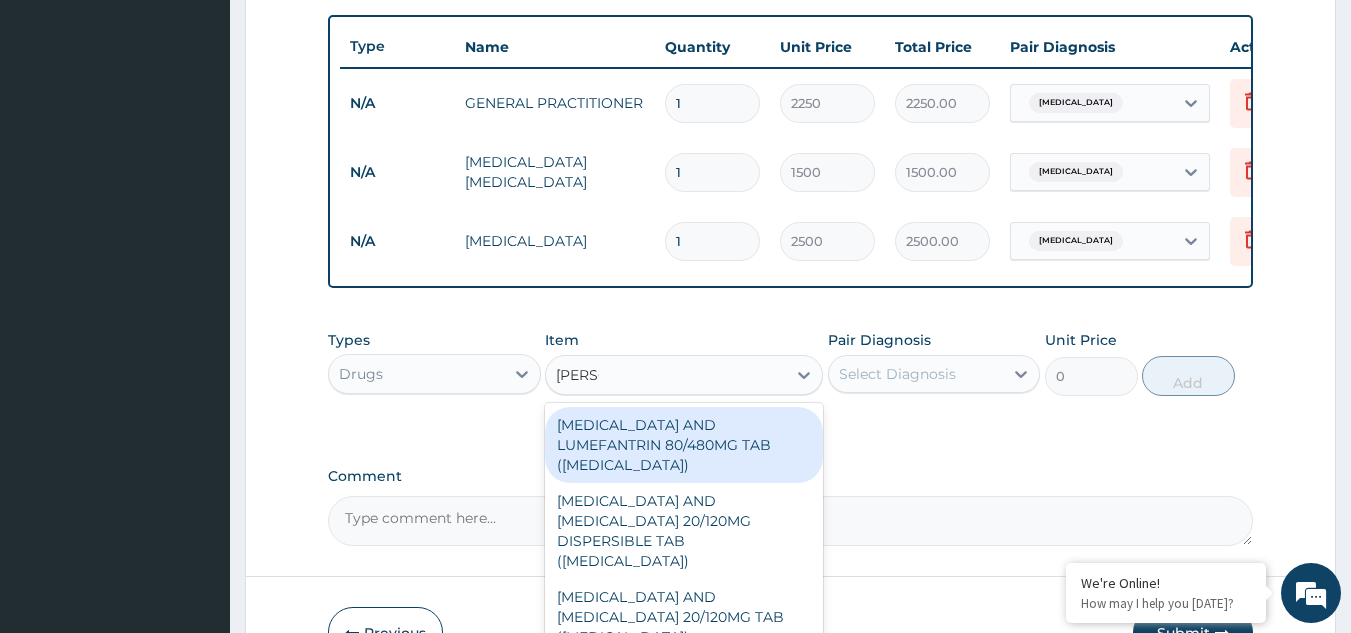 type on "COART" 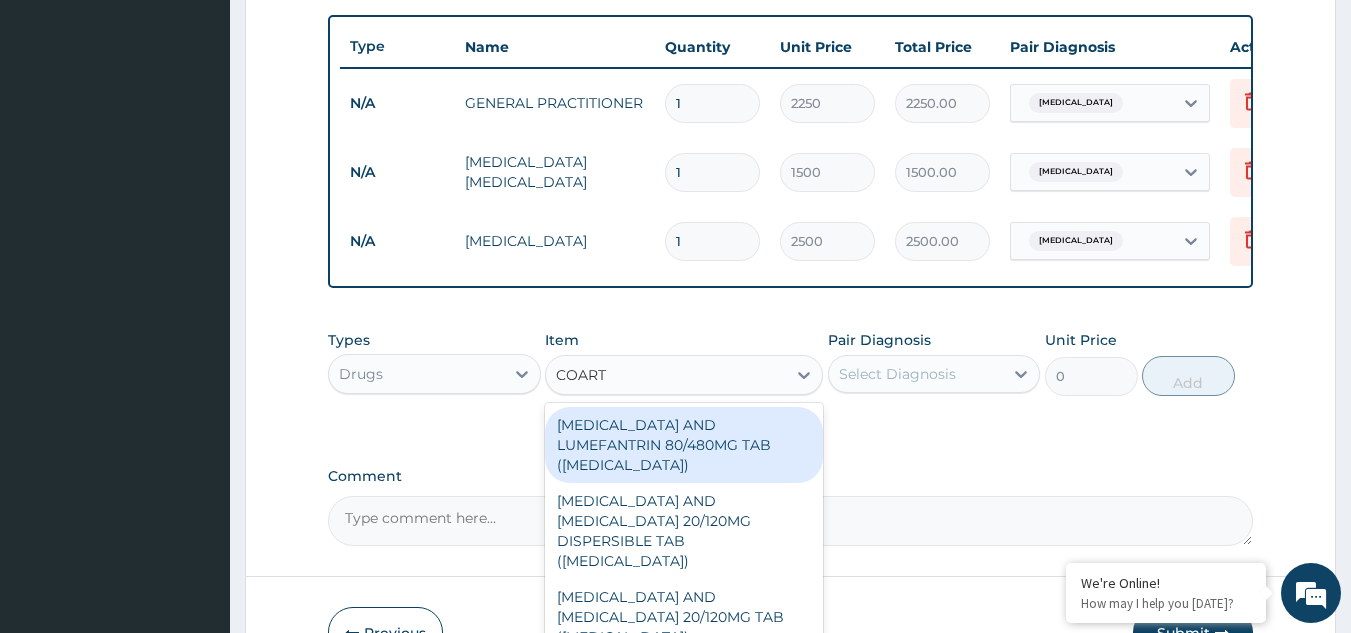 click on "[MEDICAL_DATA] AND LUMEFANTRIN 80/480MG TAB ([MEDICAL_DATA])" at bounding box center (684, 445) 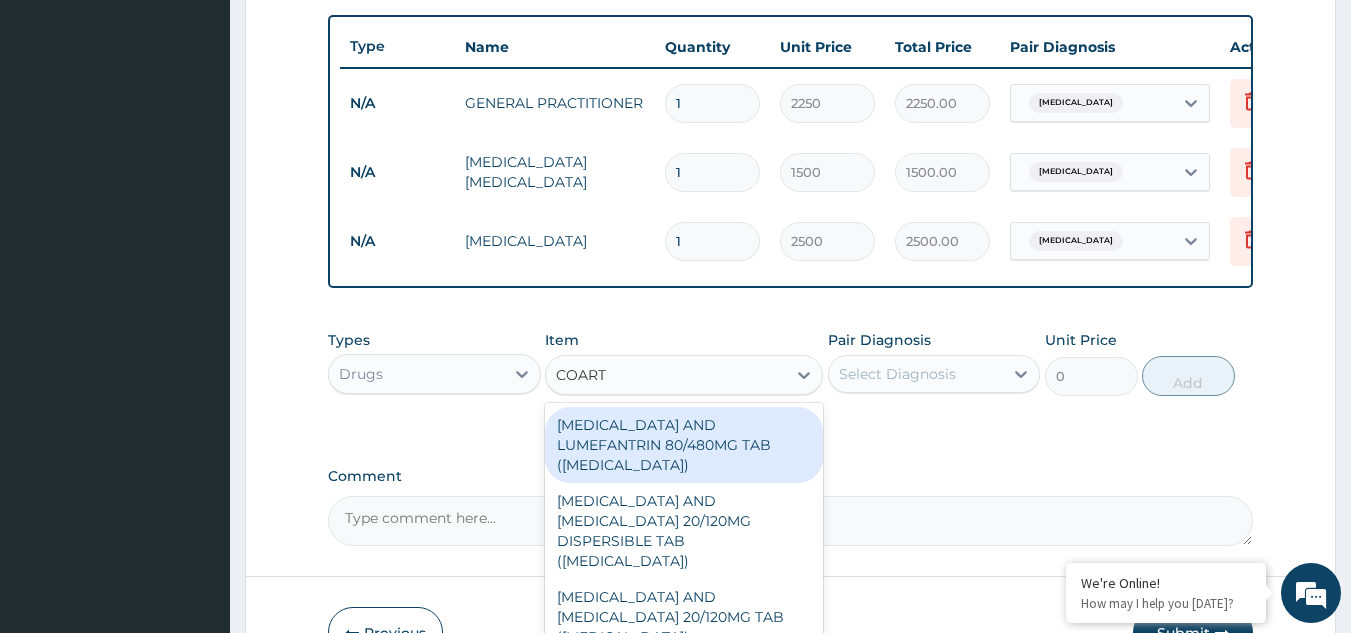 type 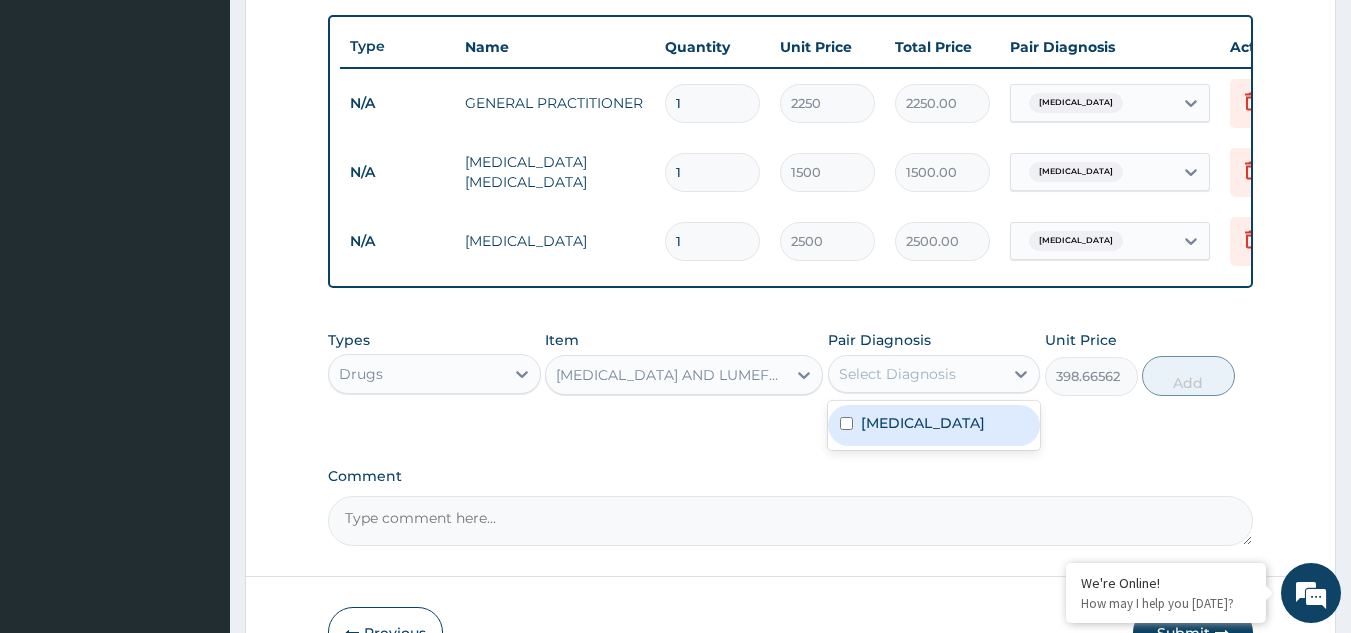 click on "Select Diagnosis" at bounding box center [897, 374] 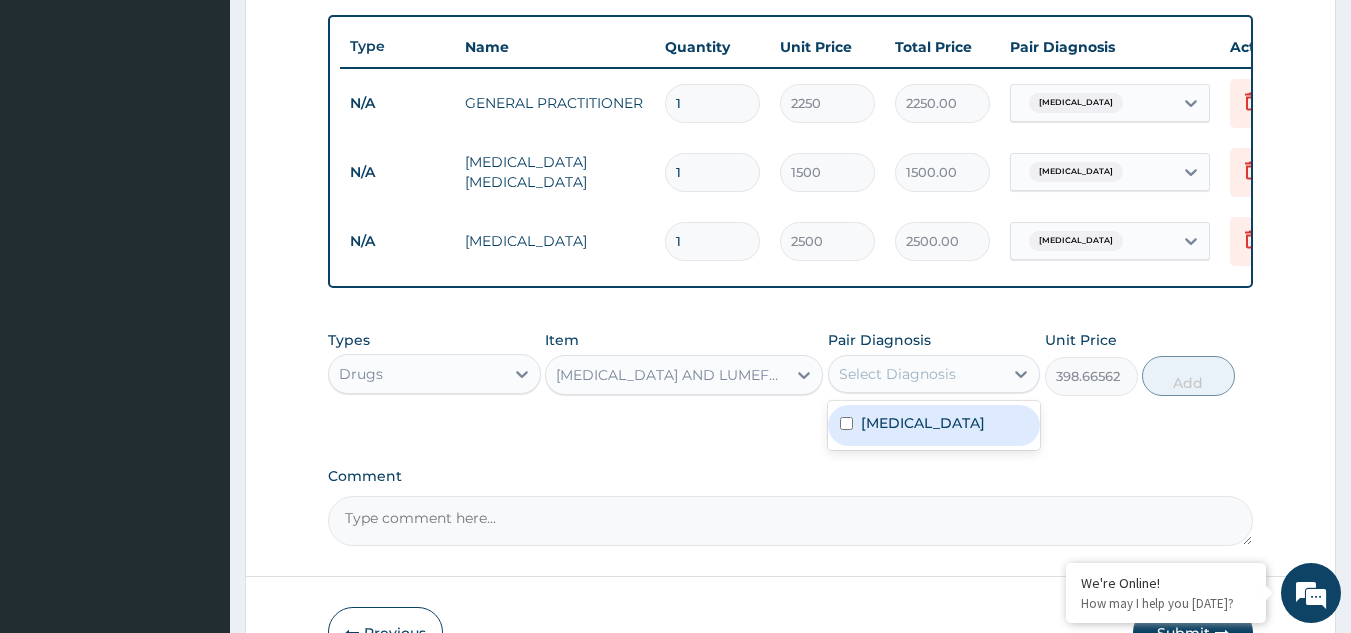 click on "[MEDICAL_DATA]" at bounding box center [923, 423] 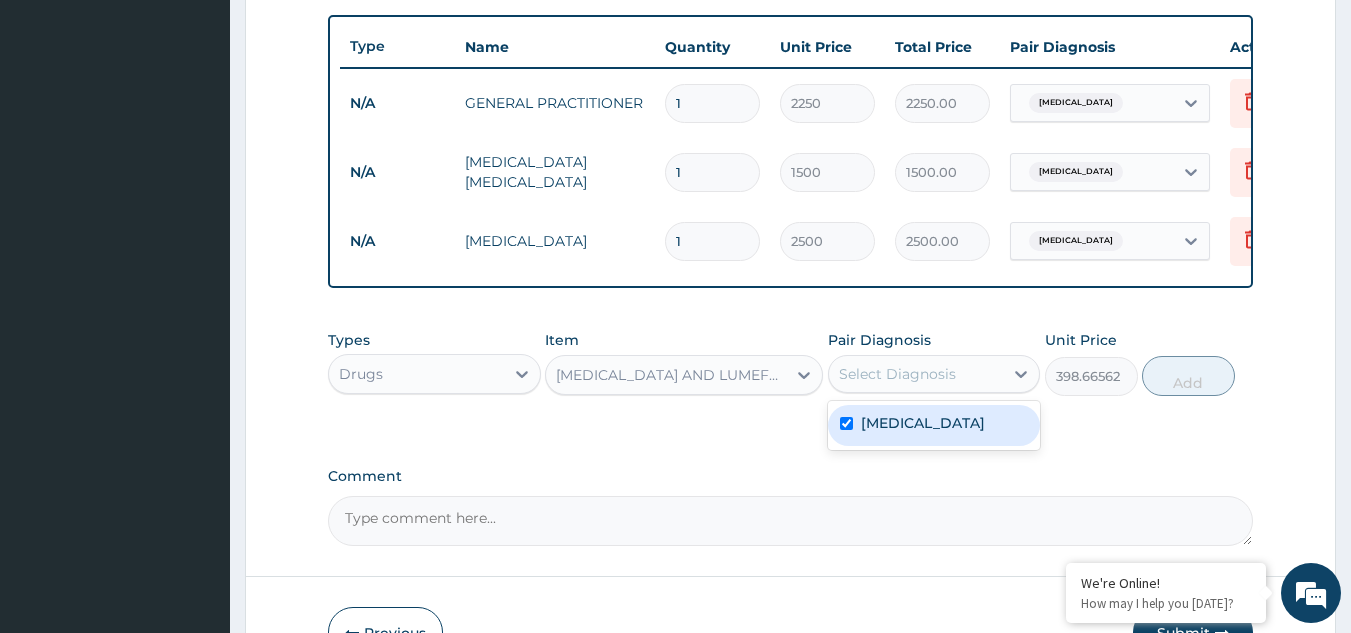 checkbox on "true" 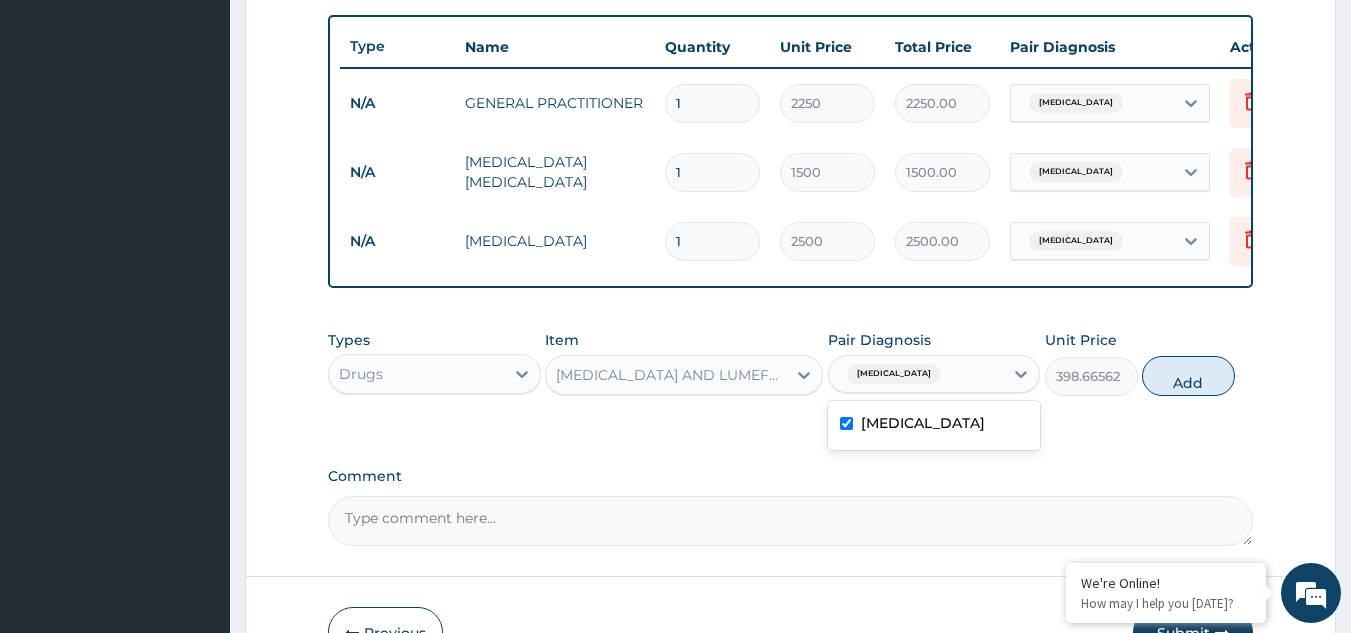 drag, startPoint x: 1178, startPoint y: 397, endPoint x: 1142, endPoint y: 390, distance: 36.67424 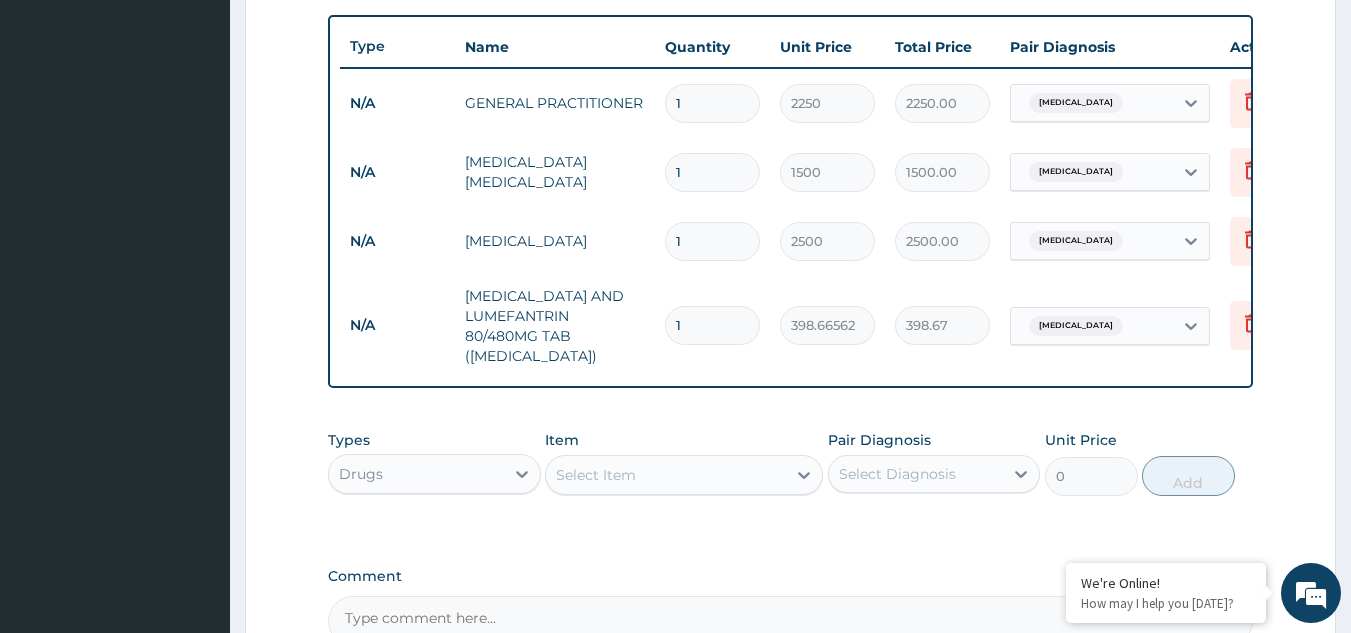 click on "1" at bounding box center (712, 325) 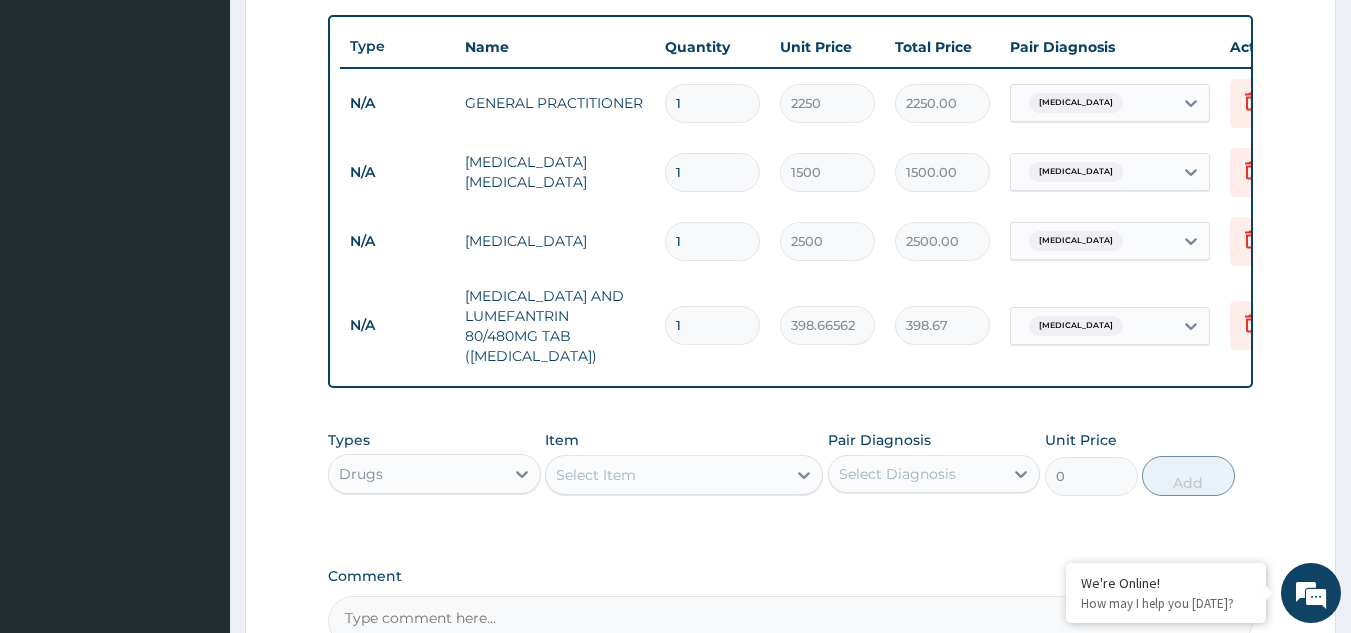 type 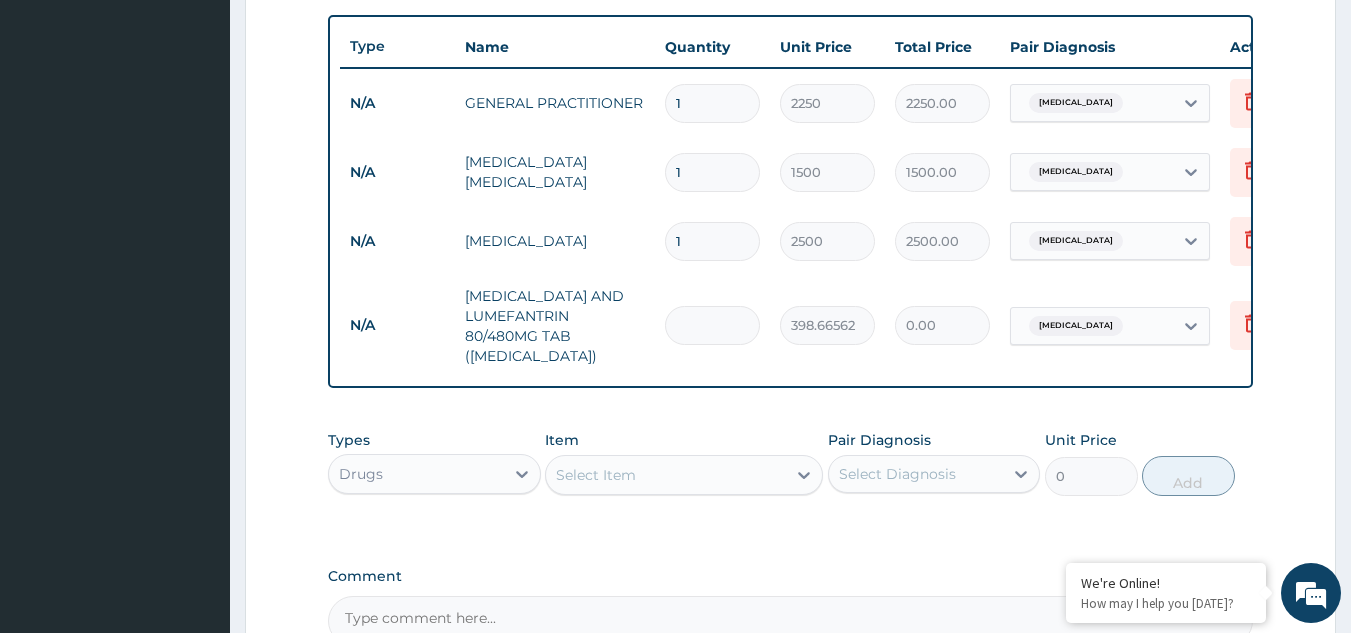 type on "6" 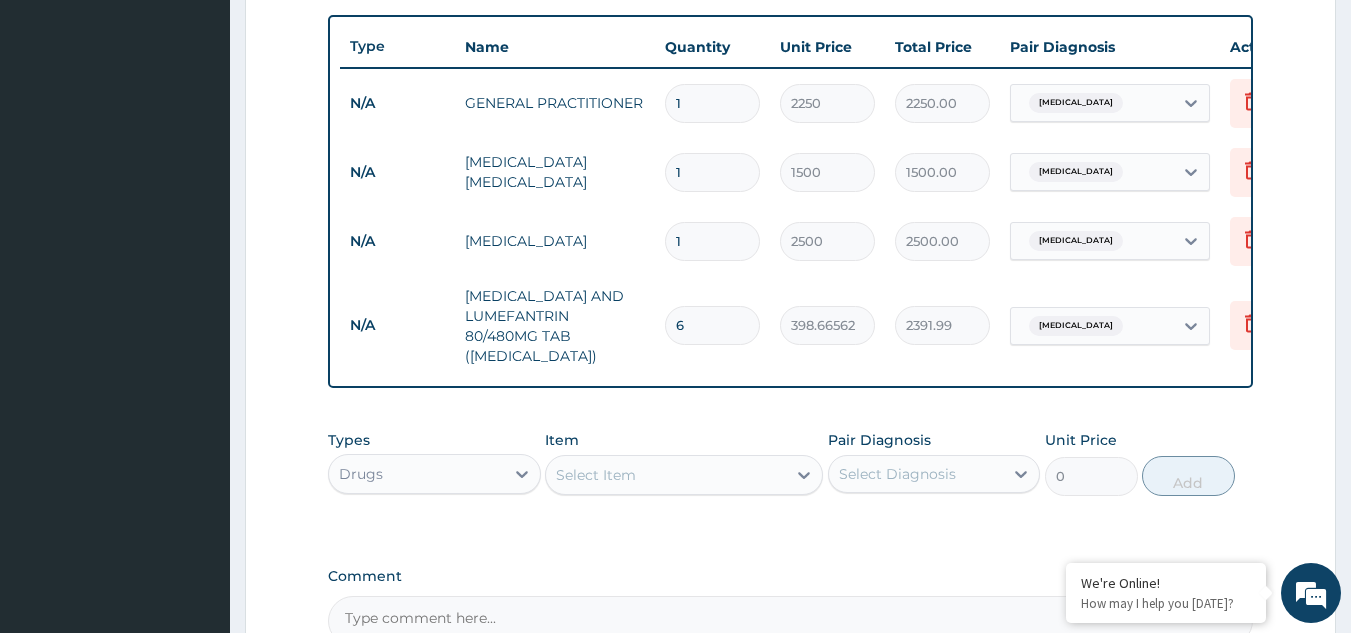 type on "6" 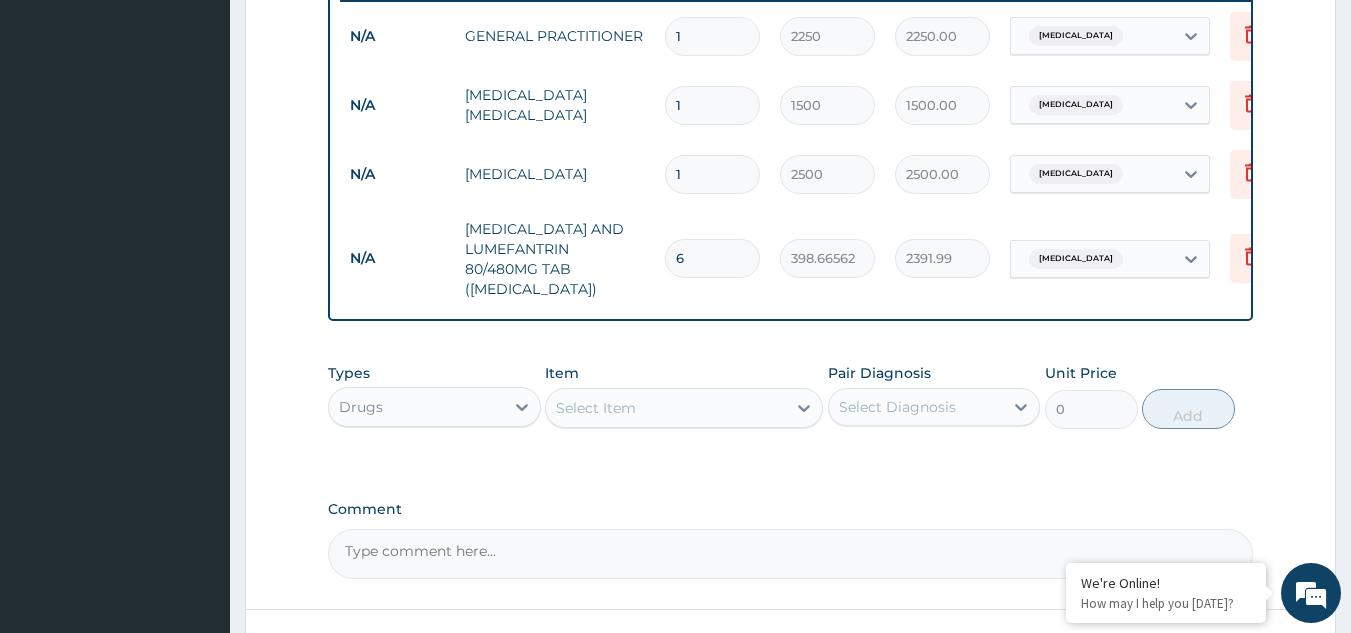 scroll, scrollTop: 829, scrollLeft: 0, axis: vertical 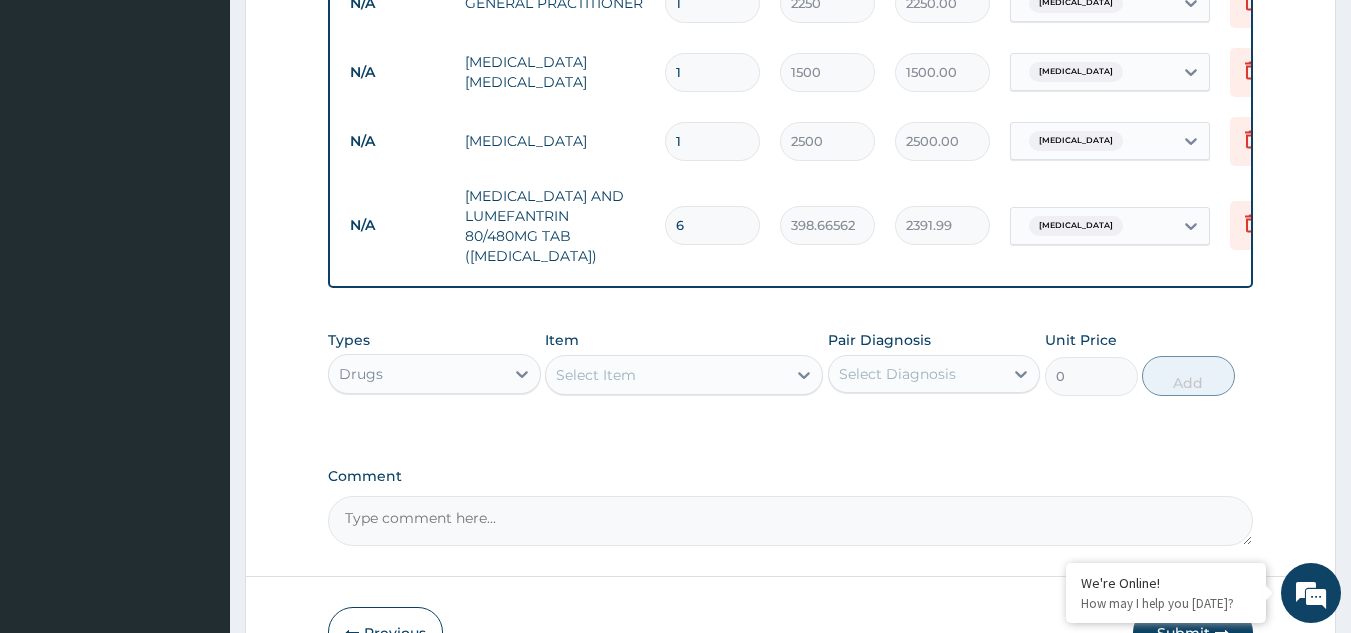 click on "Select Item" at bounding box center (666, 375) 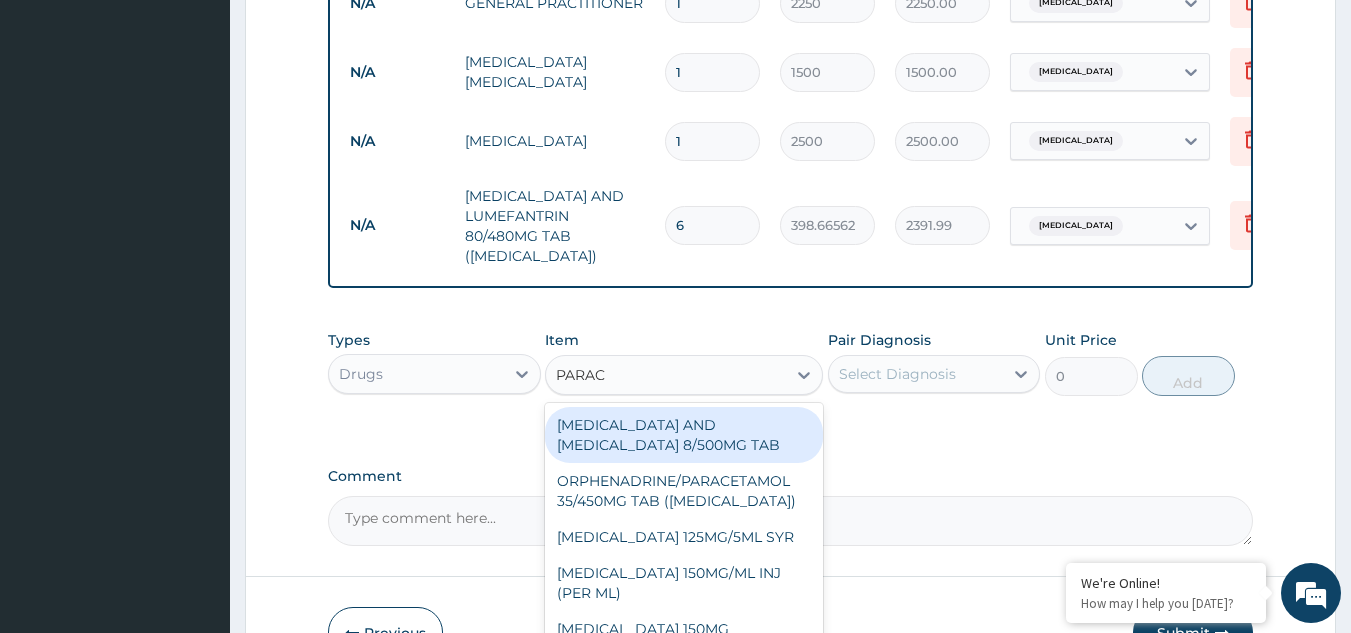 type on "PARACE" 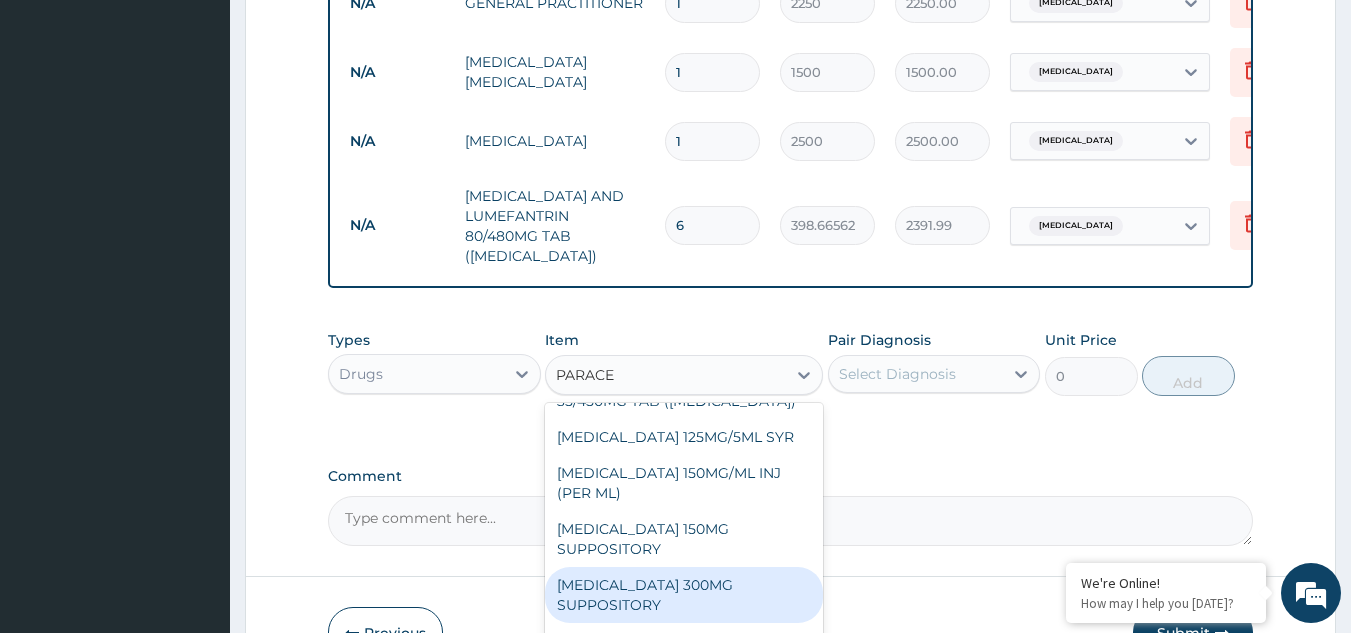 scroll, scrollTop: 172, scrollLeft: 0, axis: vertical 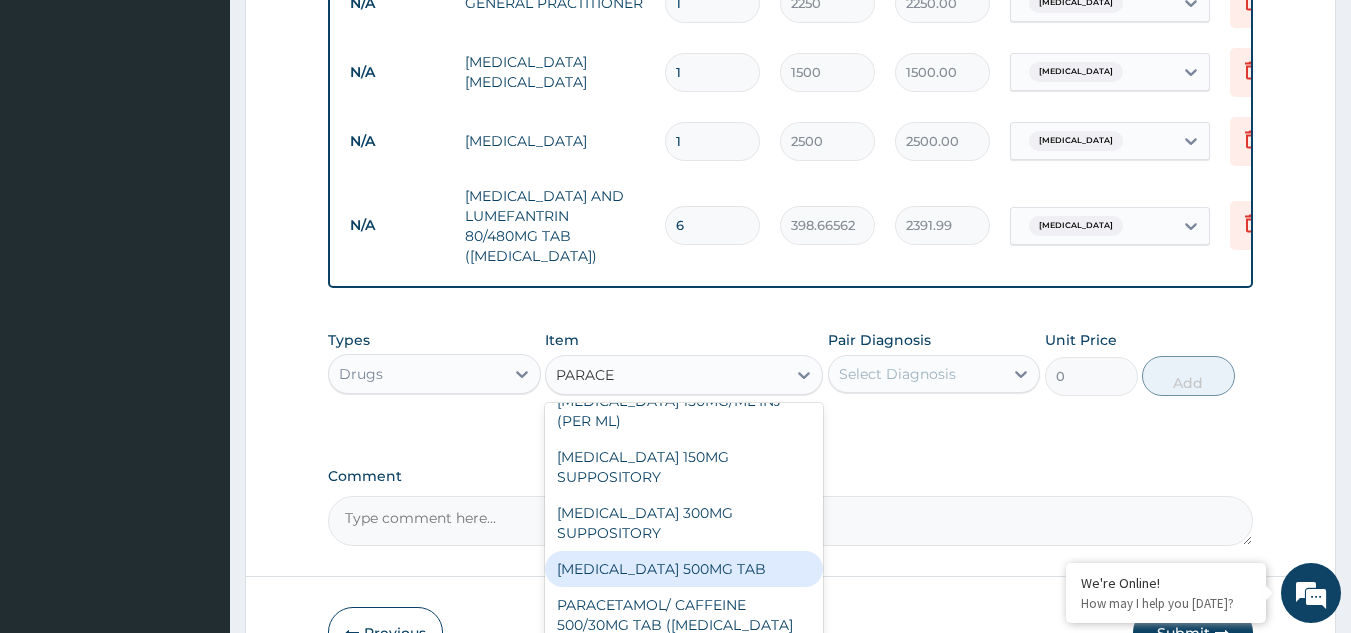 click on "[MEDICAL_DATA] 500MG TAB" at bounding box center [684, 569] 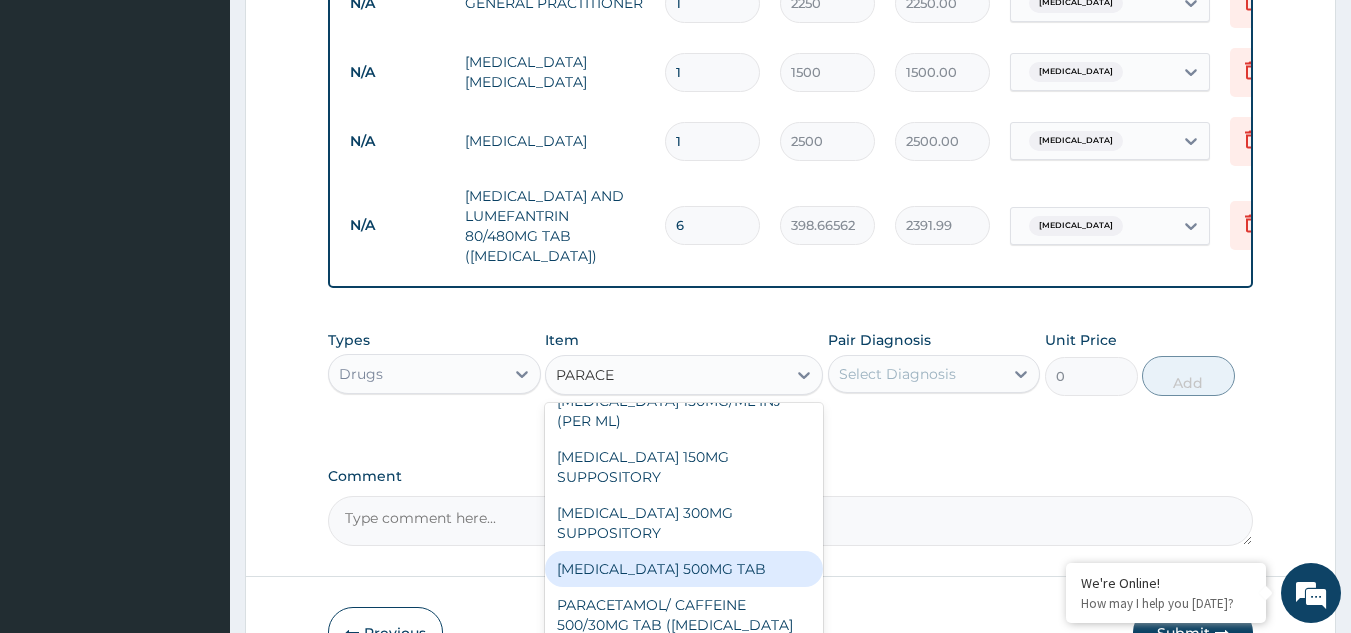 type 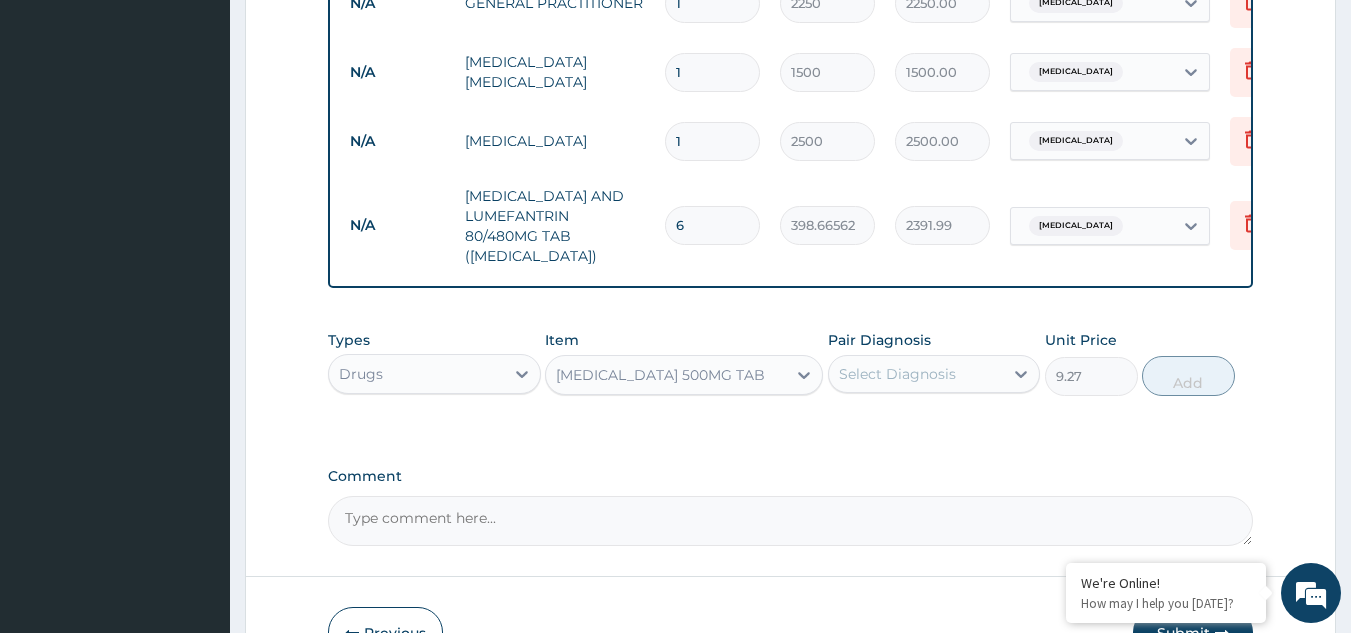 click on "Select Diagnosis" at bounding box center [897, 374] 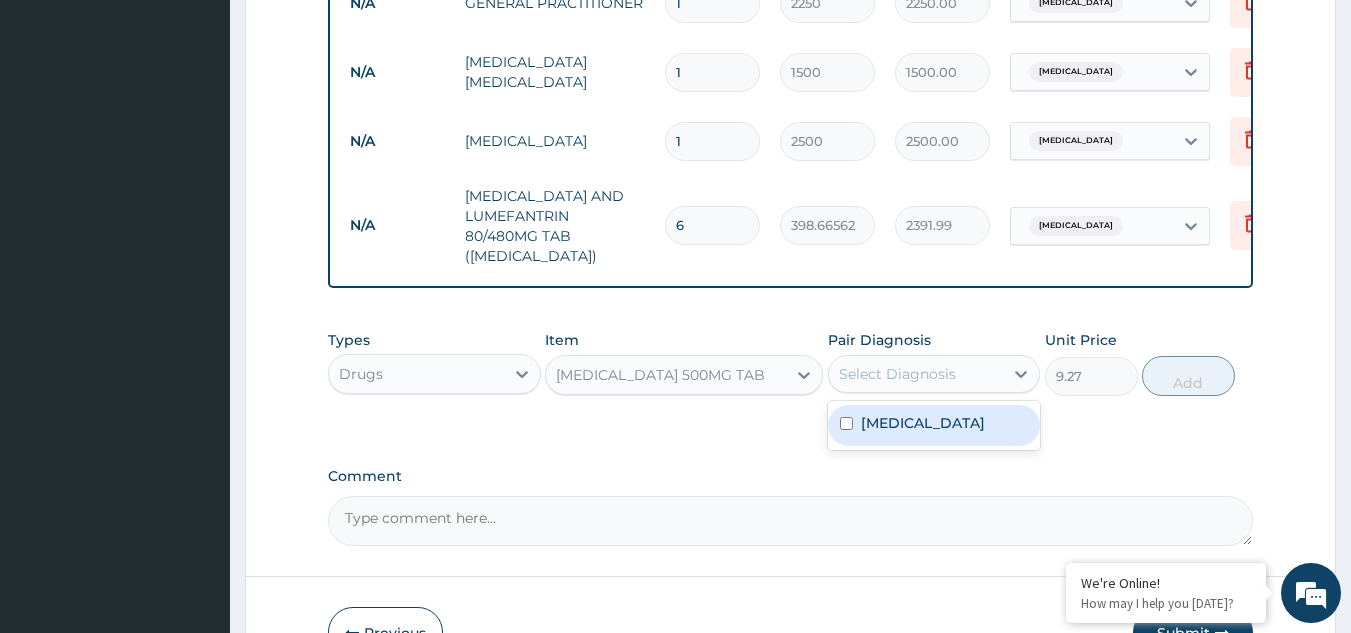 click on "[MEDICAL_DATA]" at bounding box center (923, 423) 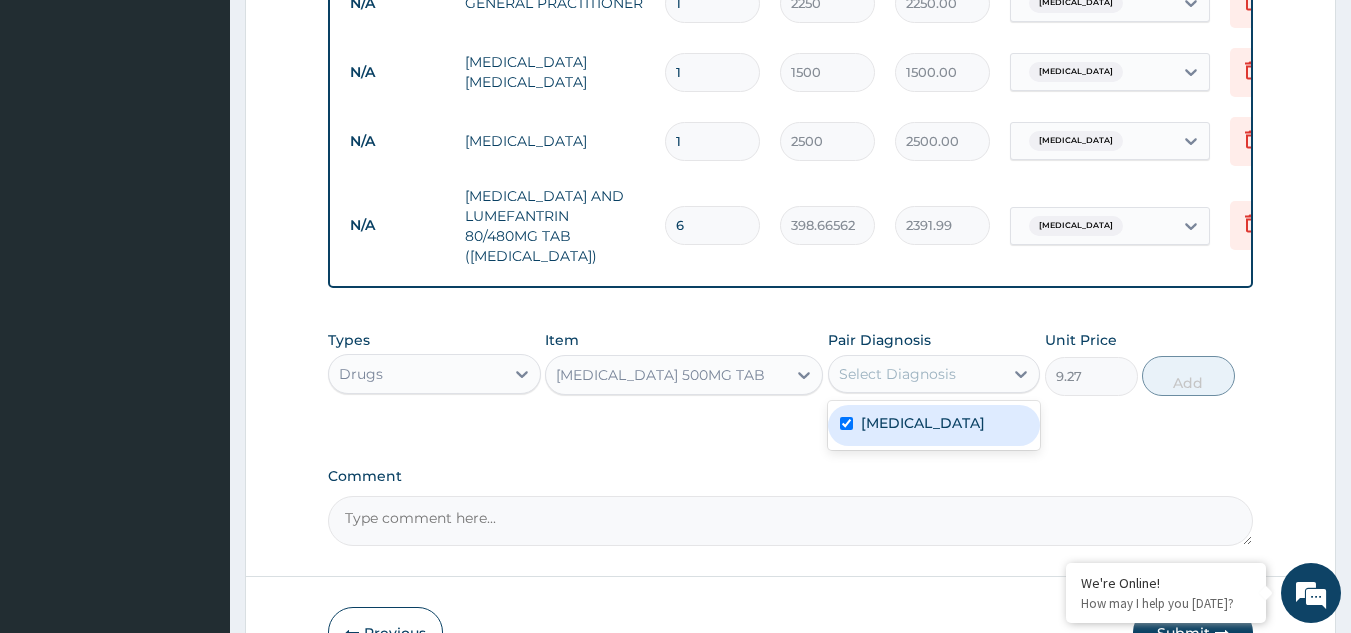 checkbox on "true" 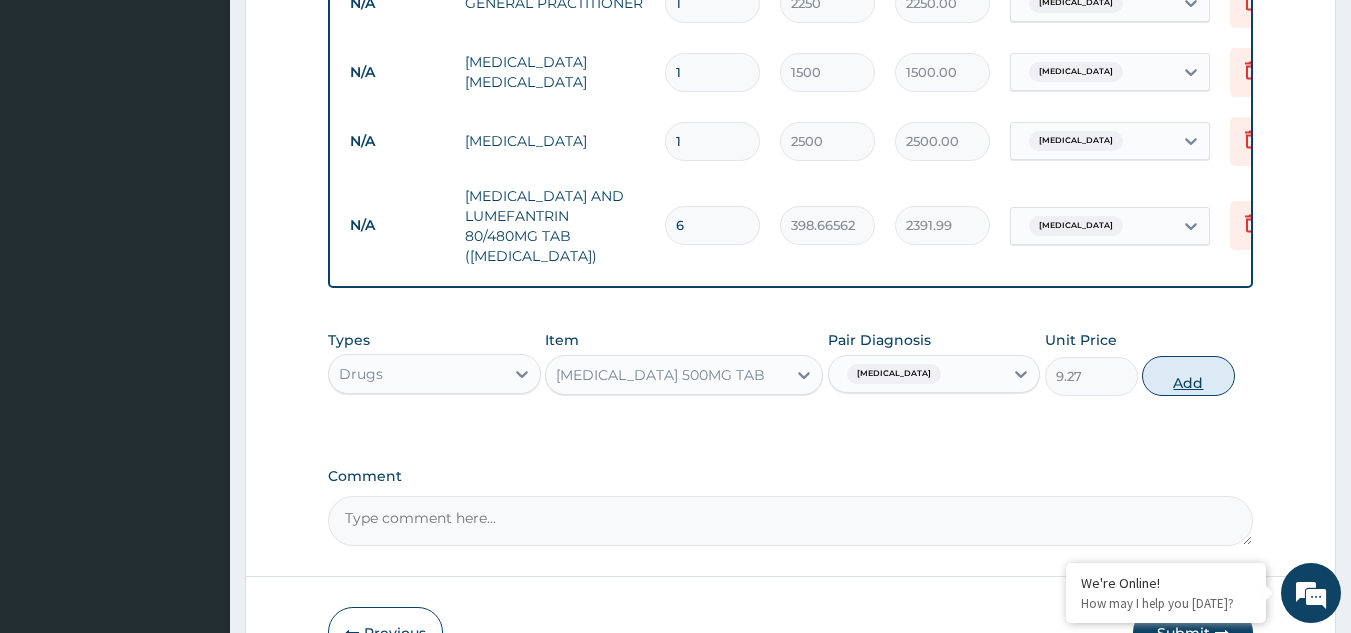 click on "Add" at bounding box center (1188, 376) 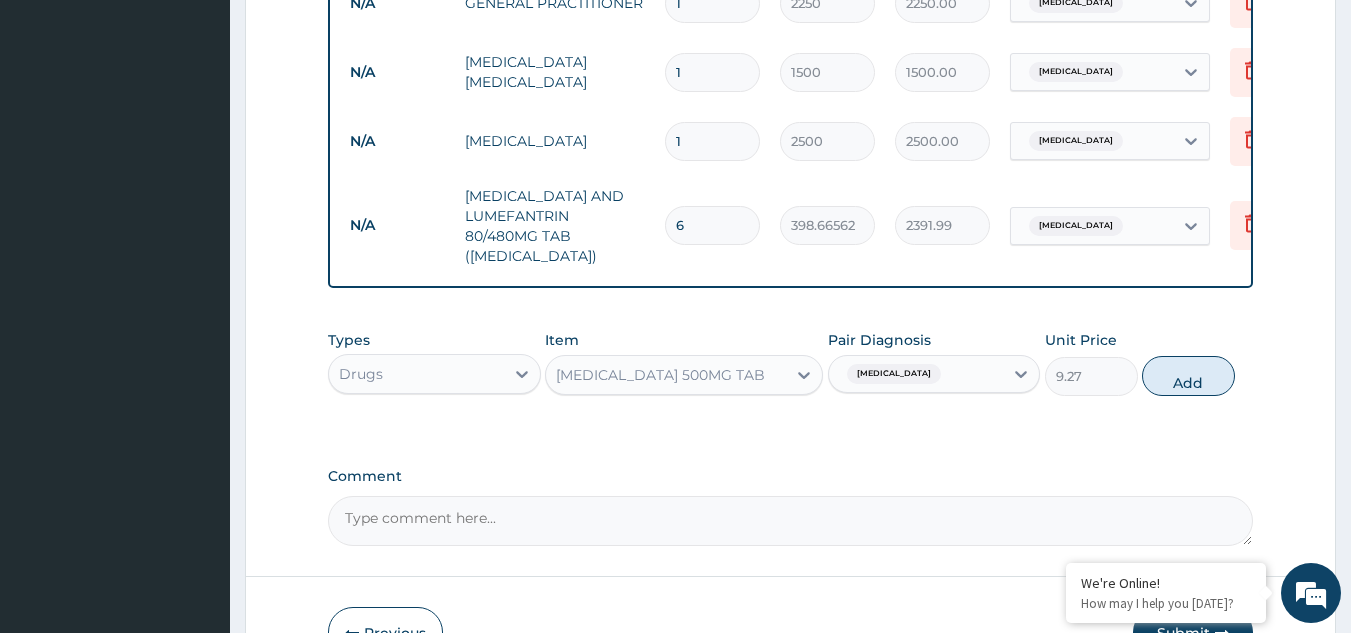 type on "0" 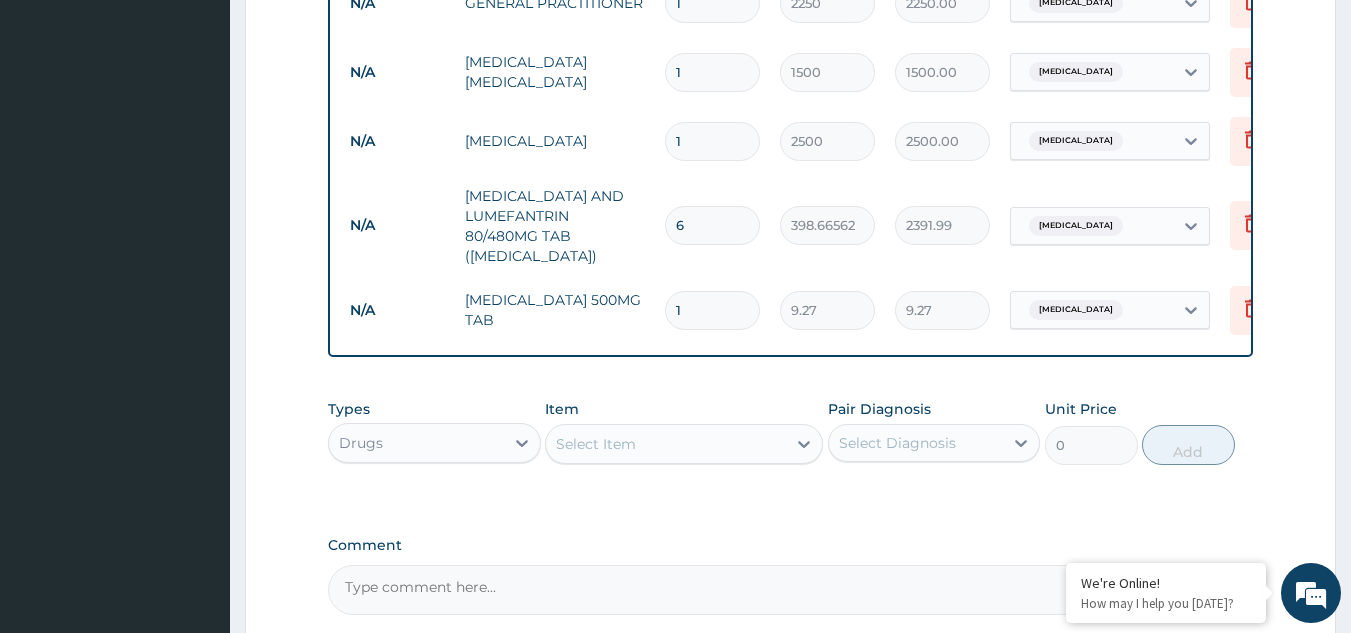 click on "1" at bounding box center [712, 310] 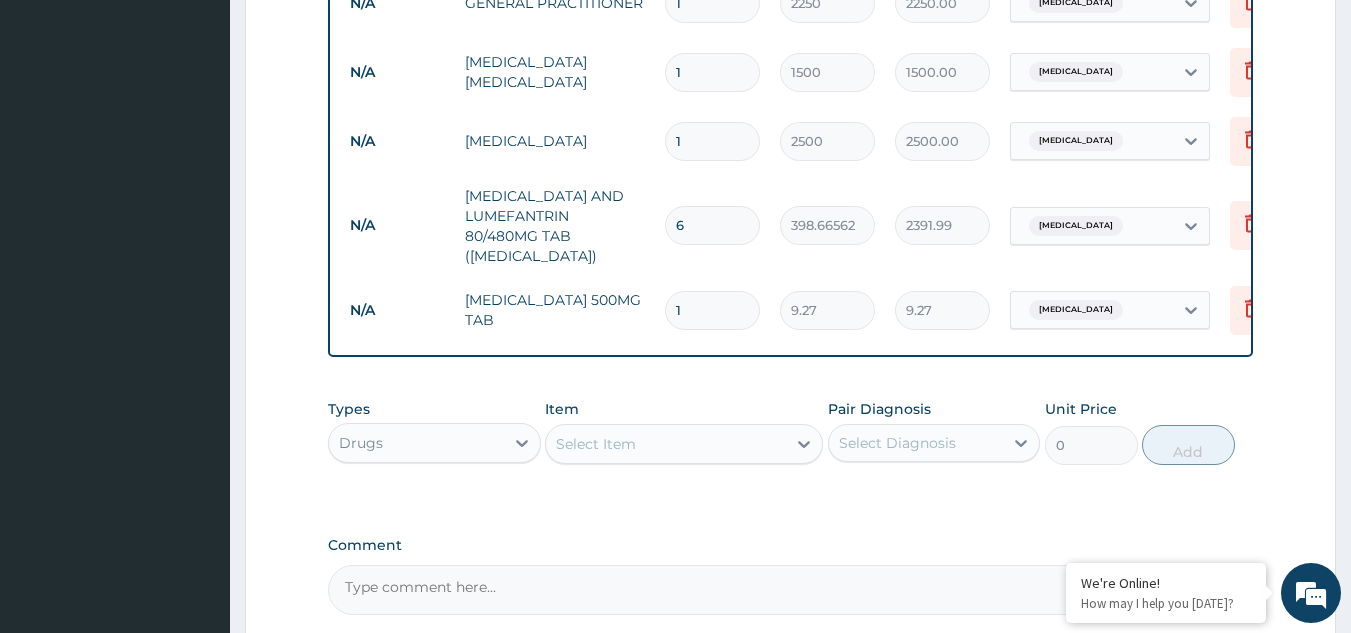 type on "18" 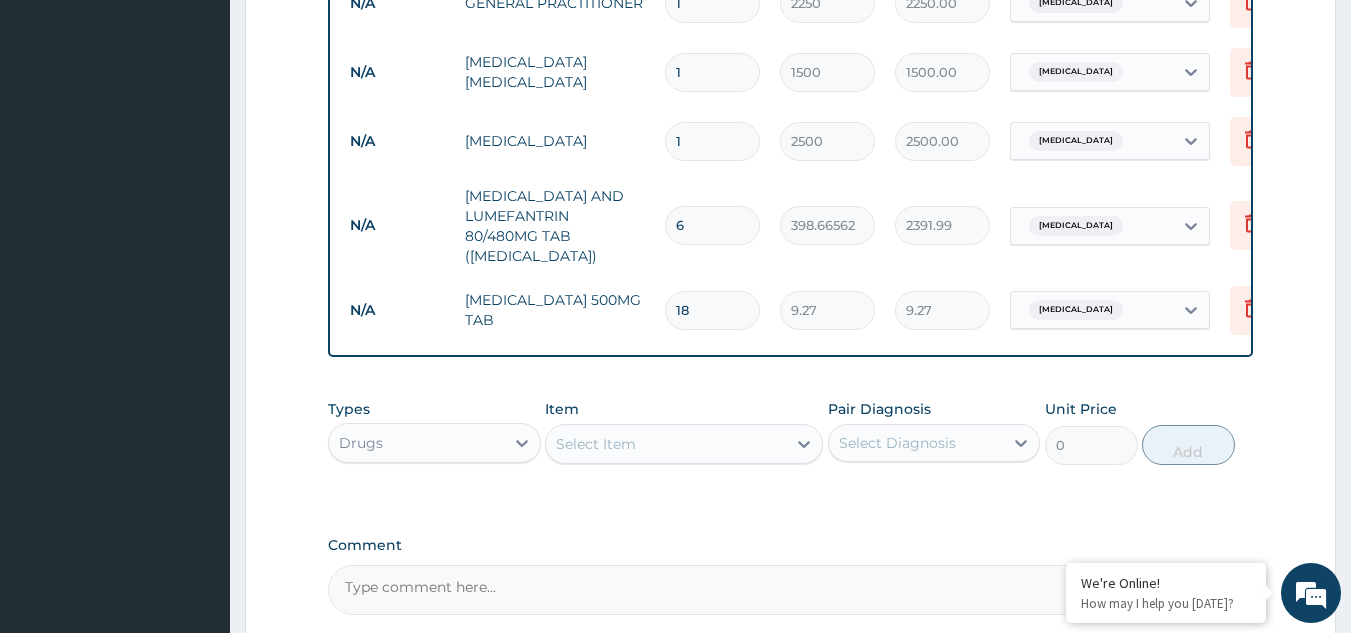 type on "166.86" 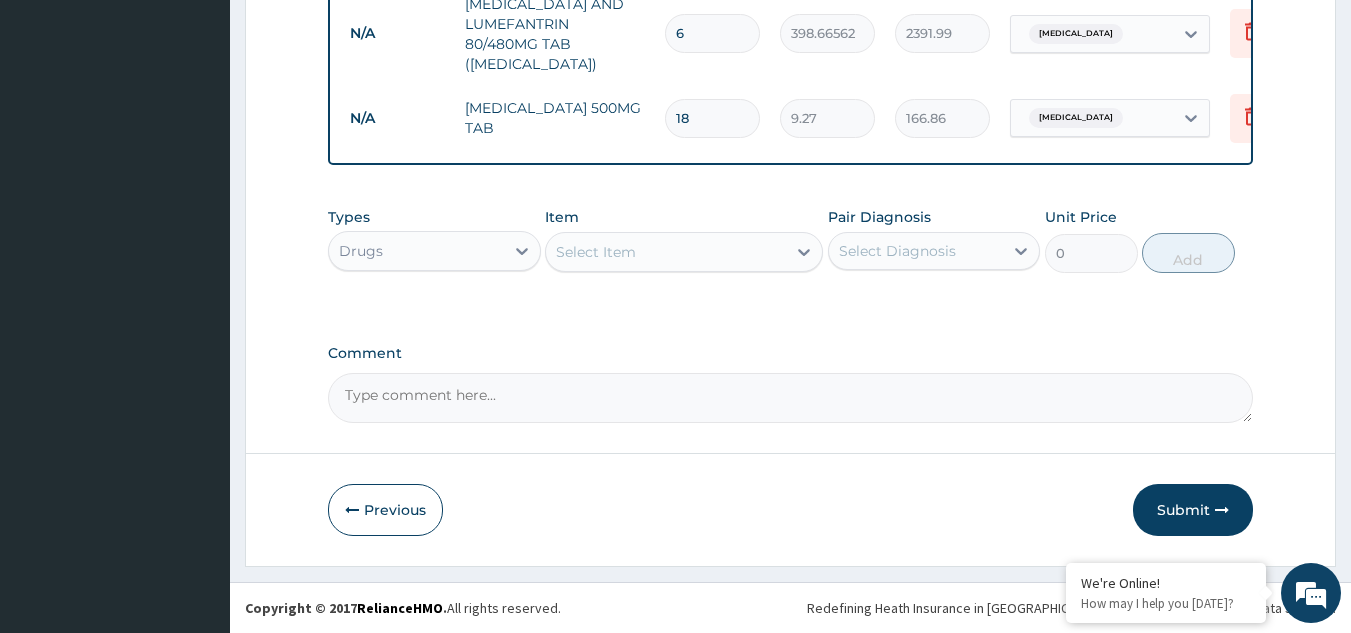 scroll, scrollTop: 1036, scrollLeft: 0, axis: vertical 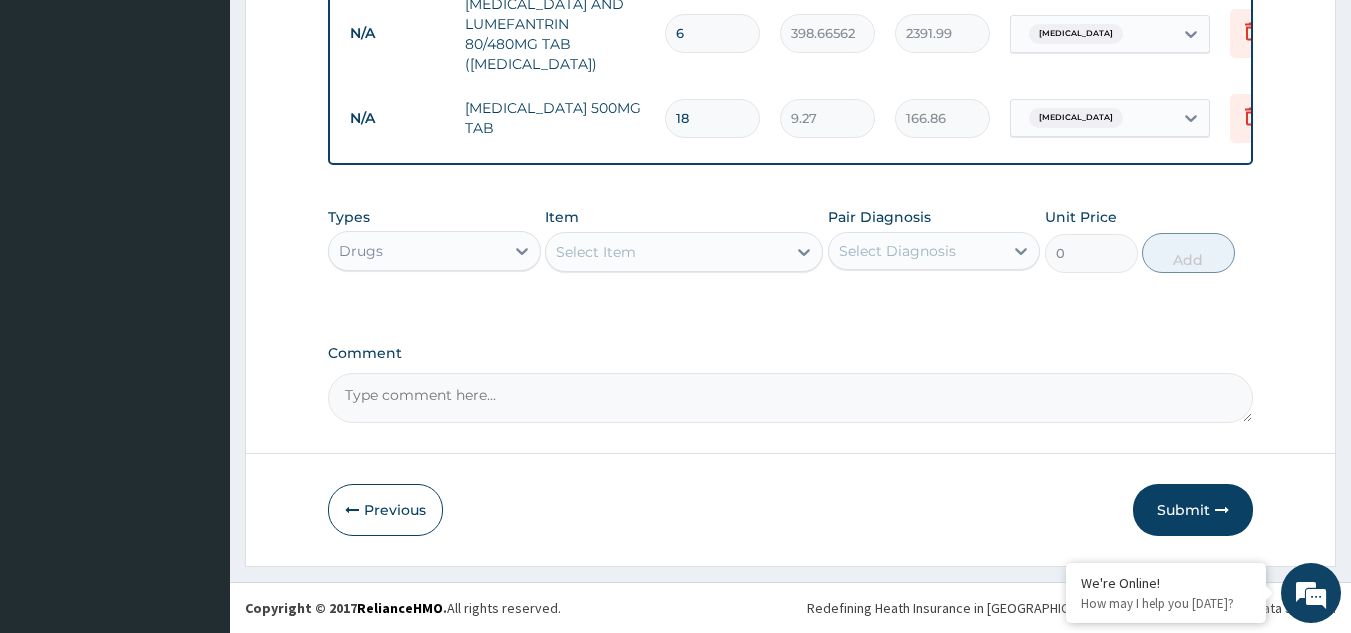 click on "Submit" at bounding box center [1193, 510] 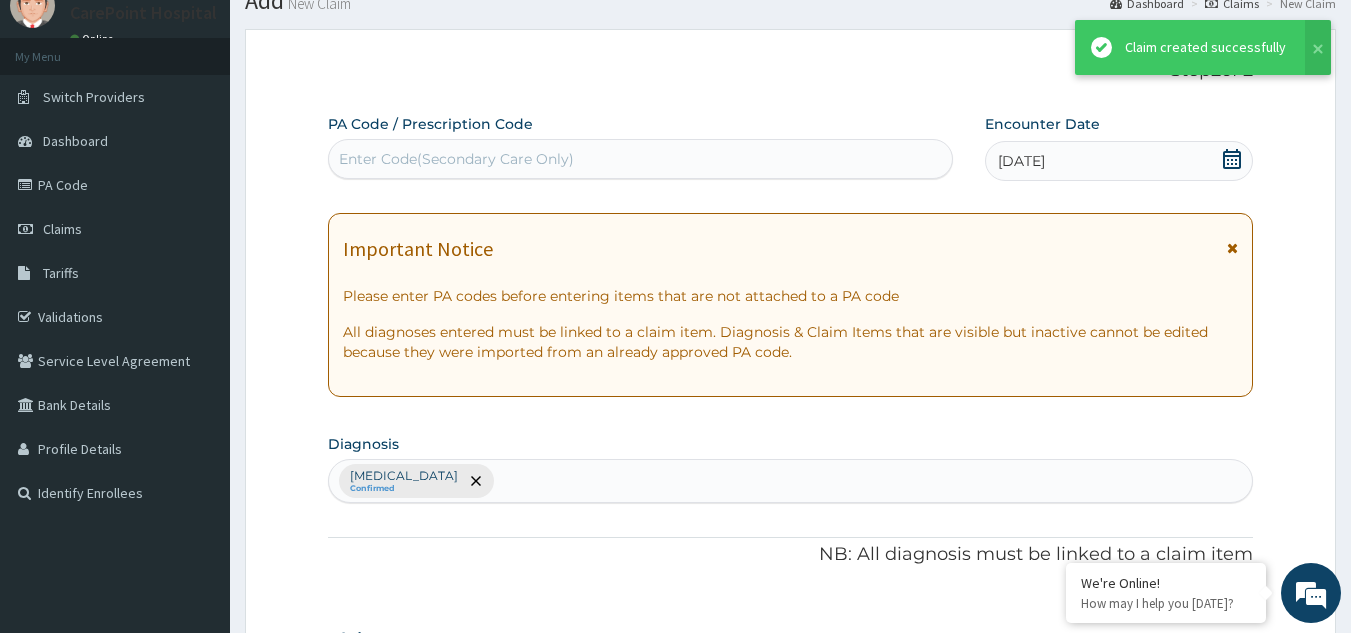 scroll, scrollTop: 1036, scrollLeft: 0, axis: vertical 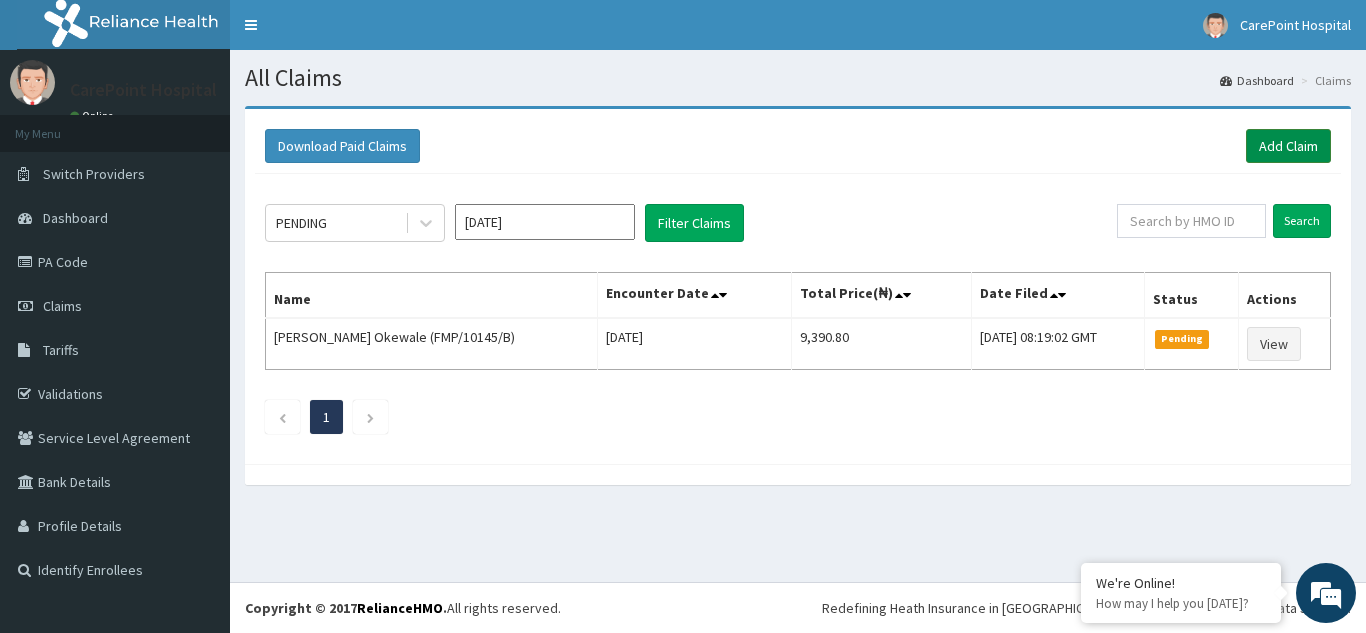 click on "Add Claim" at bounding box center (1288, 146) 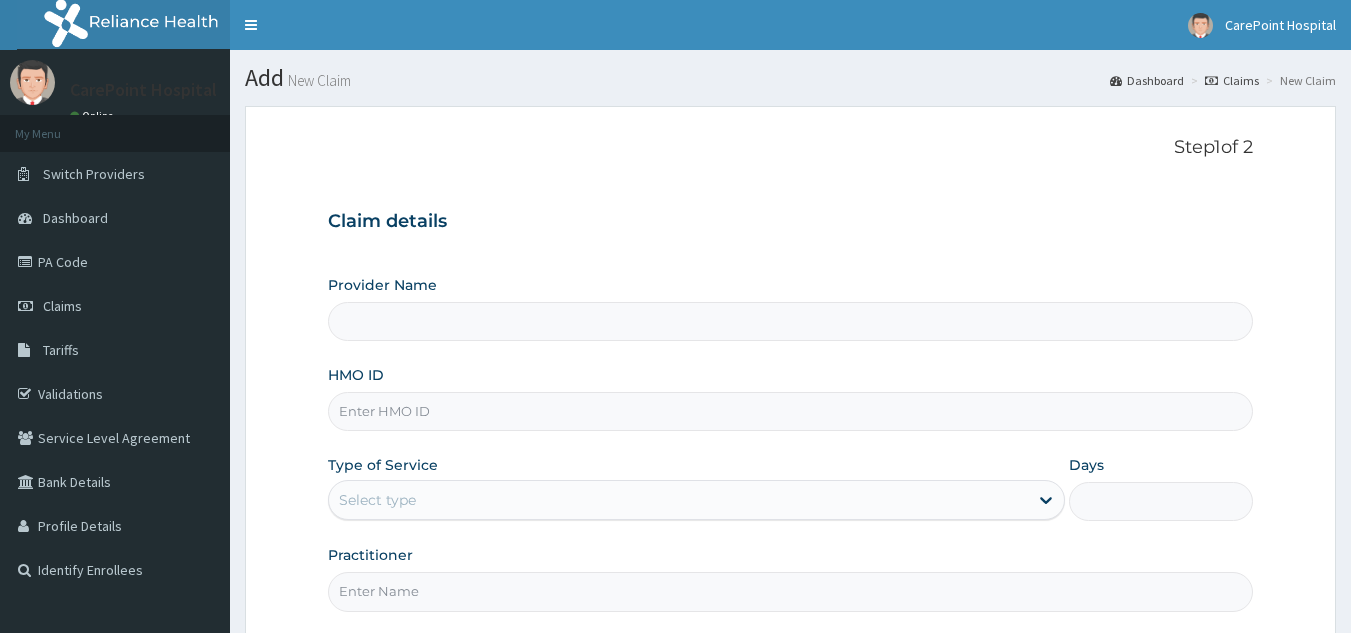 scroll, scrollTop: 0, scrollLeft: 0, axis: both 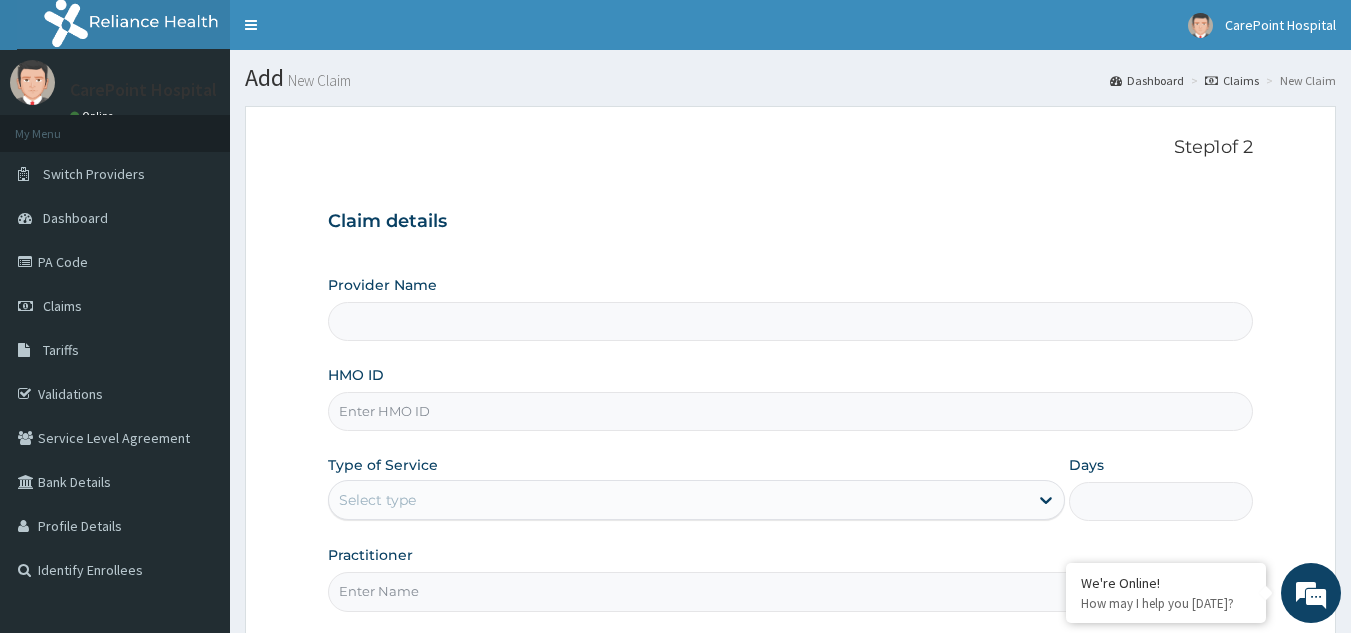 click on "HMO ID" at bounding box center (791, 411) 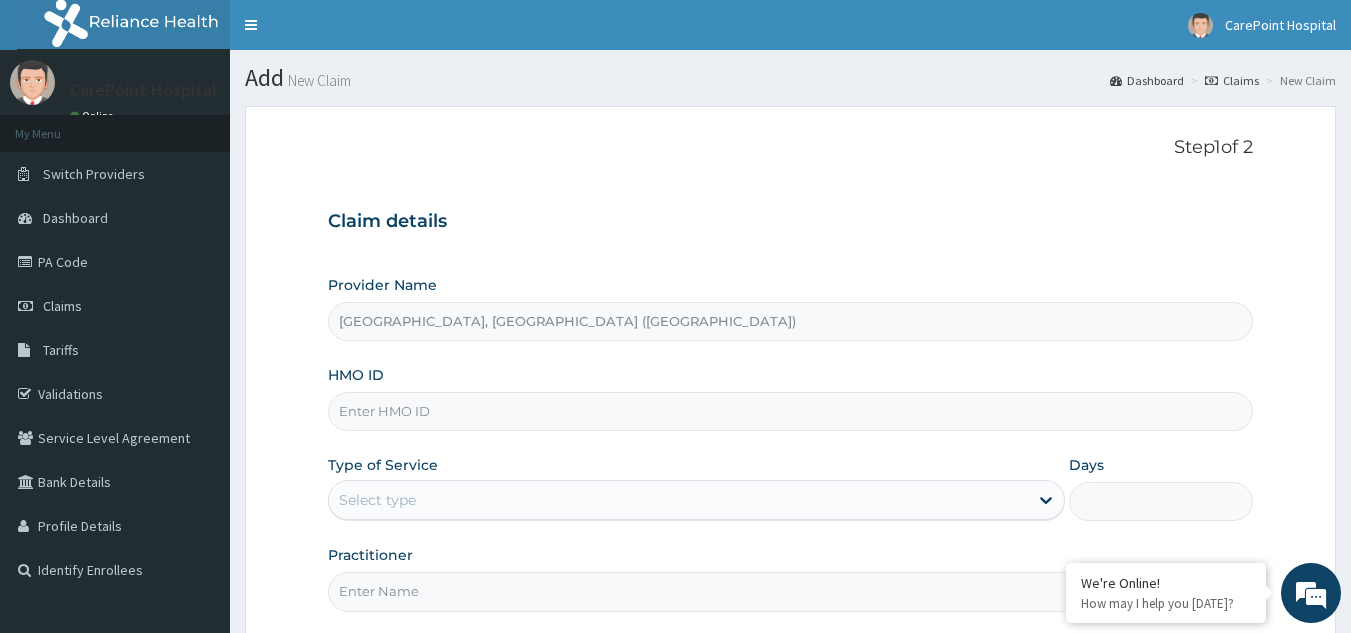 paste on "RBN/10201/B" 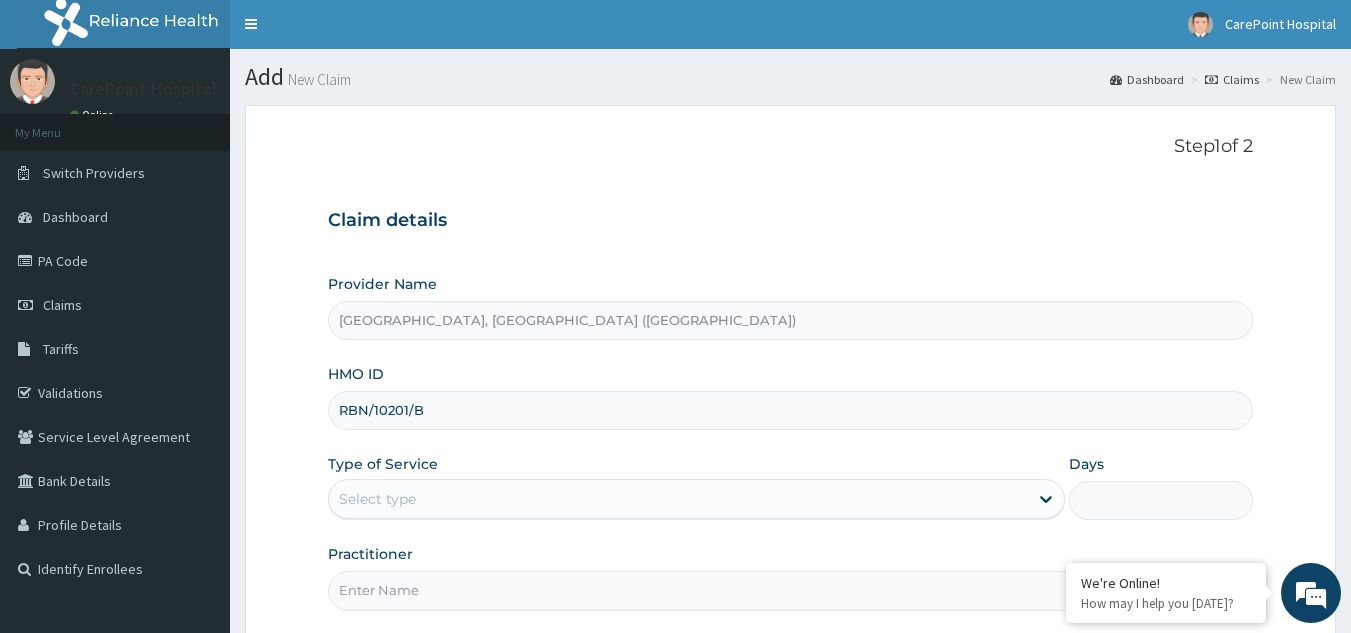scroll, scrollTop: 100, scrollLeft: 0, axis: vertical 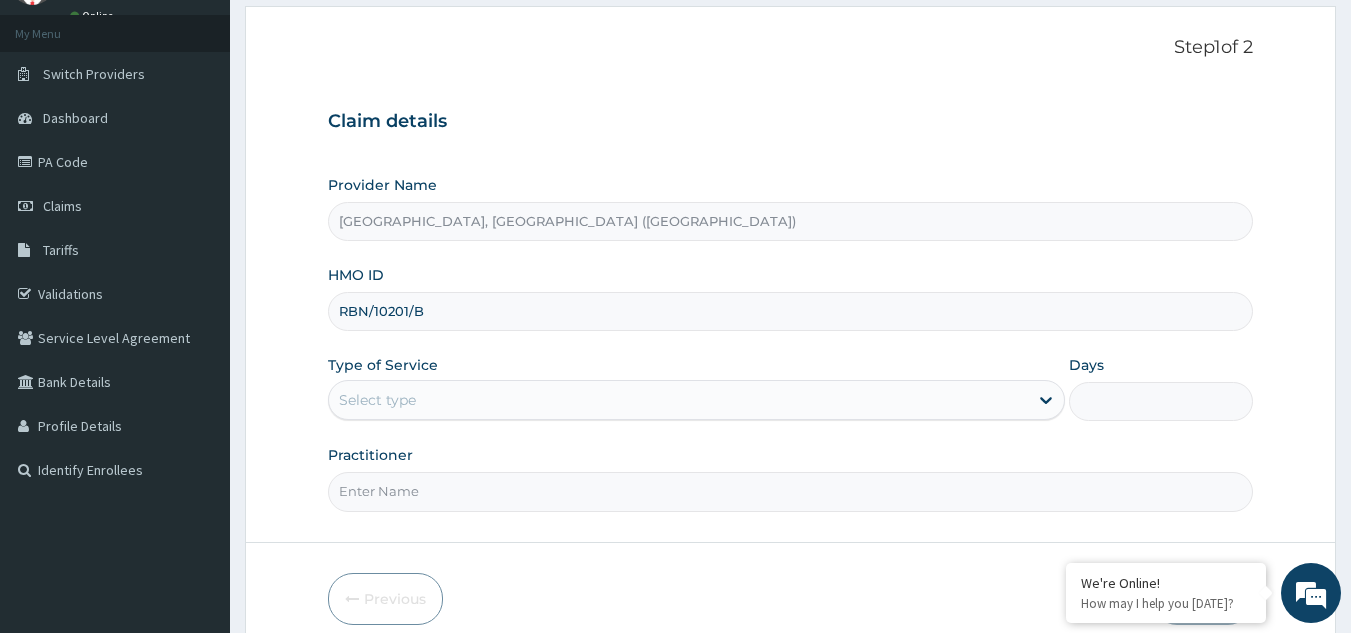 type on "RBN/10201/B" 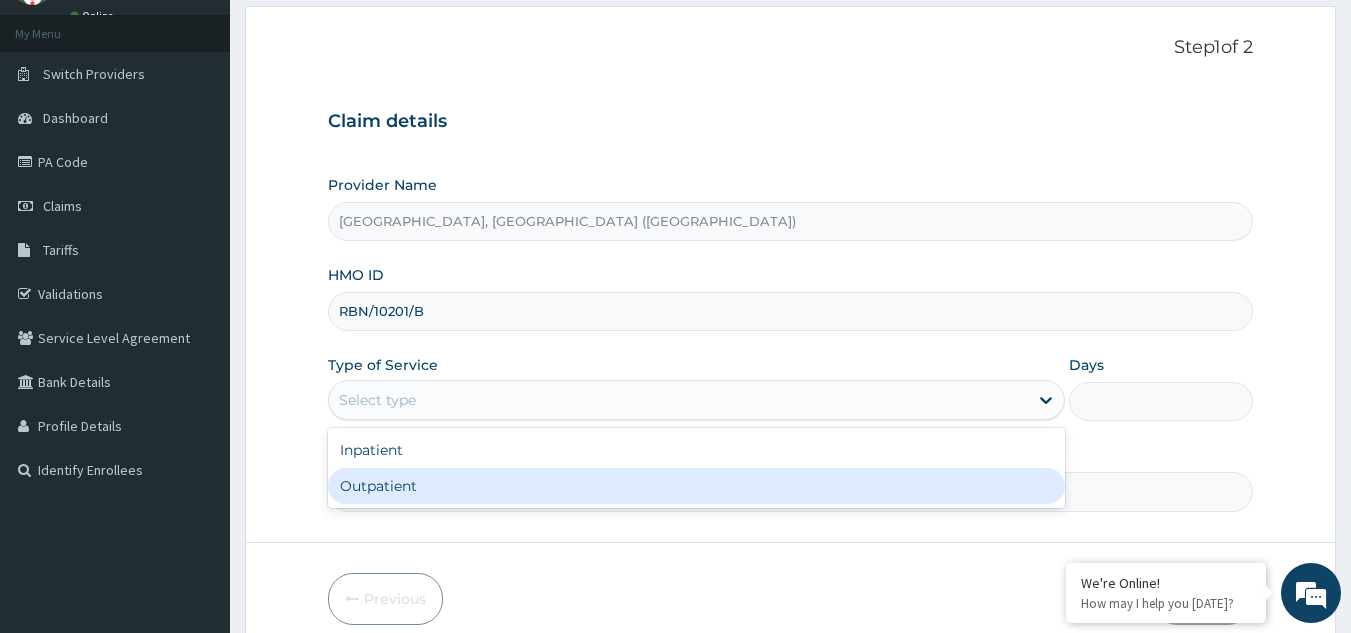 click on "Outpatient" at bounding box center (696, 486) 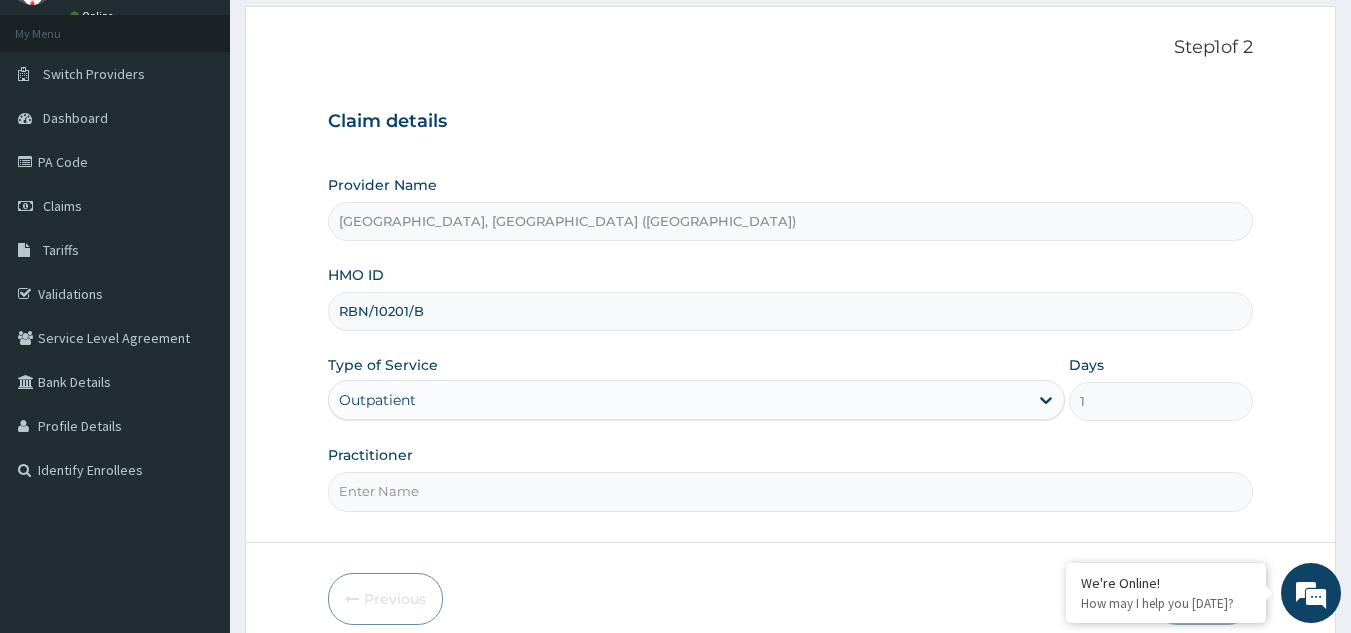click on "Practitioner" at bounding box center (791, 491) 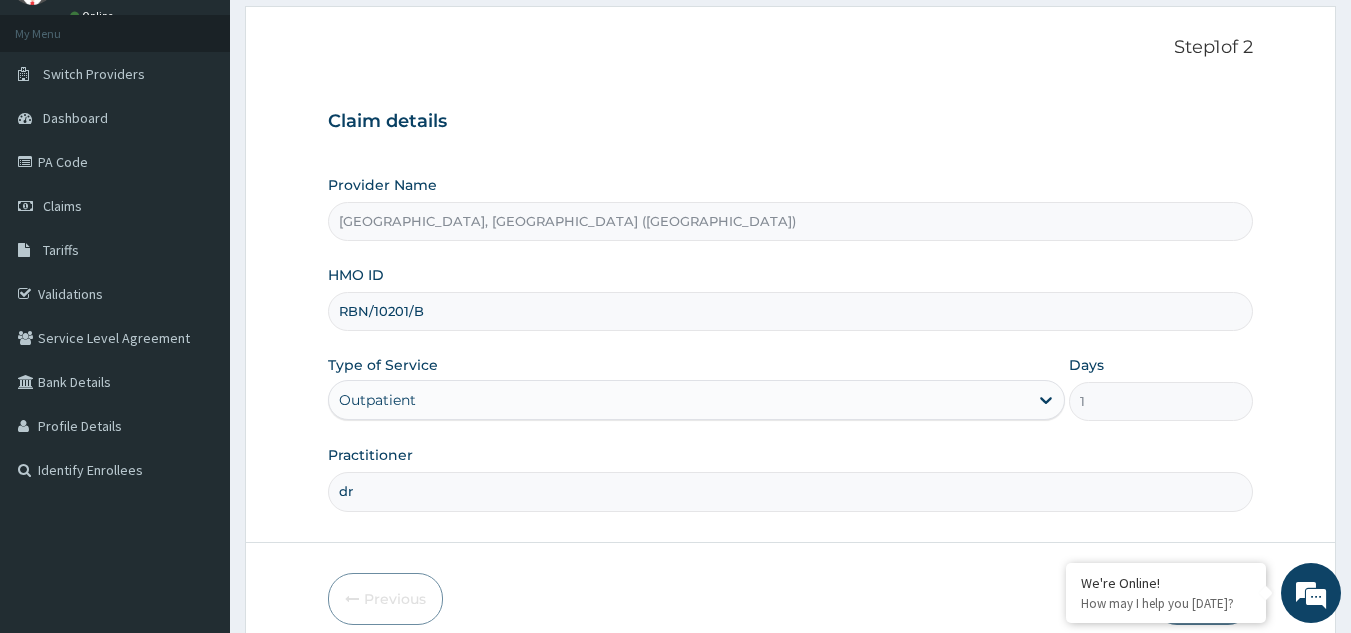 type on "d" 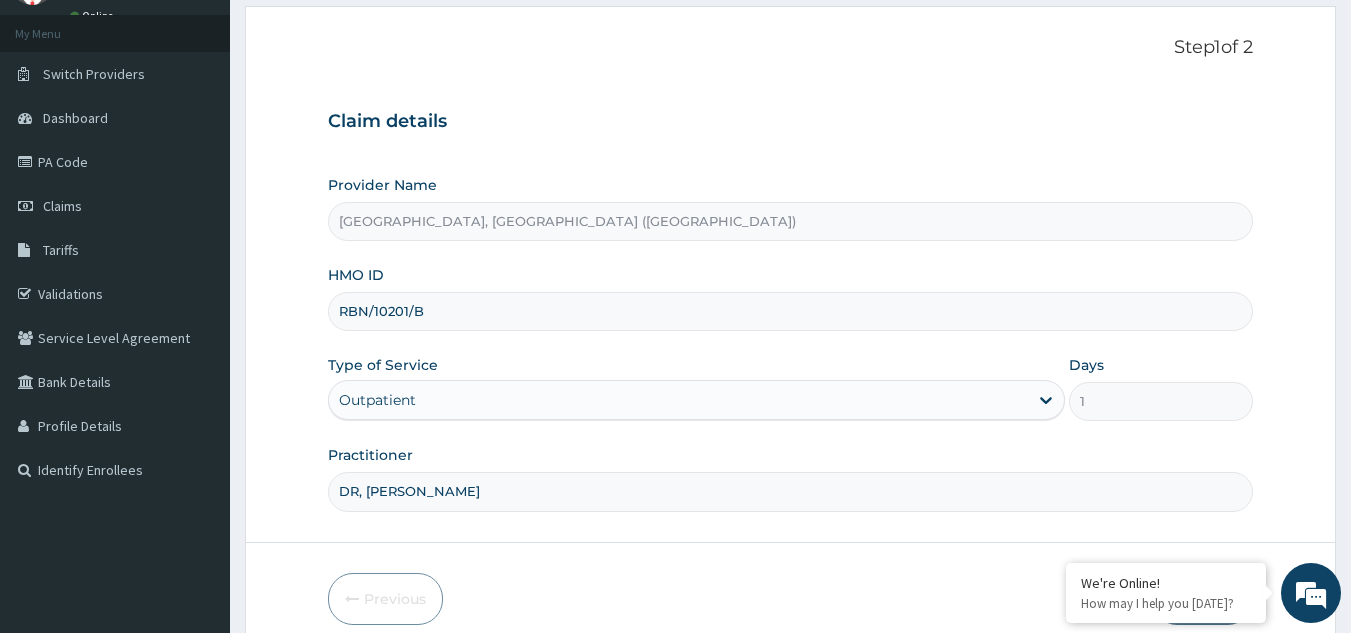 scroll, scrollTop: 0, scrollLeft: 0, axis: both 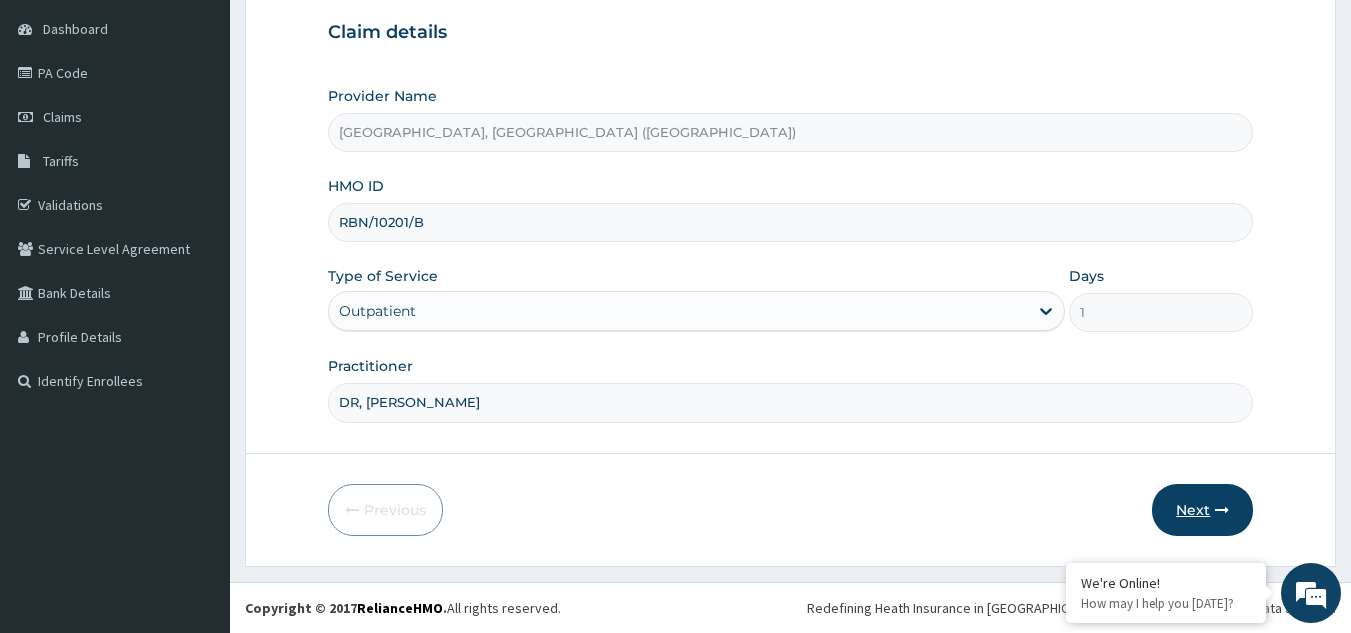 type on "DR, [PERSON_NAME]" 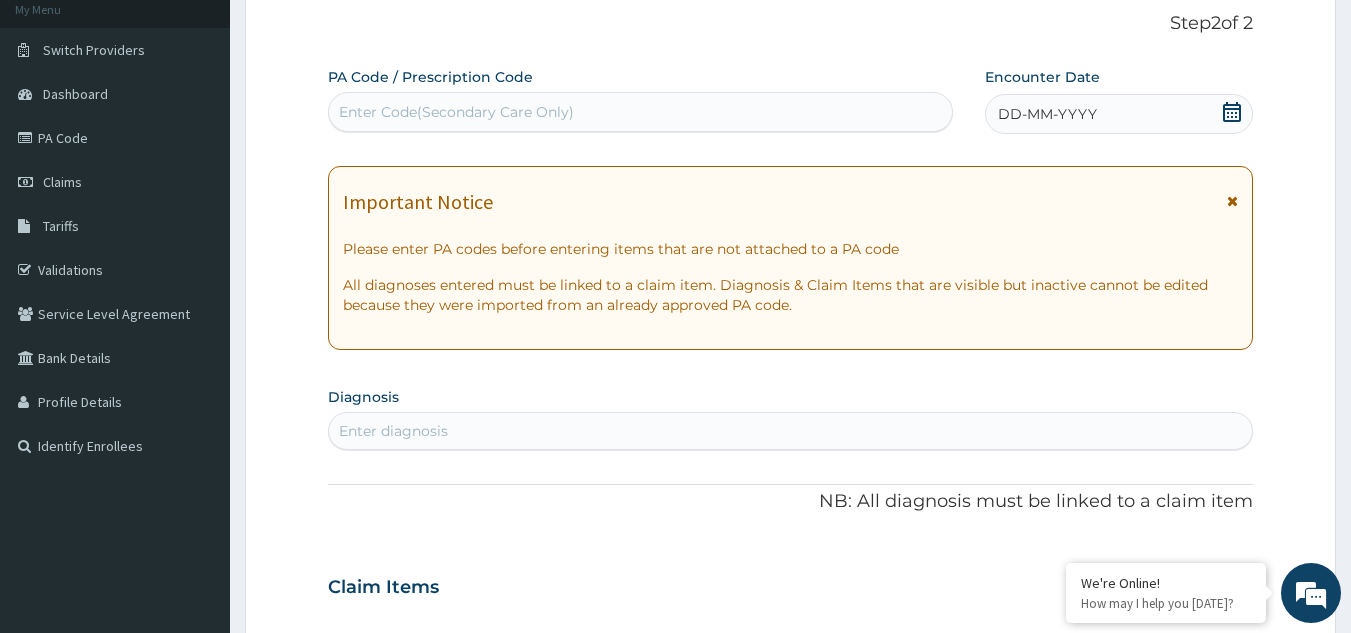 scroll, scrollTop: 0, scrollLeft: 0, axis: both 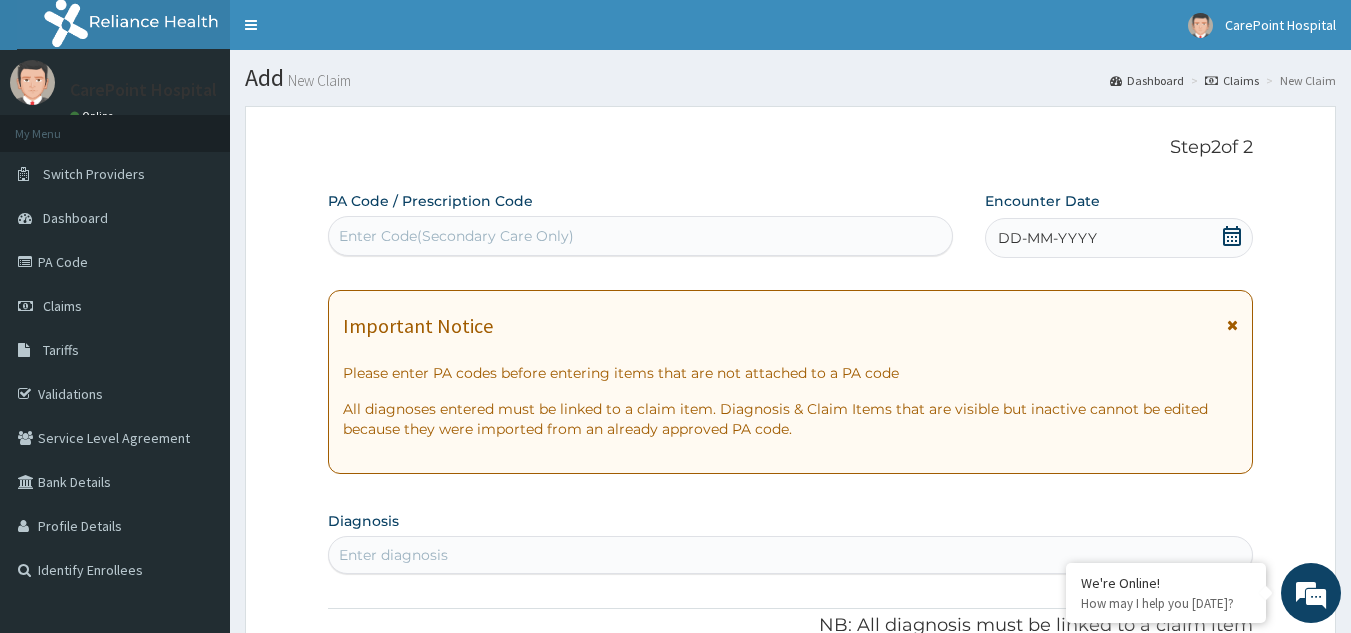 click on "Enter Code(Secondary Care Only)" at bounding box center [641, 236] 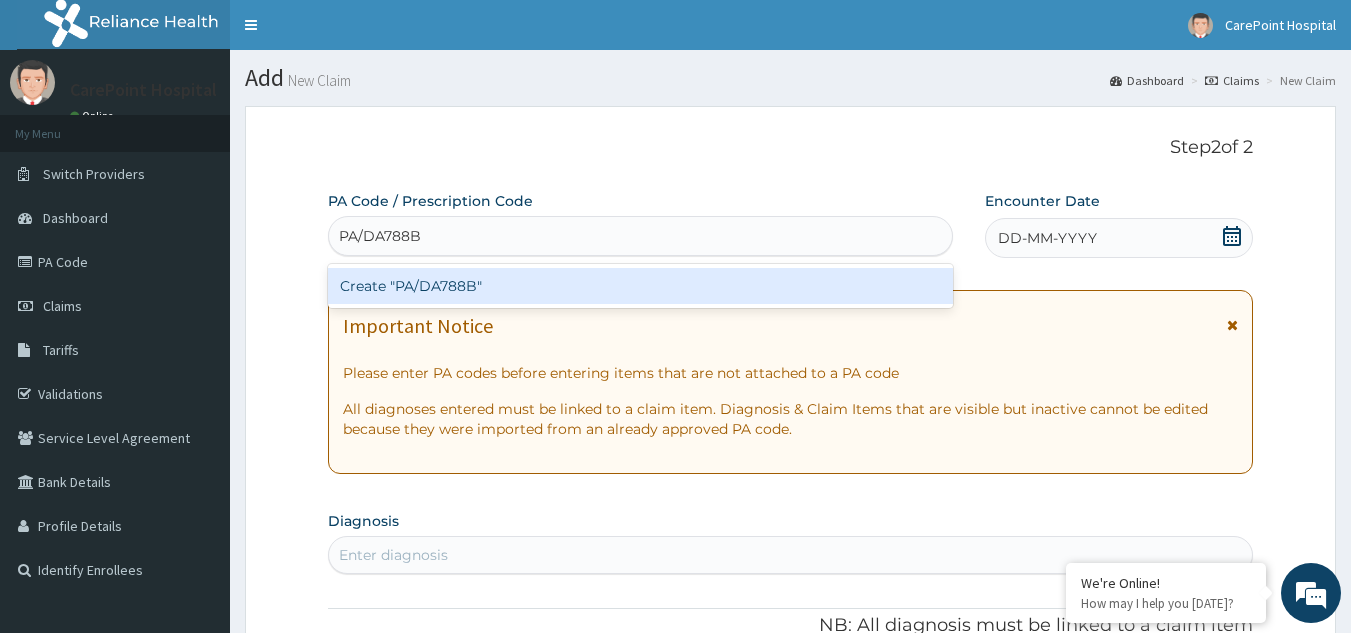 click on "Create "PA/DA788B"" at bounding box center (641, 286) 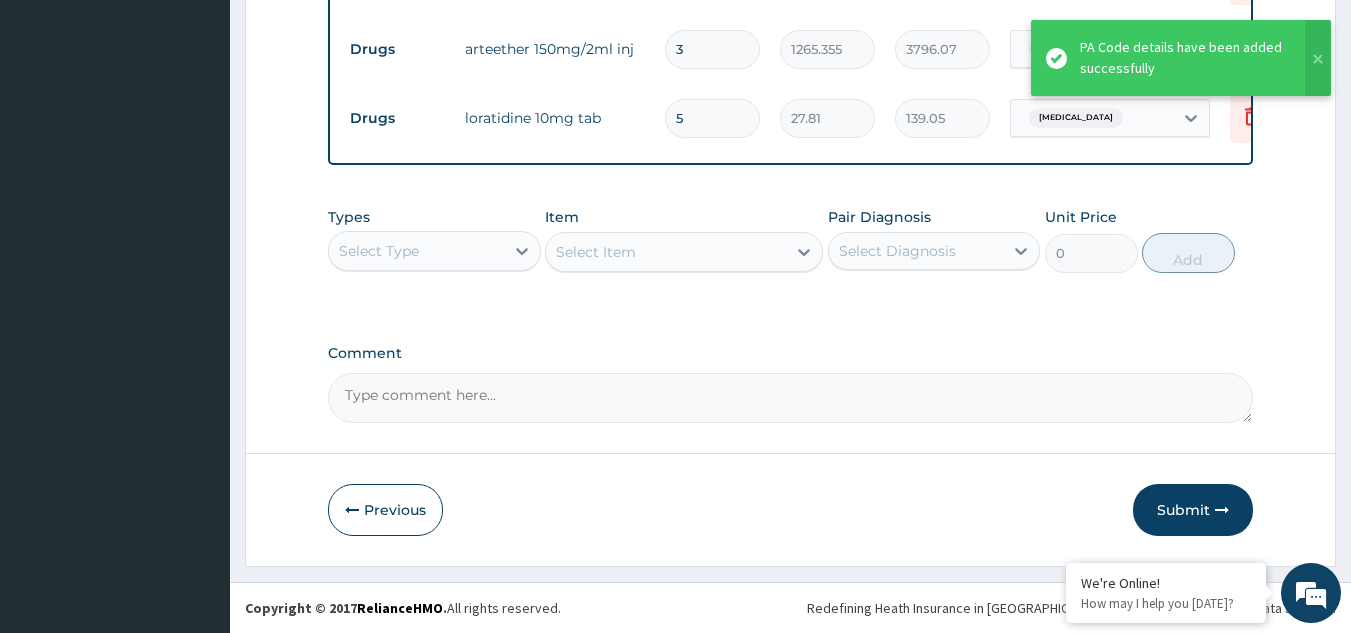 scroll, scrollTop: 867, scrollLeft: 0, axis: vertical 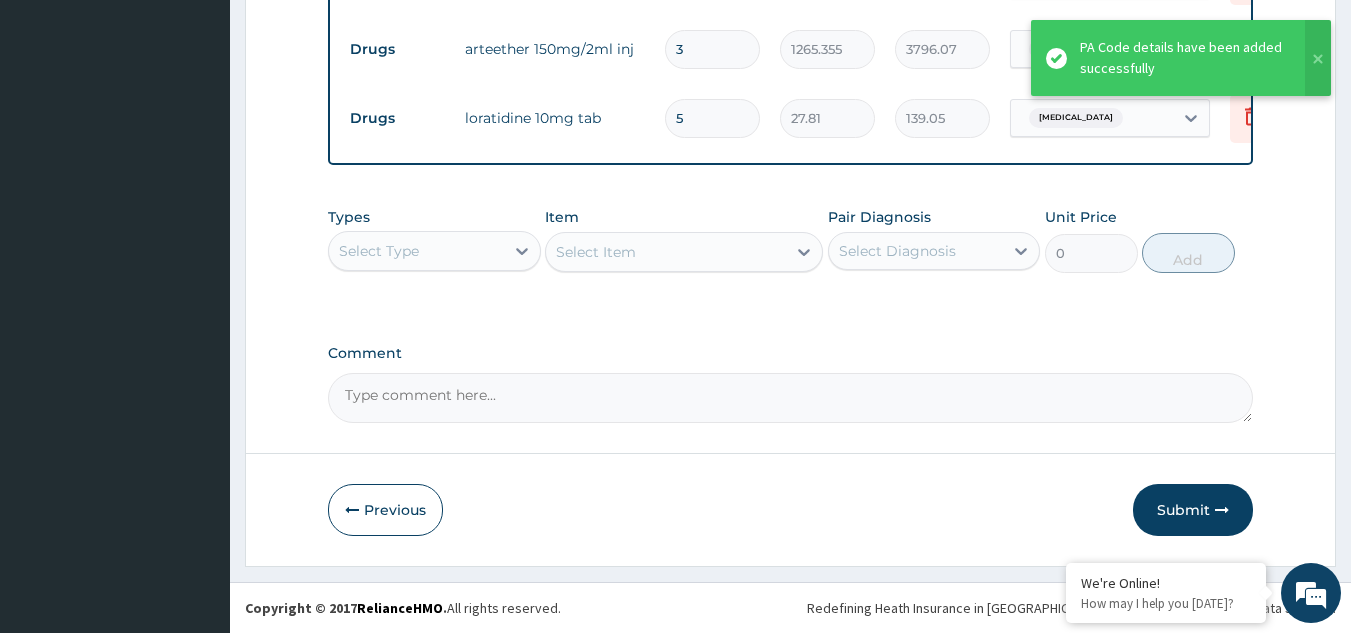 click on "Select Type" at bounding box center (416, 251) 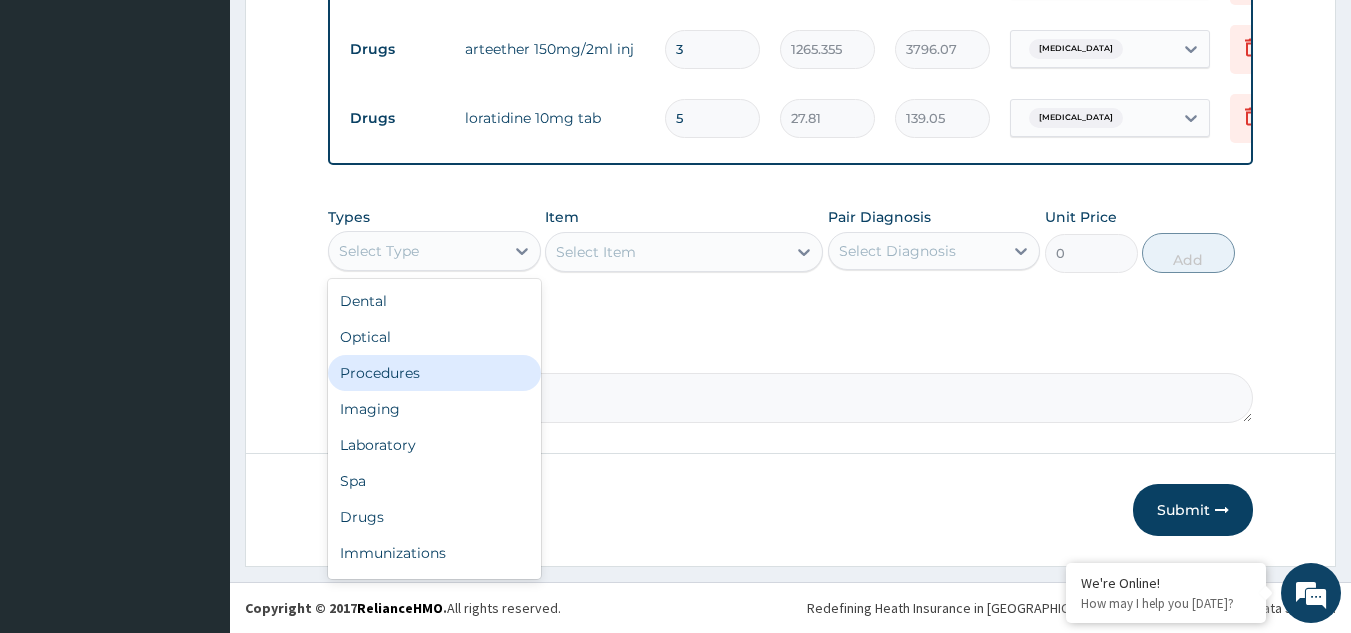 click on "Procedures" at bounding box center (434, 373) 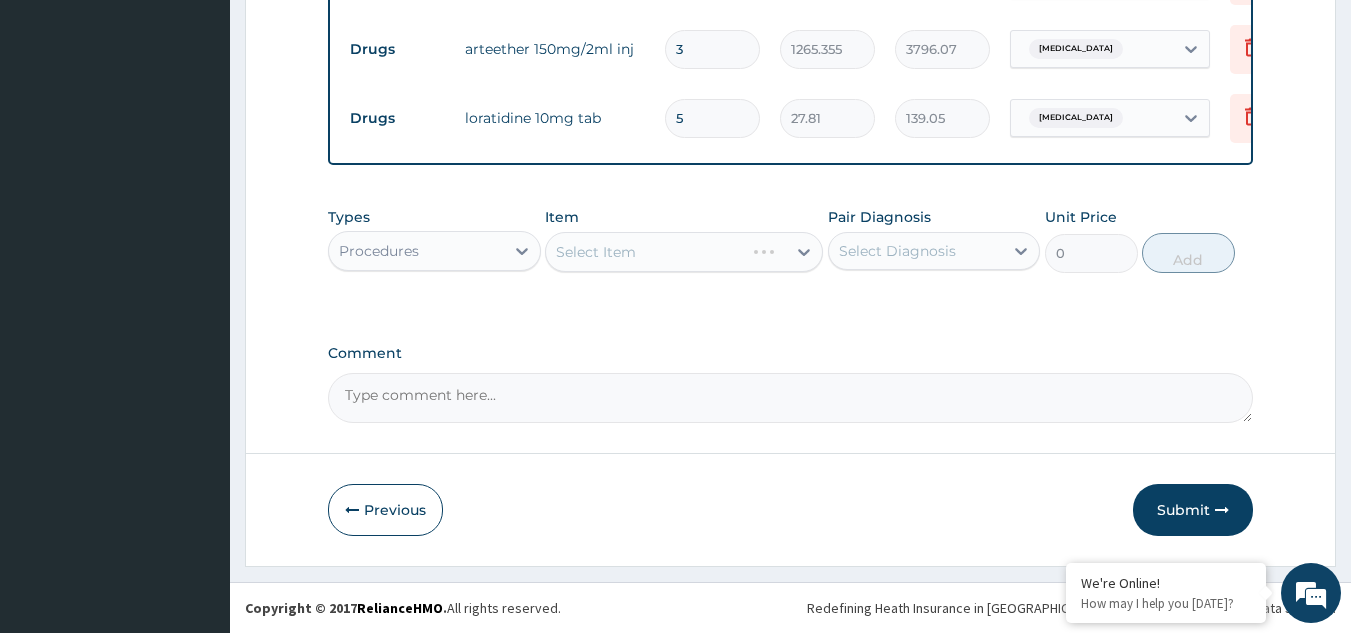 click on "Select Item" at bounding box center [684, 252] 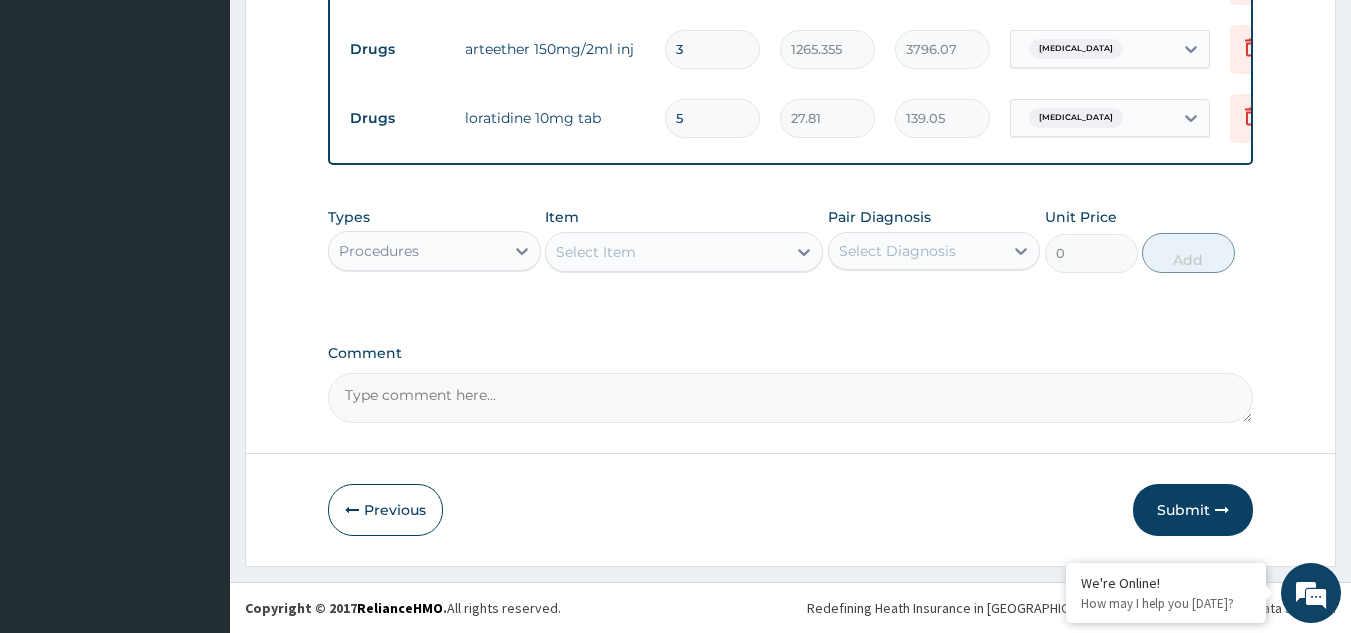 click on "Select Item" at bounding box center [666, 252] 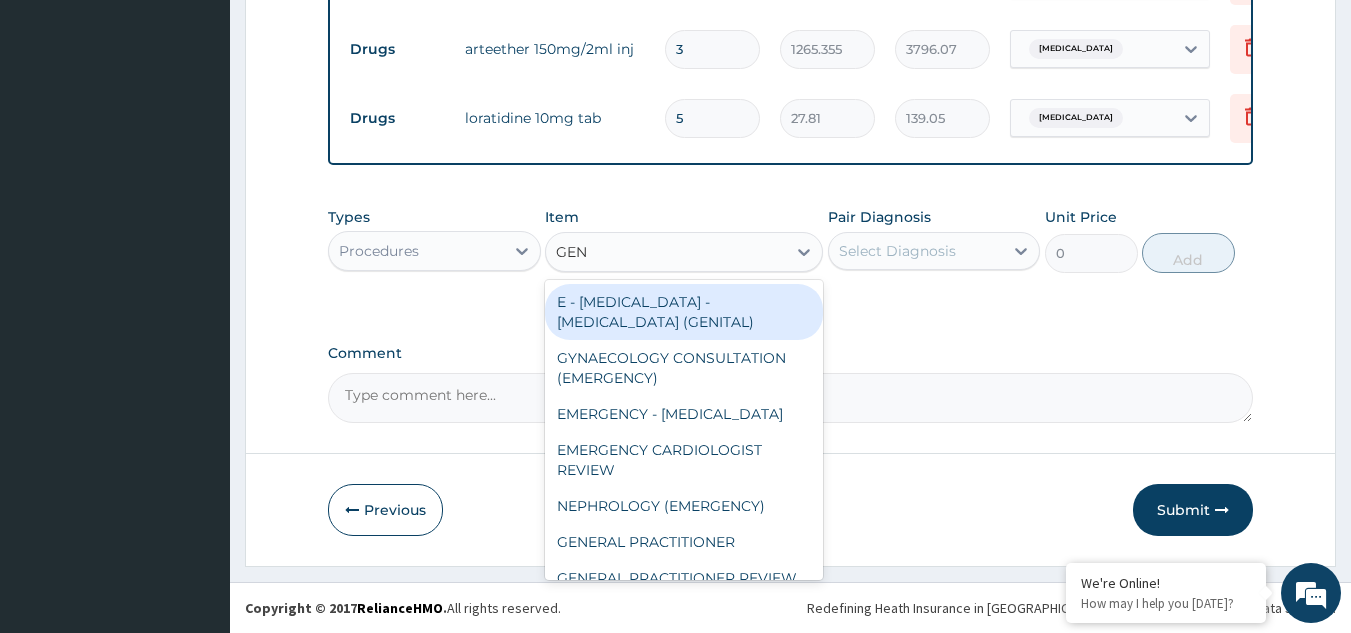 type on "GENE" 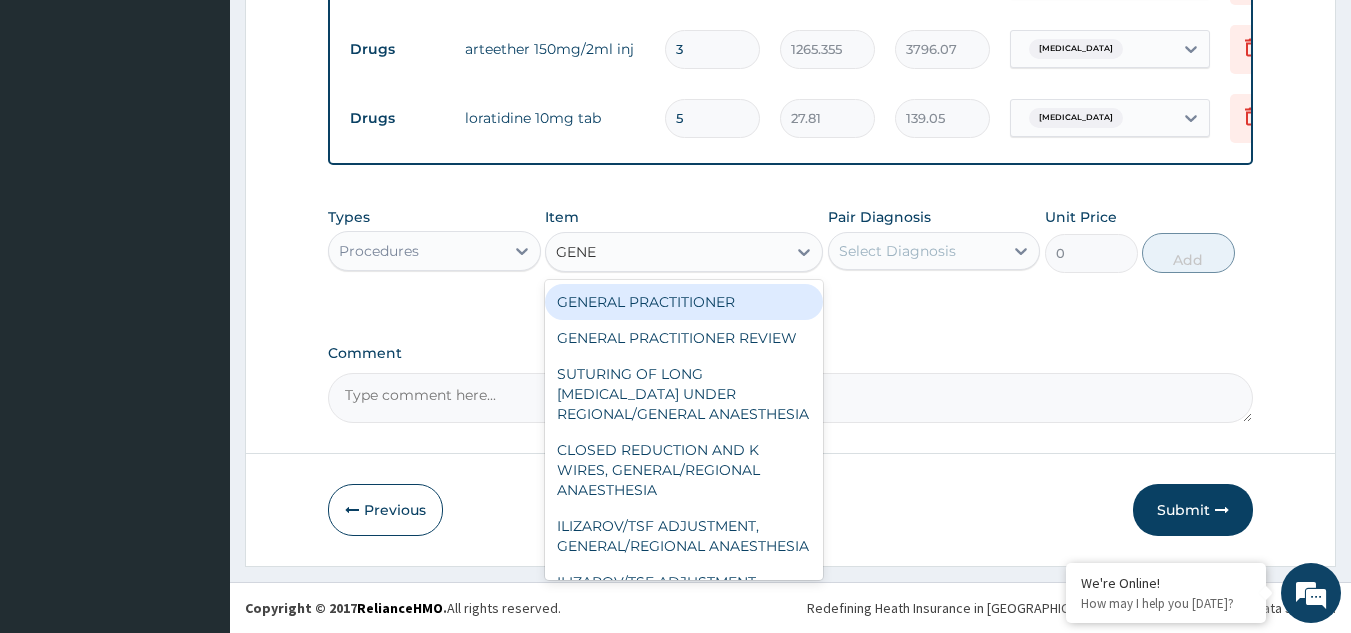 click on "GENERAL PRACTITIONER" at bounding box center (684, 302) 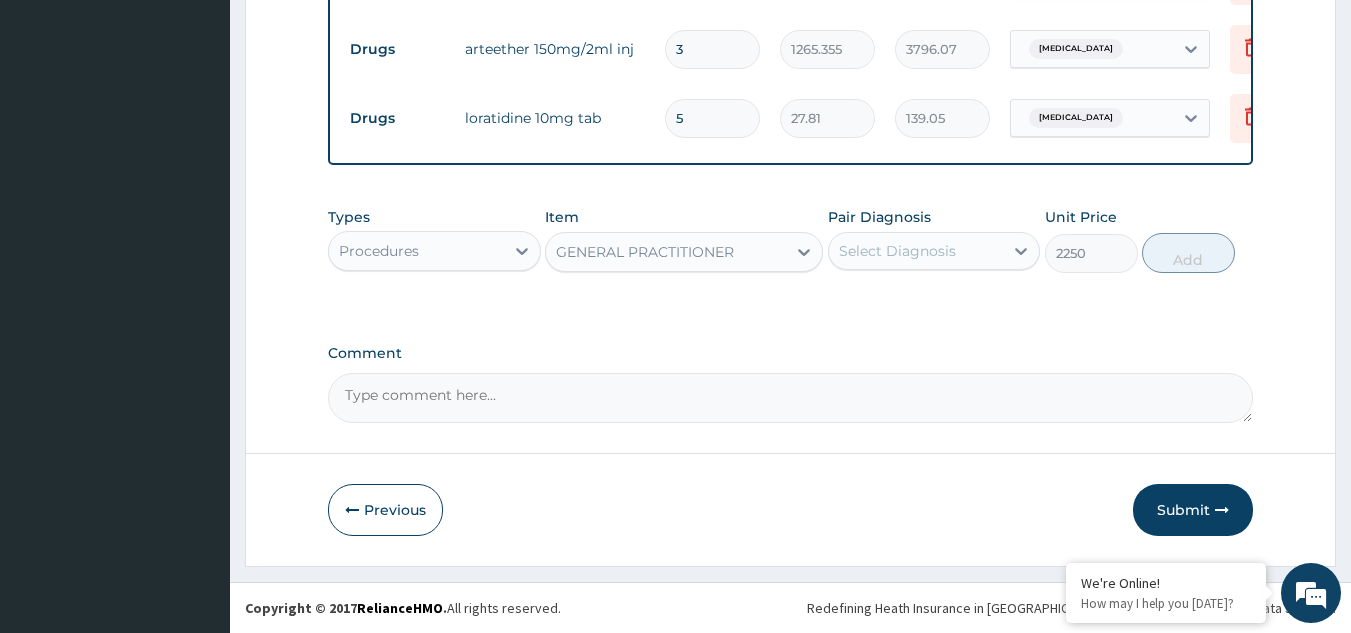 click on "Select Diagnosis" at bounding box center (916, 251) 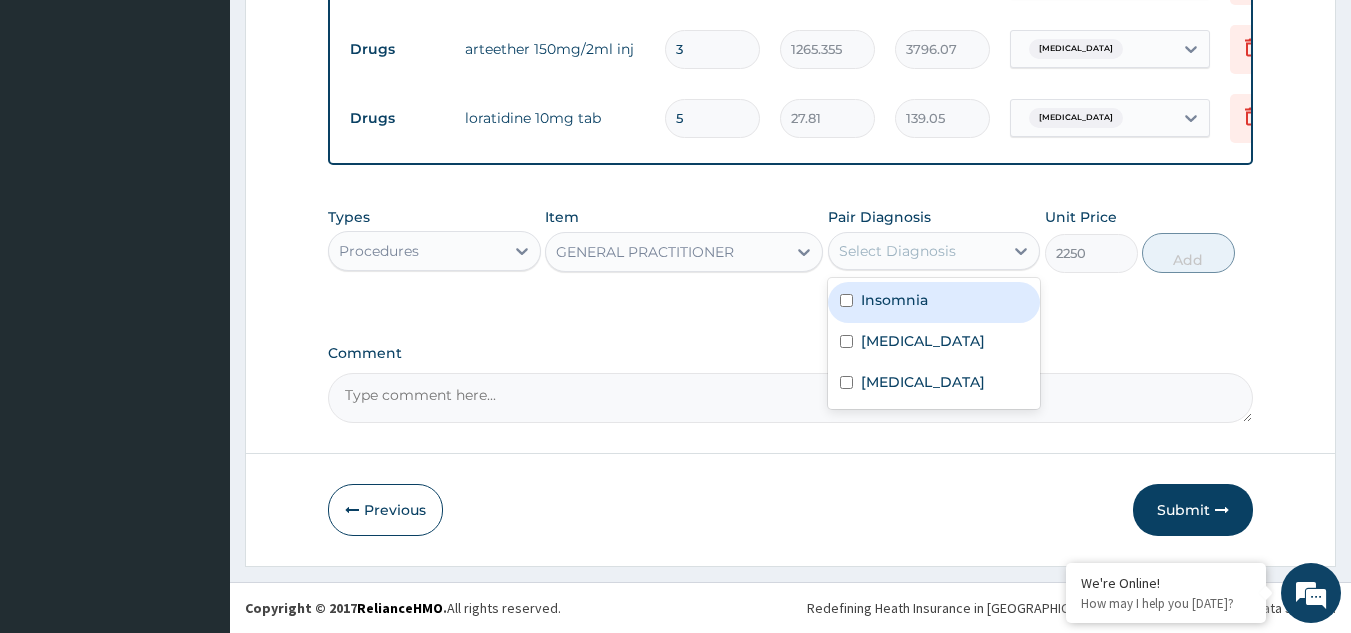 click on "Insomnia" at bounding box center [934, 302] 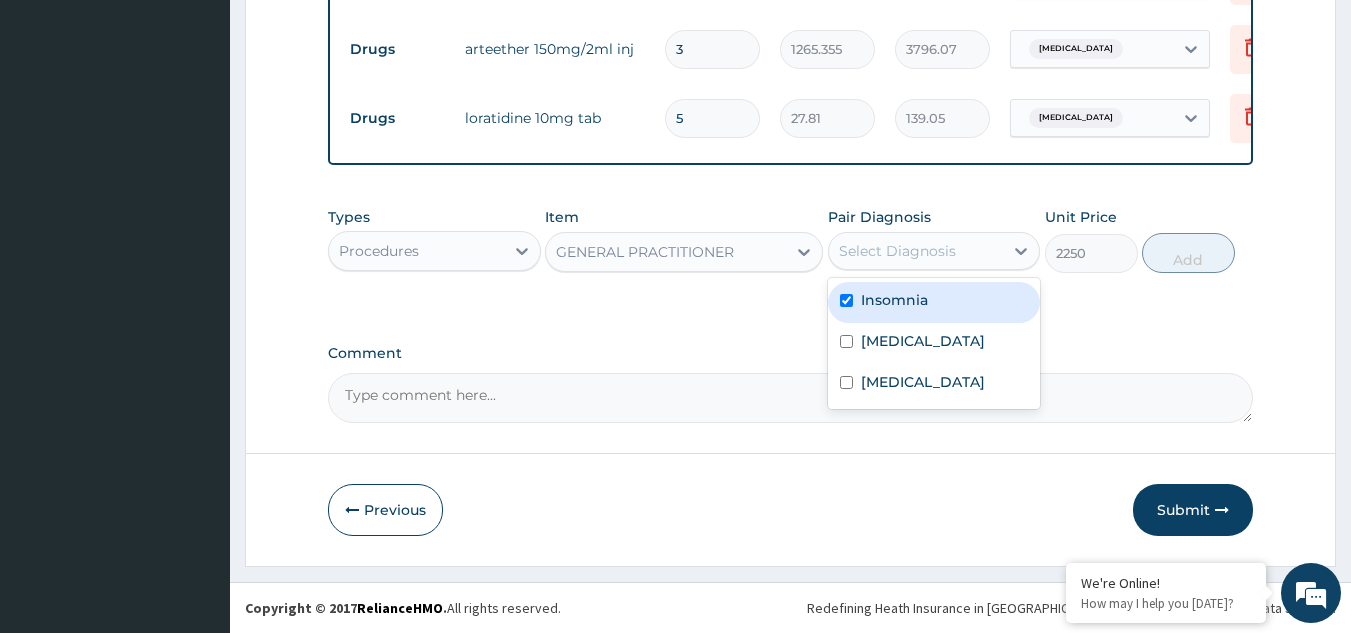 checkbox on "true" 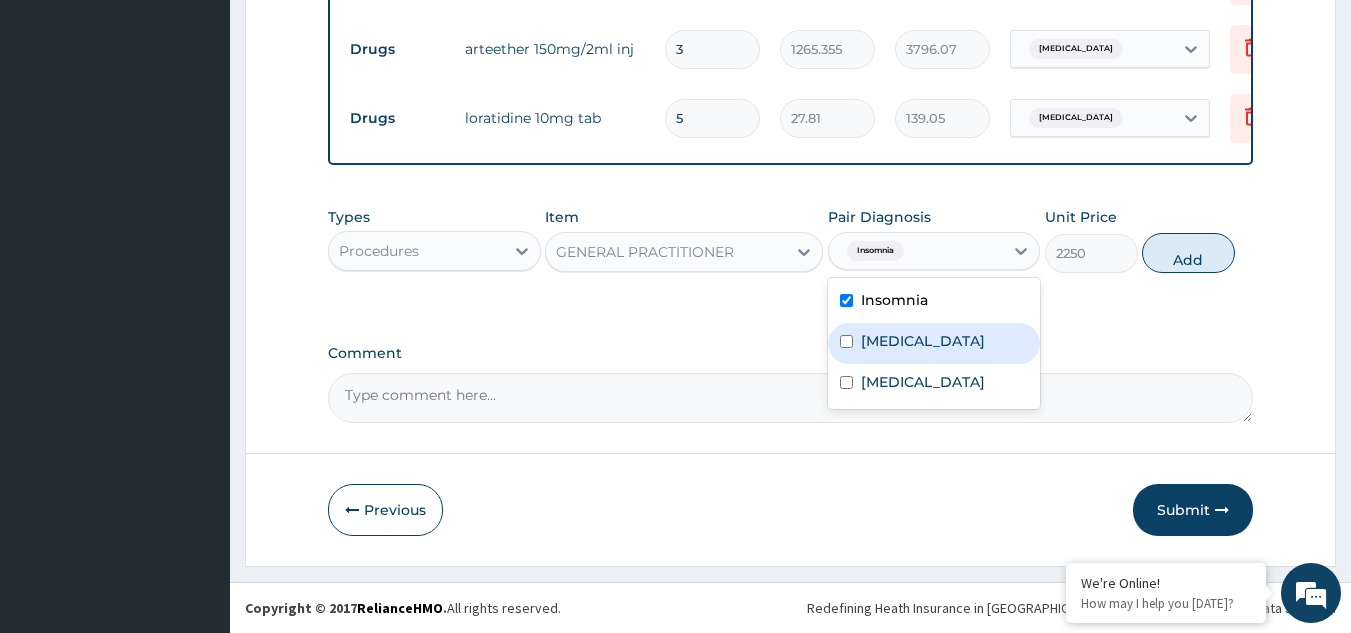 click on "Malaria" at bounding box center (923, 341) 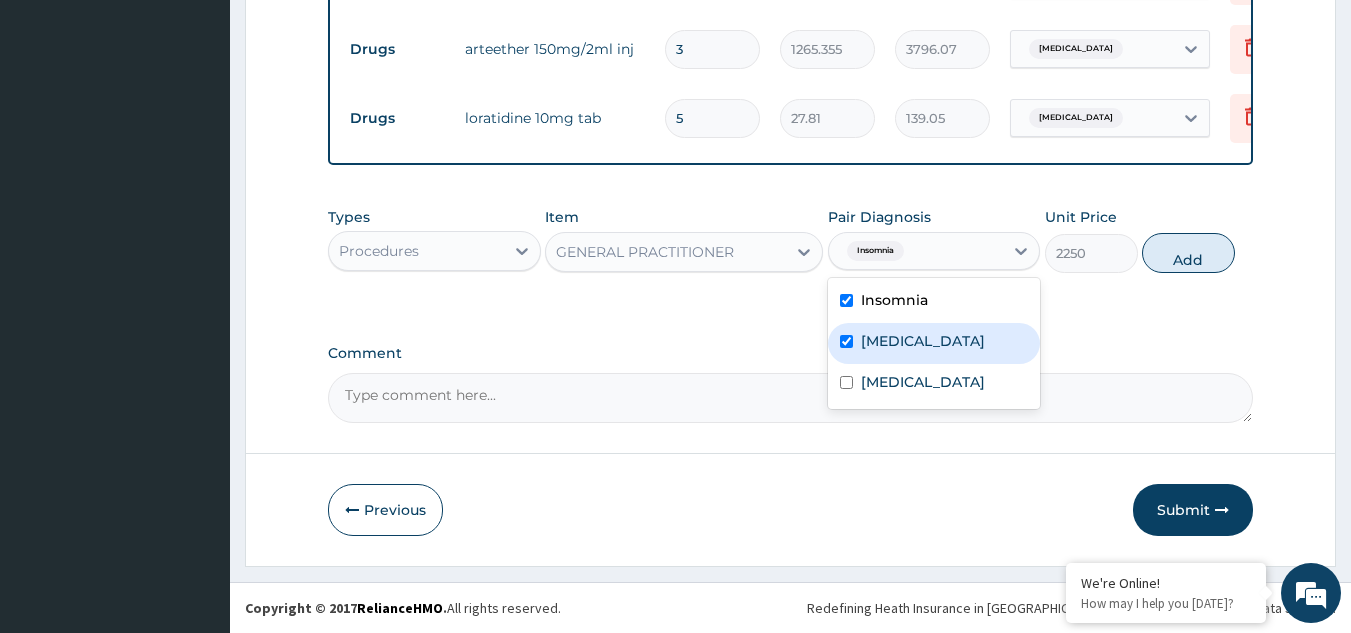 checkbox on "true" 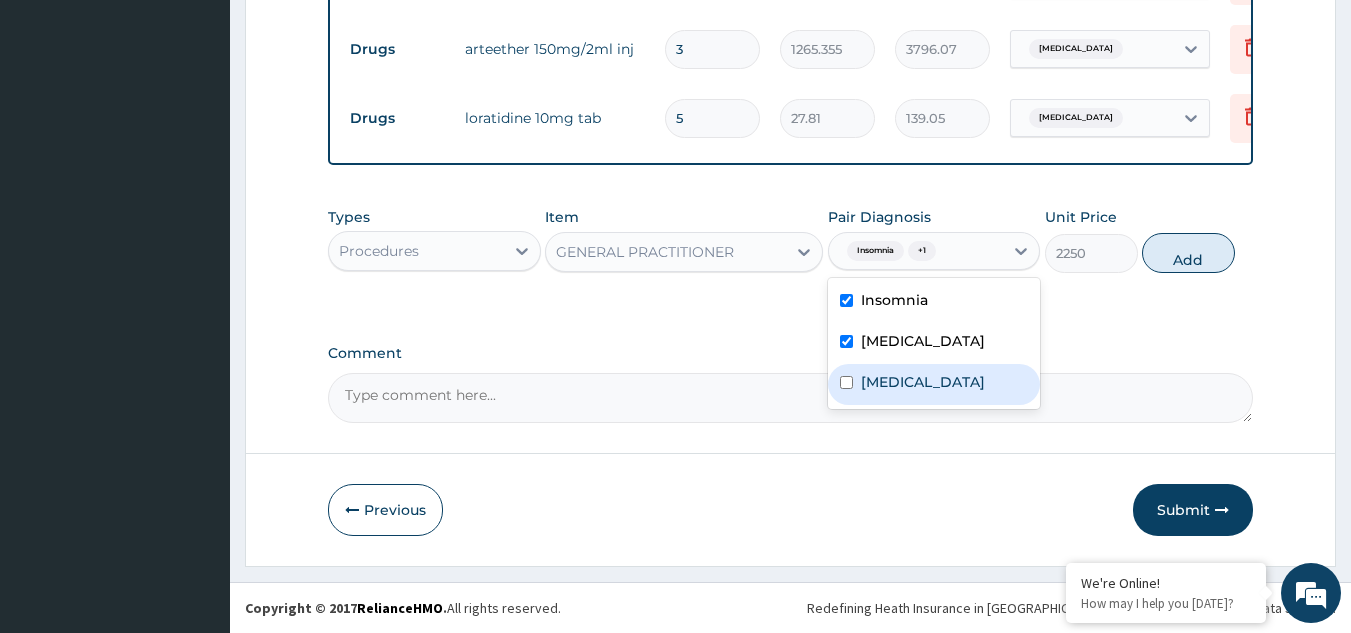 click on "Upper respiratory infection" at bounding box center [923, 382] 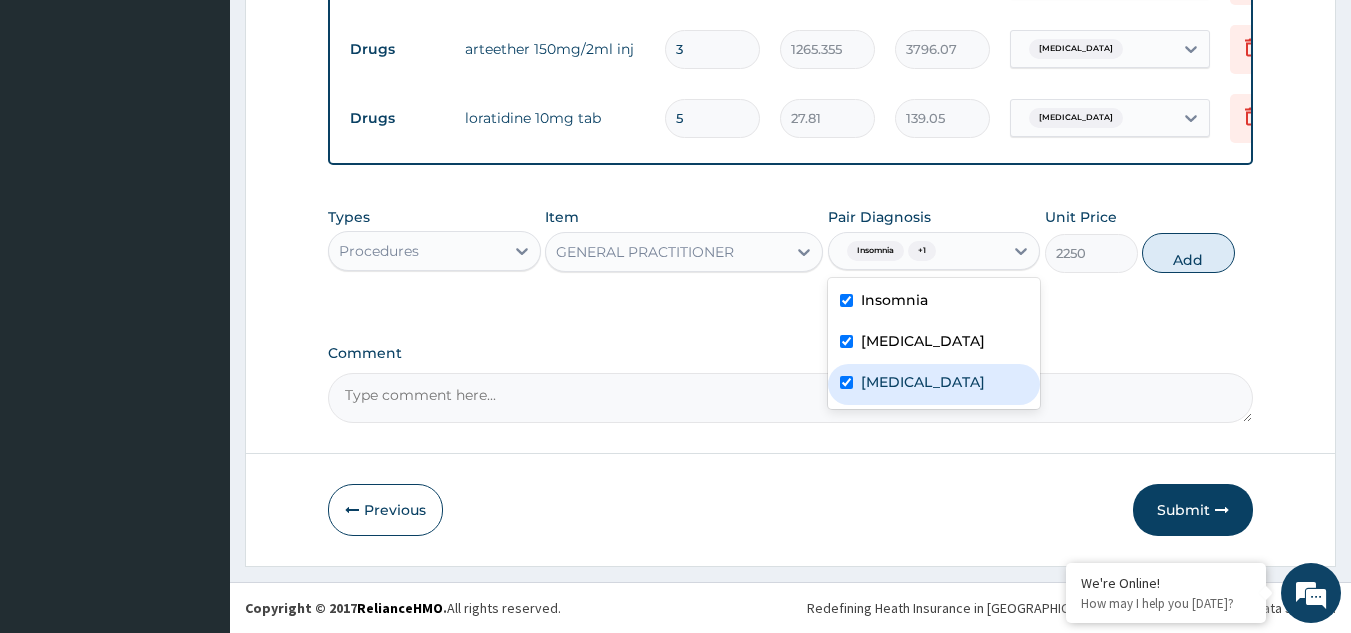 checkbox on "true" 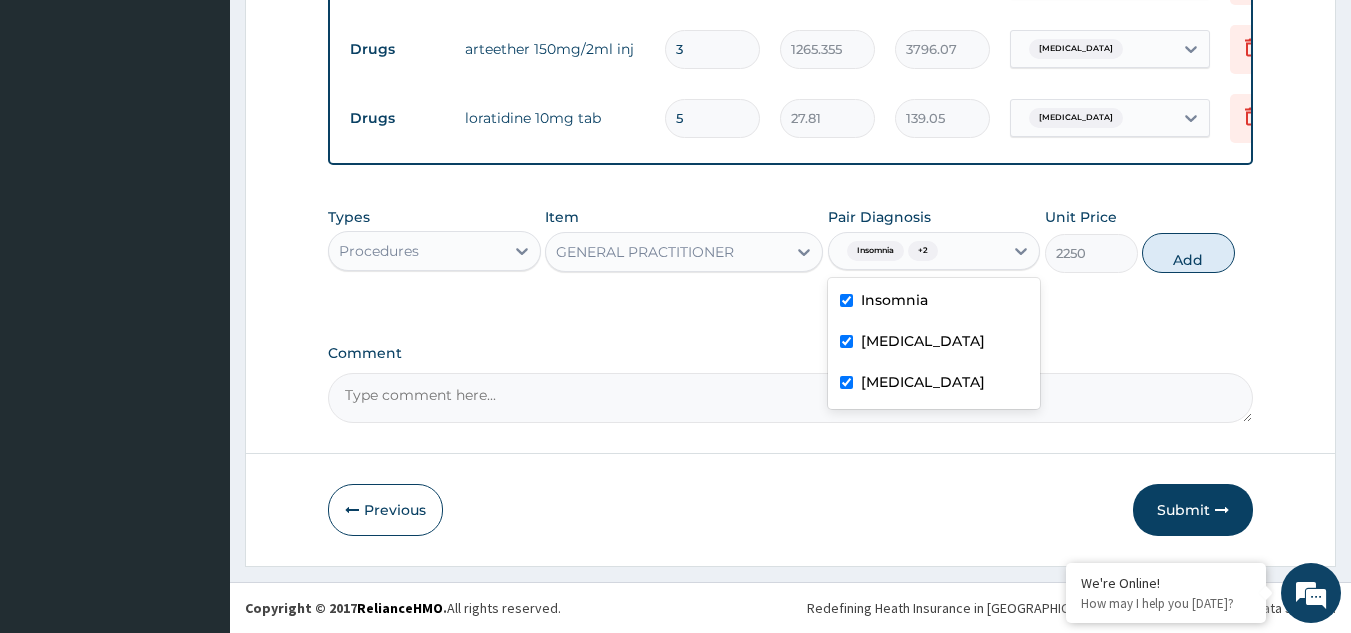 click on "Add" at bounding box center (1188, 253) 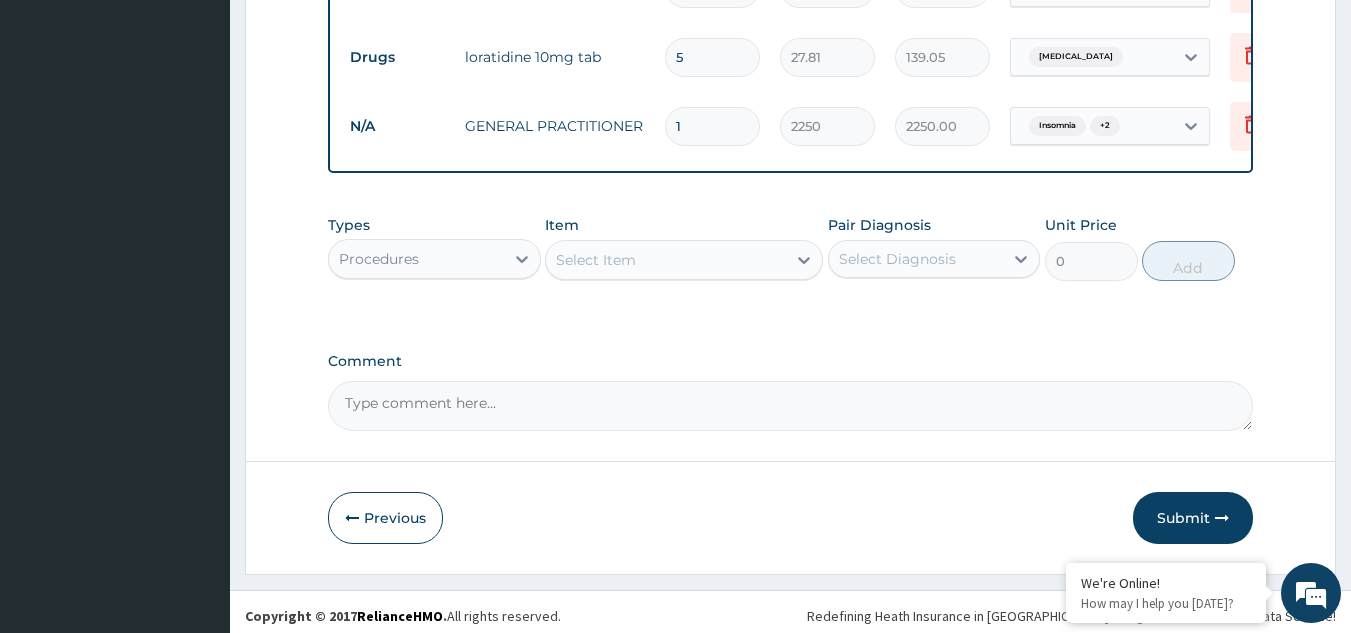 scroll, scrollTop: 936, scrollLeft: 0, axis: vertical 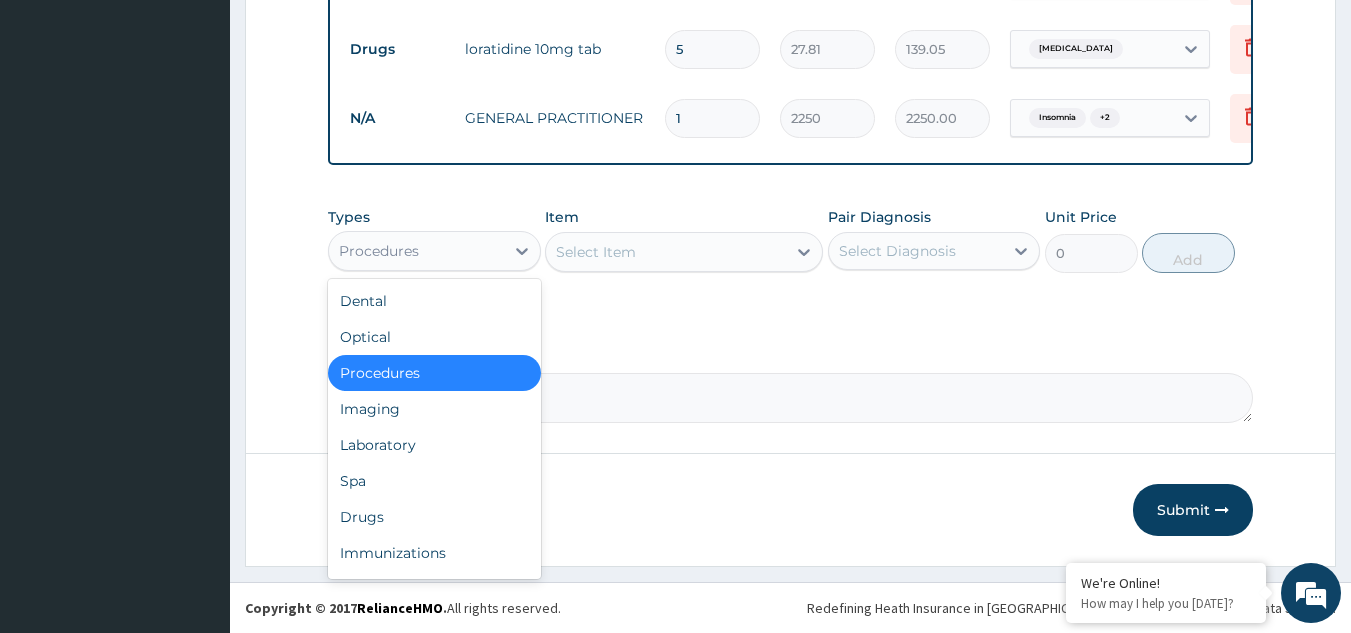 click on "Procedures" at bounding box center [379, 251] 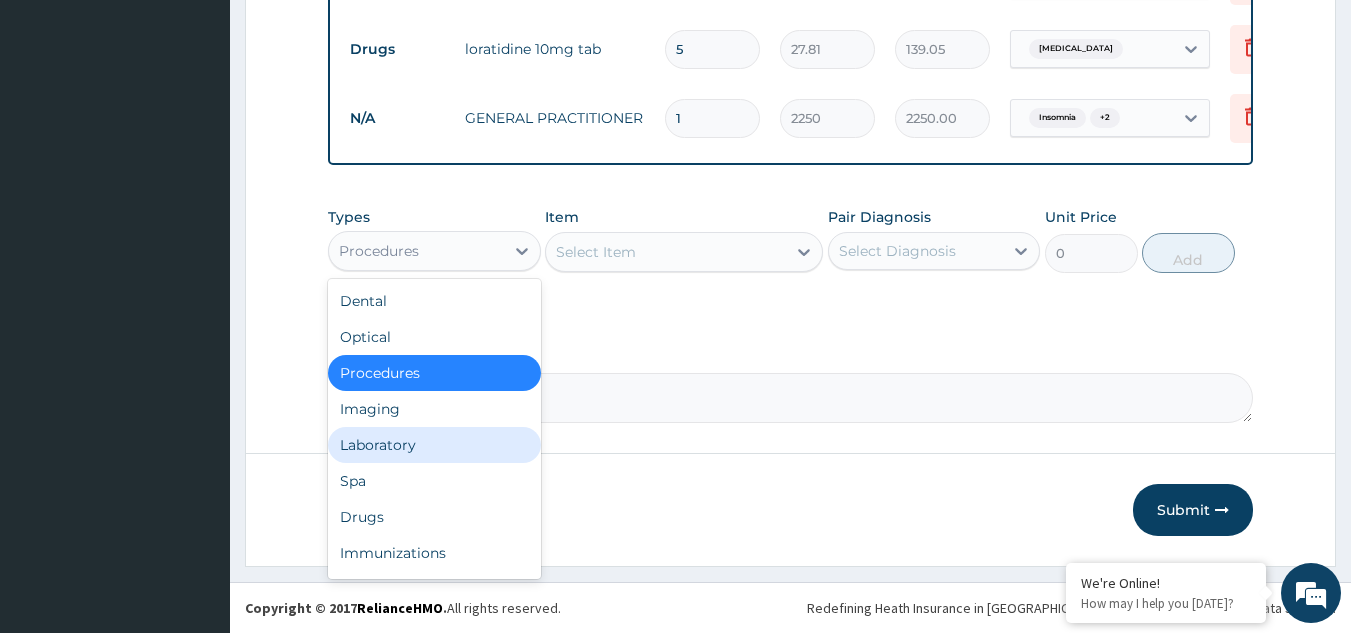 click on "Laboratory" at bounding box center (434, 445) 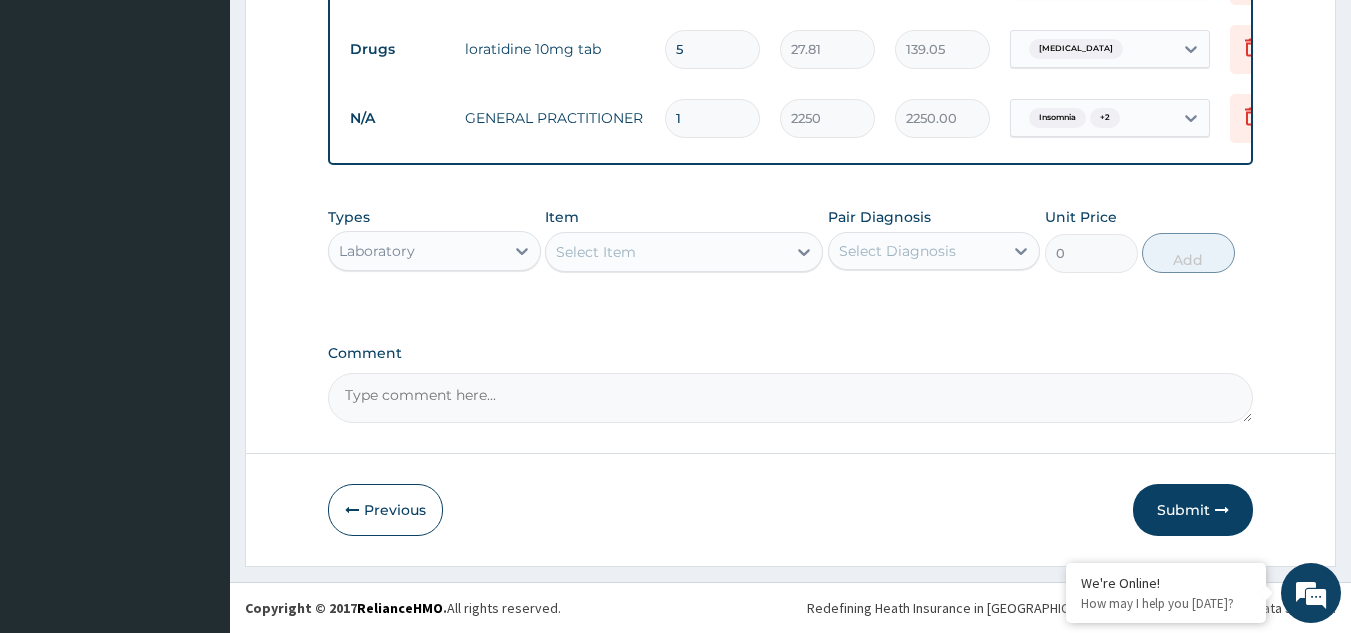 click on "Select Item" at bounding box center [666, 252] 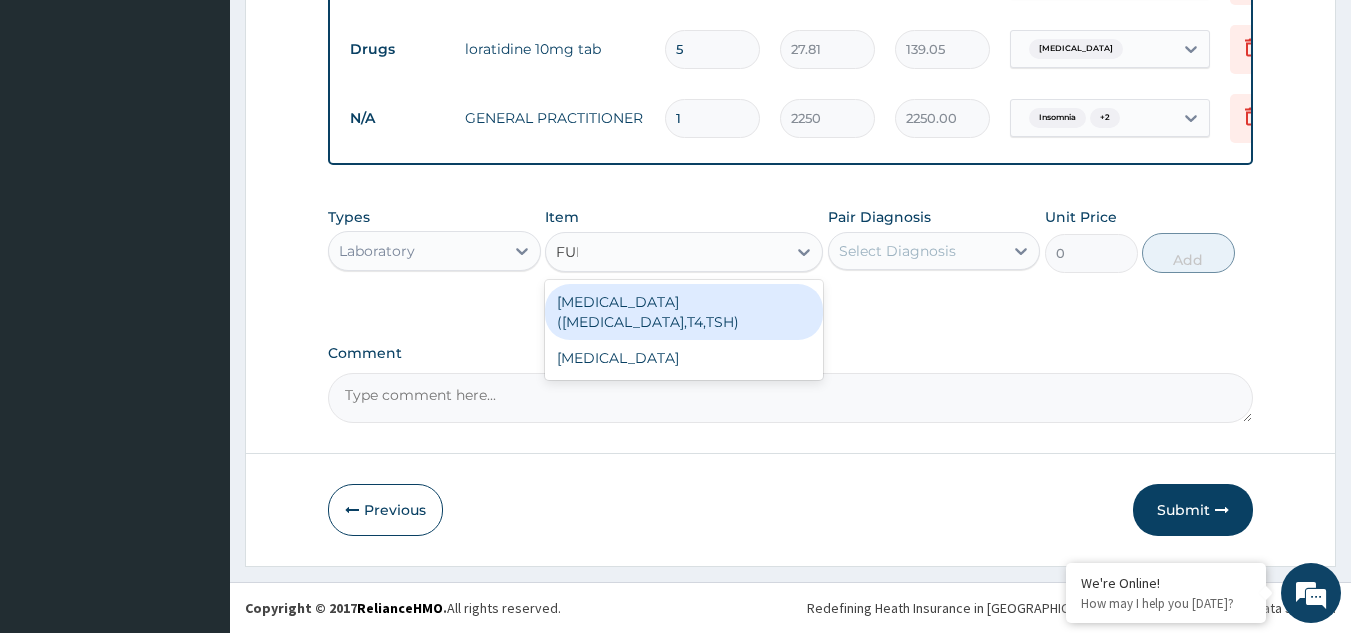 type on "FULL" 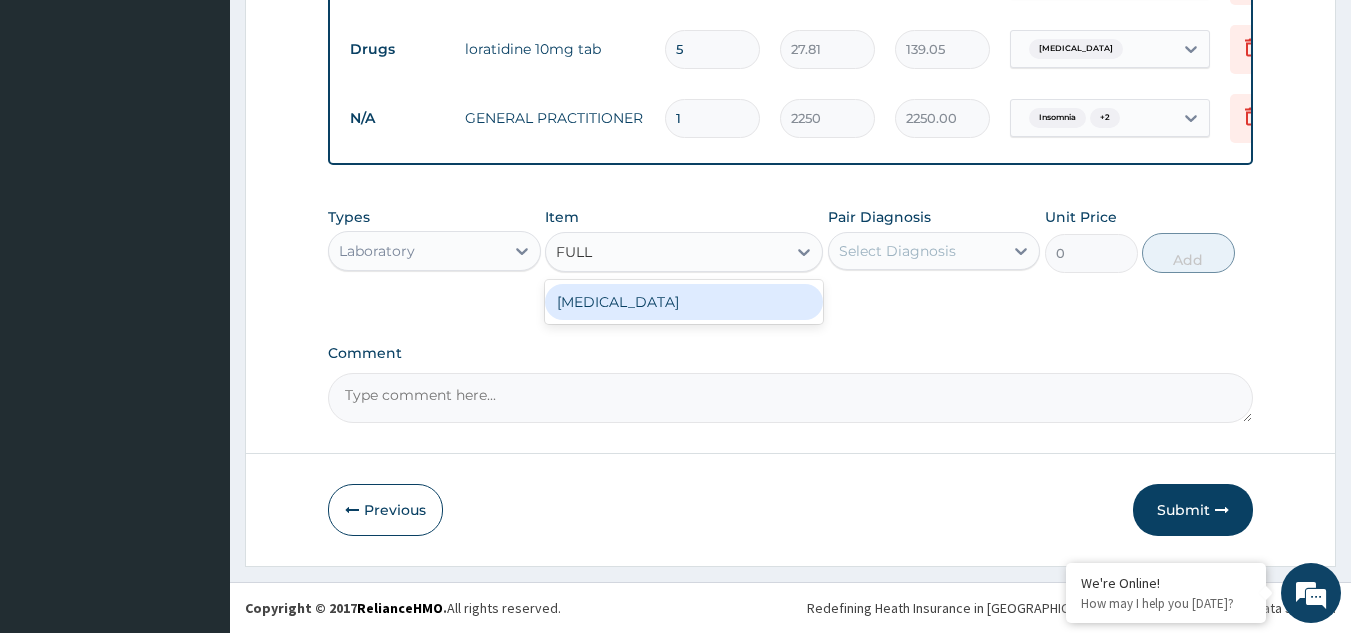 click on "FULL BLOOD COUNT" at bounding box center [684, 302] 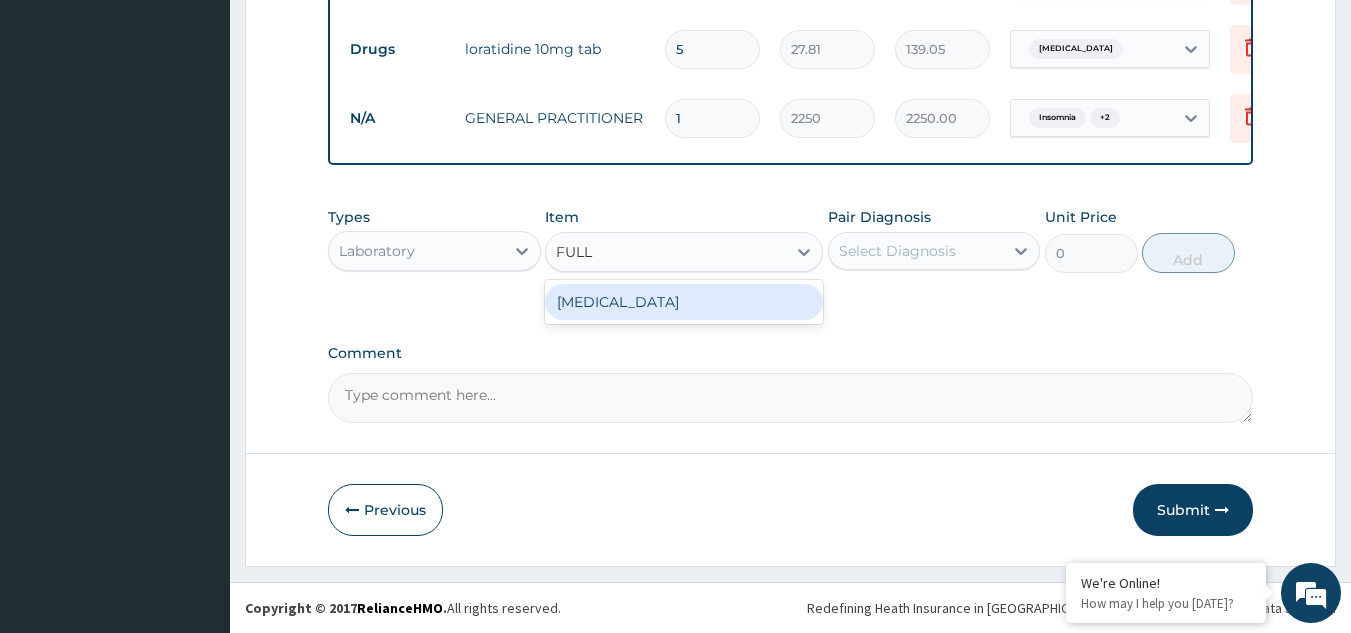 type 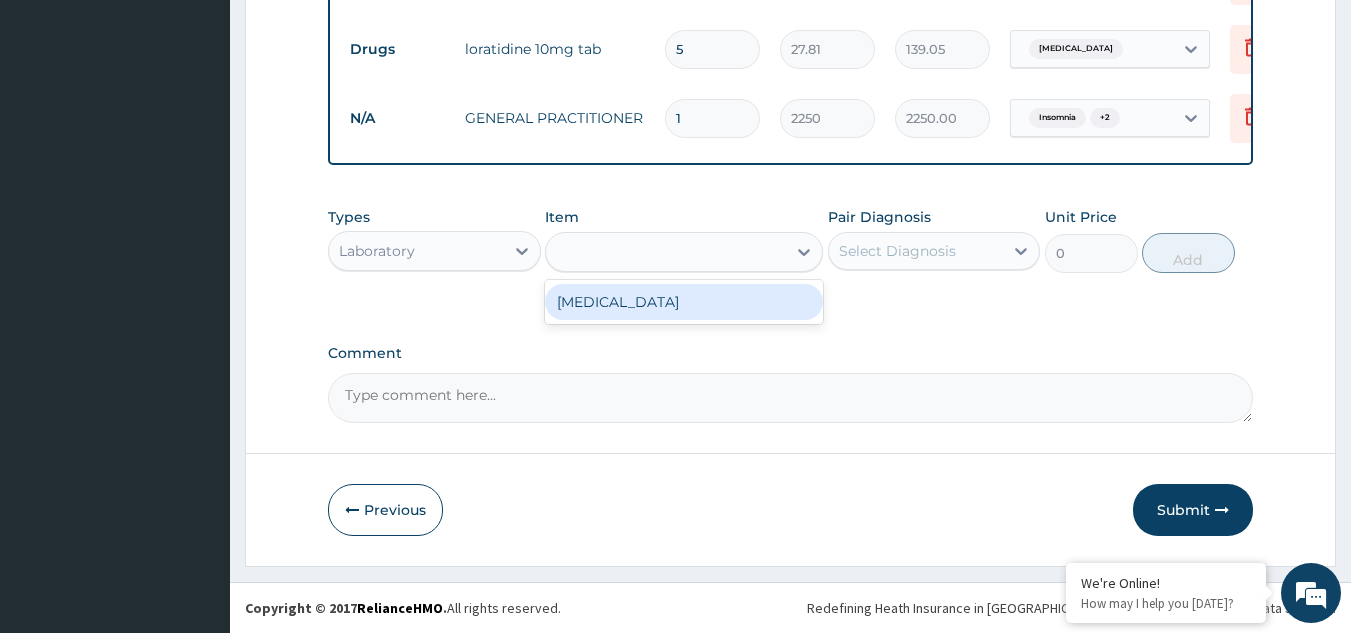 type on "2500" 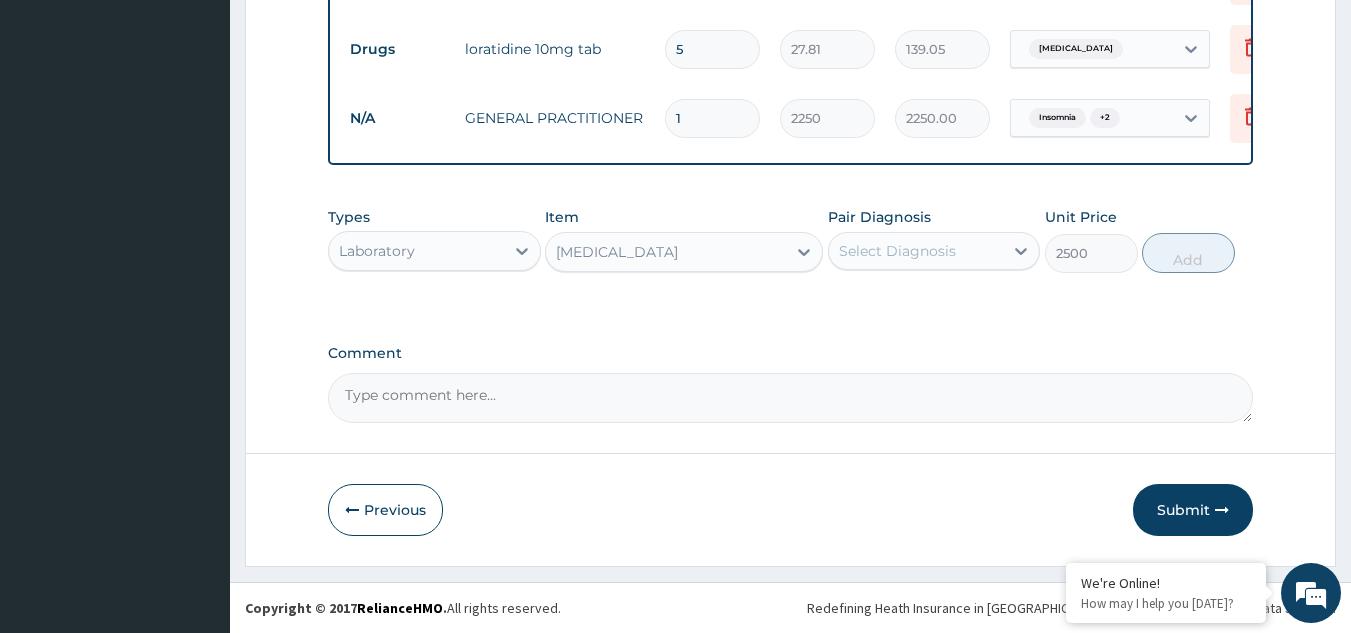 click on "Select Diagnosis" at bounding box center [897, 251] 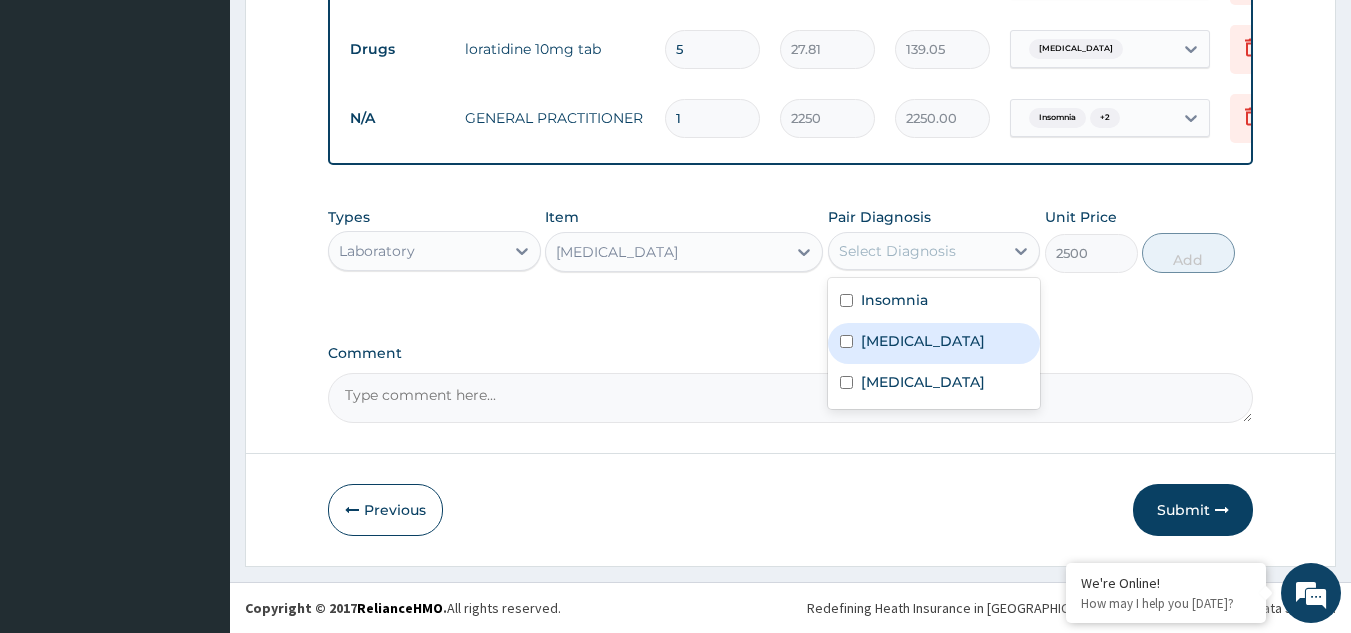 click on "Malaria" at bounding box center [923, 341] 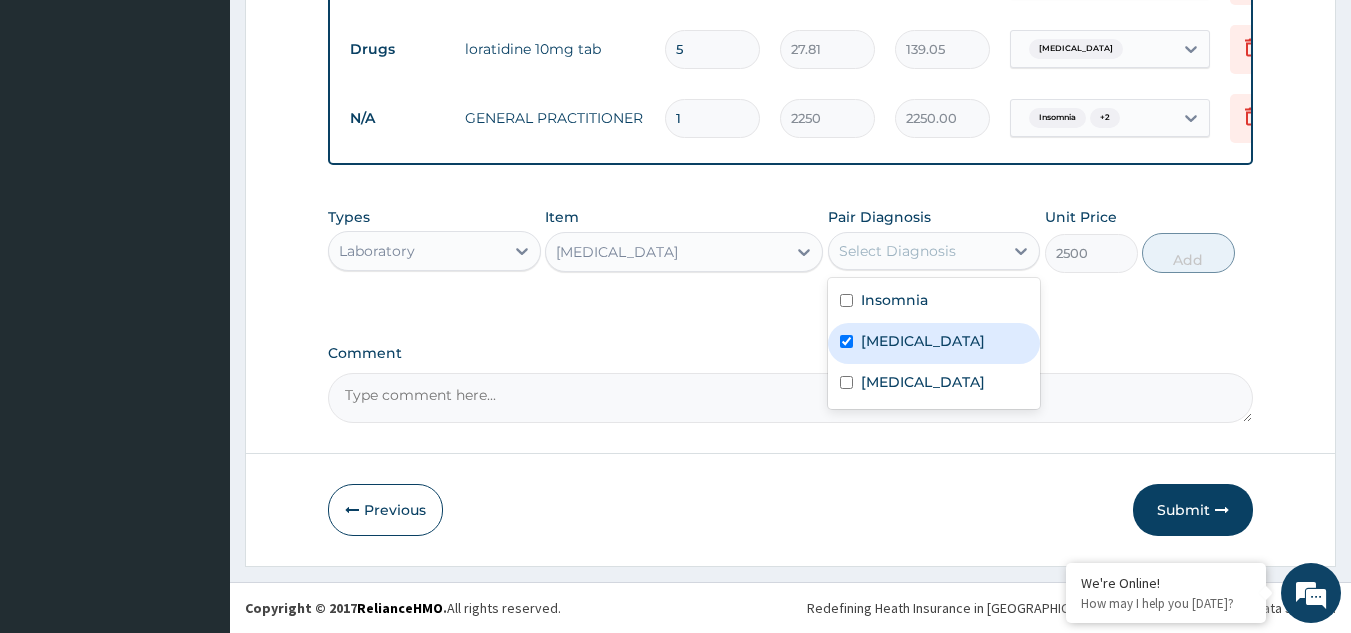 checkbox on "true" 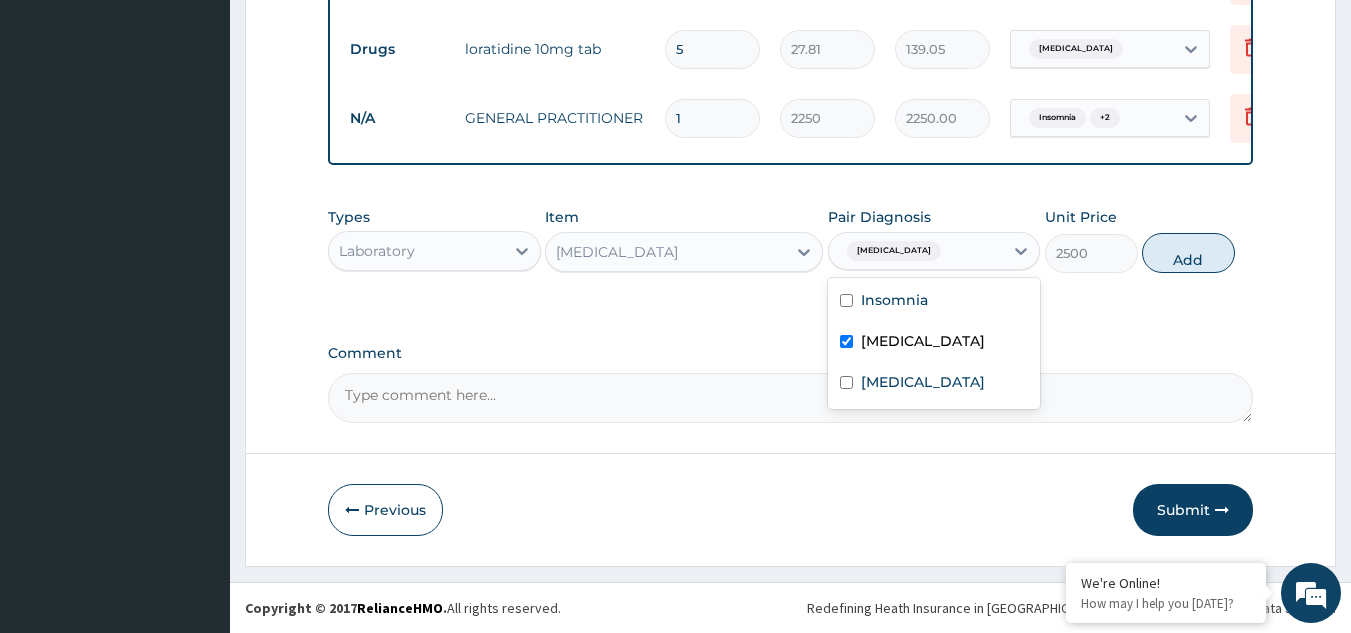 click on "Add" at bounding box center [1188, 253] 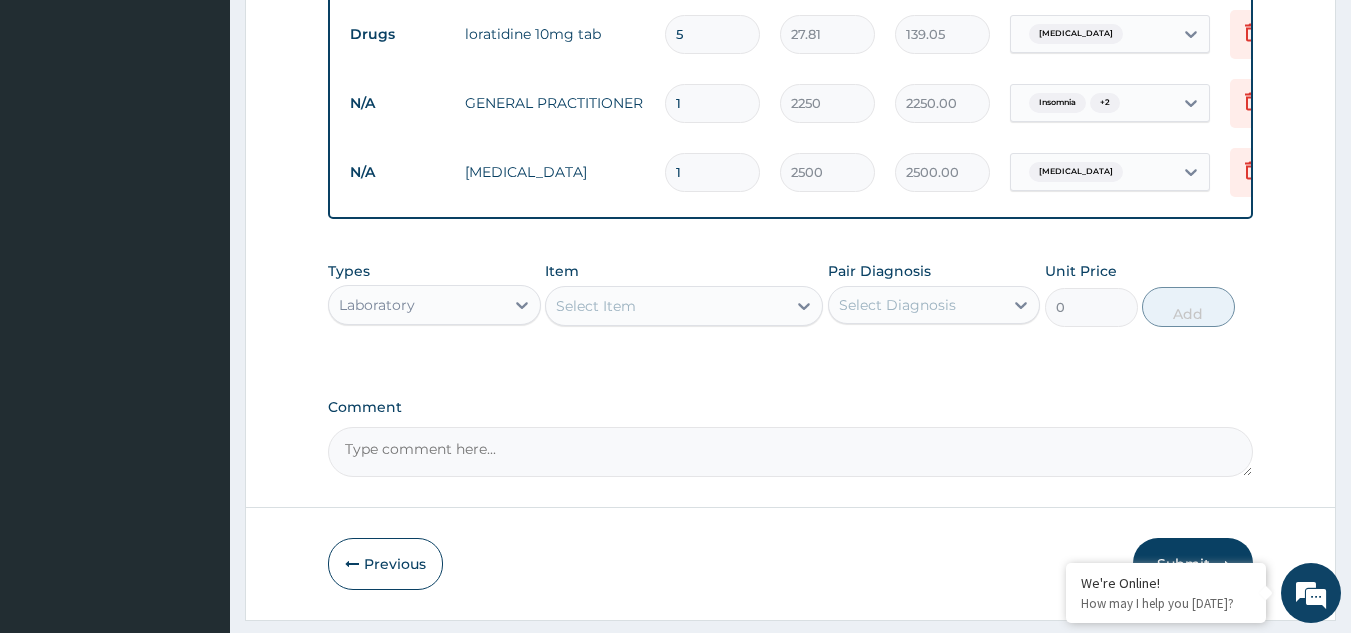 click on "Item Select Item" at bounding box center [684, 294] 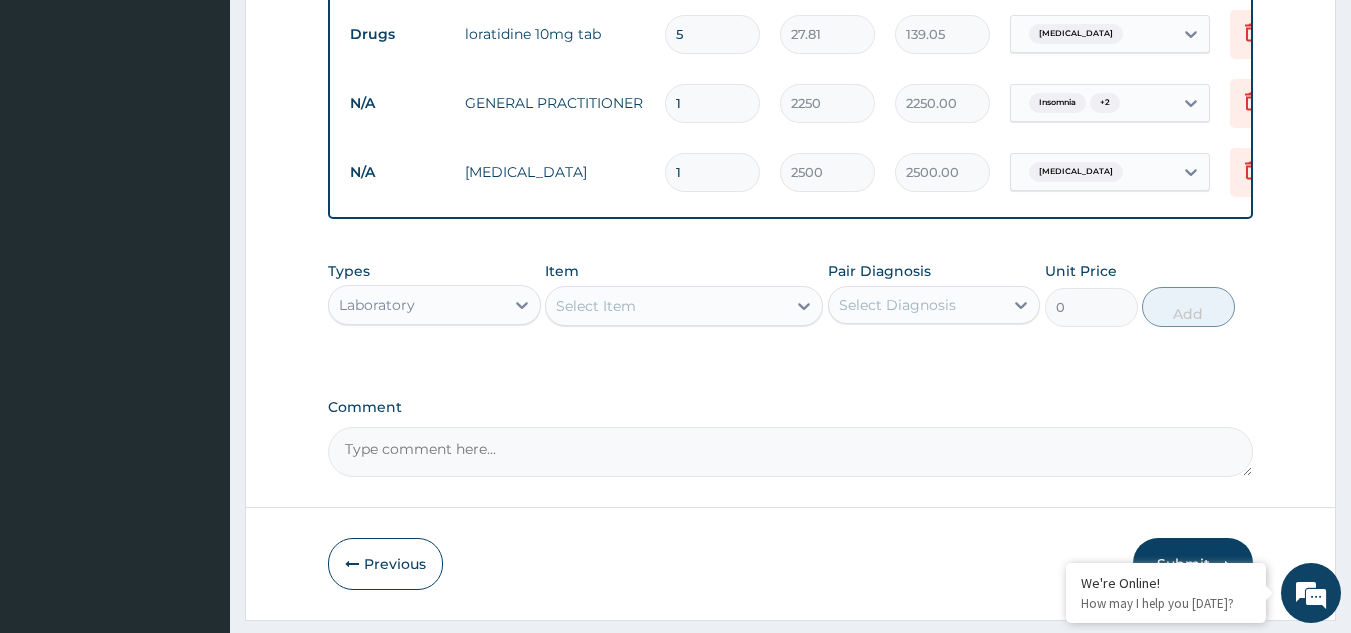 click on "Select Item" at bounding box center [596, 306] 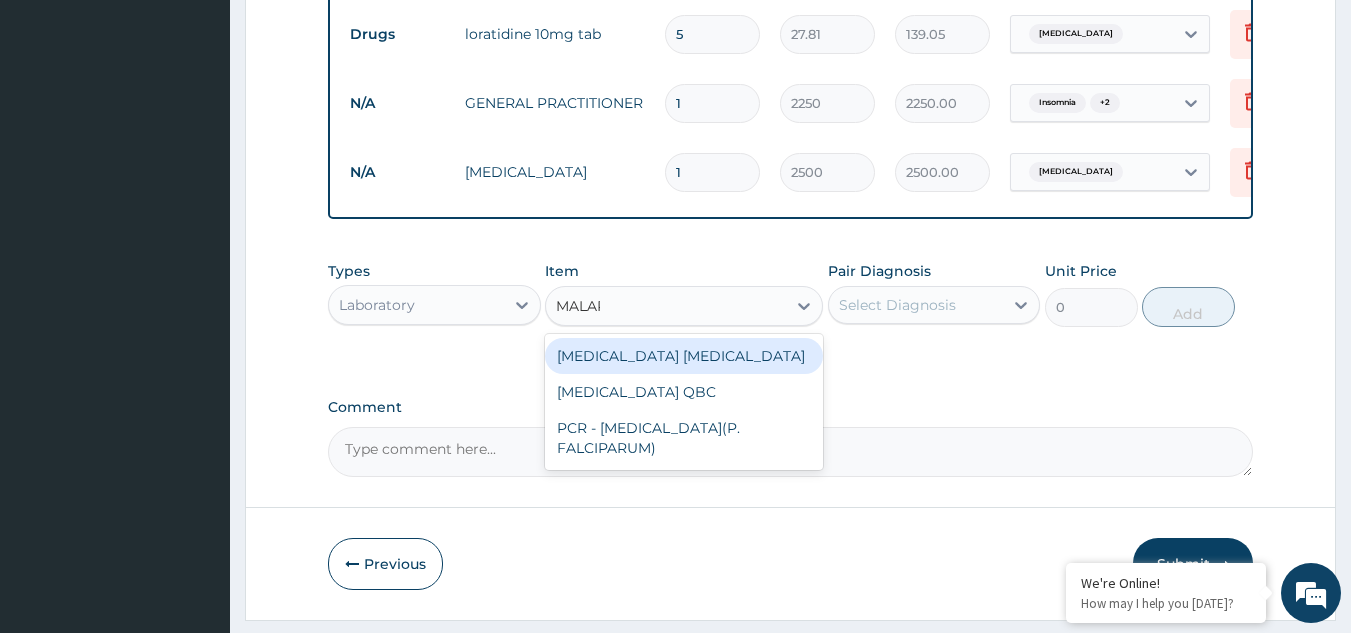 type on "MALARI" 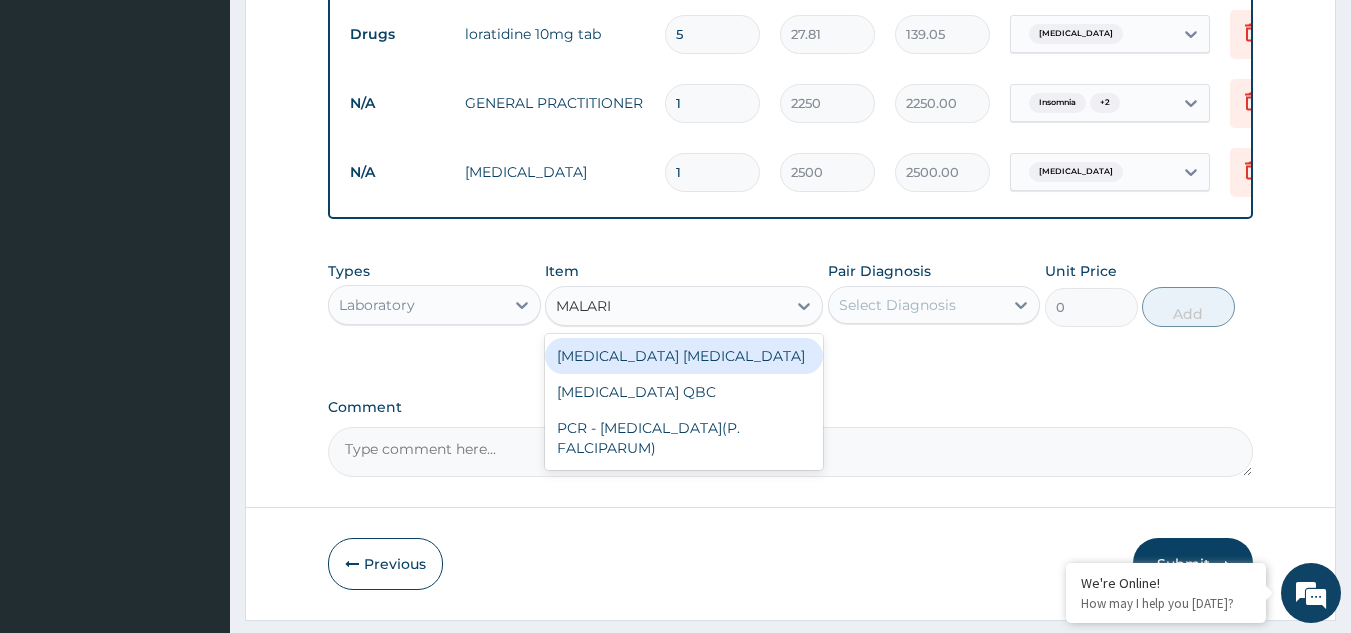 click on "MALARIA PARASITE" at bounding box center (684, 356) 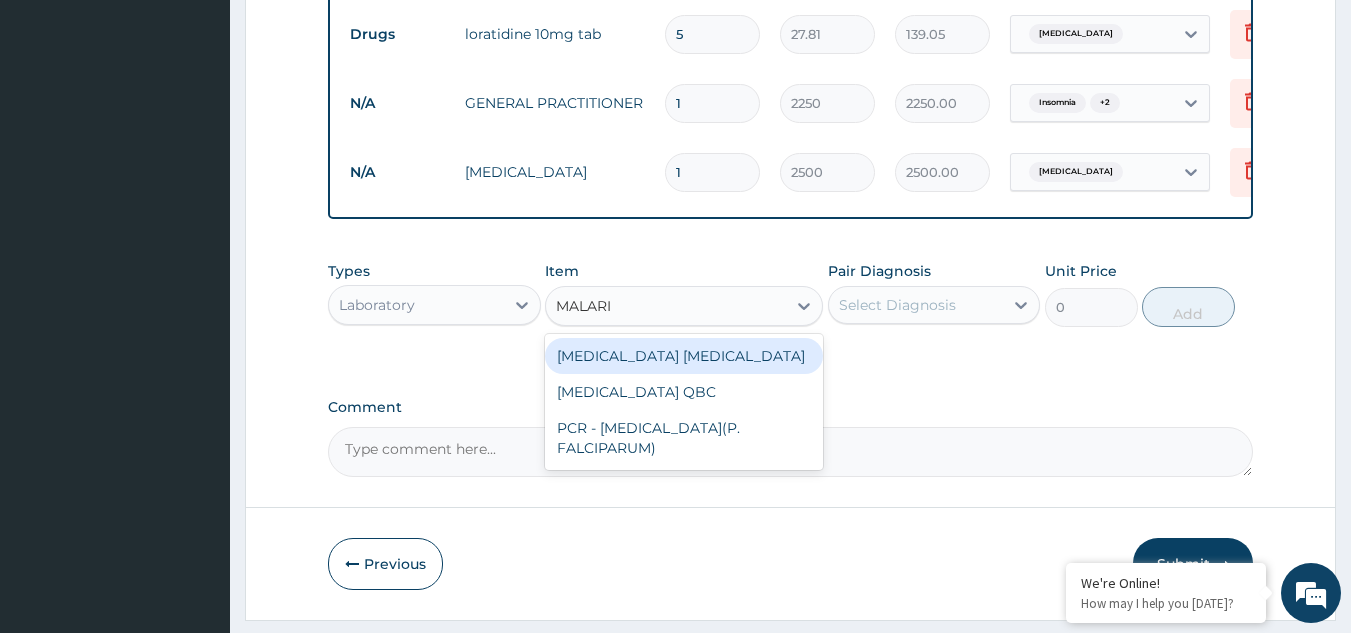 type 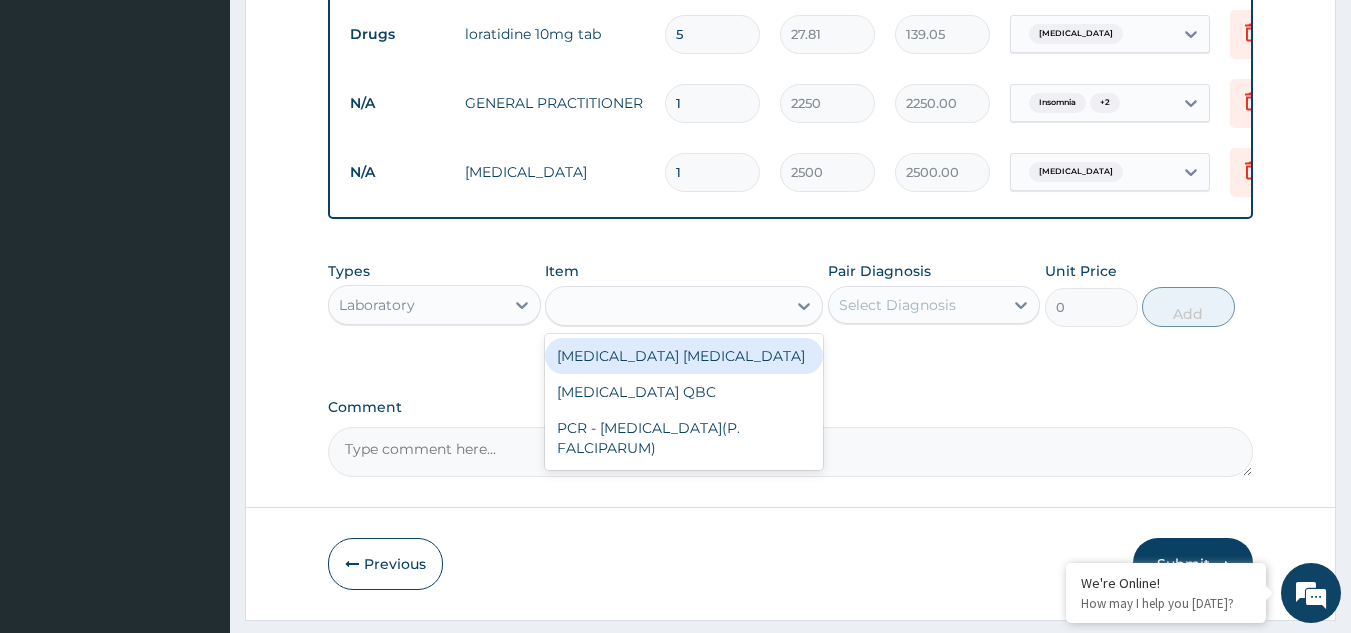 type on "1500" 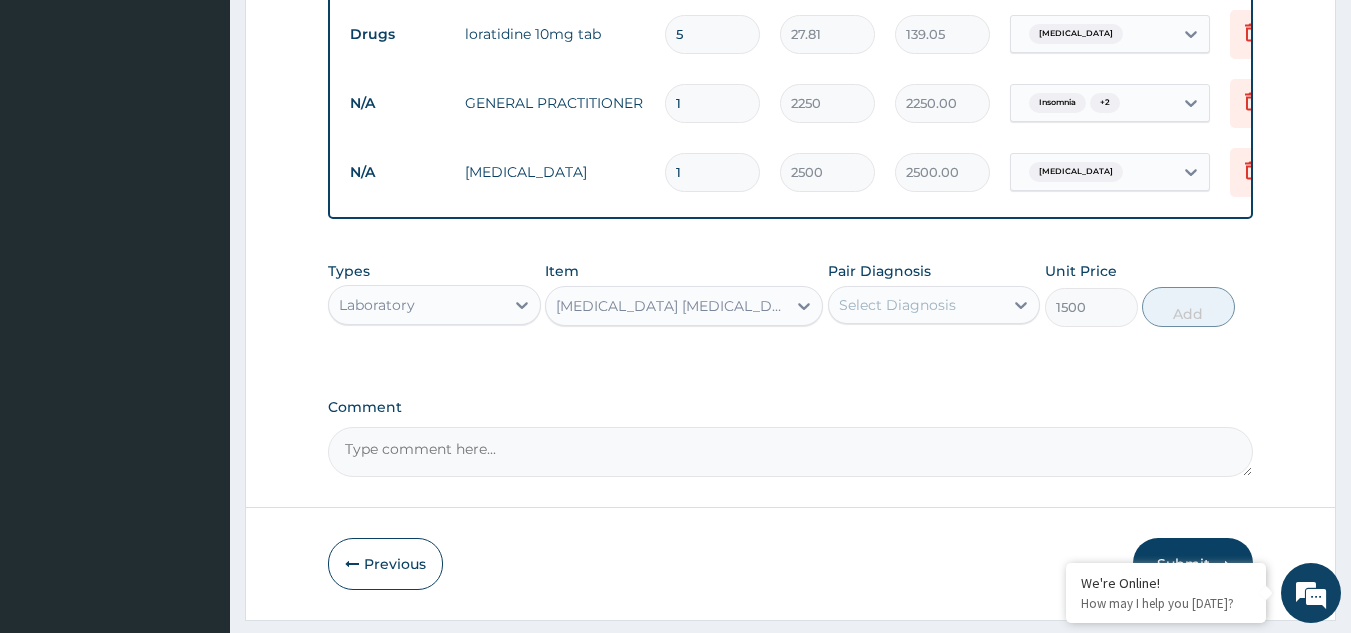 click on "Select Diagnosis" at bounding box center (916, 305) 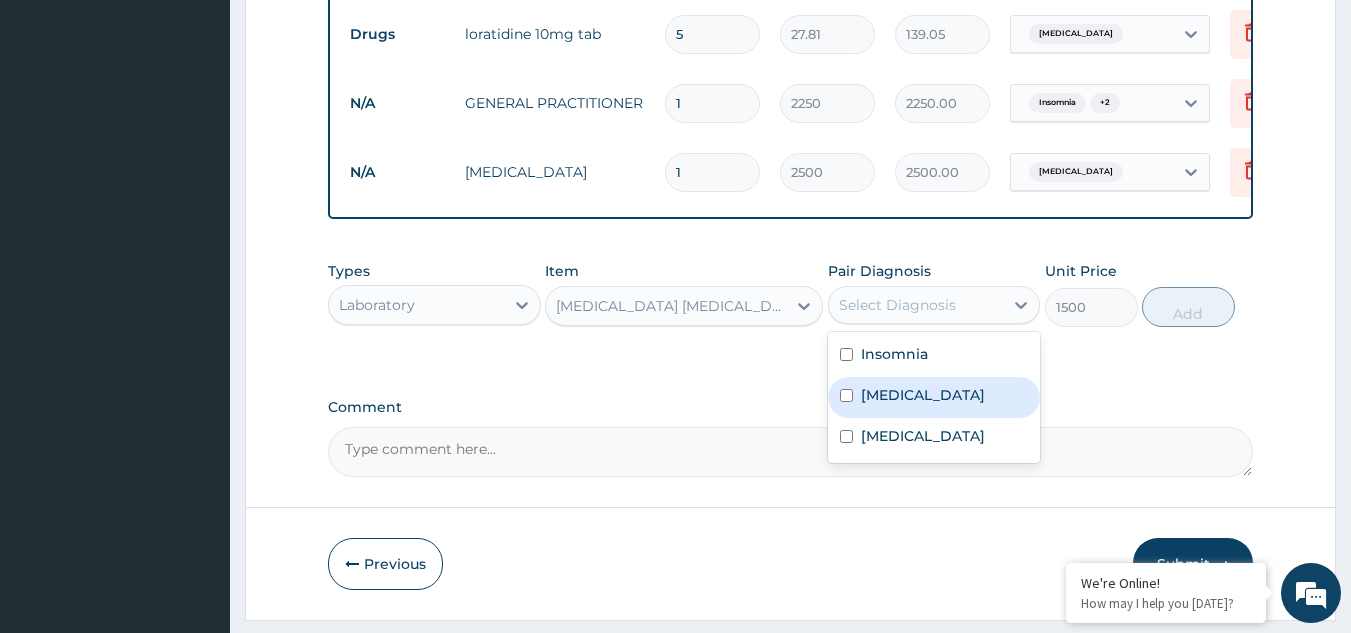 click on "Malaria" at bounding box center [934, 397] 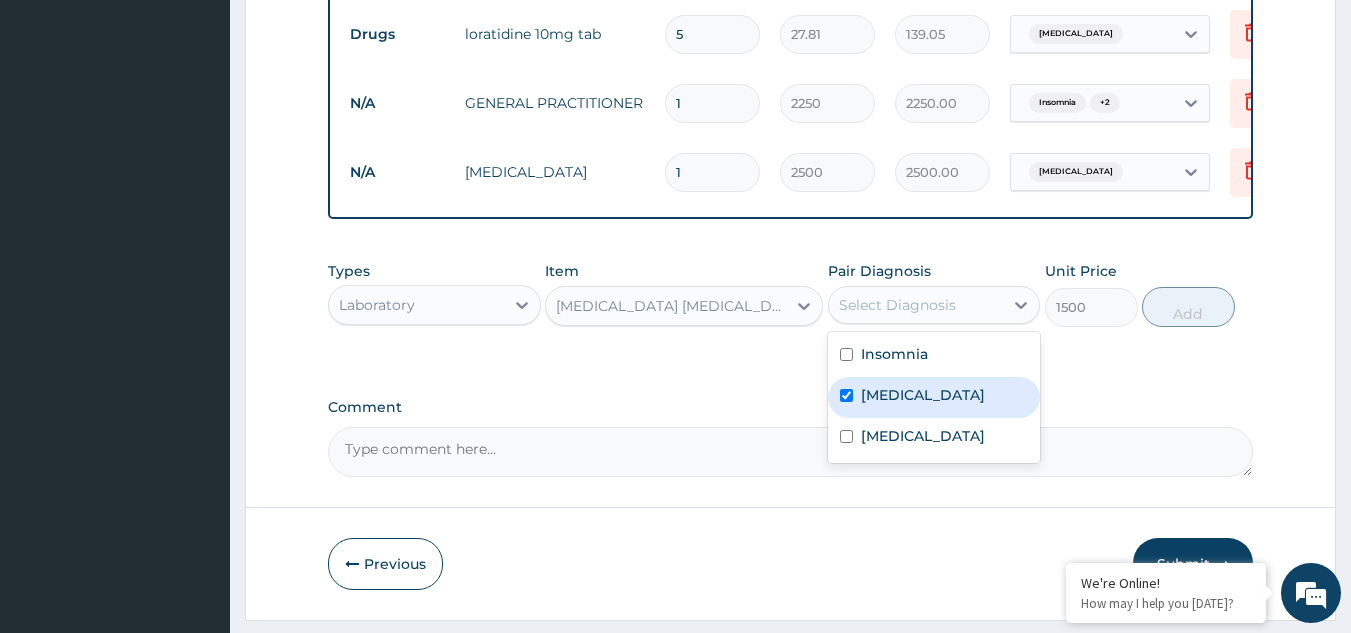 checkbox on "true" 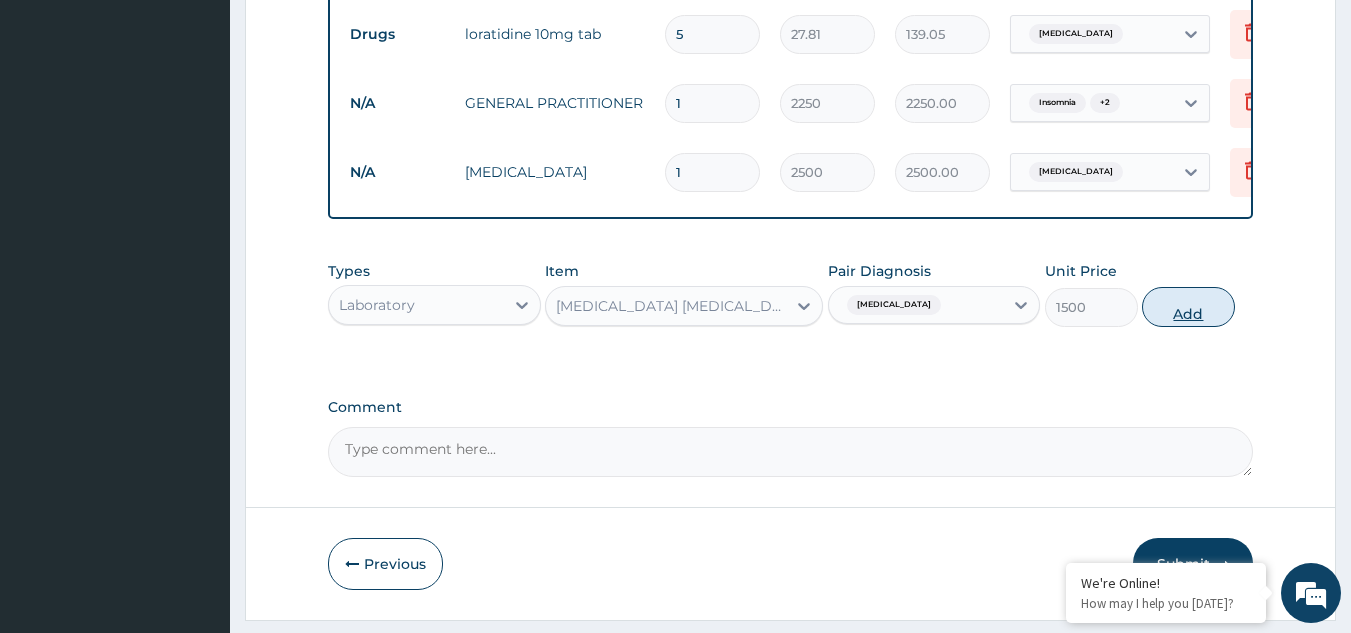 click on "Add" at bounding box center [1188, 307] 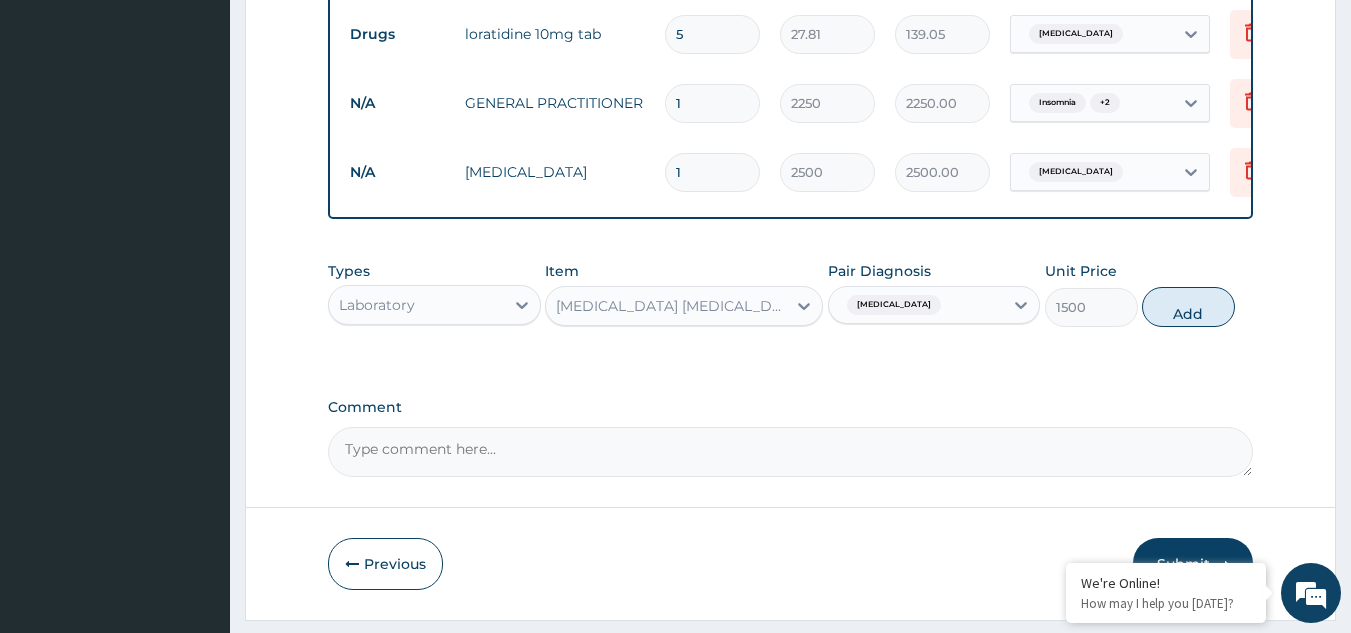 type on "0" 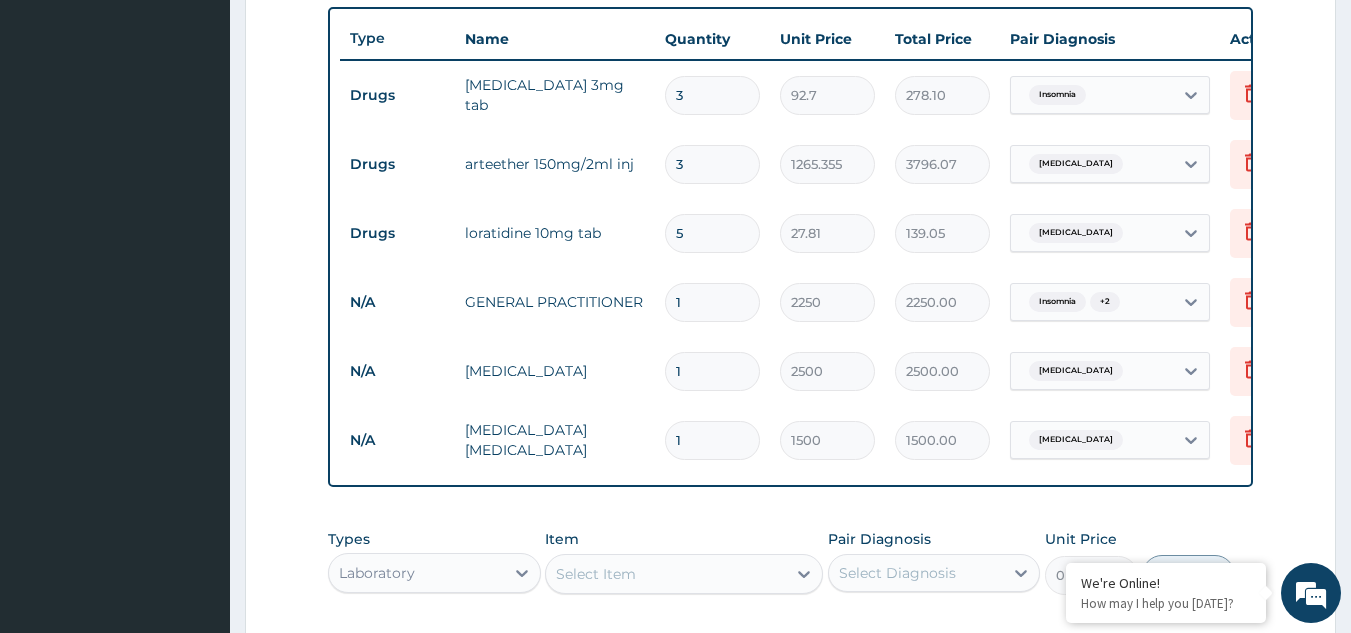 scroll, scrollTop: 736, scrollLeft: 0, axis: vertical 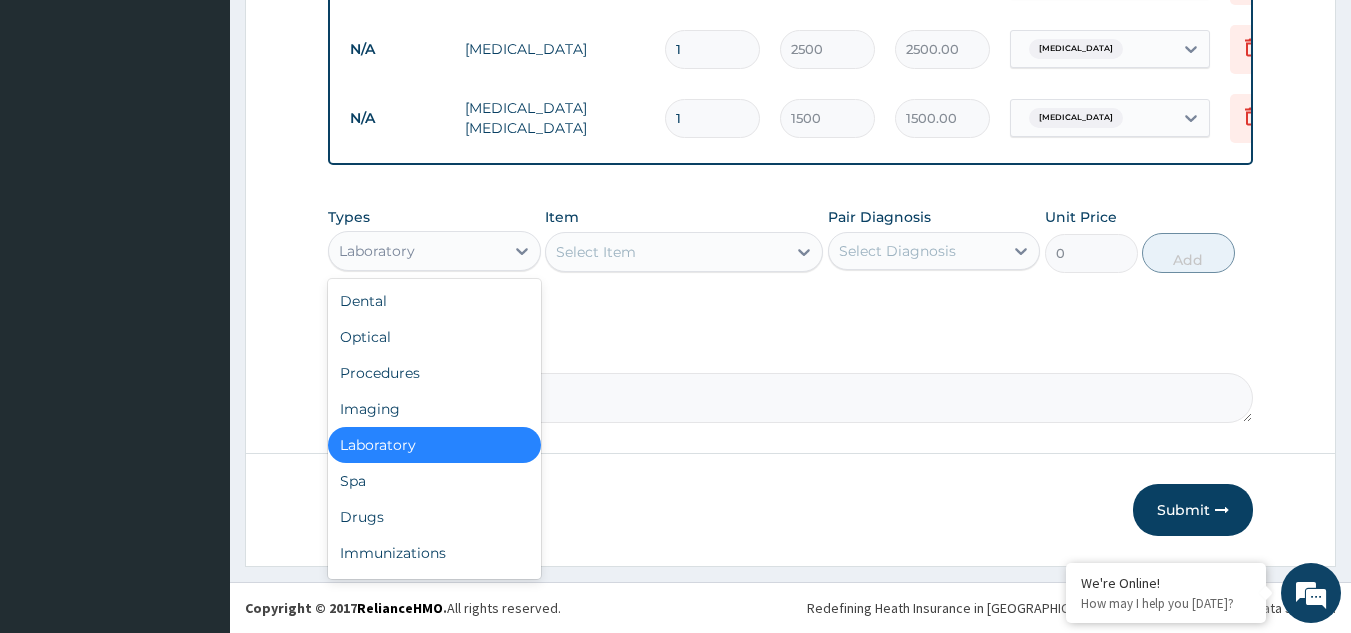 click on "Laboratory" at bounding box center (416, 251) 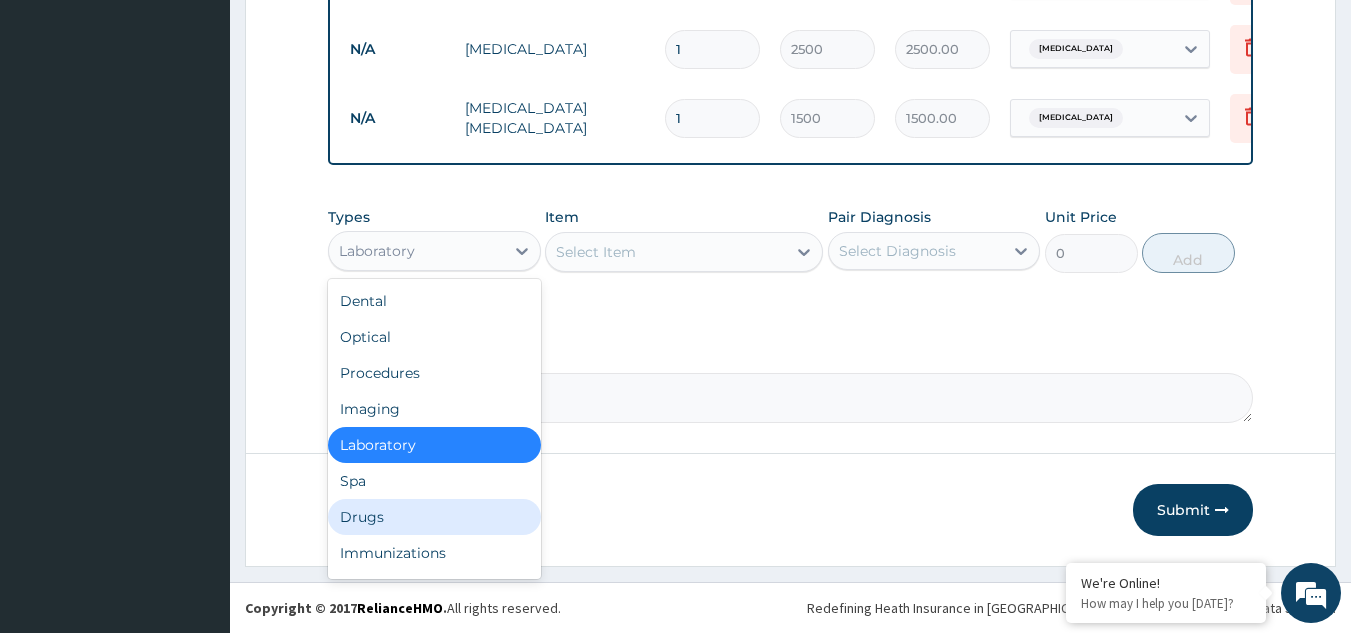 click on "Drugs" at bounding box center [434, 517] 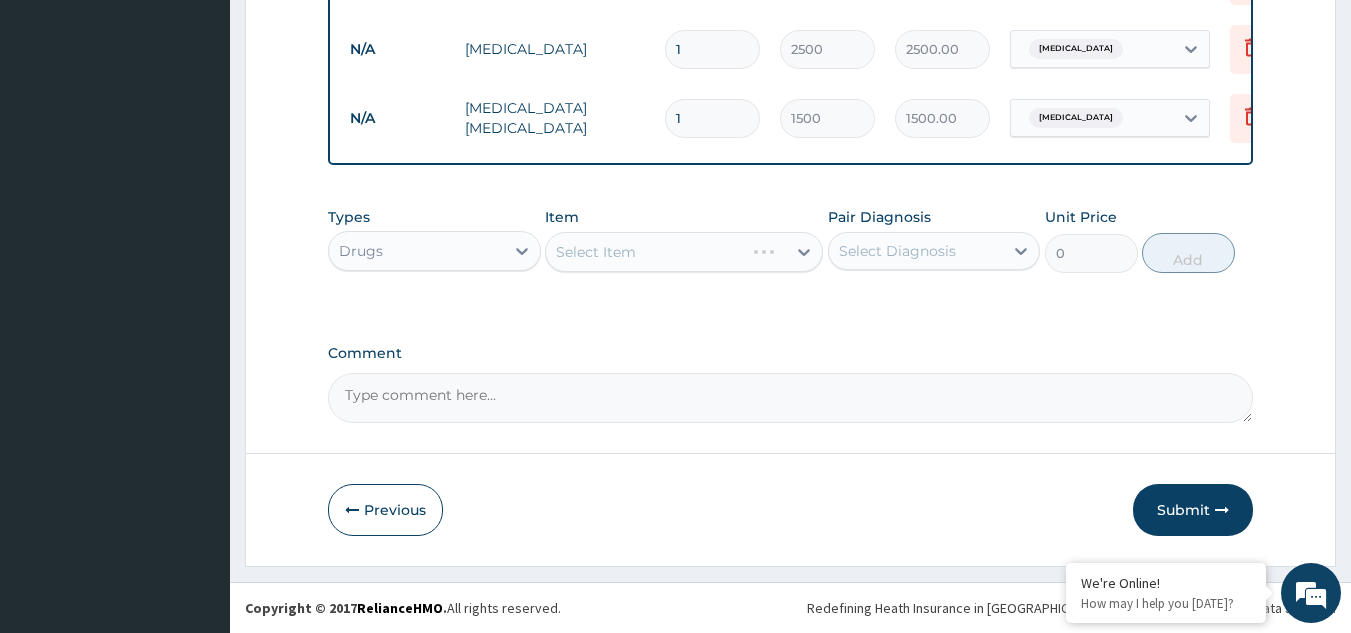 click on "Select Item" at bounding box center [684, 252] 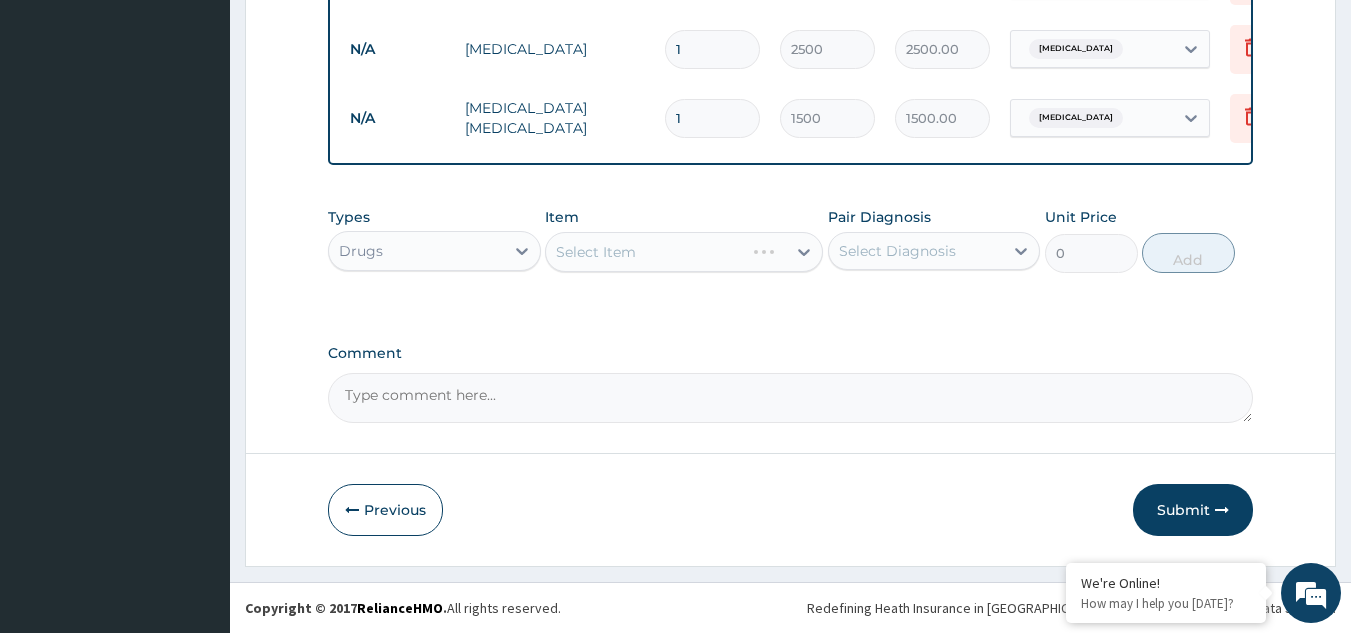 click on "Select Item" at bounding box center [684, 252] 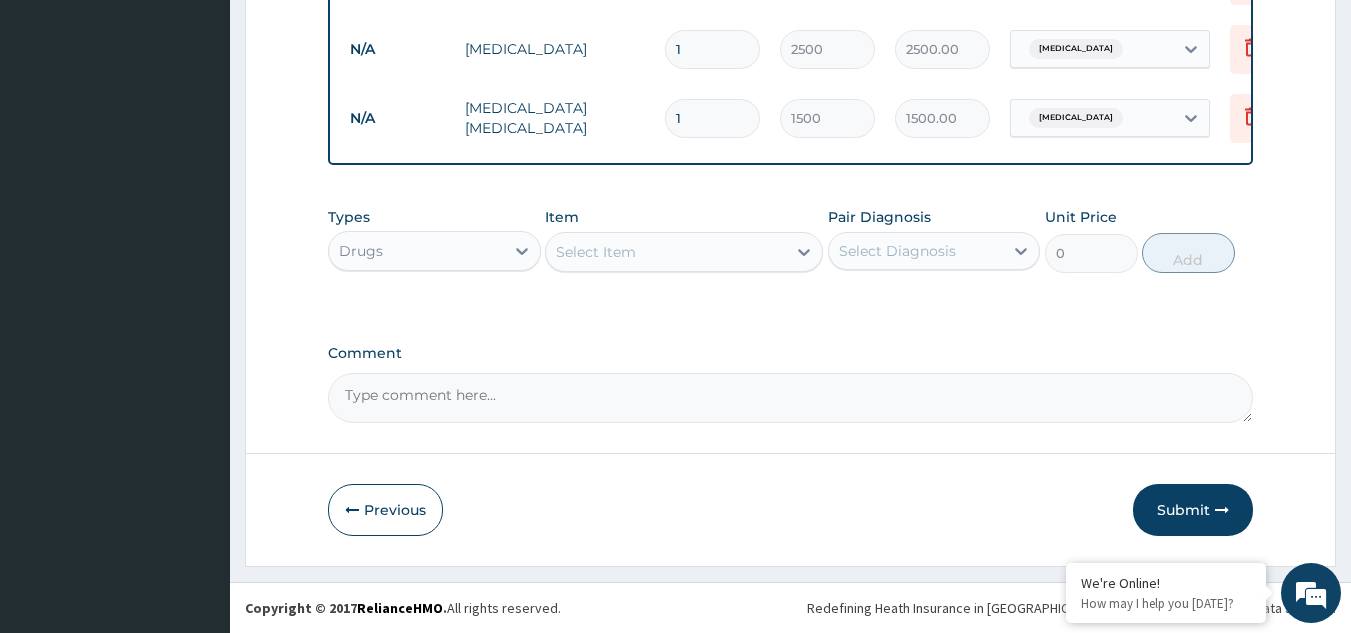 click on "Select Item" at bounding box center [666, 252] 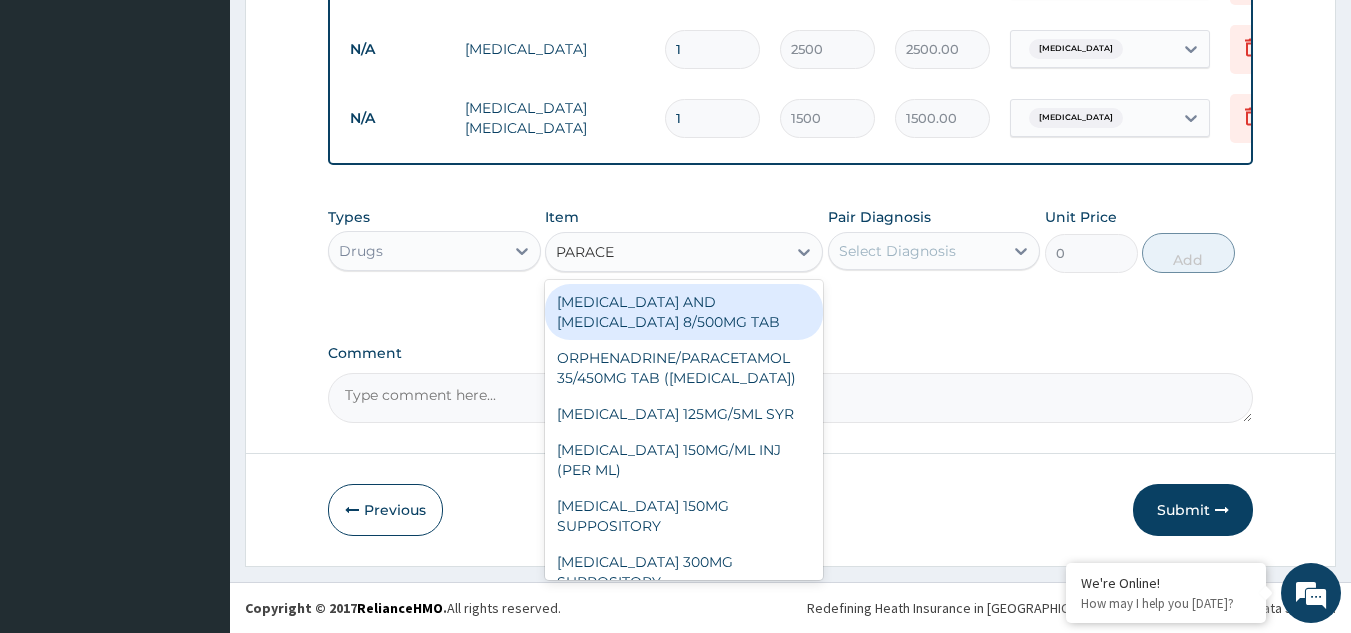 type on "PARACET" 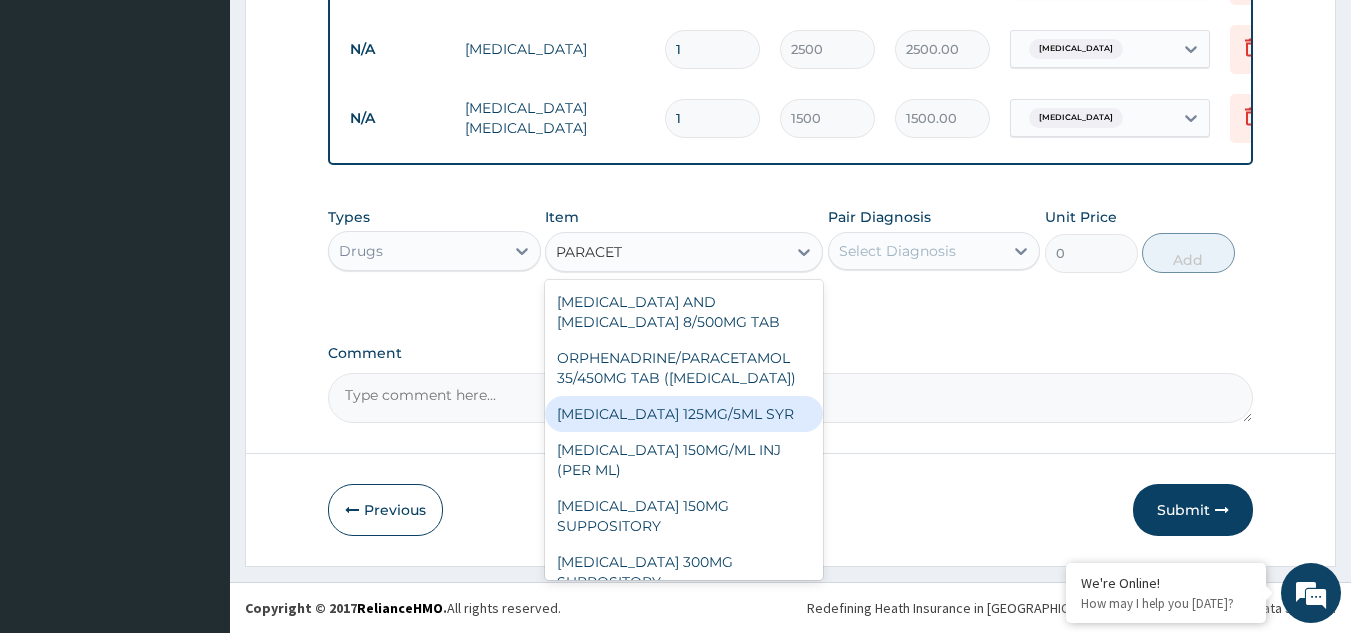 scroll, scrollTop: 172, scrollLeft: 0, axis: vertical 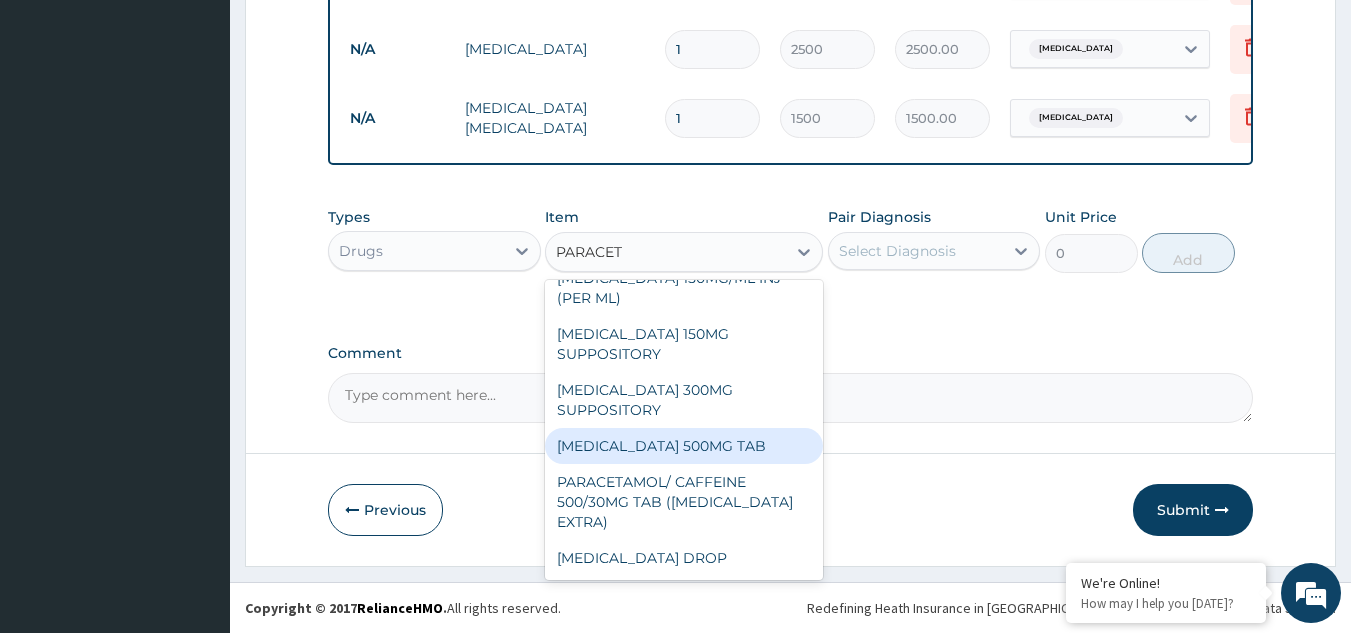 click on "[MEDICAL_DATA] 500MG TAB" at bounding box center [684, 446] 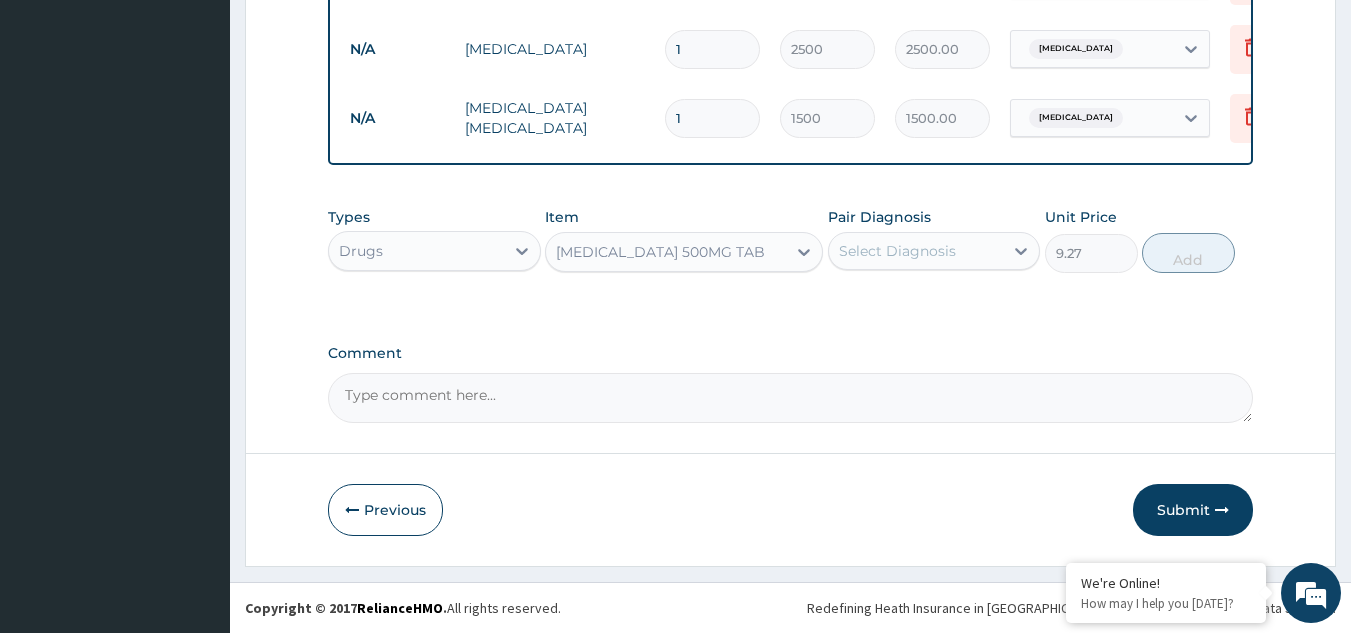 click on "Select Diagnosis" at bounding box center (897, 251) 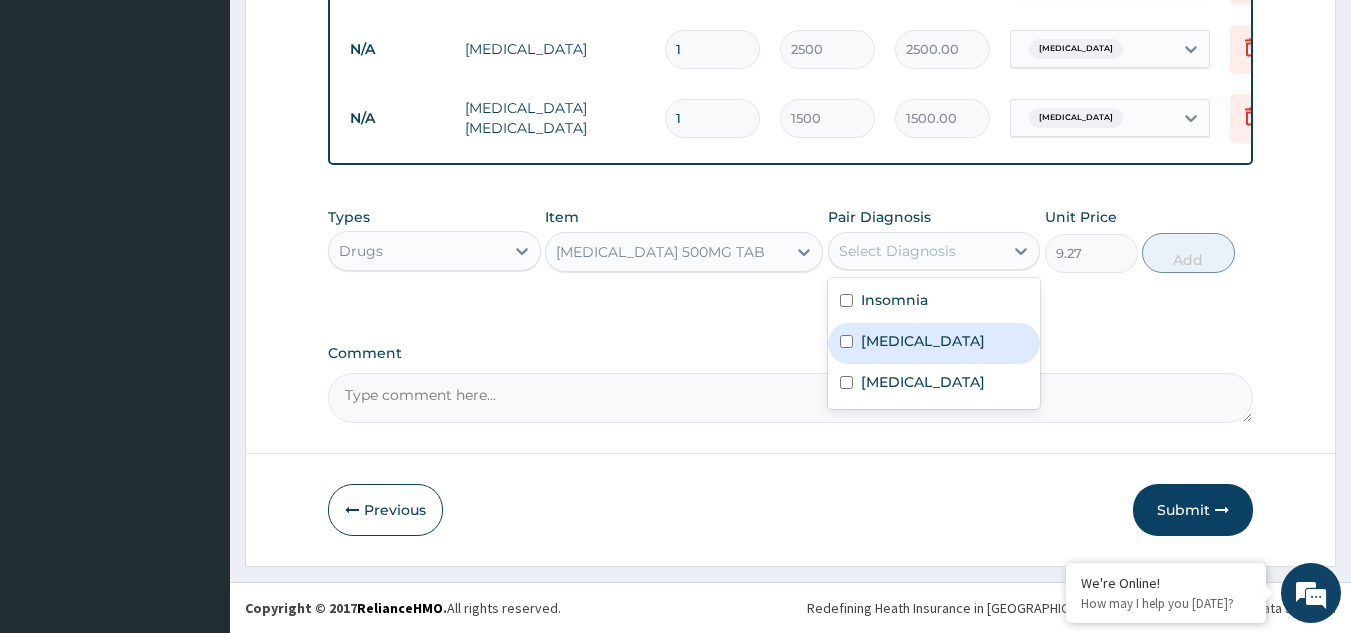 click on "[MEDICAL_DATA]" at bounding box center (923, 341) 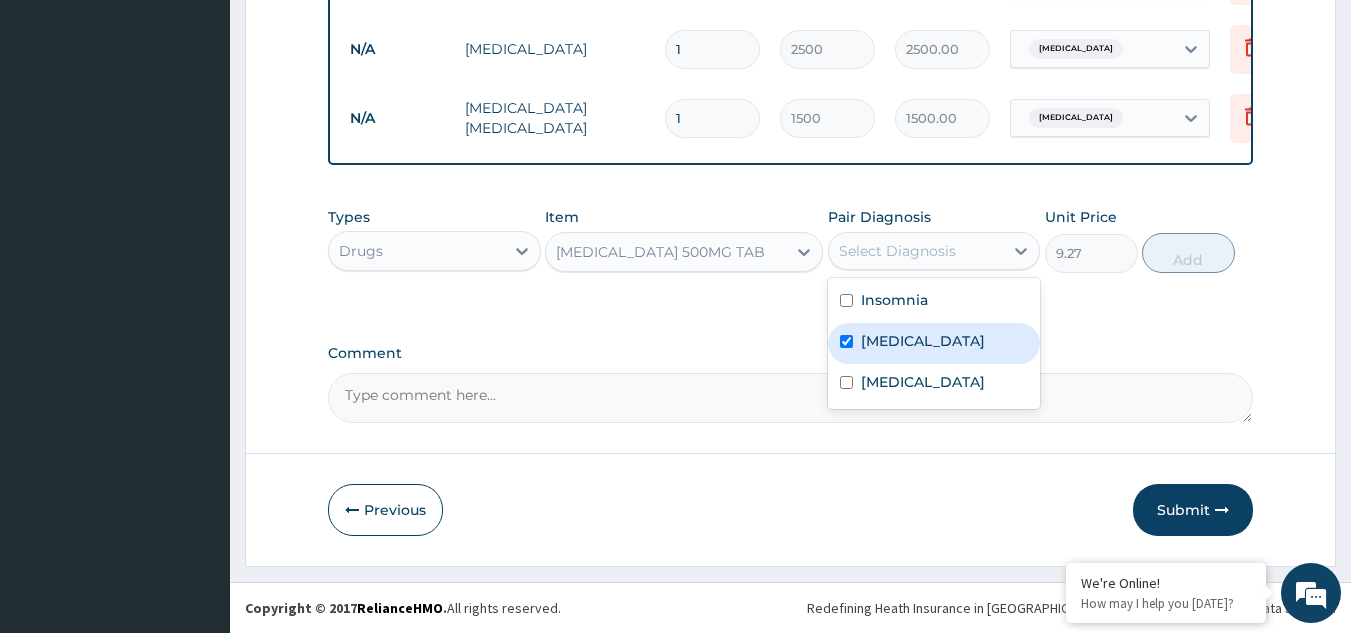checkbox on "true" 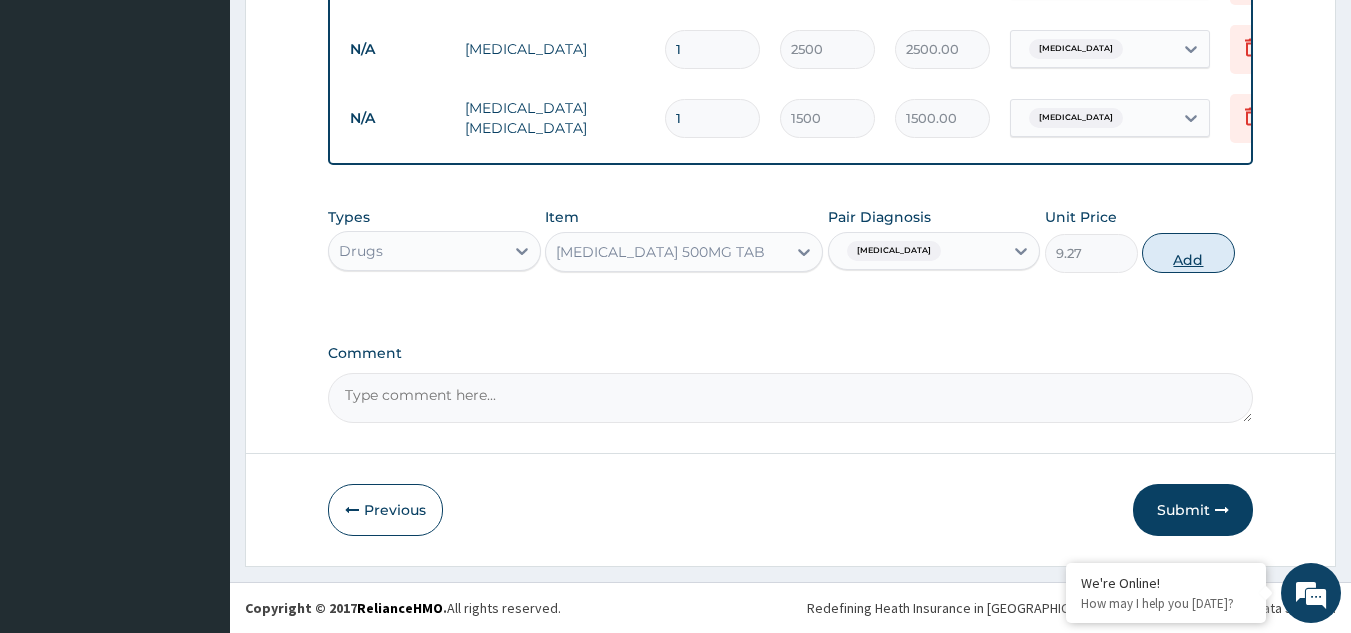 click on "Add" at bounding box center (1188, 253) 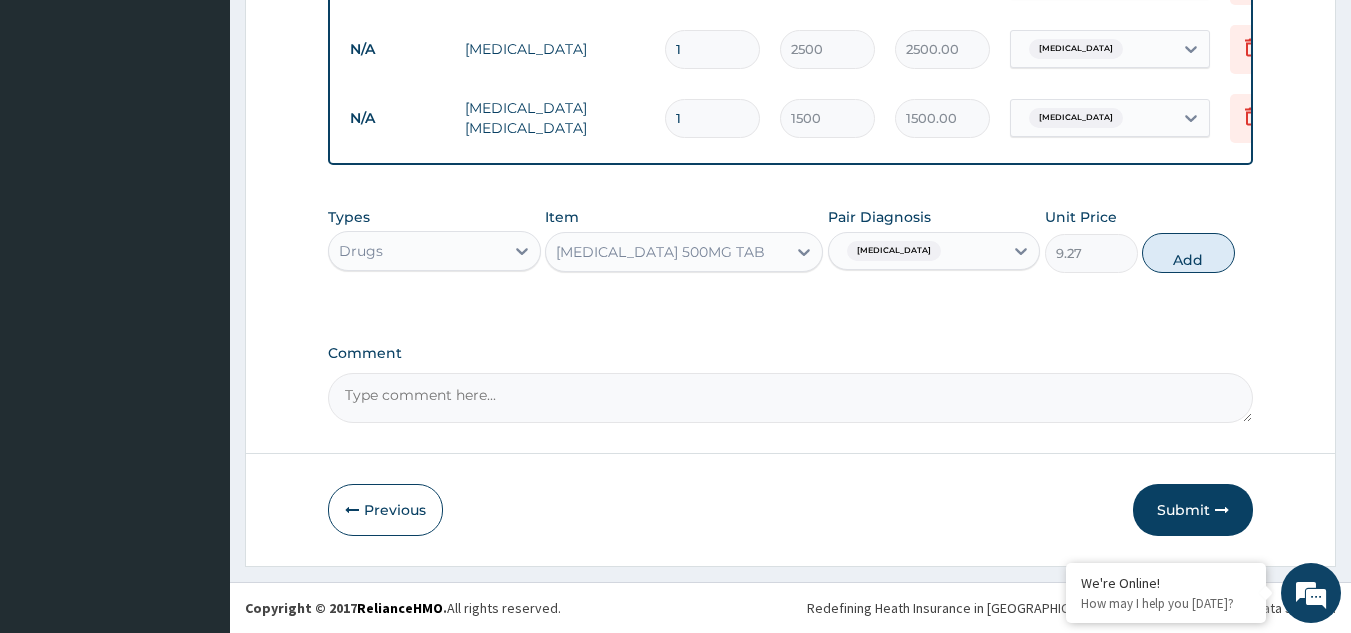 type on "0" 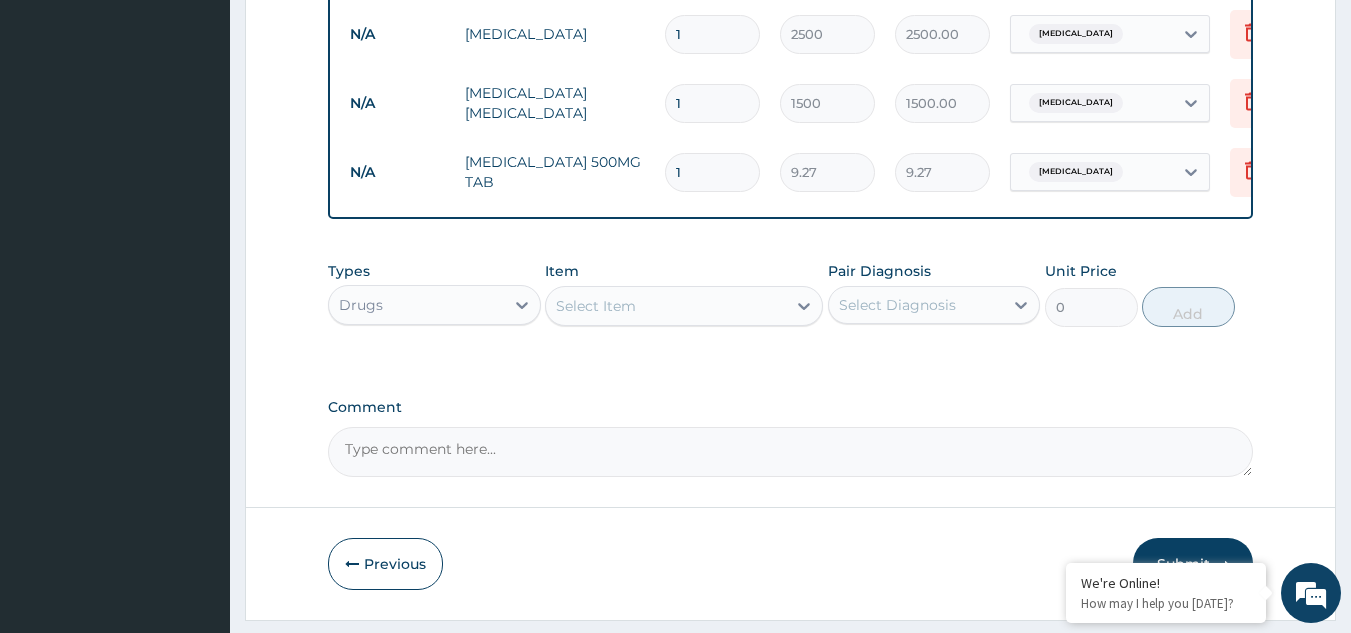 click on "1" at bounding box center [712, 172] 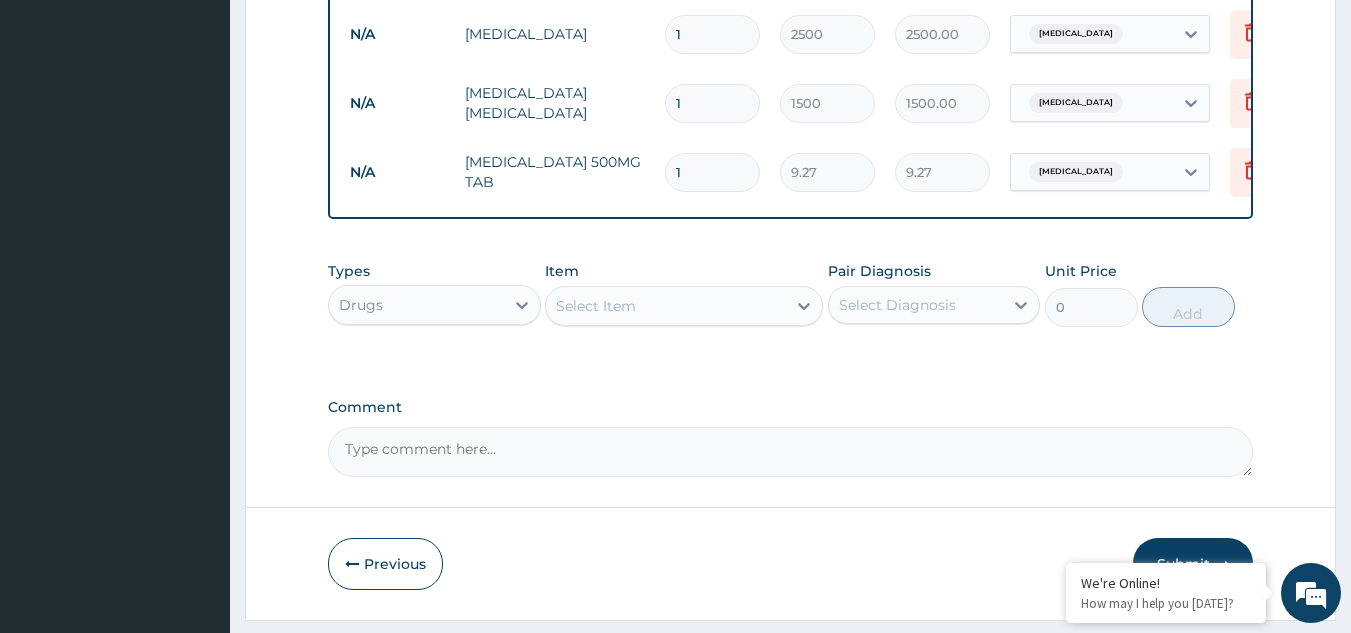 type on "18" 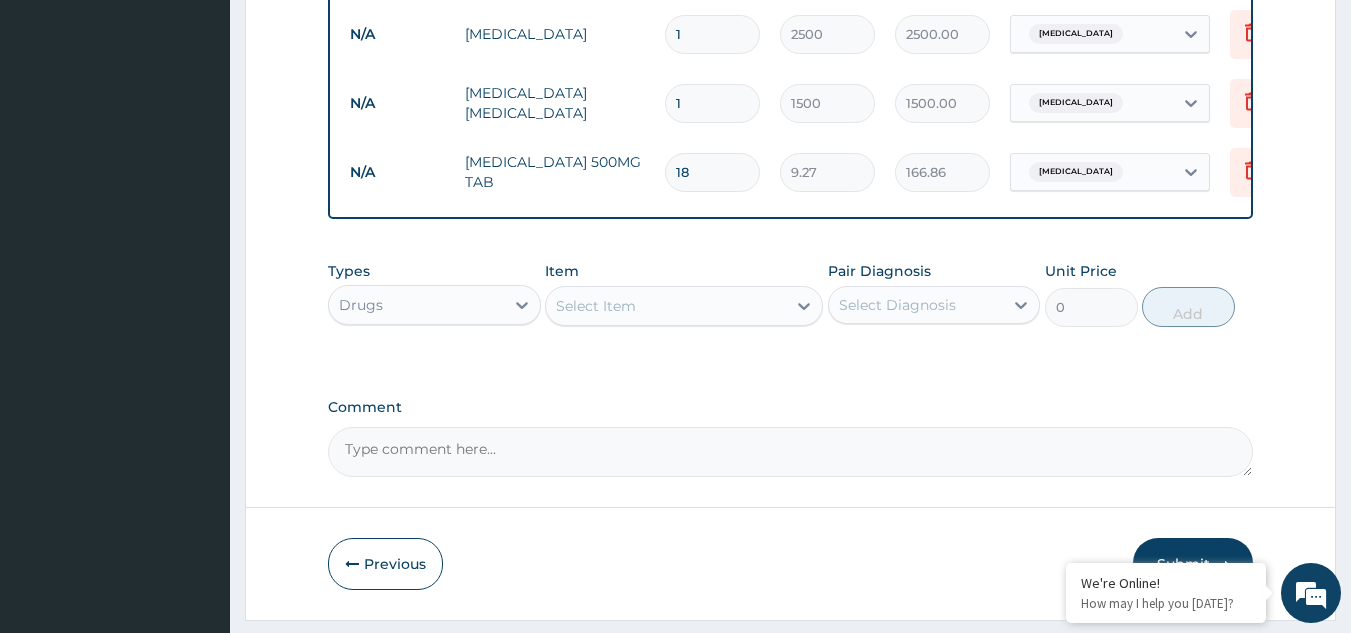 type on "18" 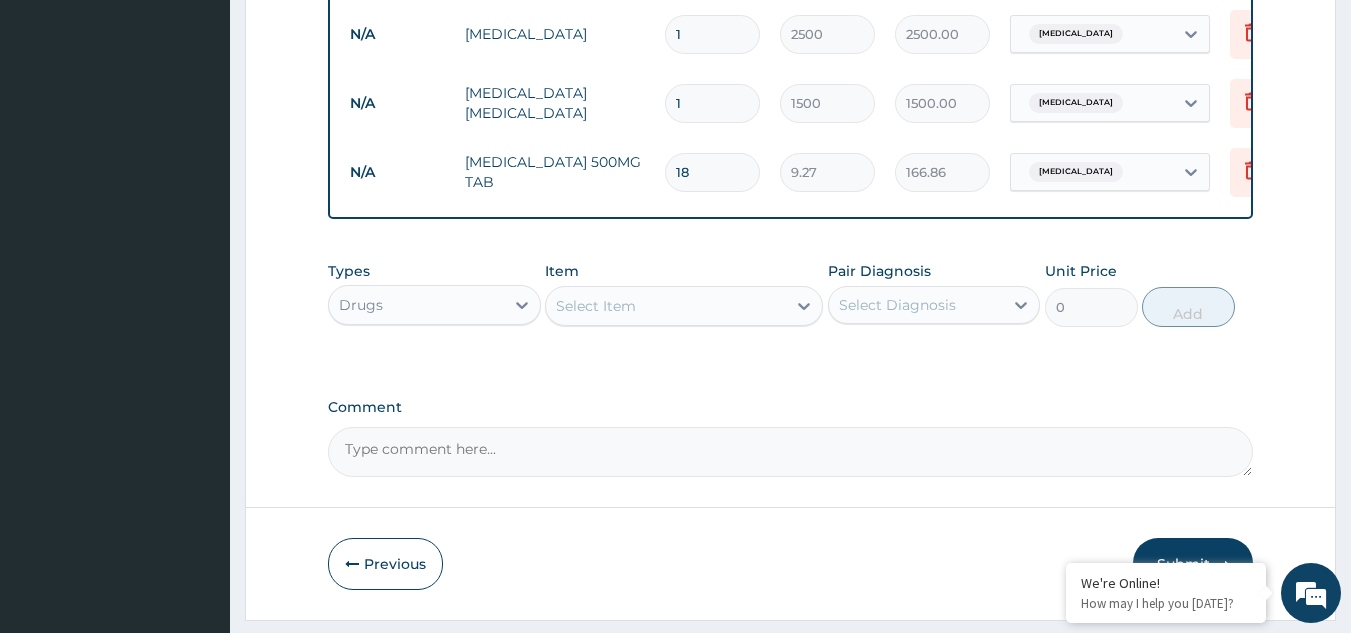 click on "Select Item" at bounding box center (596, 306) 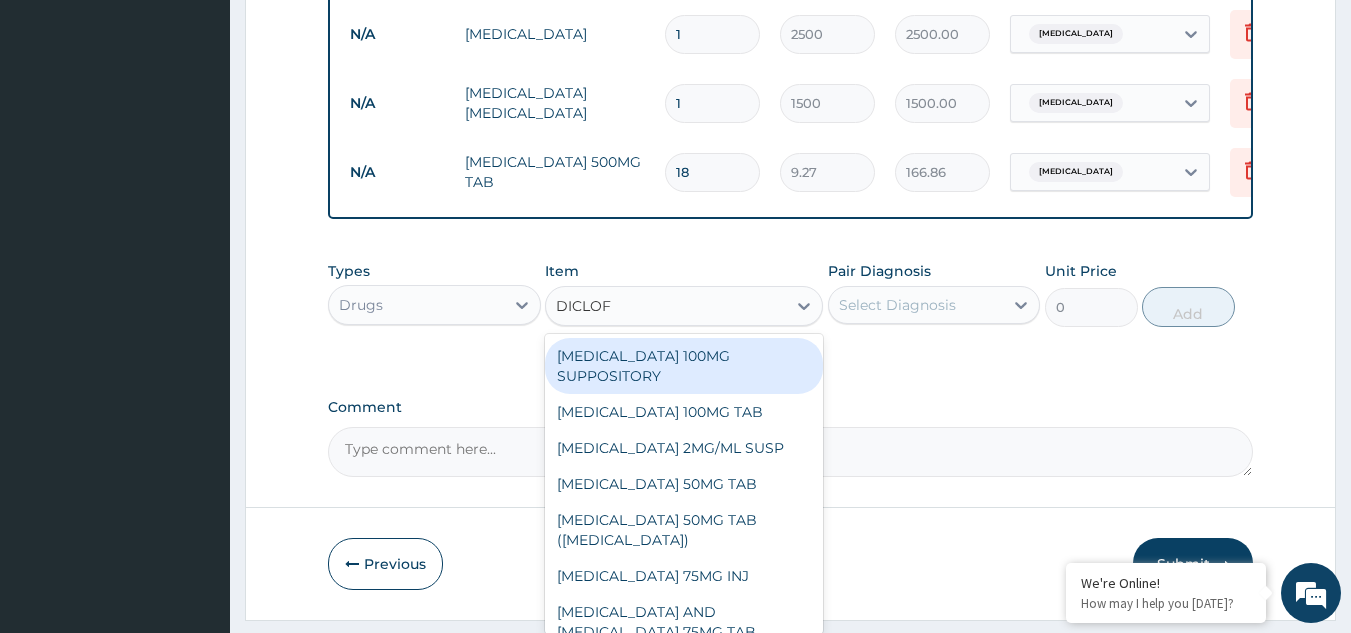 type on "DICLOFE" 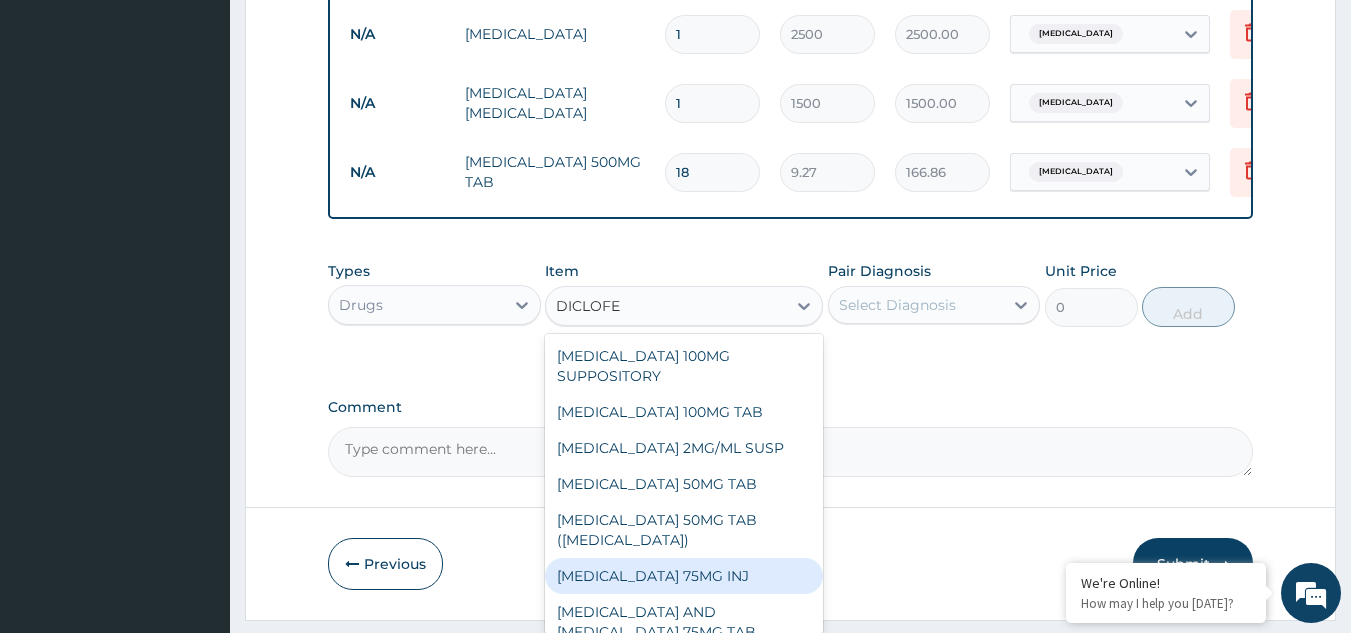 click on "[MEDICAL_DATA] 75MG INJ" at bounding box center [684, 576] 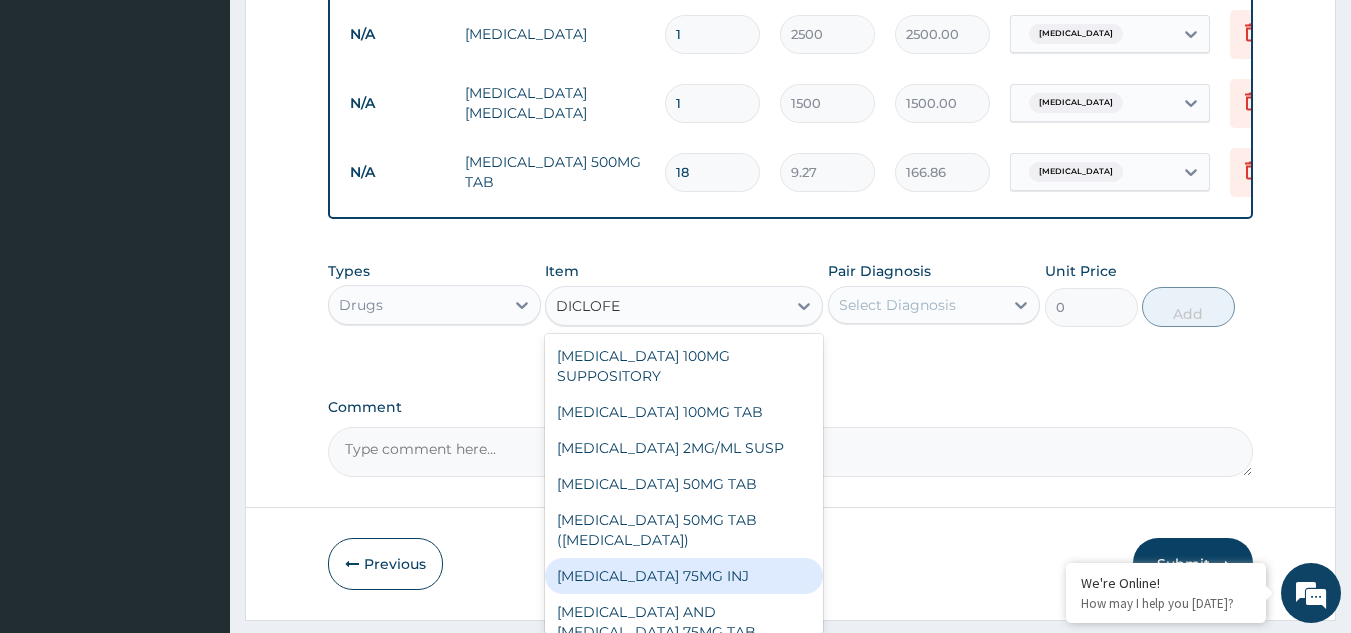 type 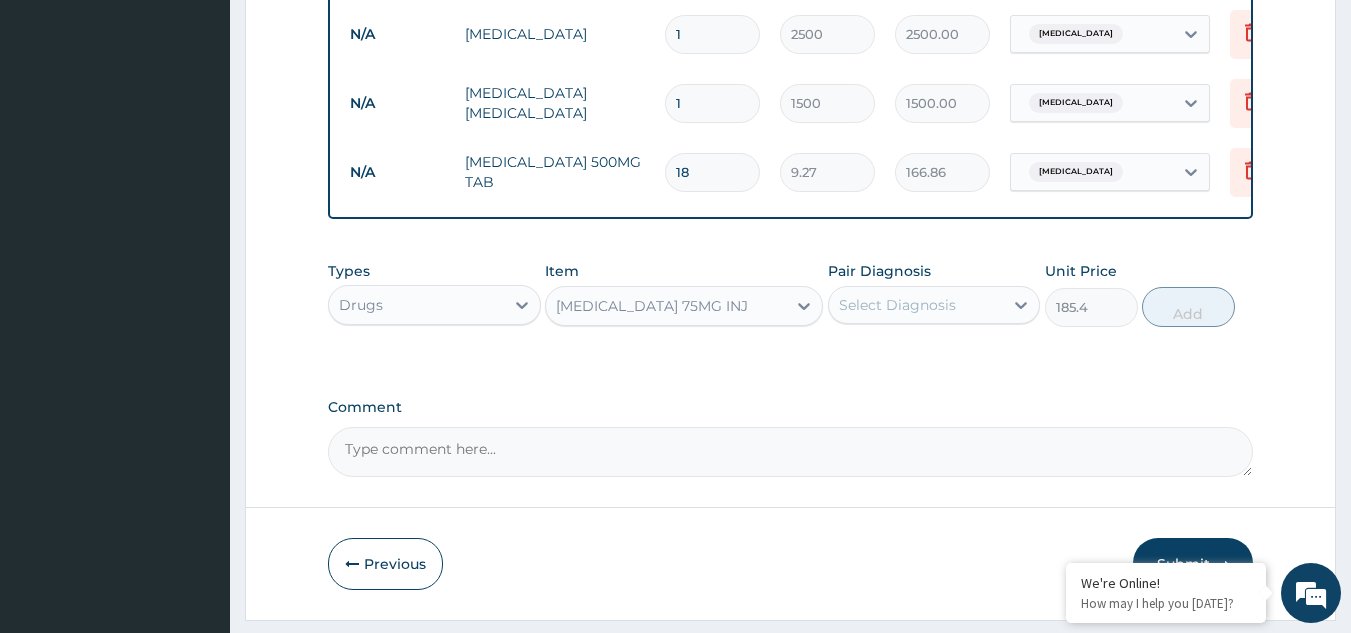 click on "Select Diagnosis" at bounding box center (897, 305) 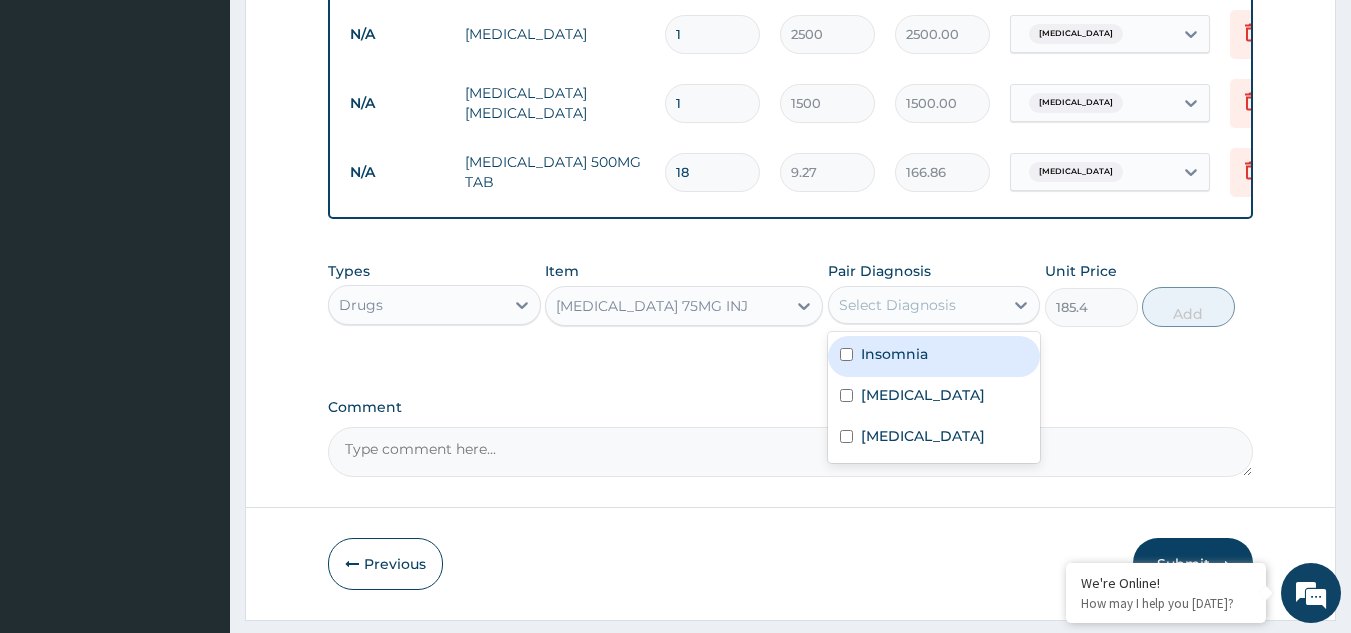 click on "Insomnia" at bounding box center [894, 354] 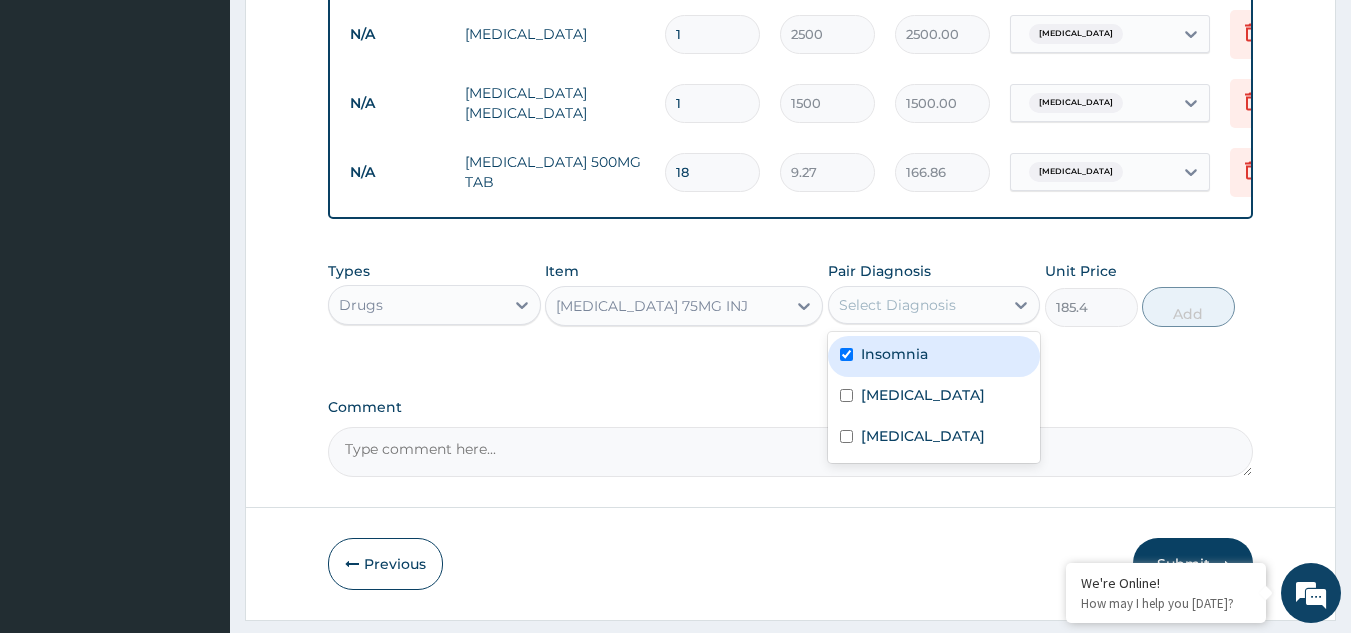 checkbox on "true" 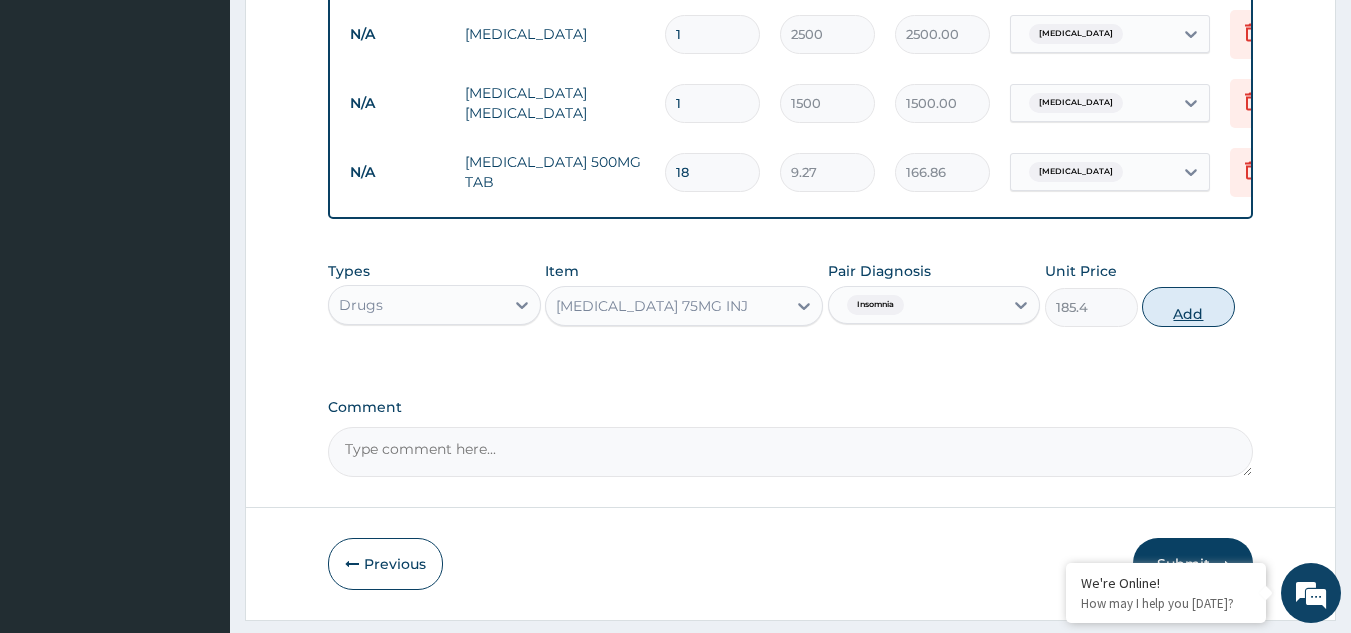 click on "Add" at bounding box center [1188, 307] 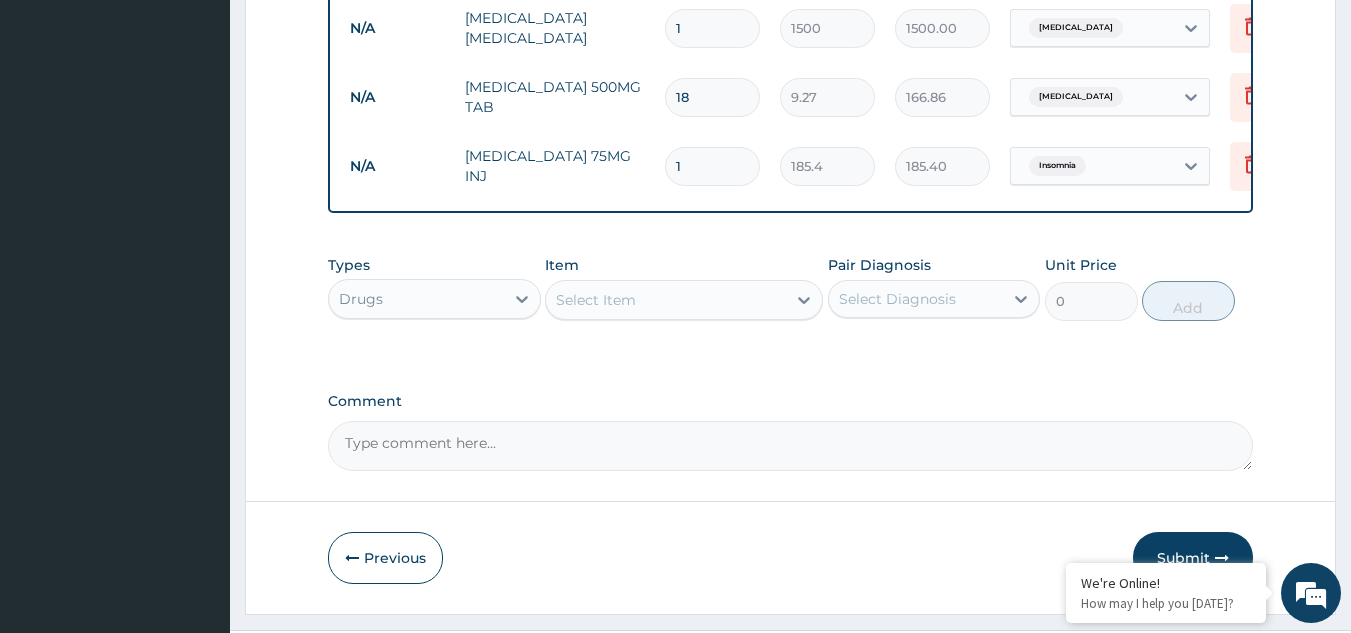 scroll, scrollTop: 1212, scrollLeft: 0, axis: vertical 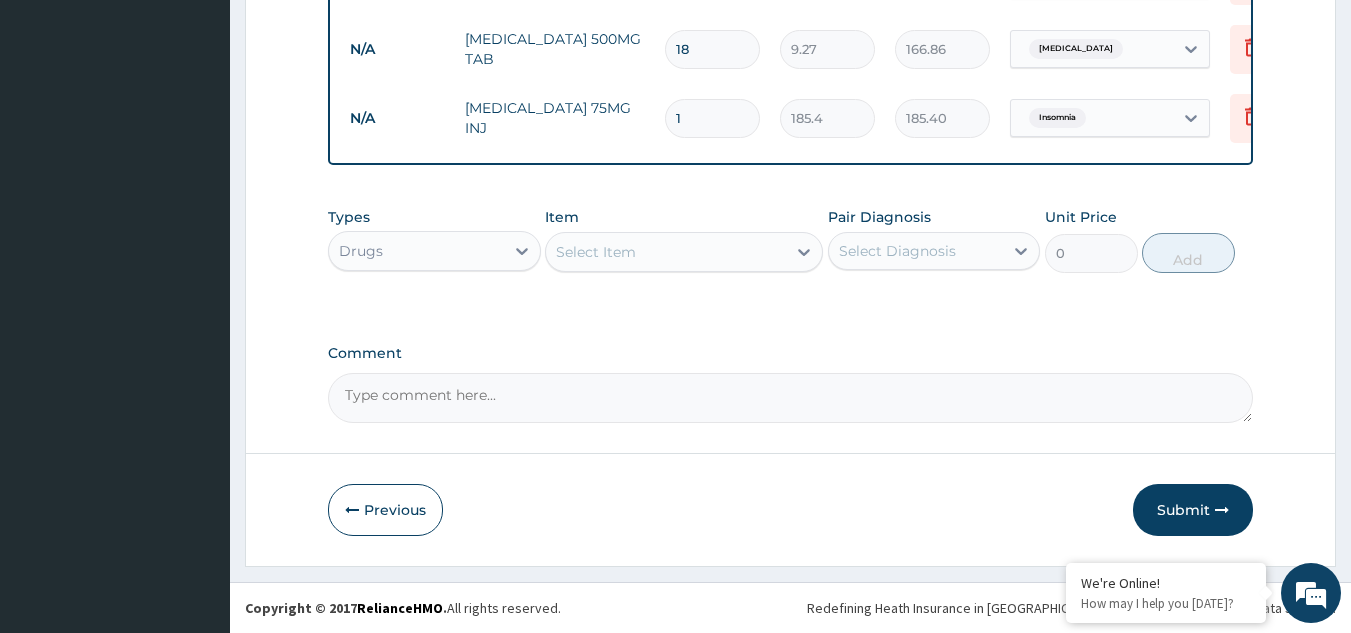 click on "Submit" at bounding box center [1193, 510] 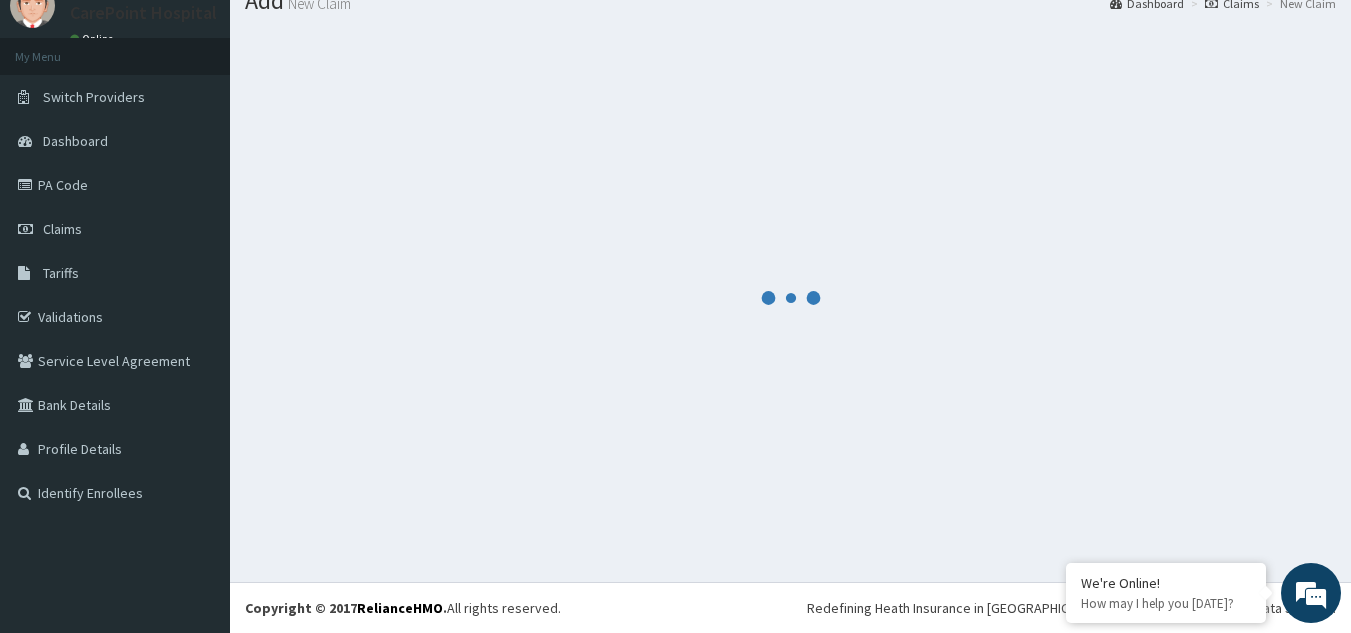 scroll, scrollTop: 77, scrollLeft: 0, axis: vertical 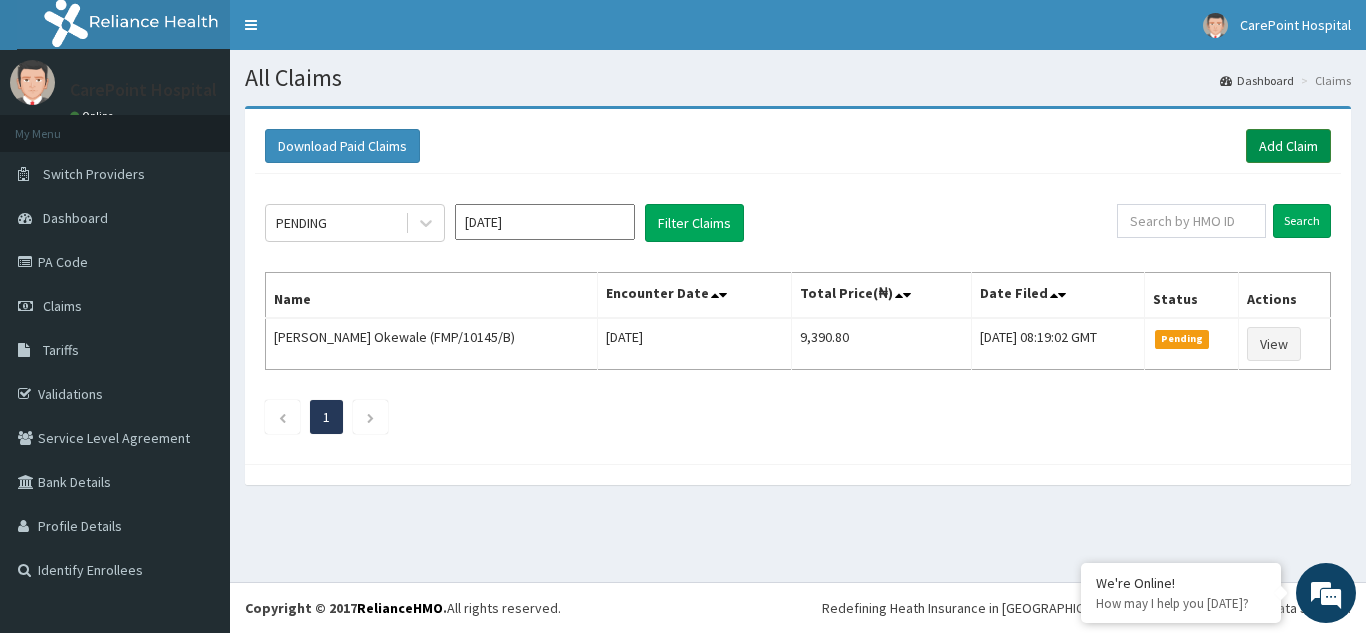 click on "Add Claim" at bounding box center (1288, 146) 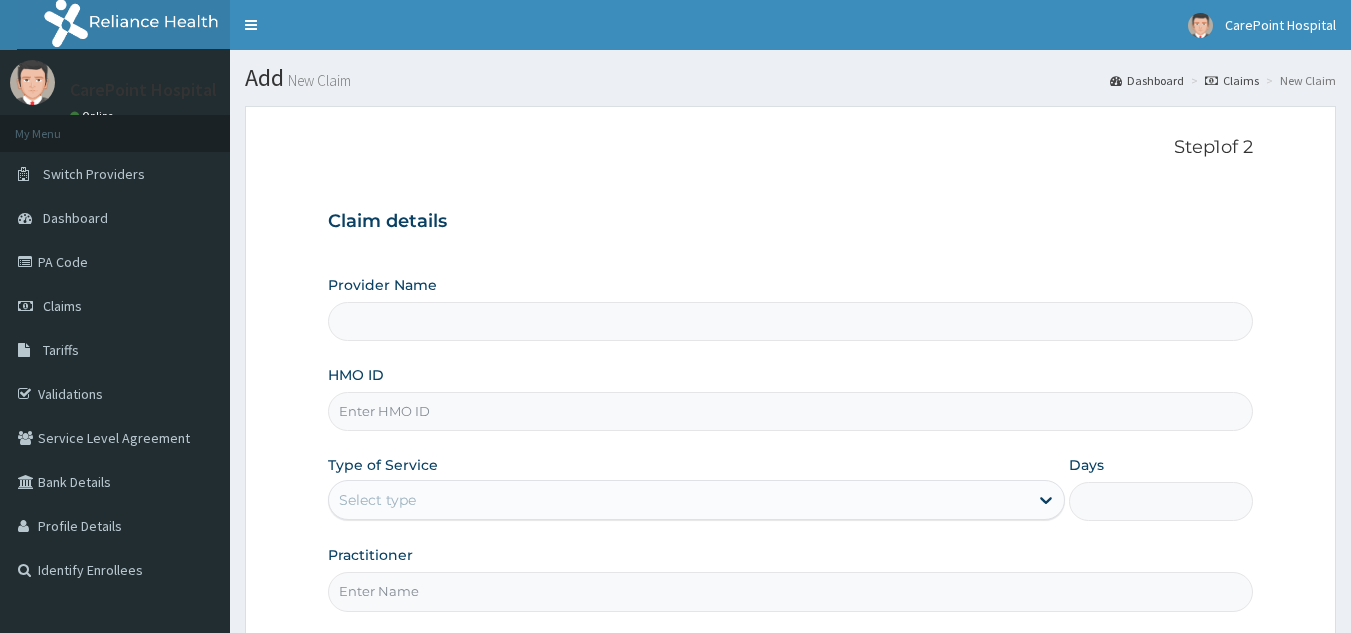 scroll, scrollTop: 0, scrollLeft: 0, axis: both 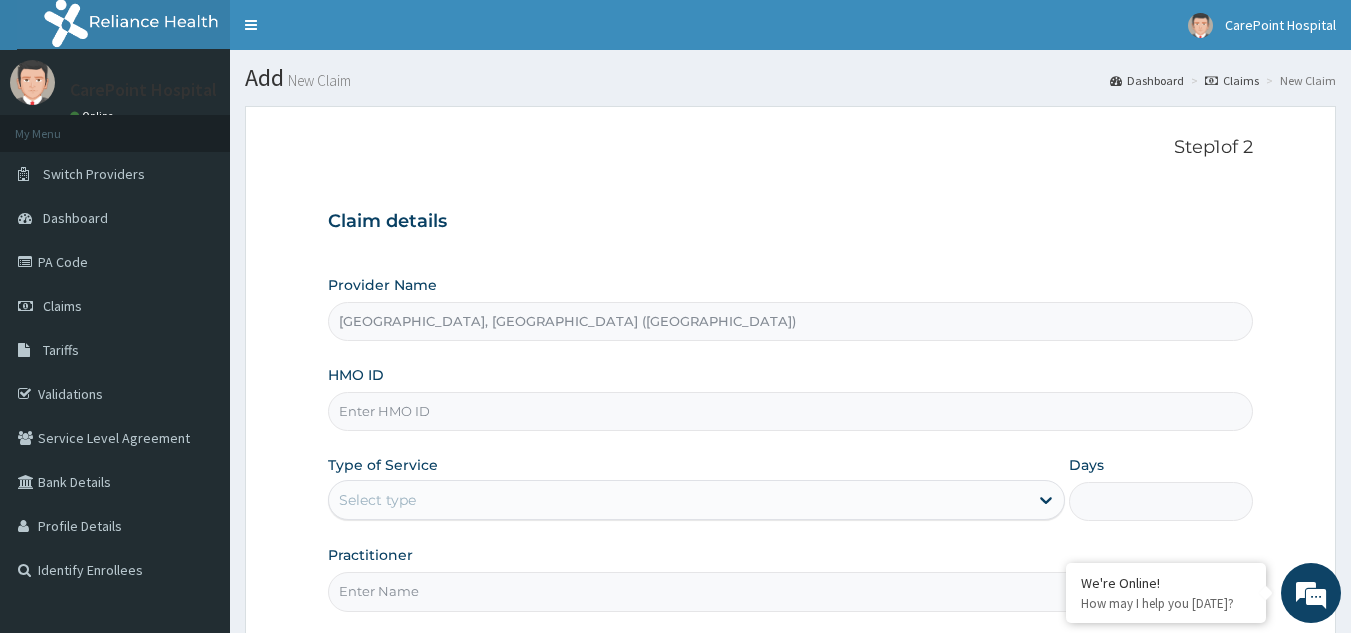 click on "HMO ID" at bounding box center [791, 411] 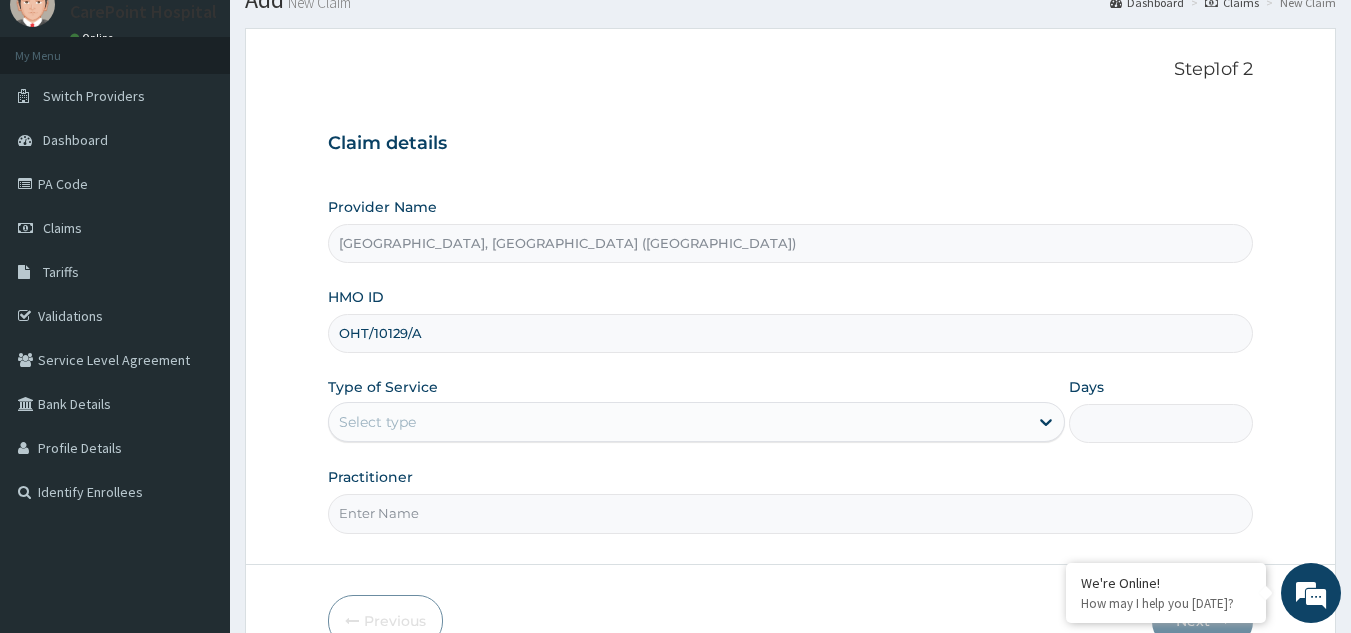 scroll, scrollTop: 100, scrollLeft: 0, axis: vertical 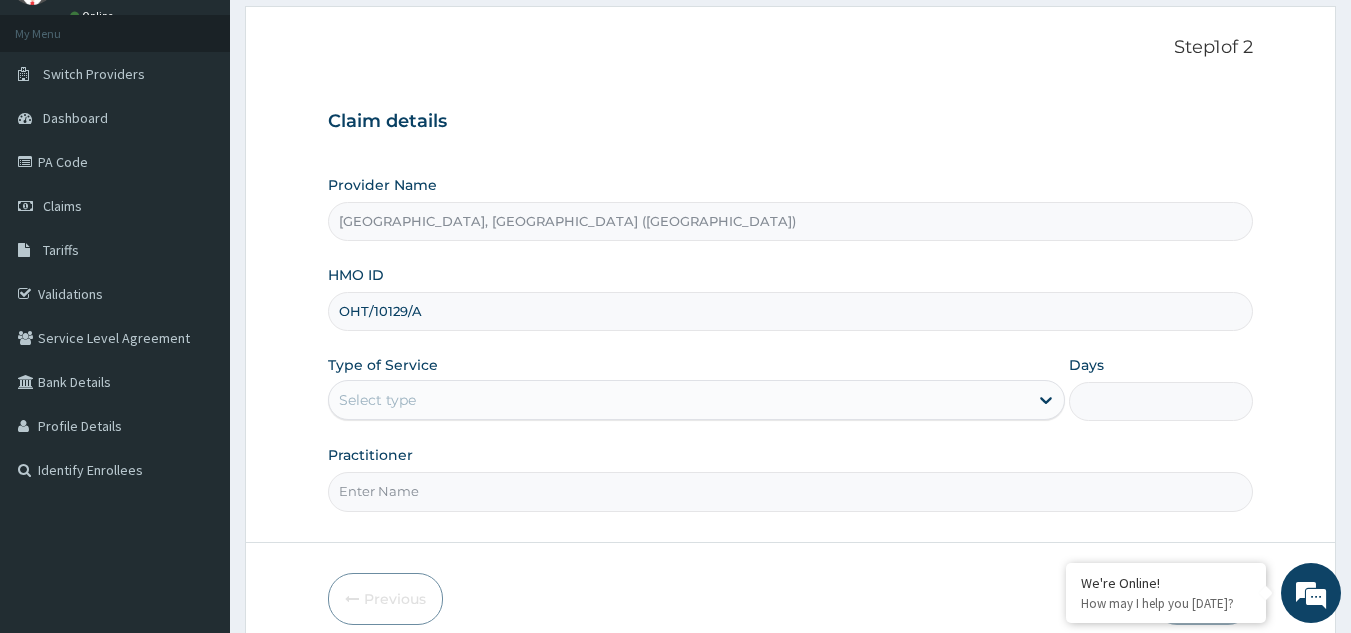 type on "OHT/10129/A" 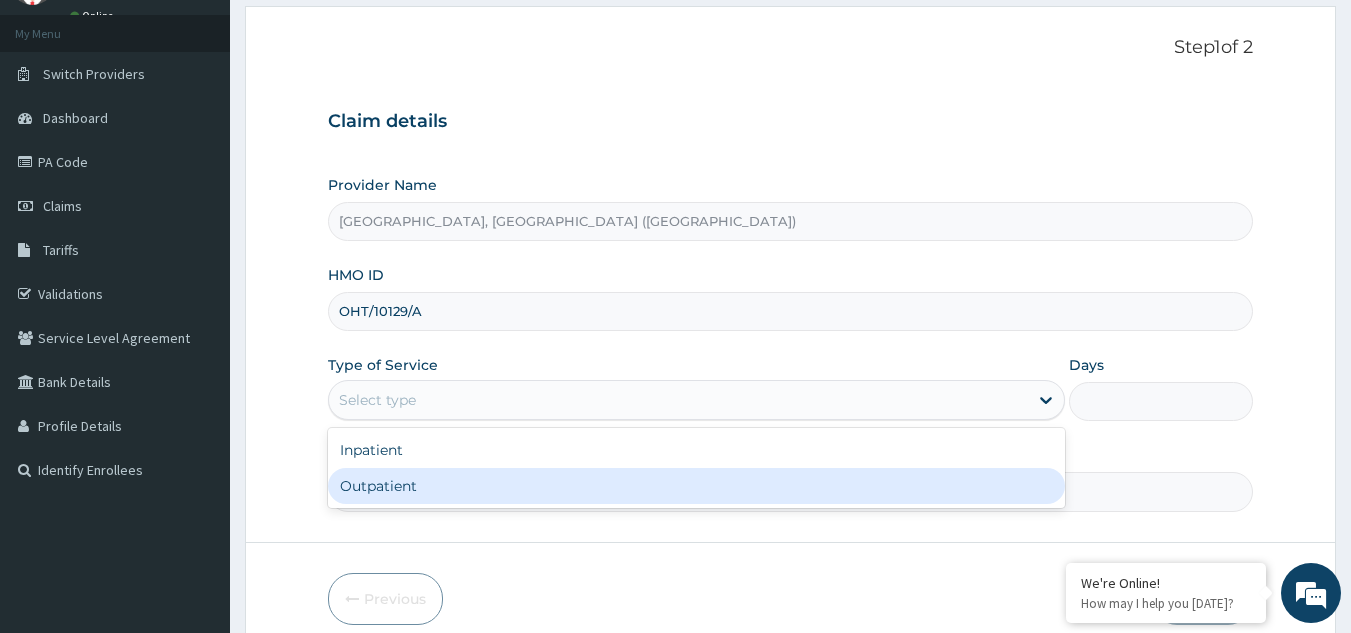 click on "Outpatient" at bounding box center [696, 486] 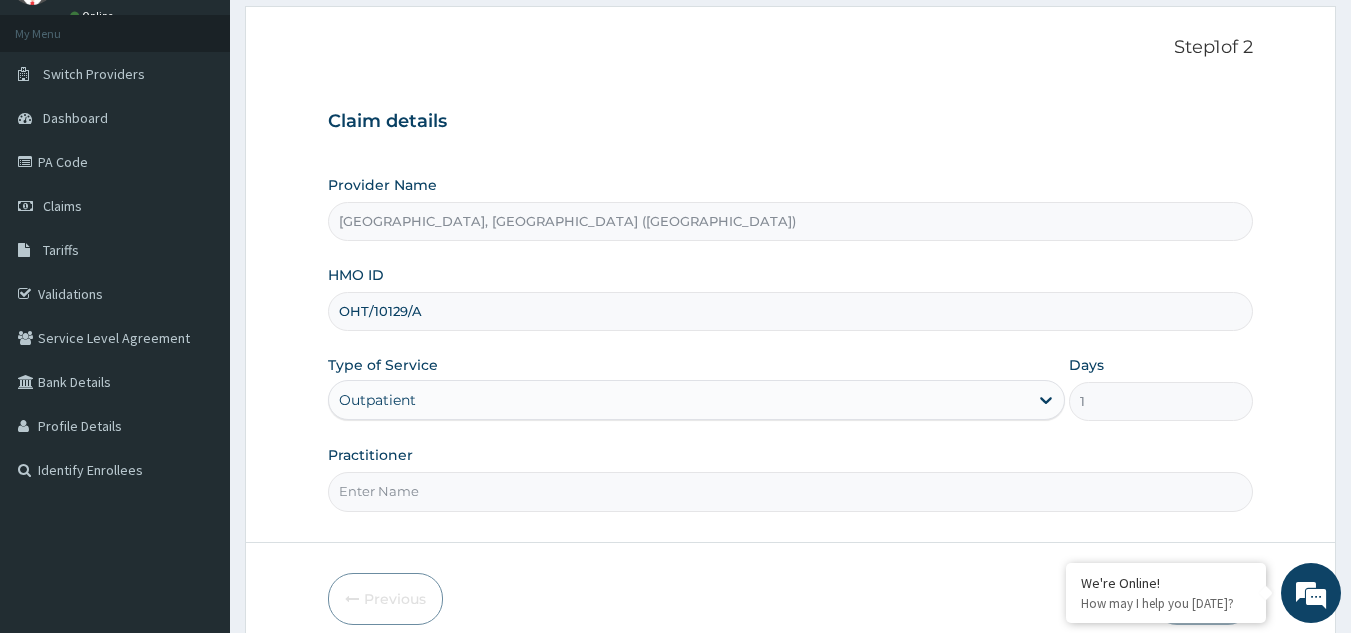 click on "Practitioner" at bounding box center (791, 491) 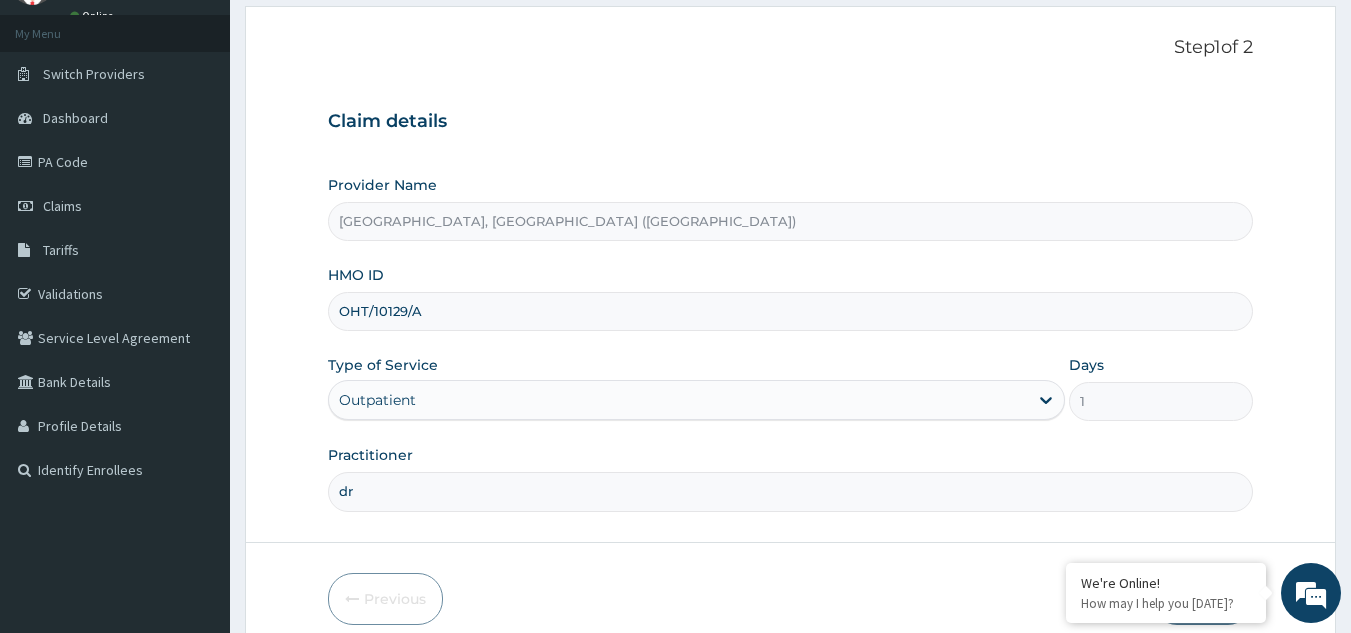 type on "d" 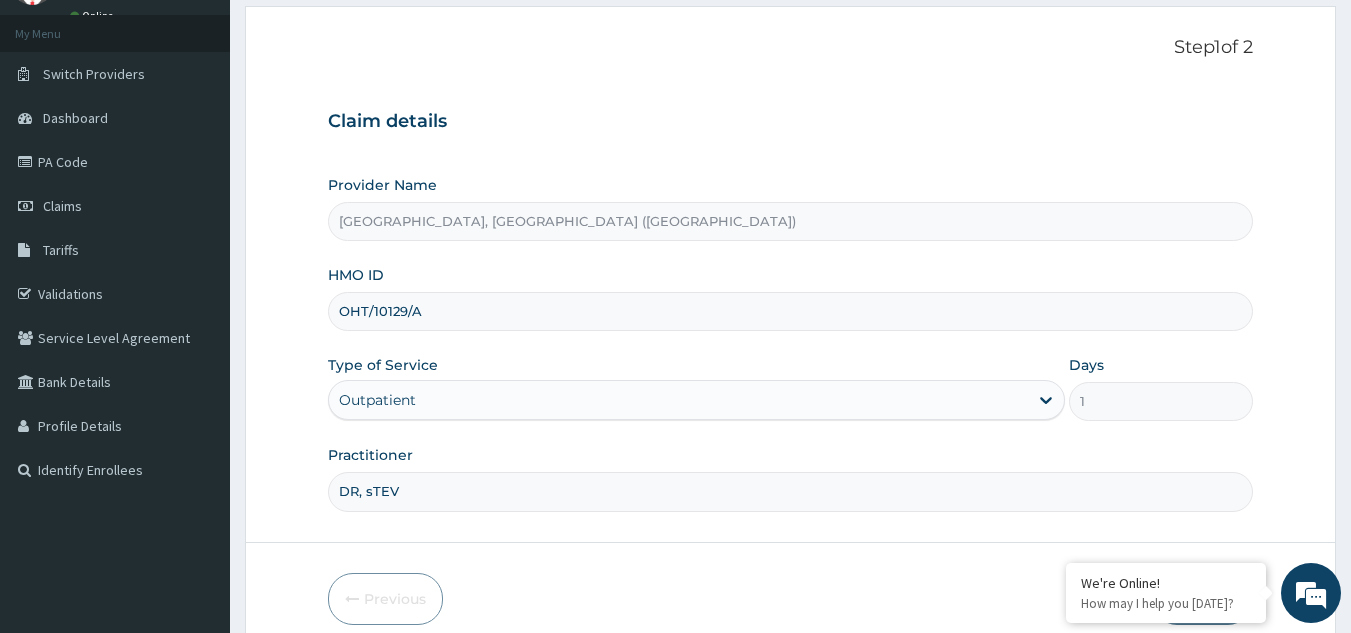 scroll, scrollTop: 0, scrollLeft: 0, axis: both 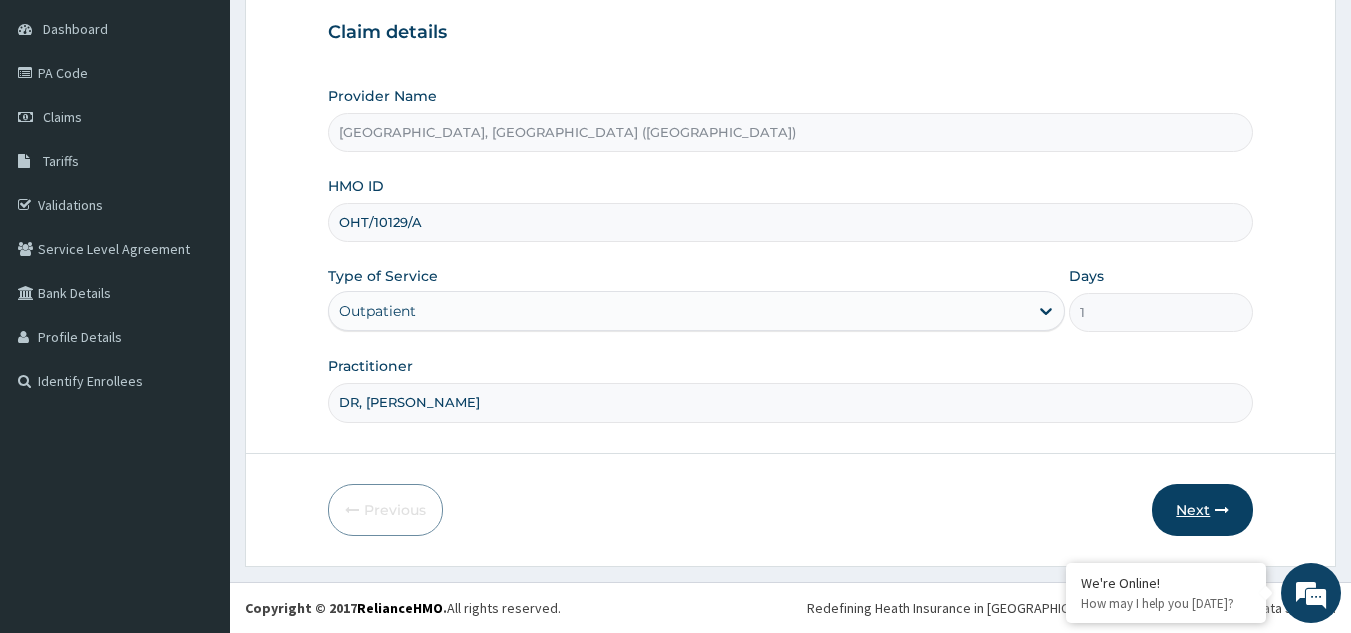 type on "DR, STEVE" 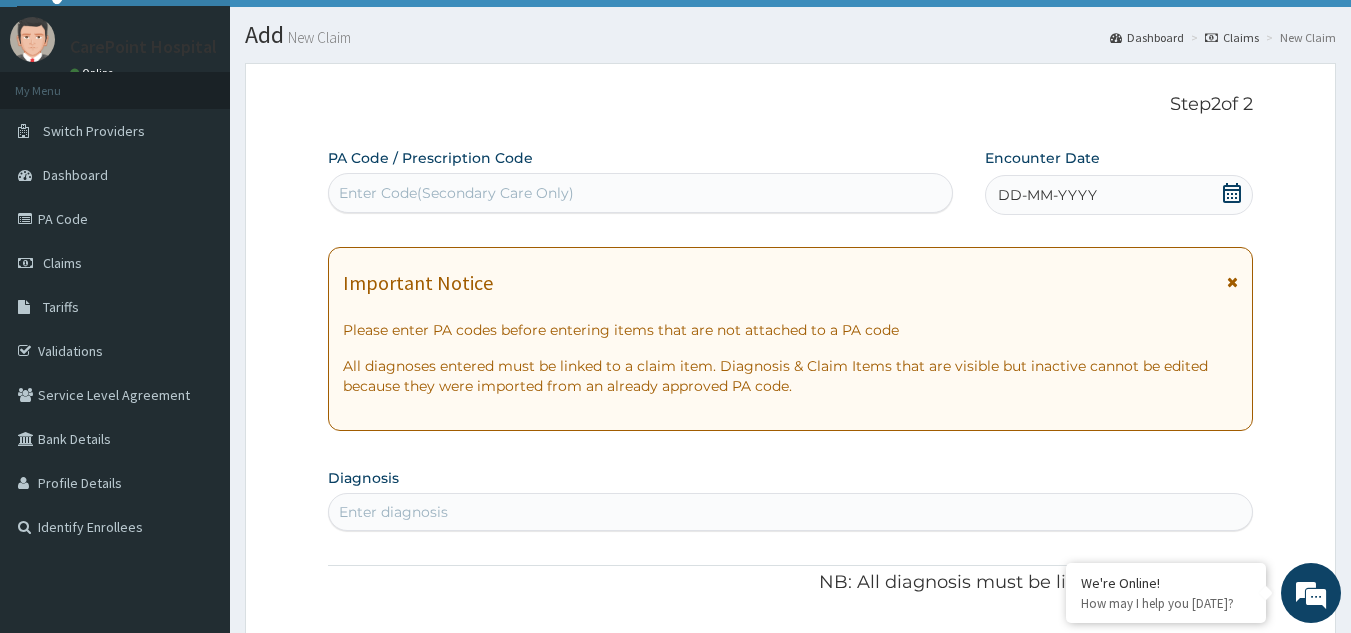 scroll, scrollTop: 0, scrollLeft: 0, axis: both 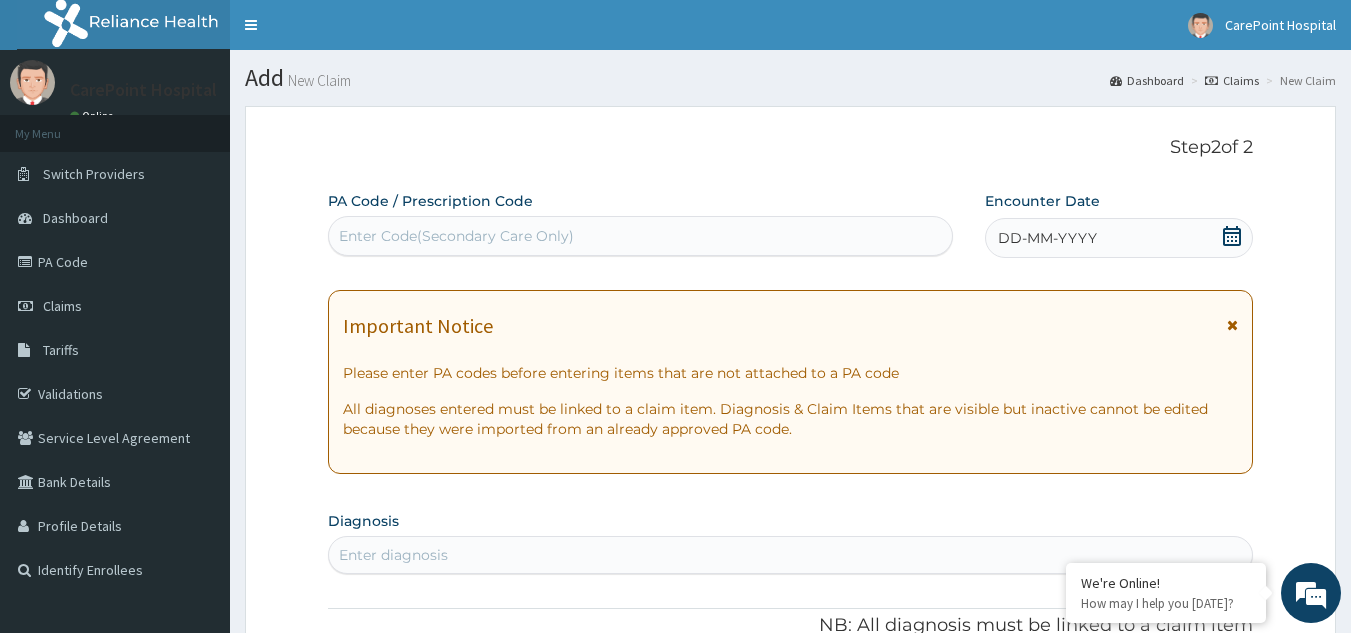 click on "Enter Code(Secondary Care Only)" at bounding box center [641, 236] 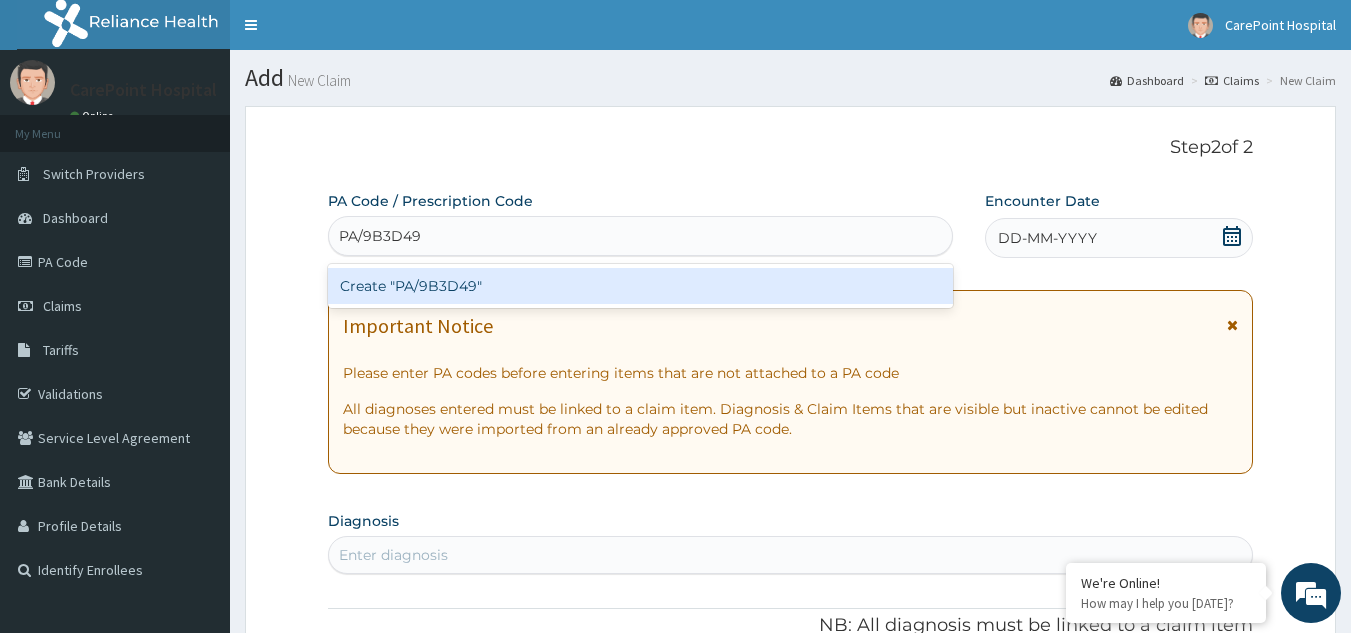 click on "Create "PA/9B3D49"" at bounding box center (641, 286) 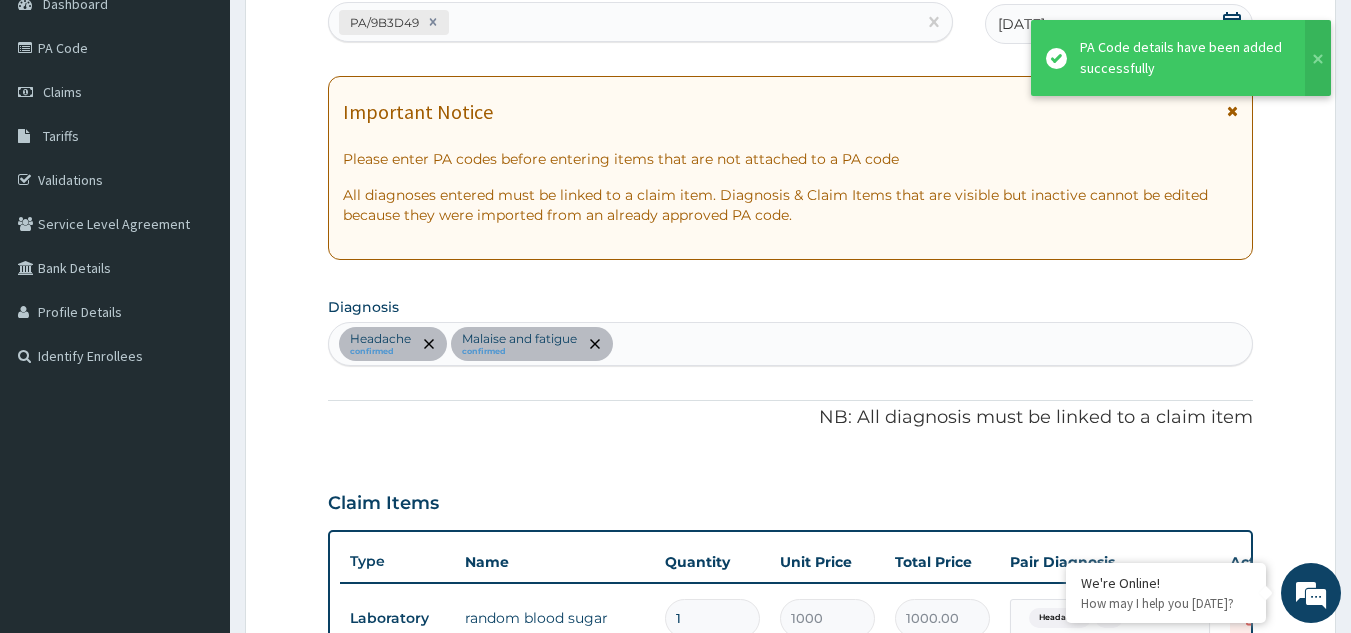 scroll, scrollTop: 116, scrollLeft: 0, axis: vertical 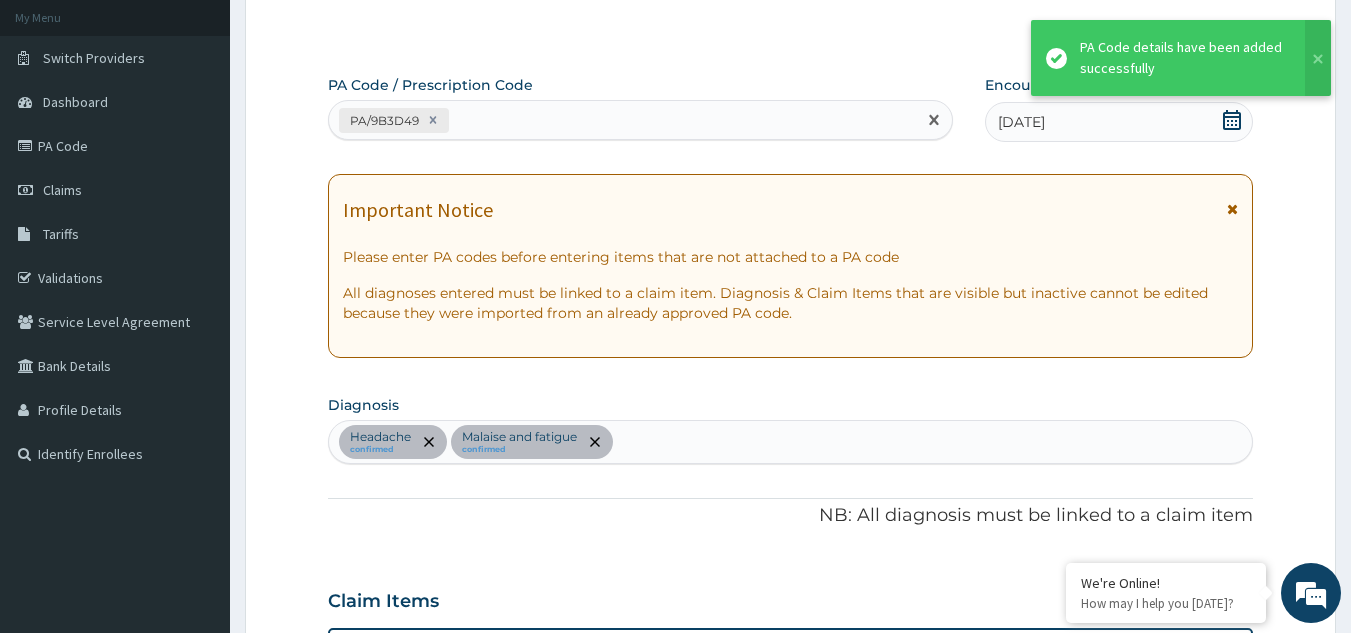 click on "PA/9B3D49" at bounding box center [623, 120] 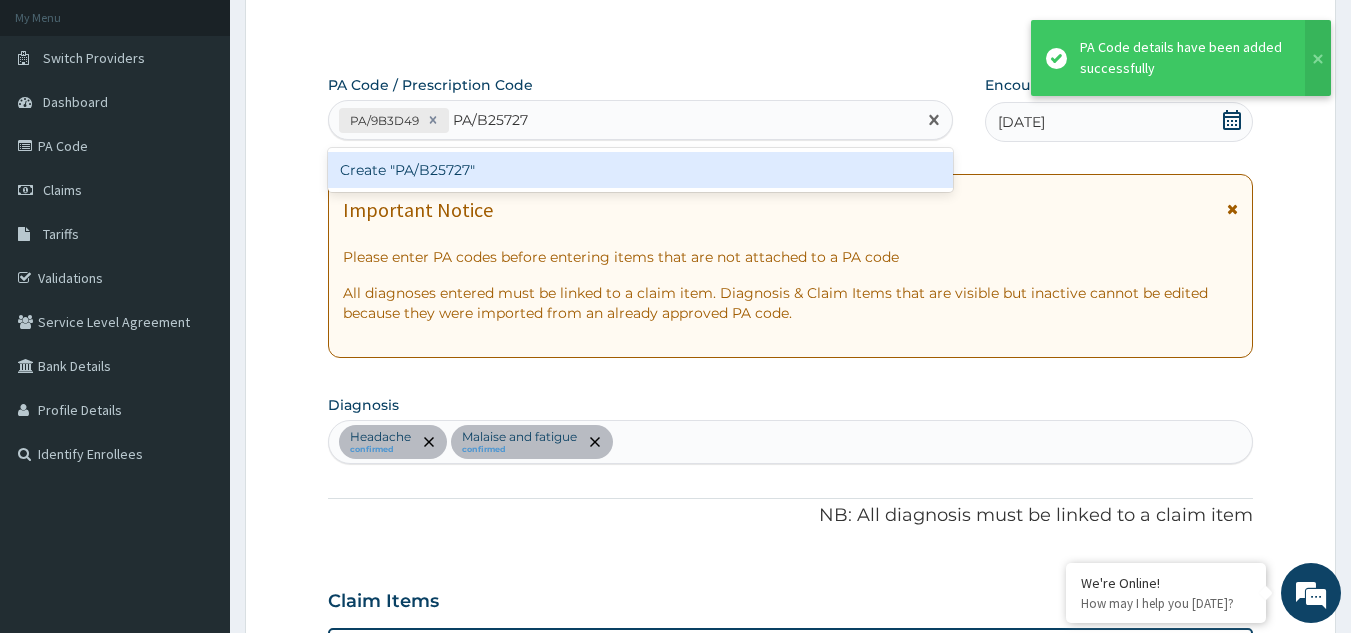 click on "Create "PA/B25727"" at bounding box center [641, 170] 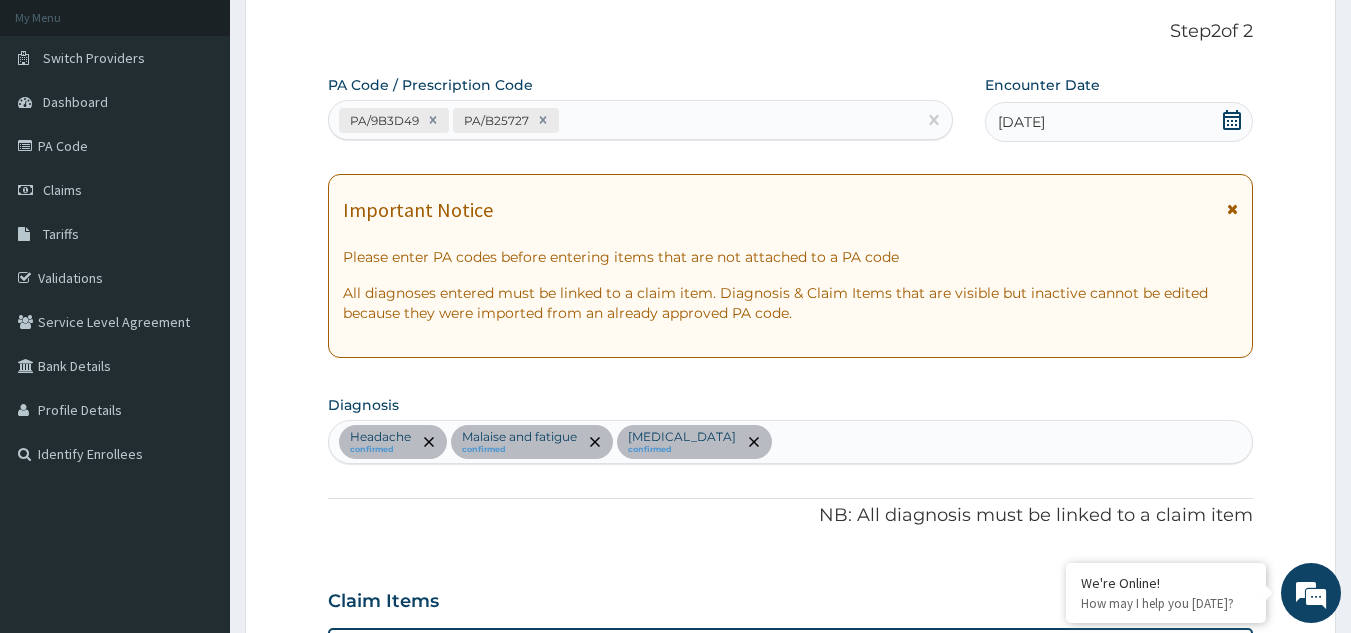 scroll, scrollTop: 585, scrollLeft: 0, axis: vertical 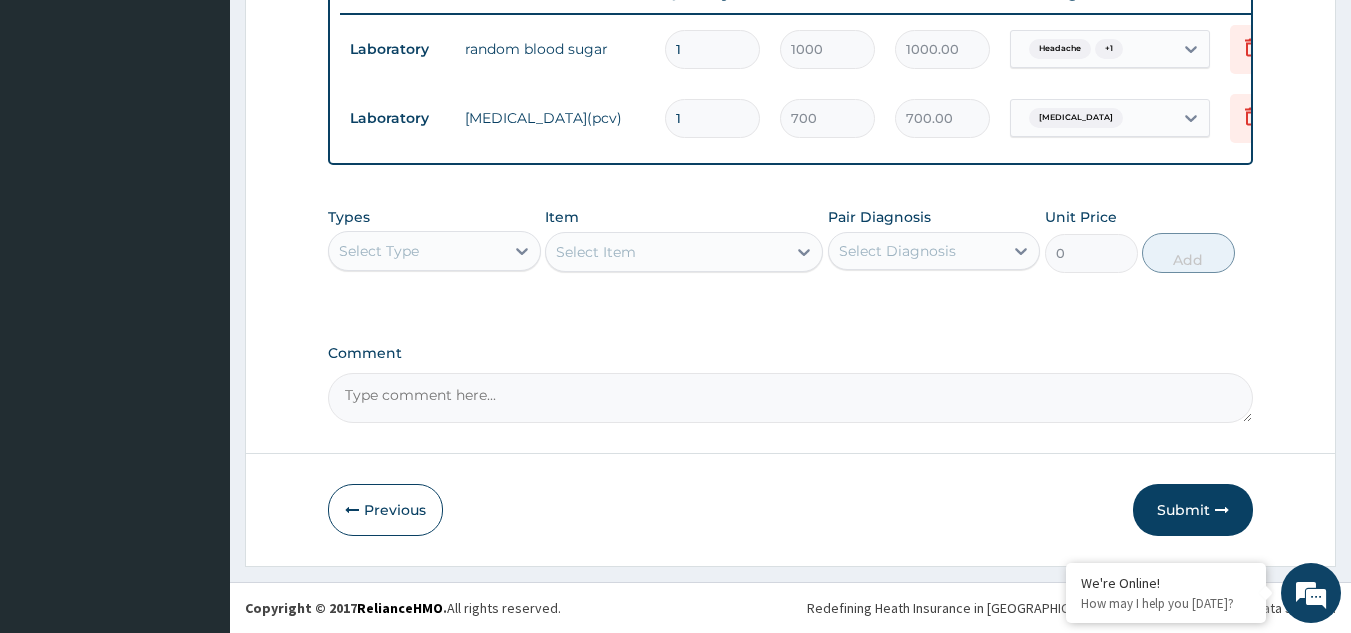 click on "Select Type" at bounding box center (416, 251) 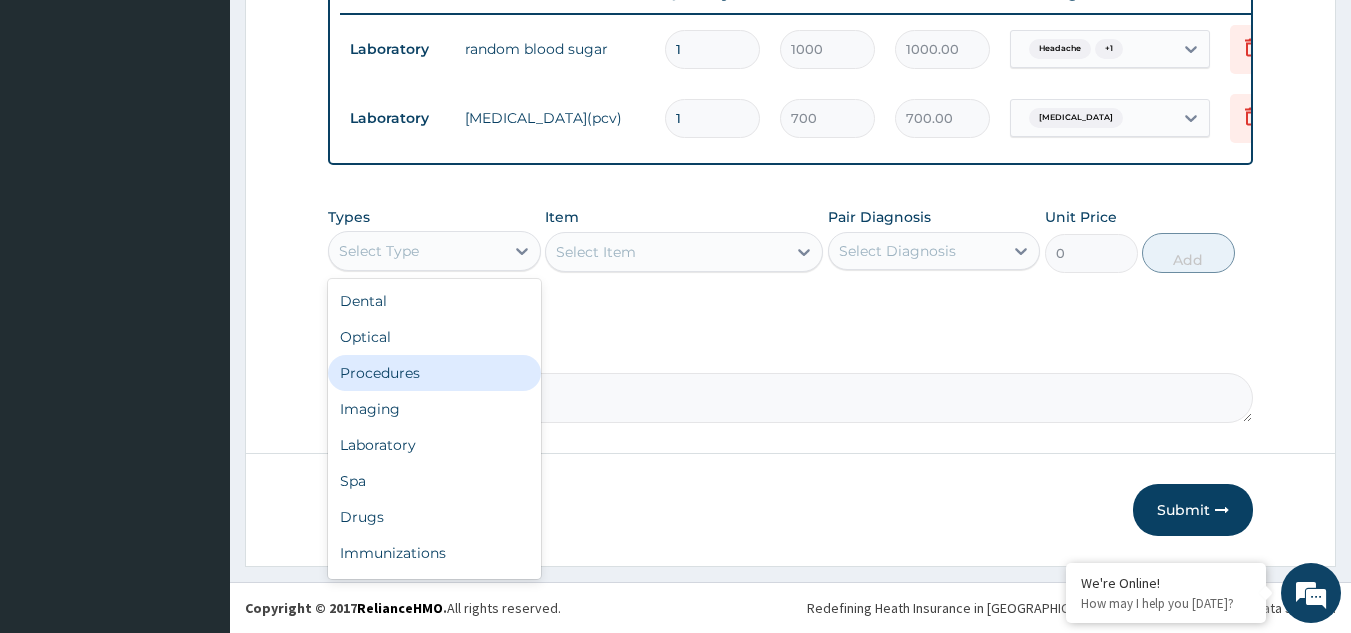 drag, startPoint x: 427, startPoint y: 395, endPoint x: 447, endPoint y: 366, distance: 35.22783 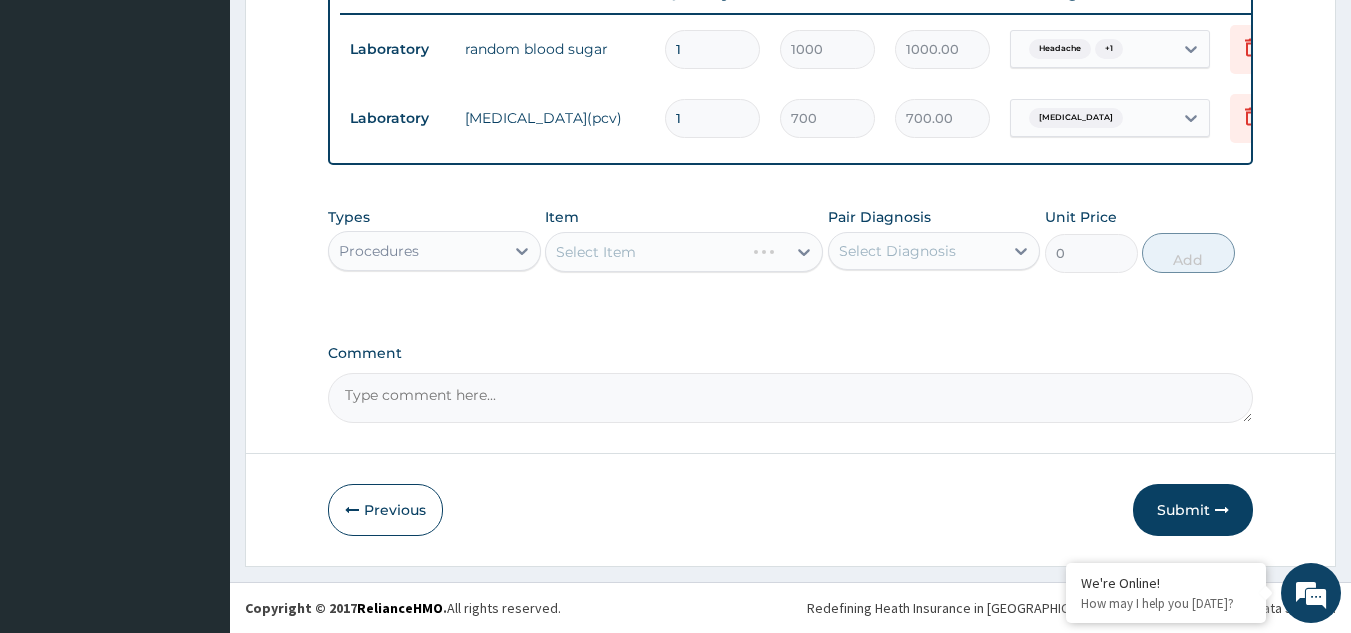 click on "Select Item" at bounding box center (684, 252) 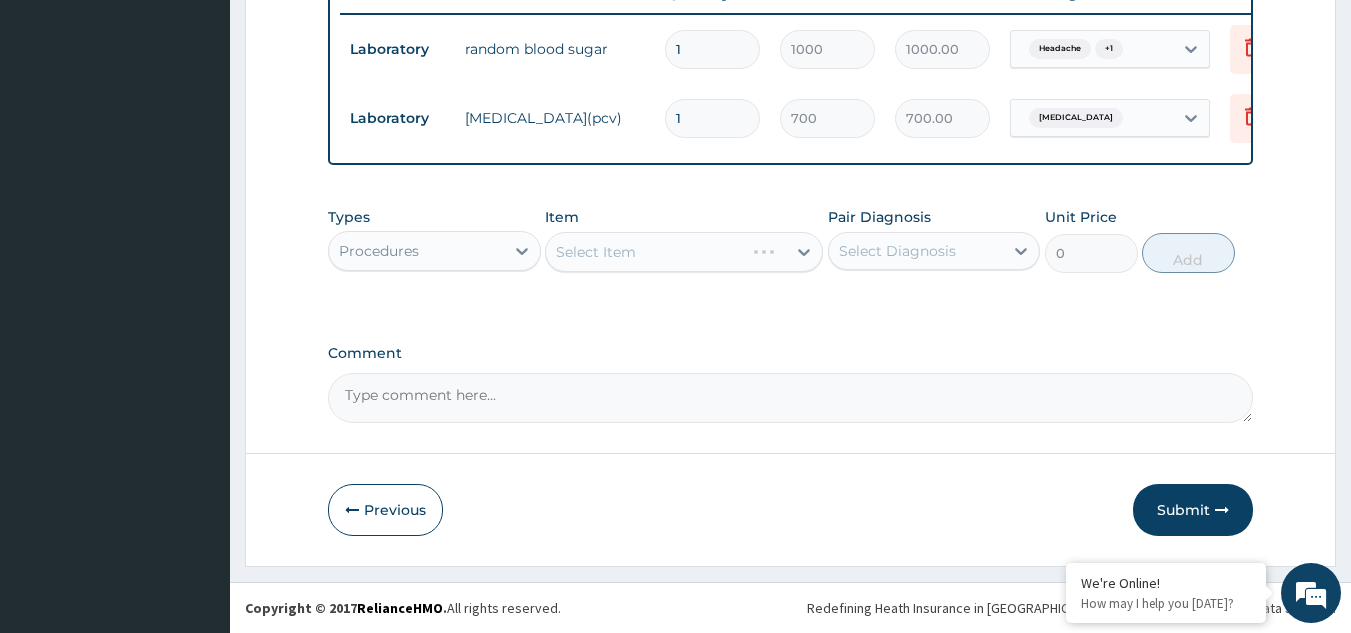 click on "Select Item" at bounding box center [684, 252] 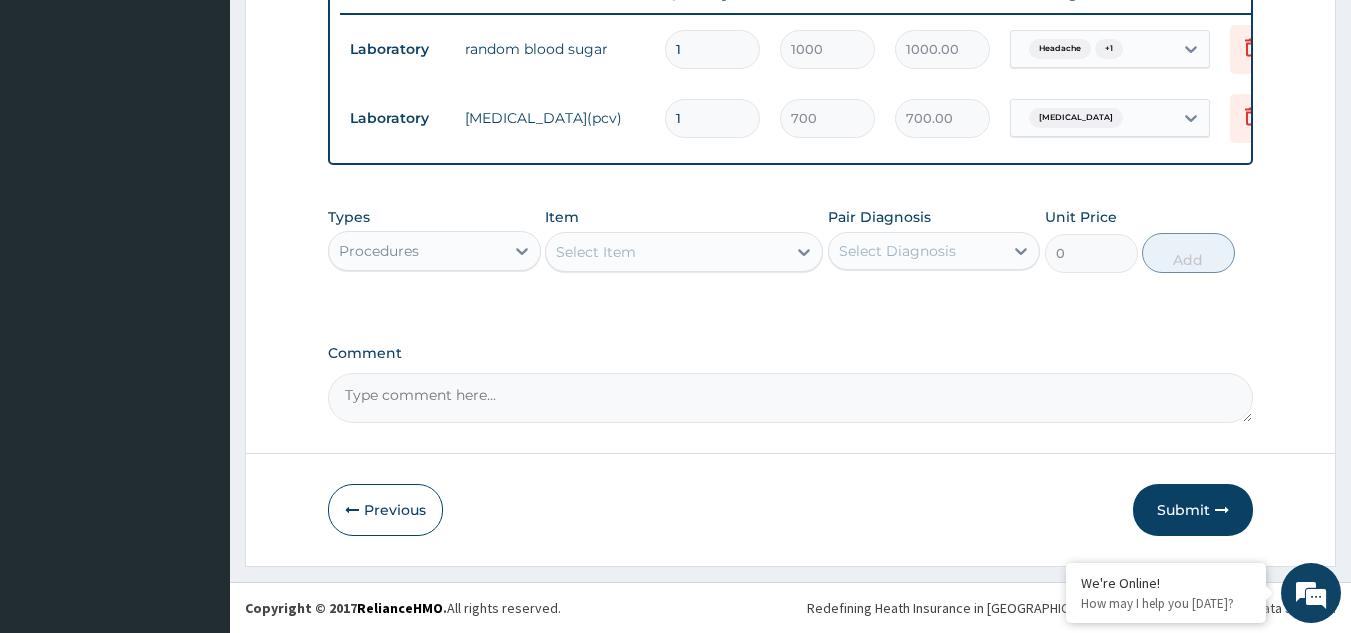 click on "Select Item" at bounding box center [596, 252] 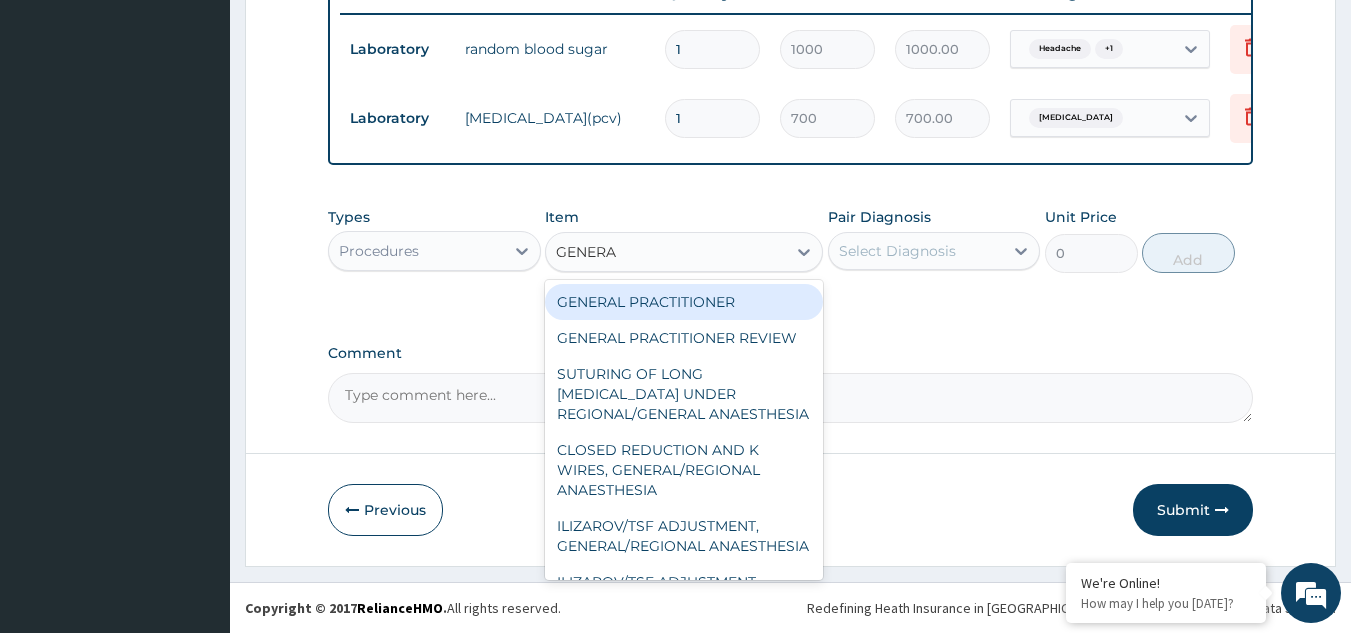 type on "GENERAL" 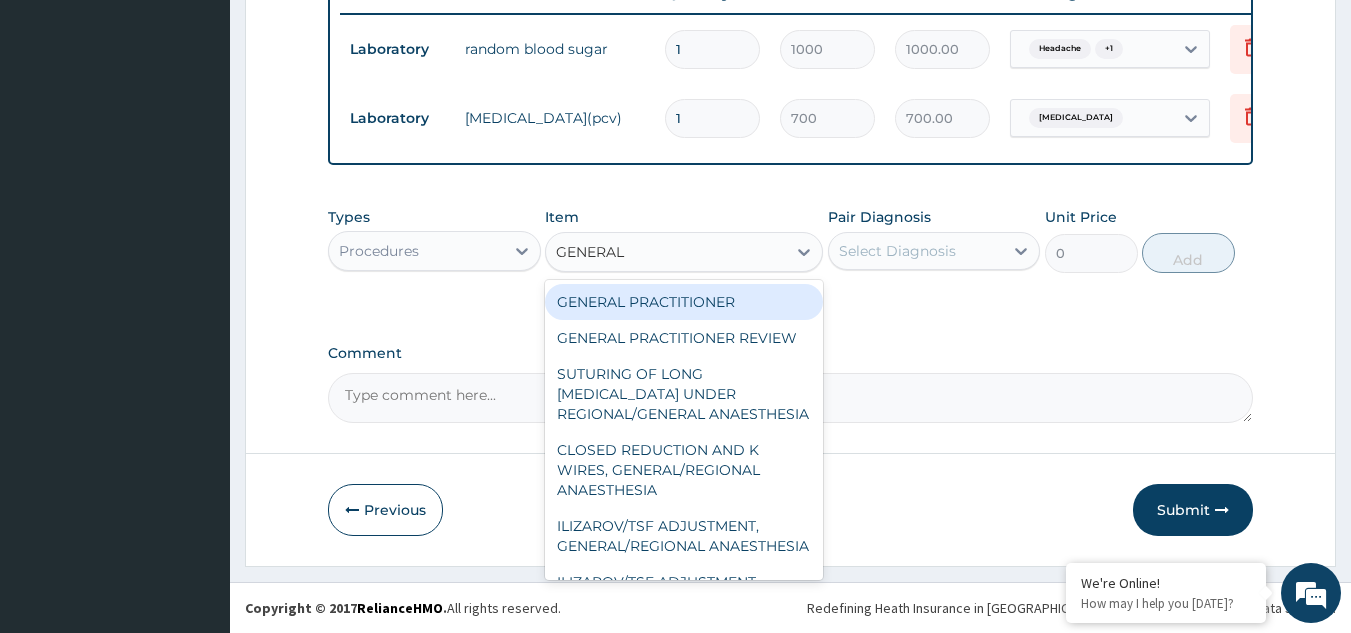 click on "GENERAL PRACTITIONER" at bounding box center (684, 302) 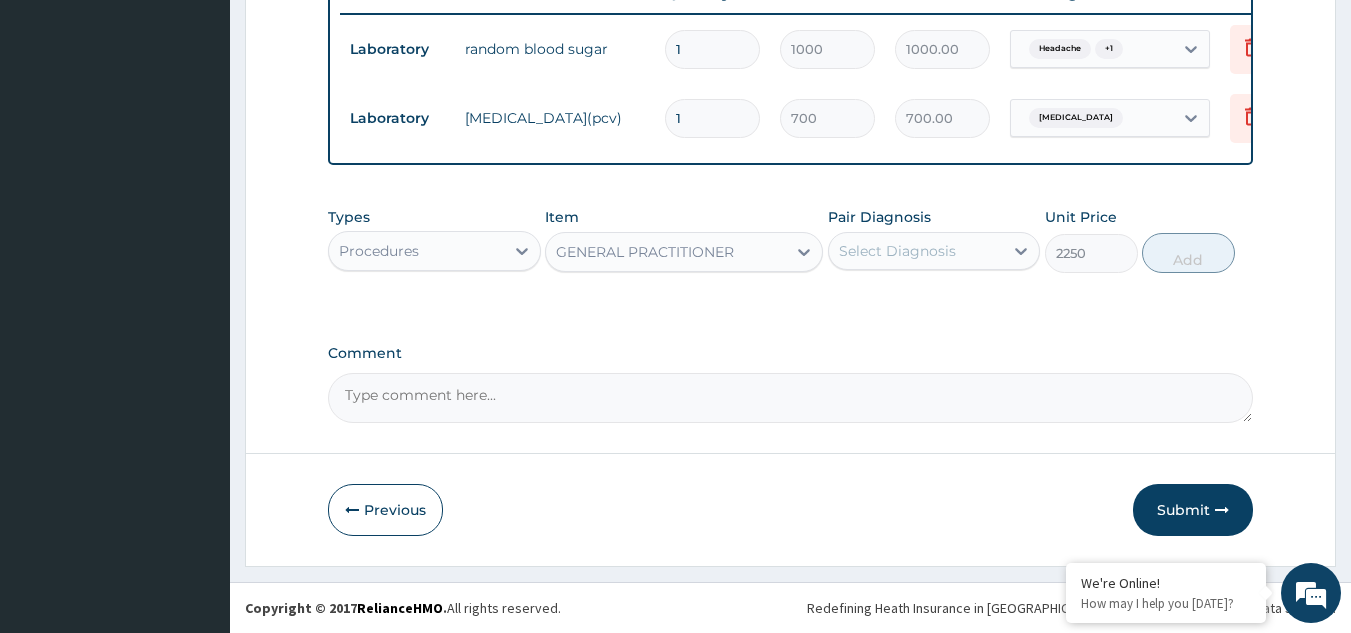 click on "Select Diagnosis" at bounding box center [916, 251] 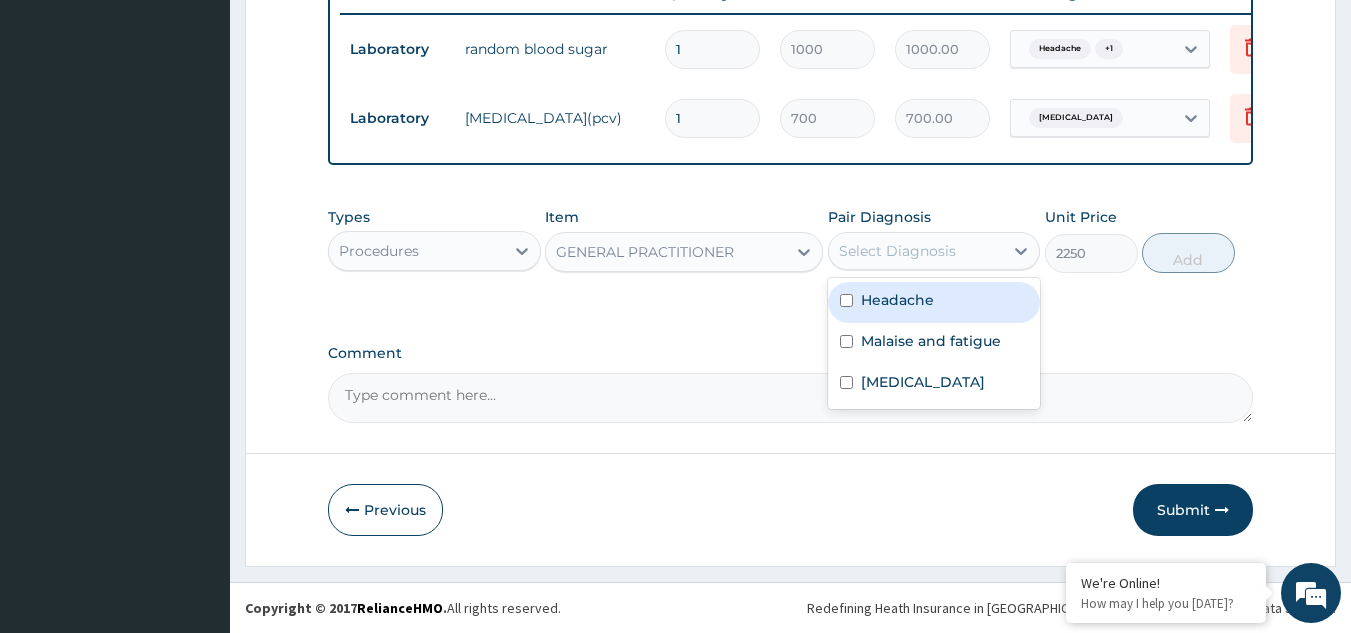 click on "Headache" at bounding box center [897, 300] 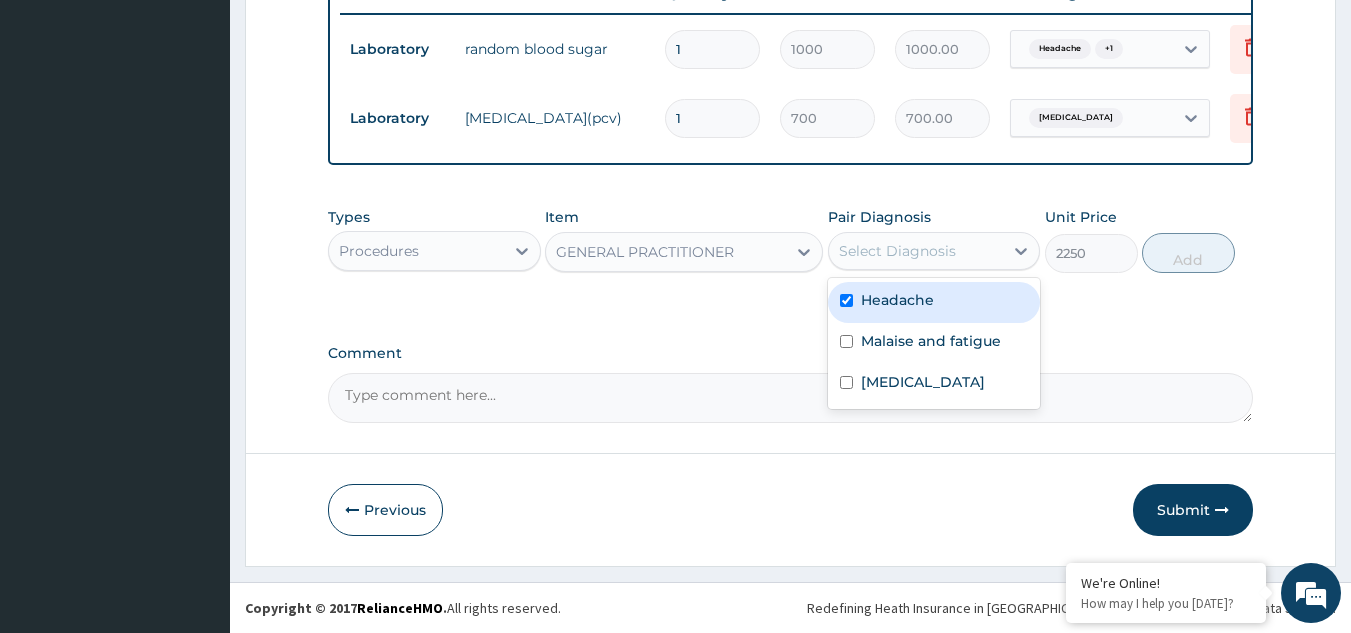 checkbox on "true" 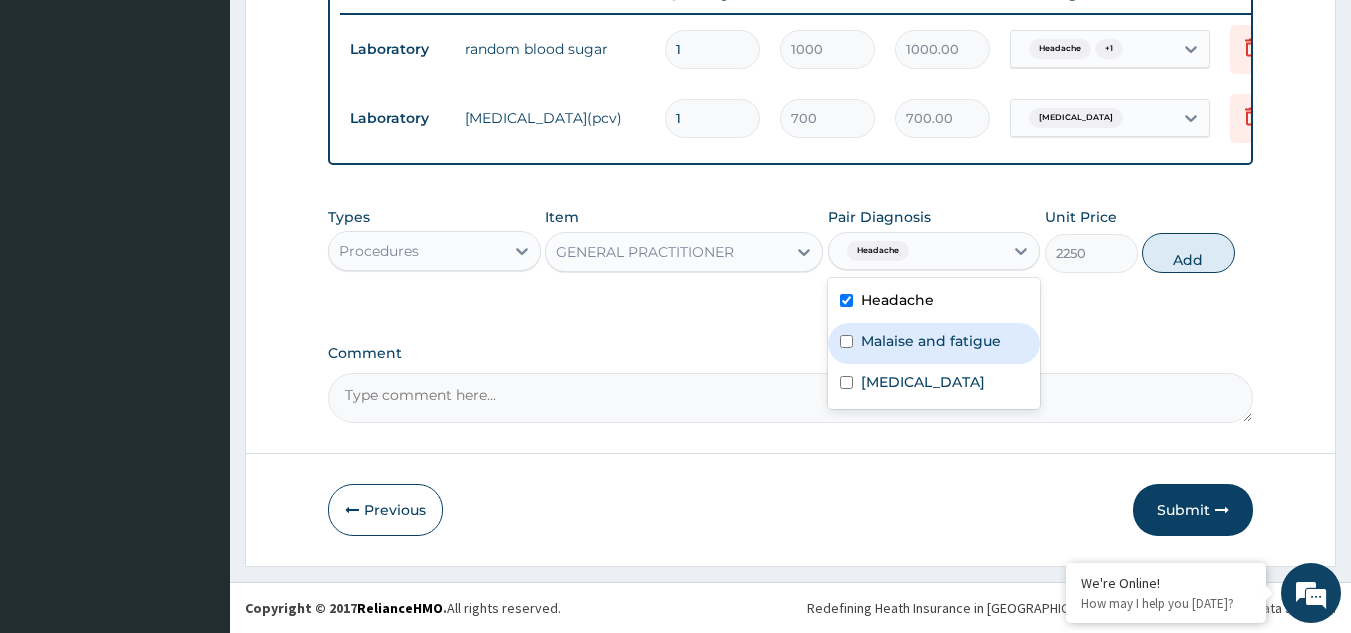 click on "Malaise and fatigue" at bounding box center (931, 341) 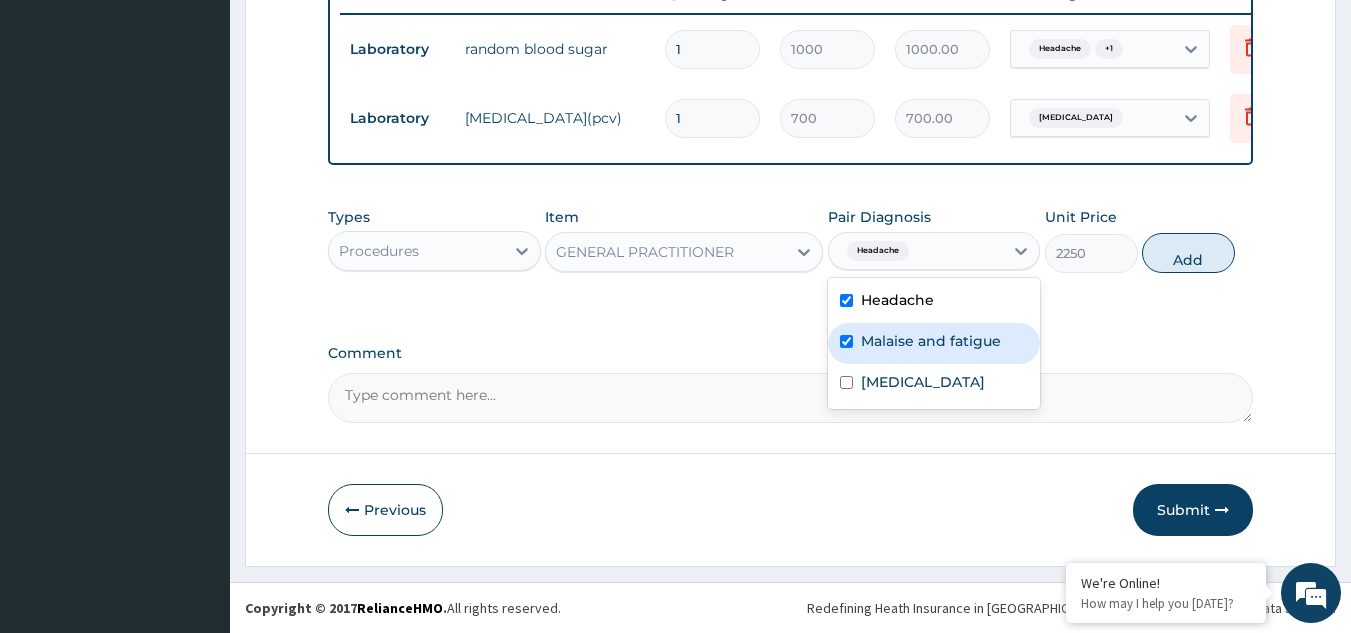checkbox on "true" 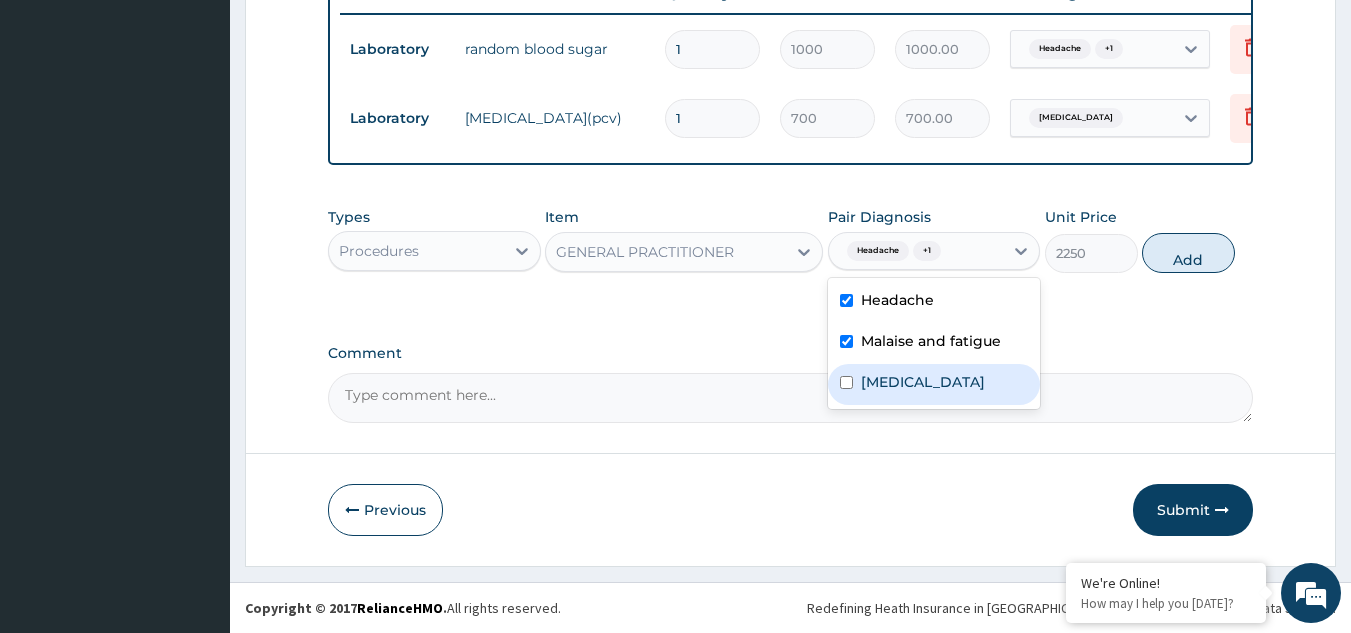 click on "Anemia" at bounding box center (923, 382) 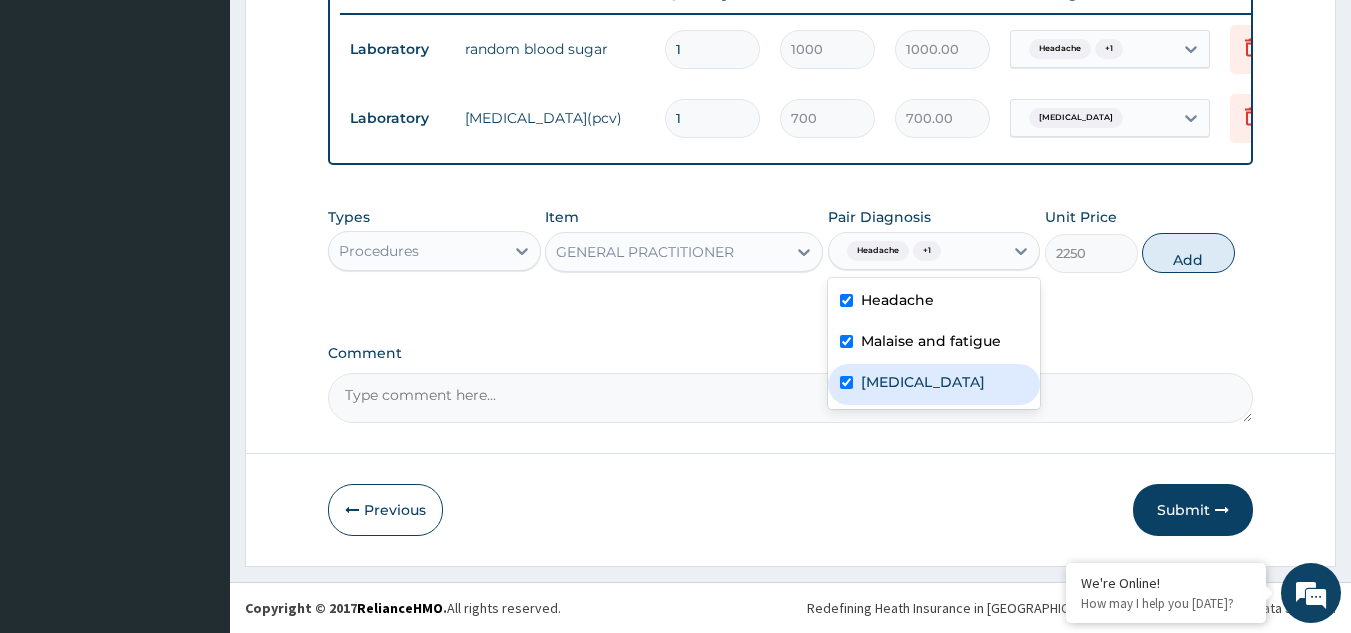 checkbox on "true" 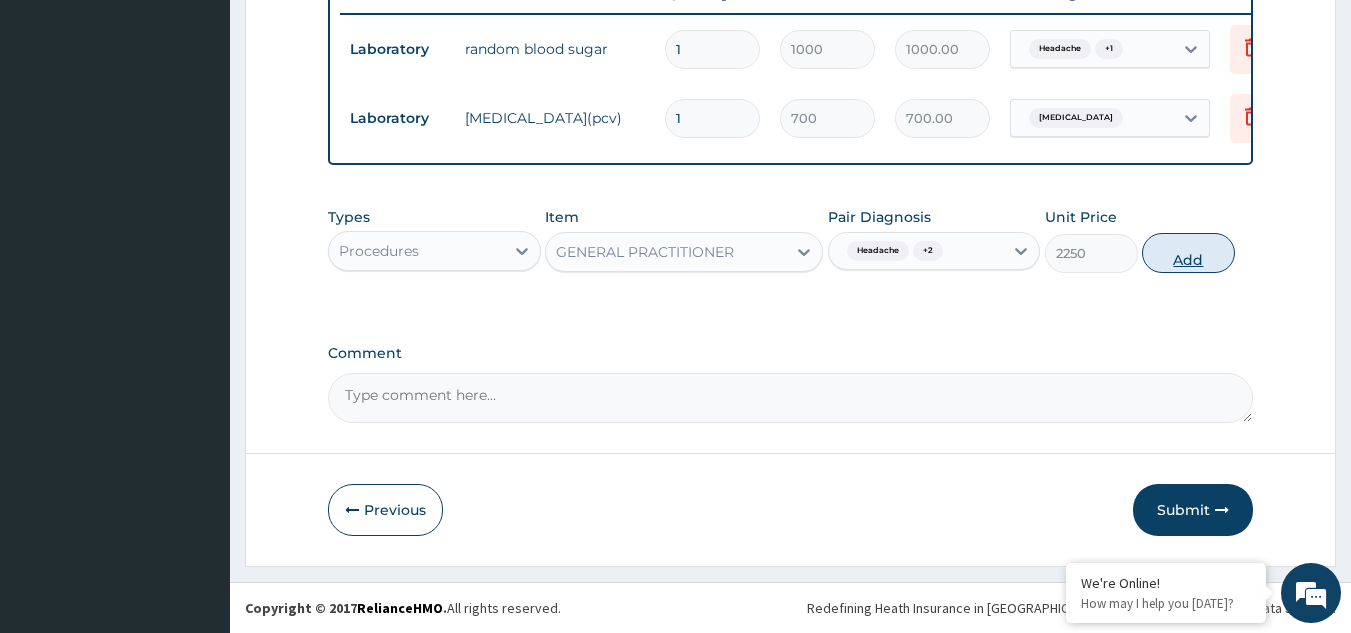 click on "Add" at bounding box center (1188, 253) 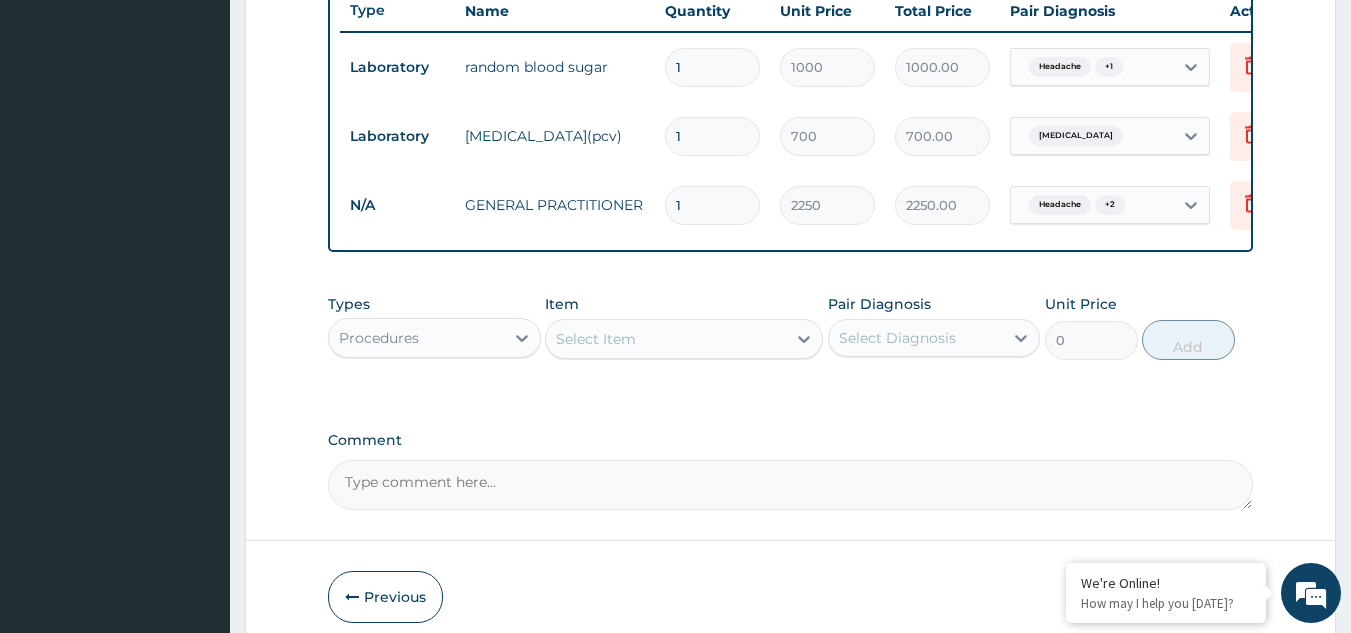 scroll, scrollTop: 767, scrollLeft: 0, axis: vertical 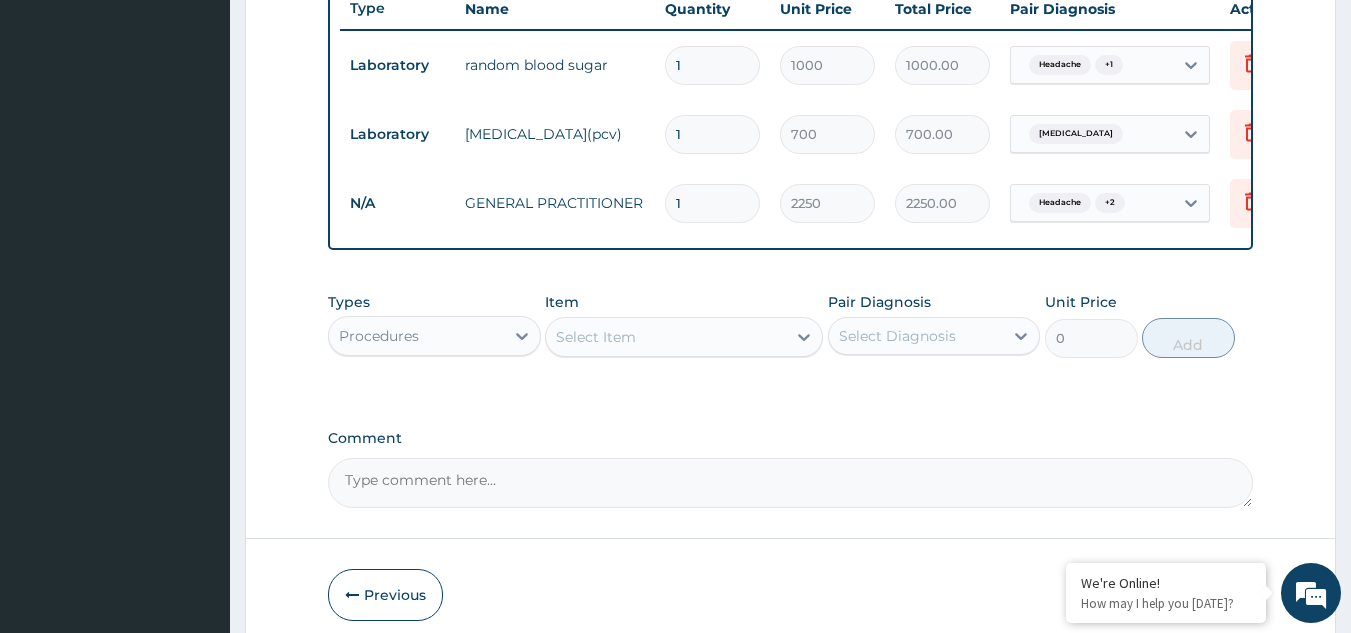click on "Procedures" at bounding box center (416, 336) 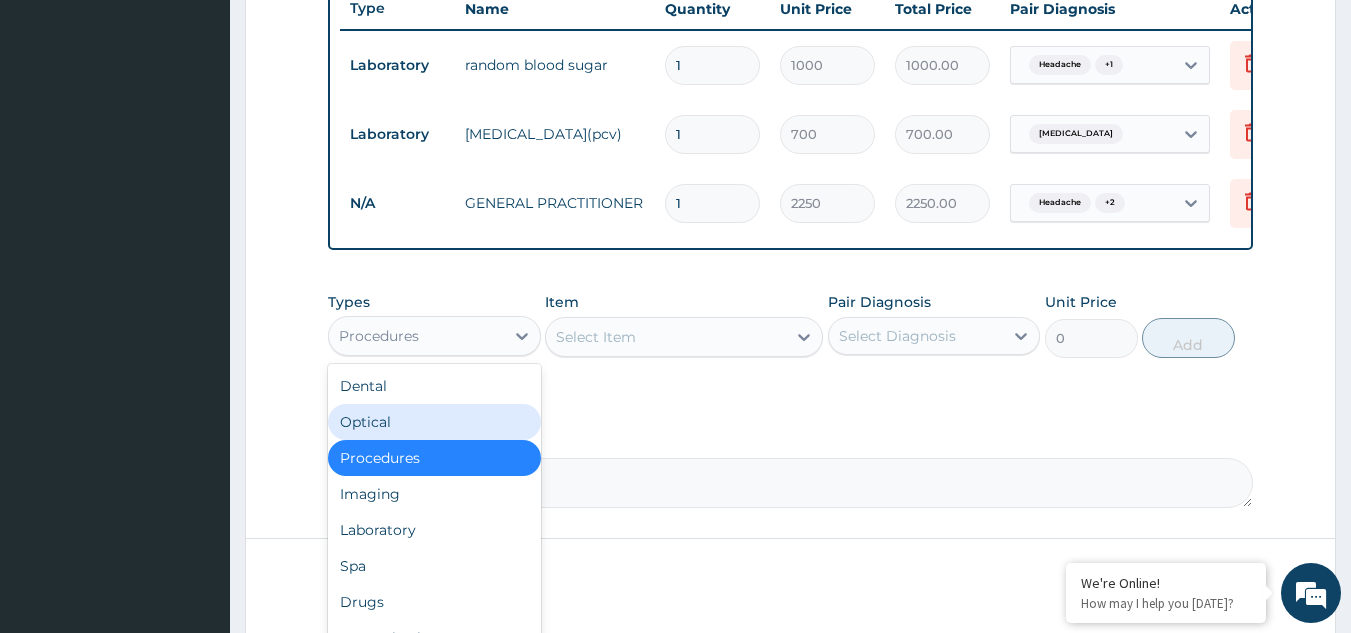 click on "Select Item" at bounding box center [666, 337] 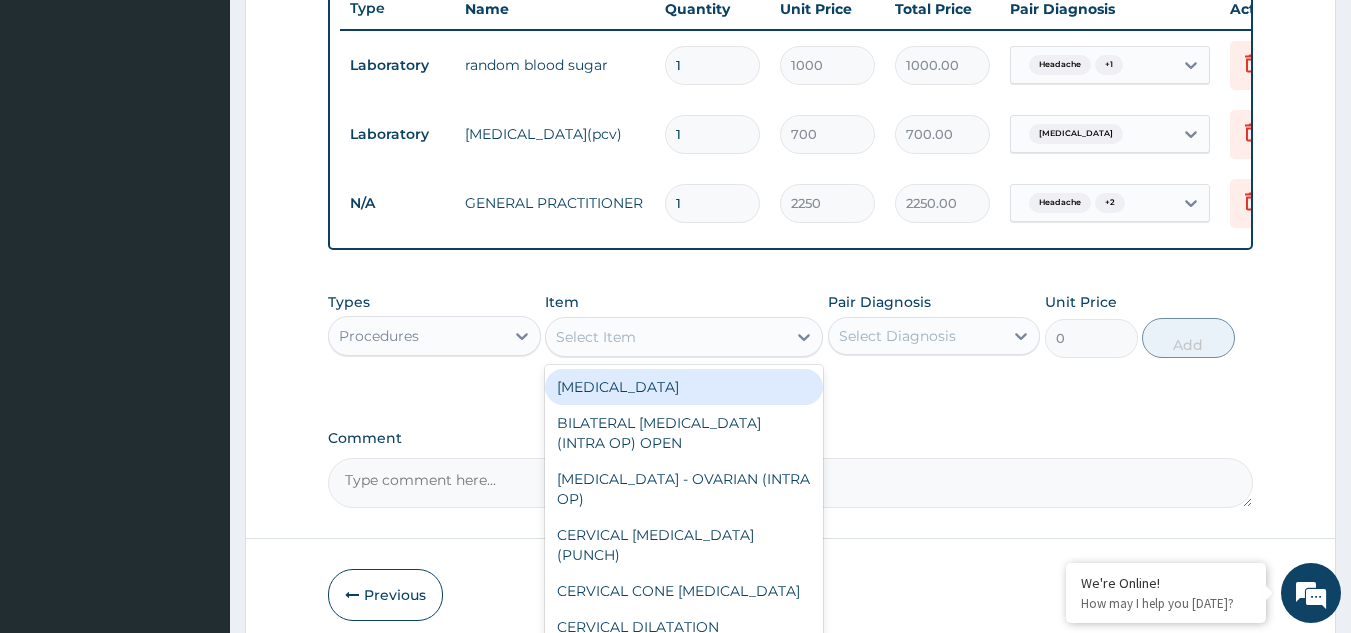 click on "Select Item" at bounding box center [666, 337] 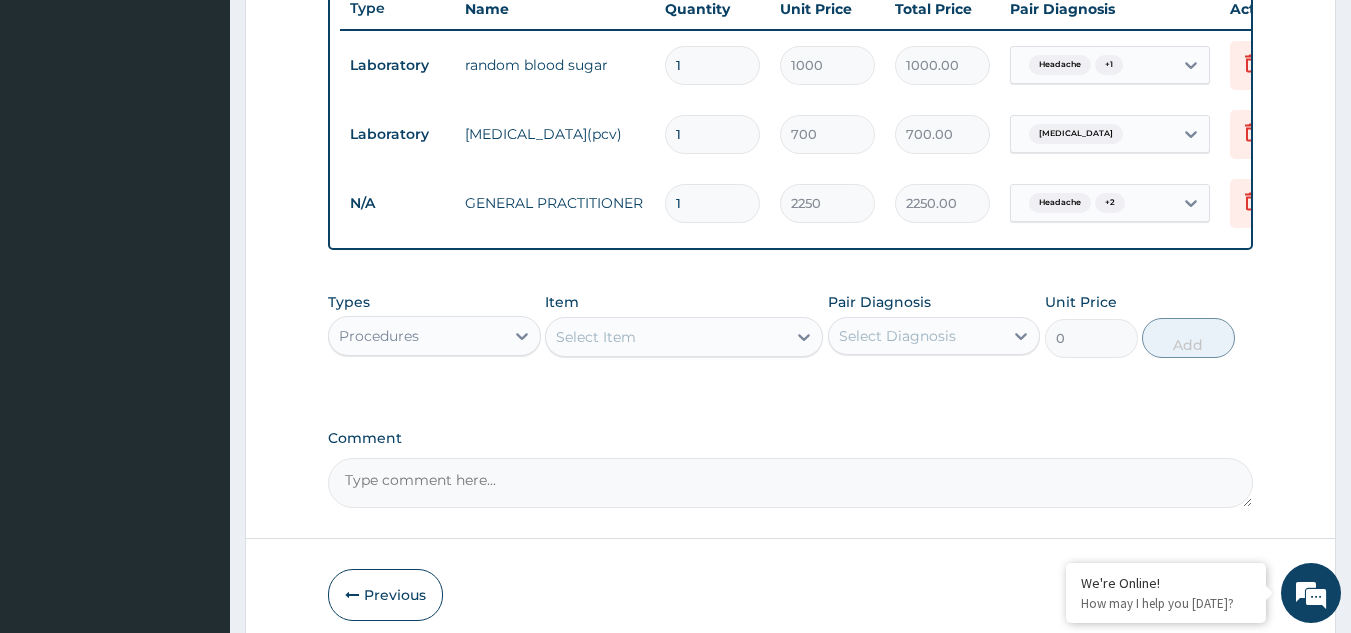 click on "Select Item" at bounding box center [666, 337] 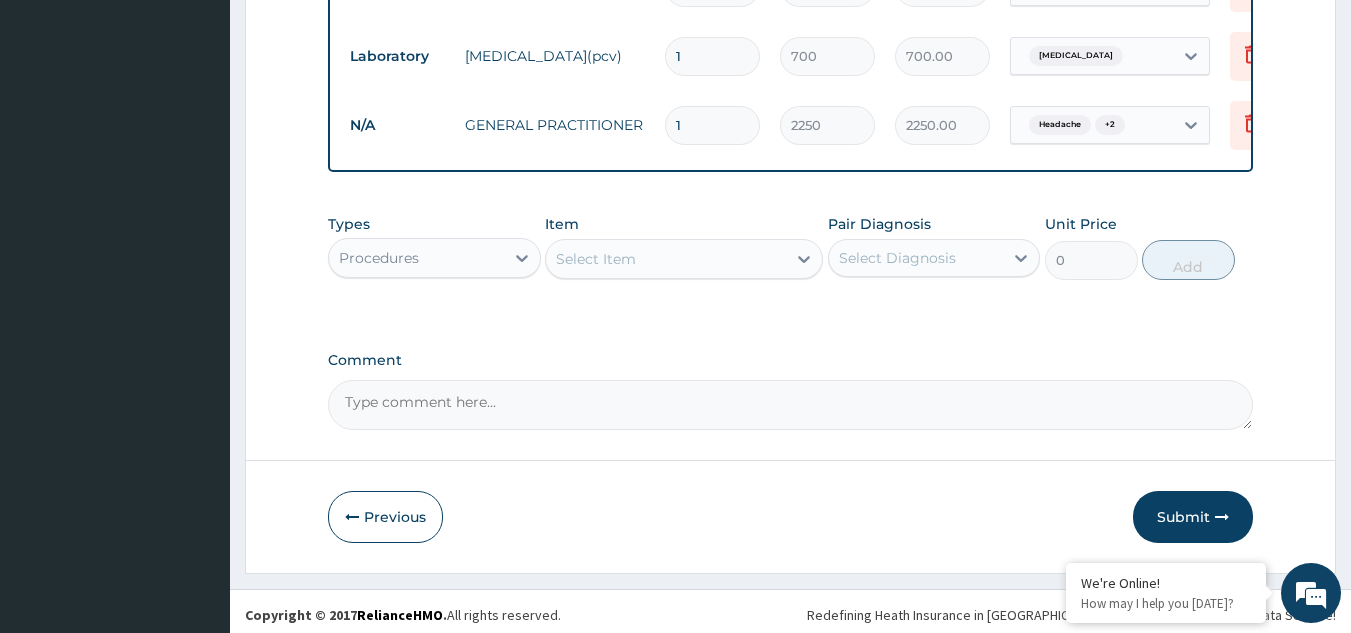 scroll, scrollTop: 867, scrollLeft: 0, axis: vertical 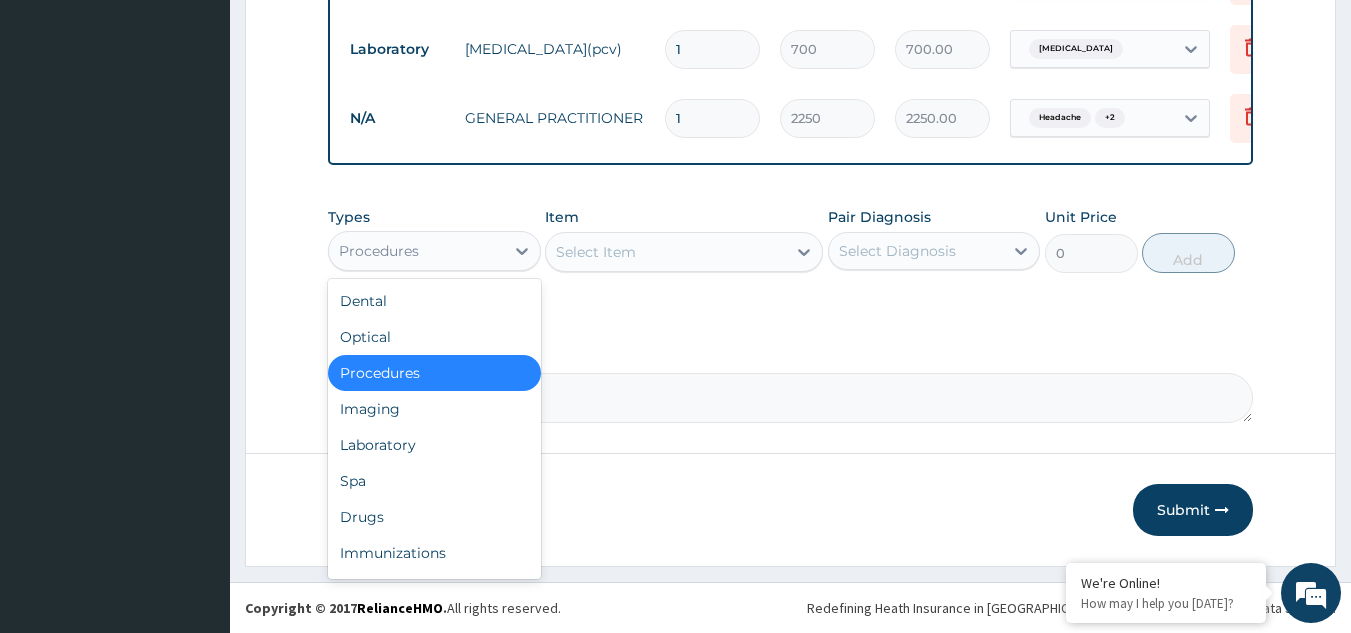 click on "Procedures" at bounding box center [416, 251] 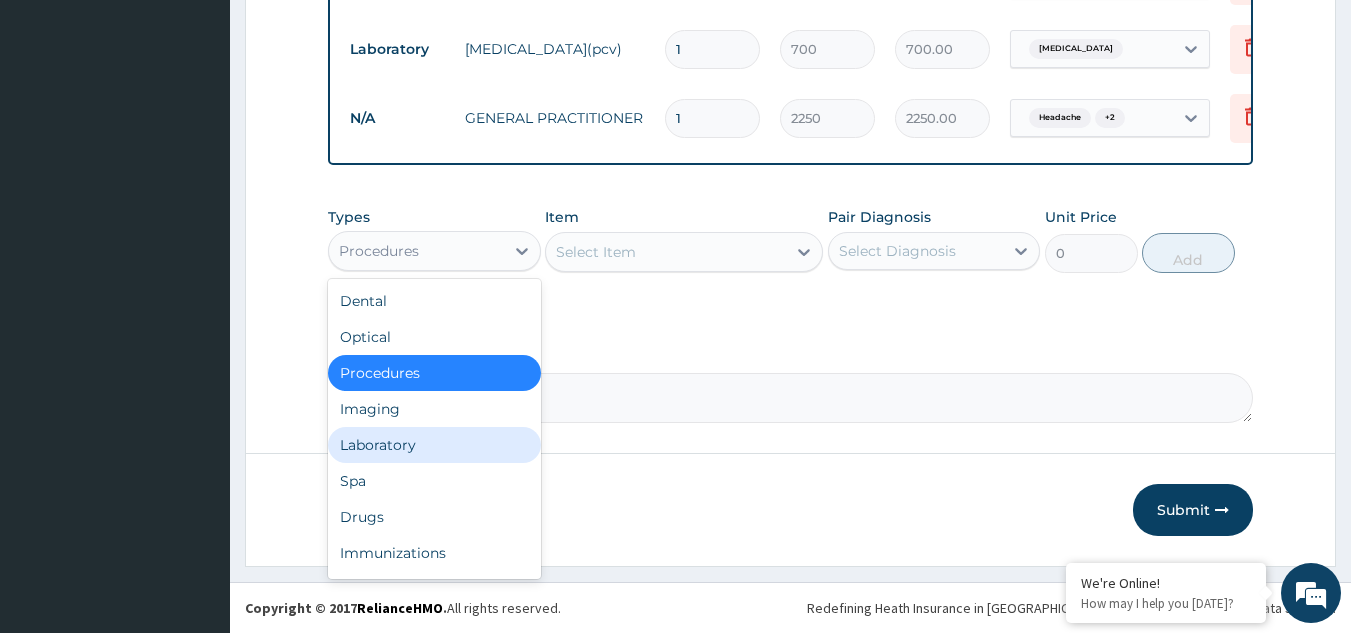 drag, startPoint x: 400, startPoint y: 444, endPoint x: 413, endPoint y: 300, distance: 144.58562 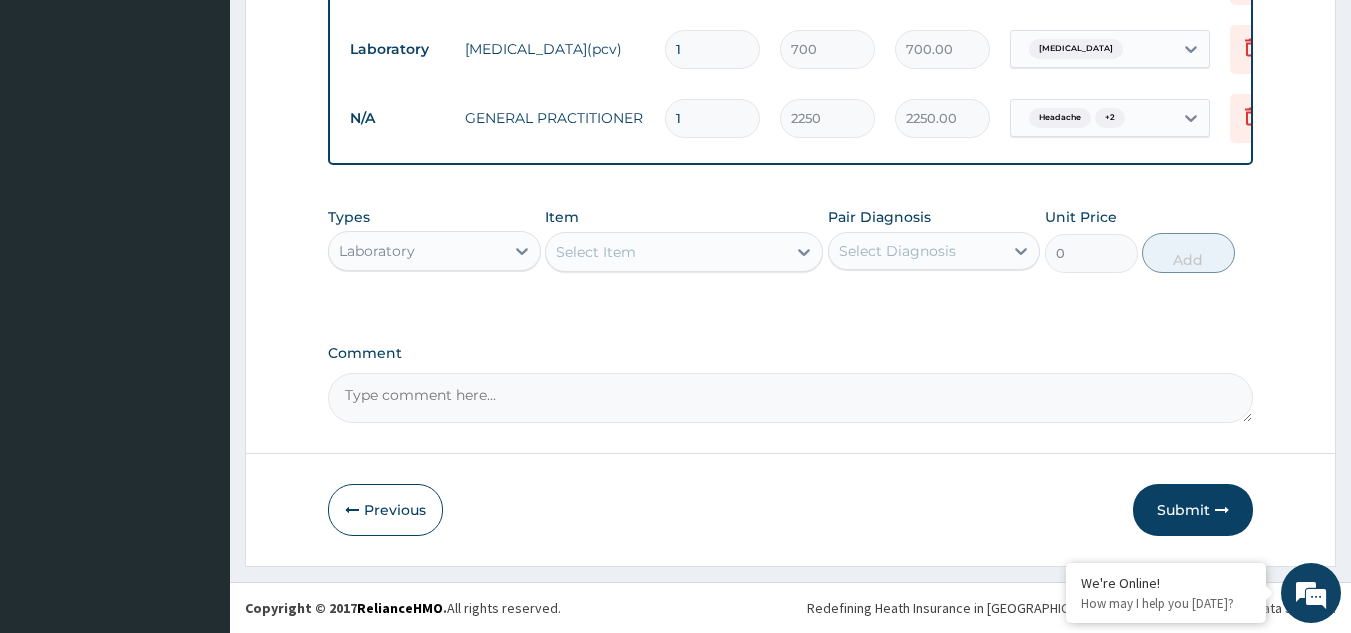 click on "Laboratory" at bounding box center [416, 251] 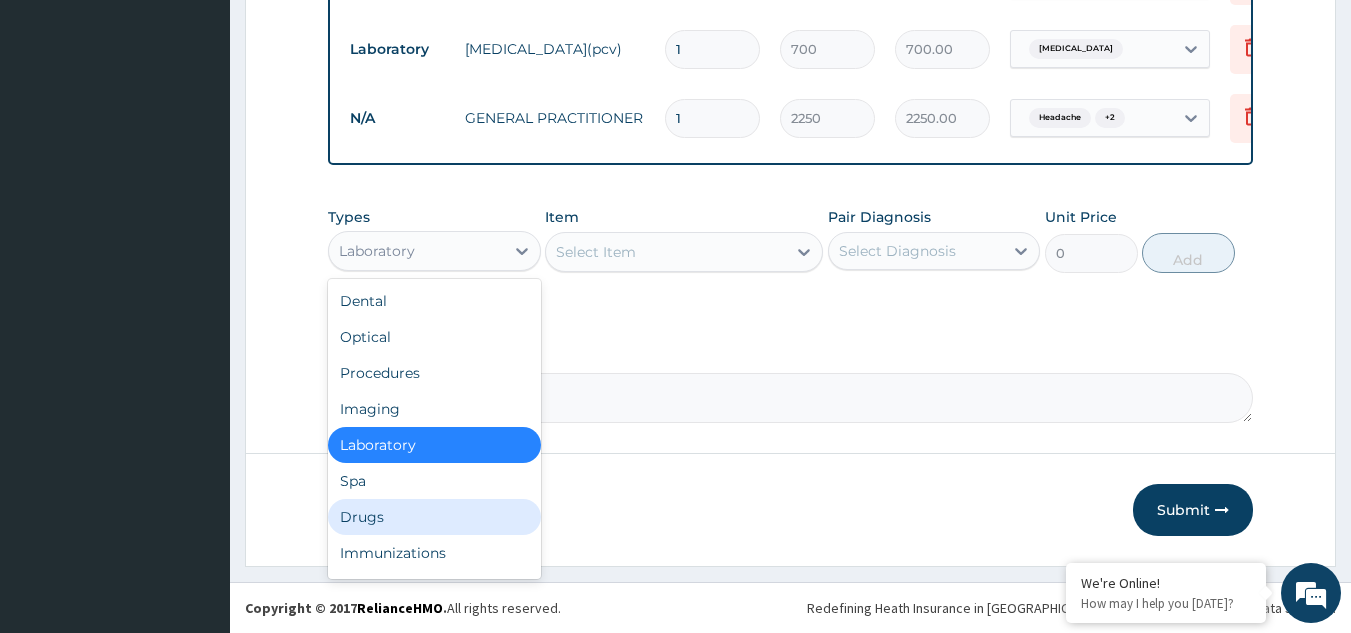 click on "Drugs" at bounding box center [434, 517] 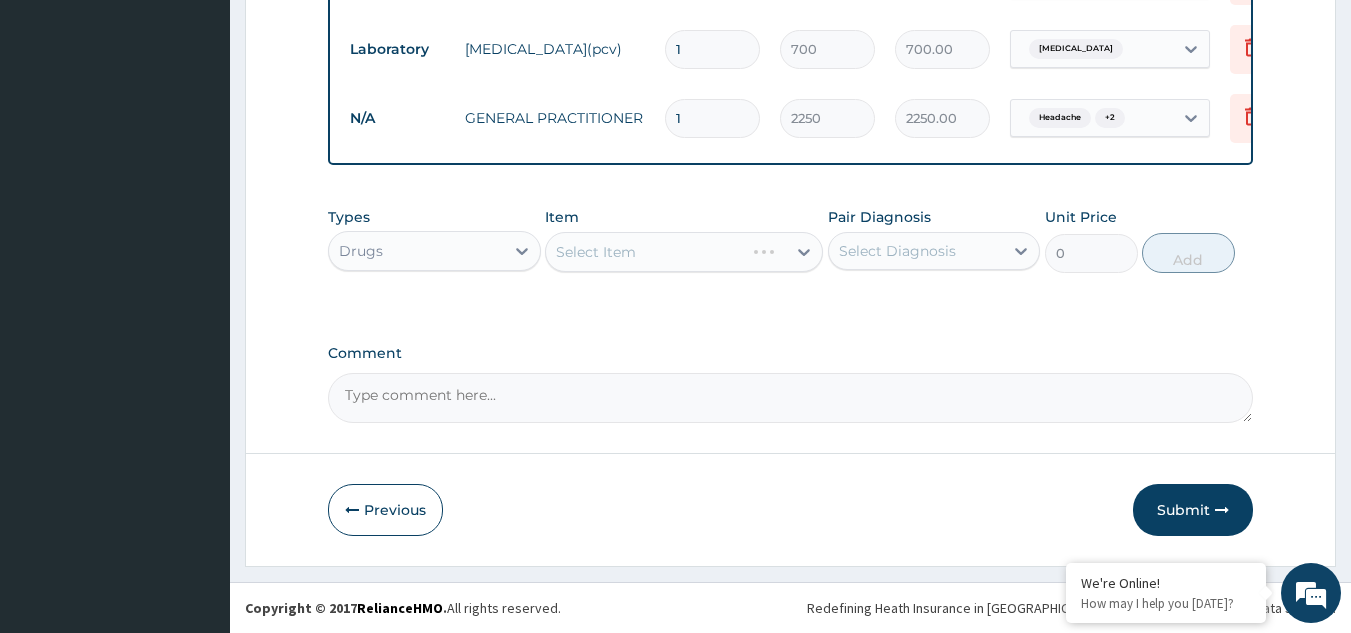 click on "Select Item" at bounding box center (684, 252) 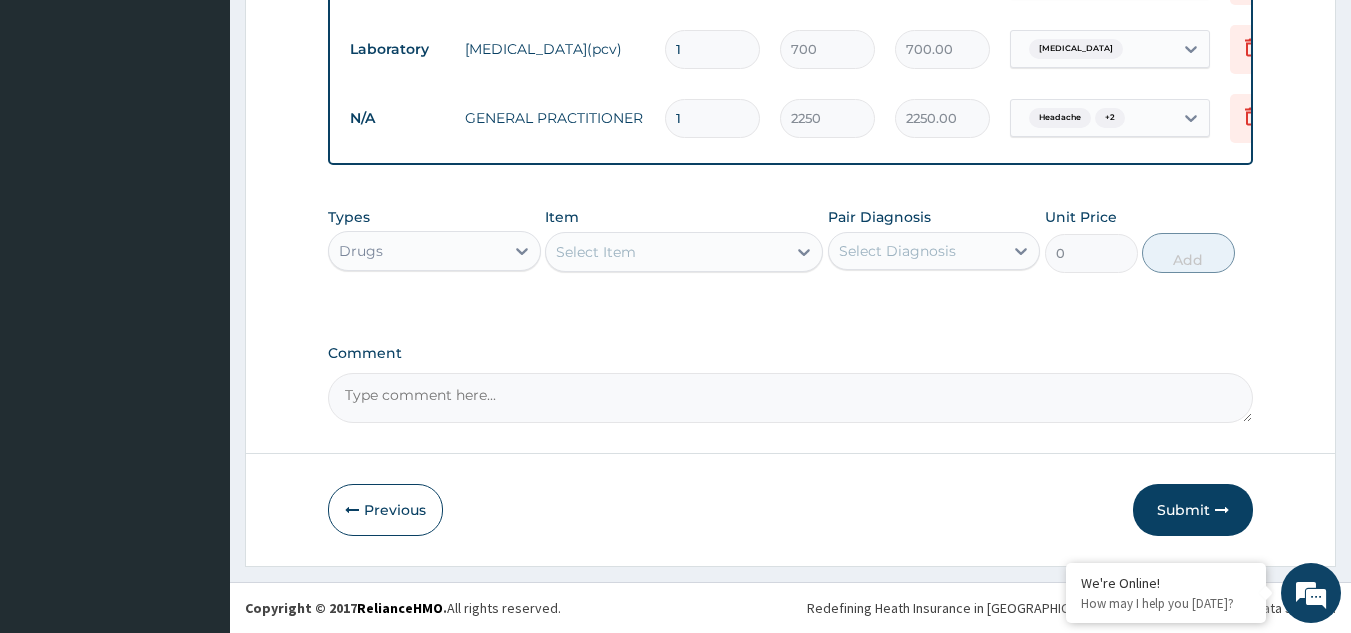 click on "Select Item" at bounding box center [666, 252] 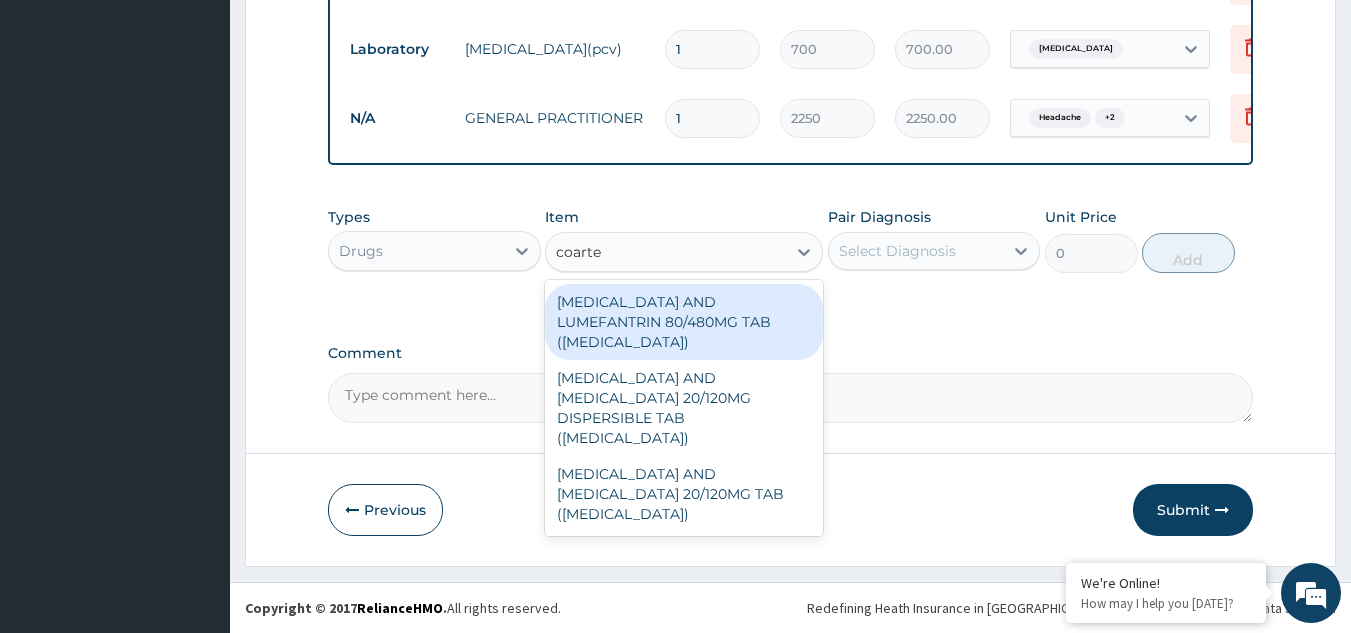type on "coartem" 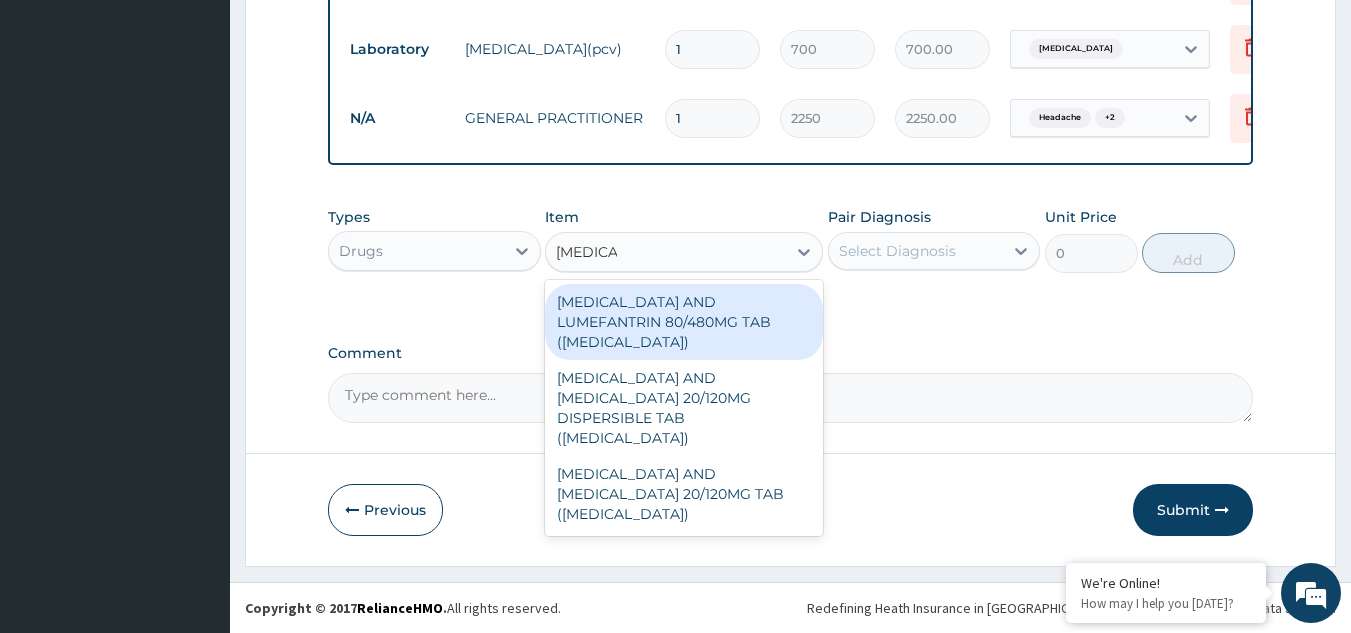 click on "ARTEMETHER AND LUMEFANTRIN 80/480MG TAB (COARTEM)" at bounding box center [684, 322] 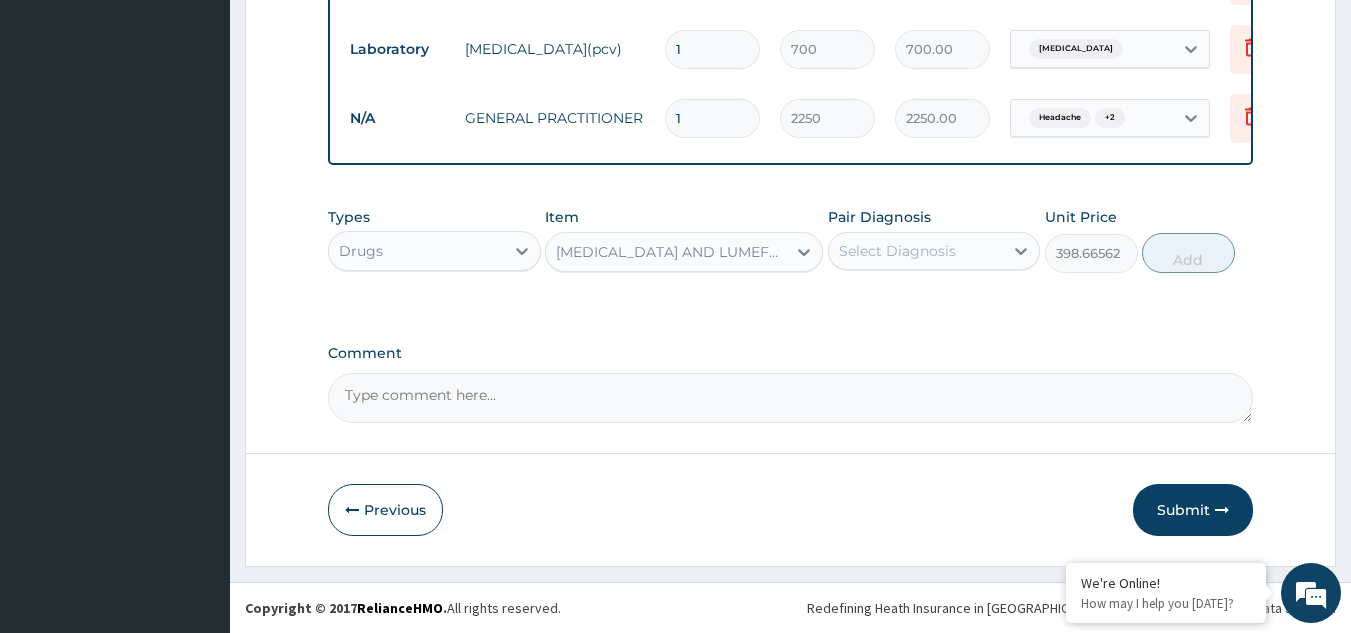click on "Select Diagnosis" at bounding box center (916, 251) 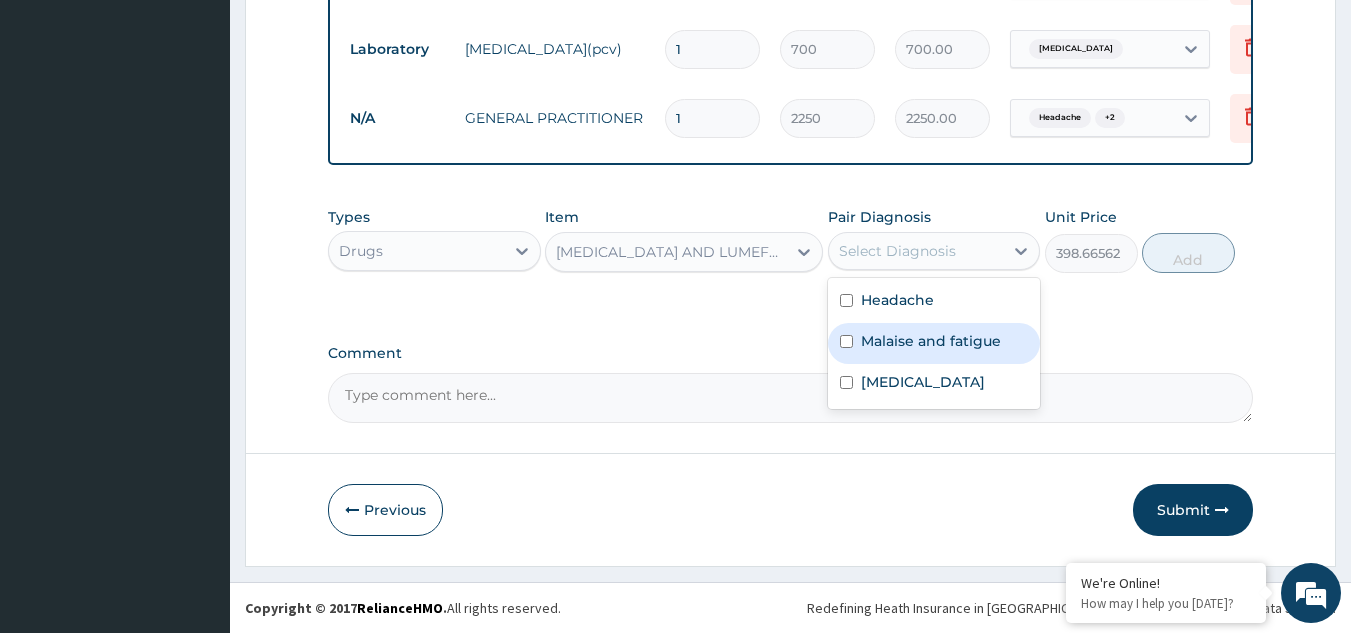 drag, startPoint x: 898, startPoint y: 347, endPoint x: 927, endPoint y: 328, distance: 34.669872 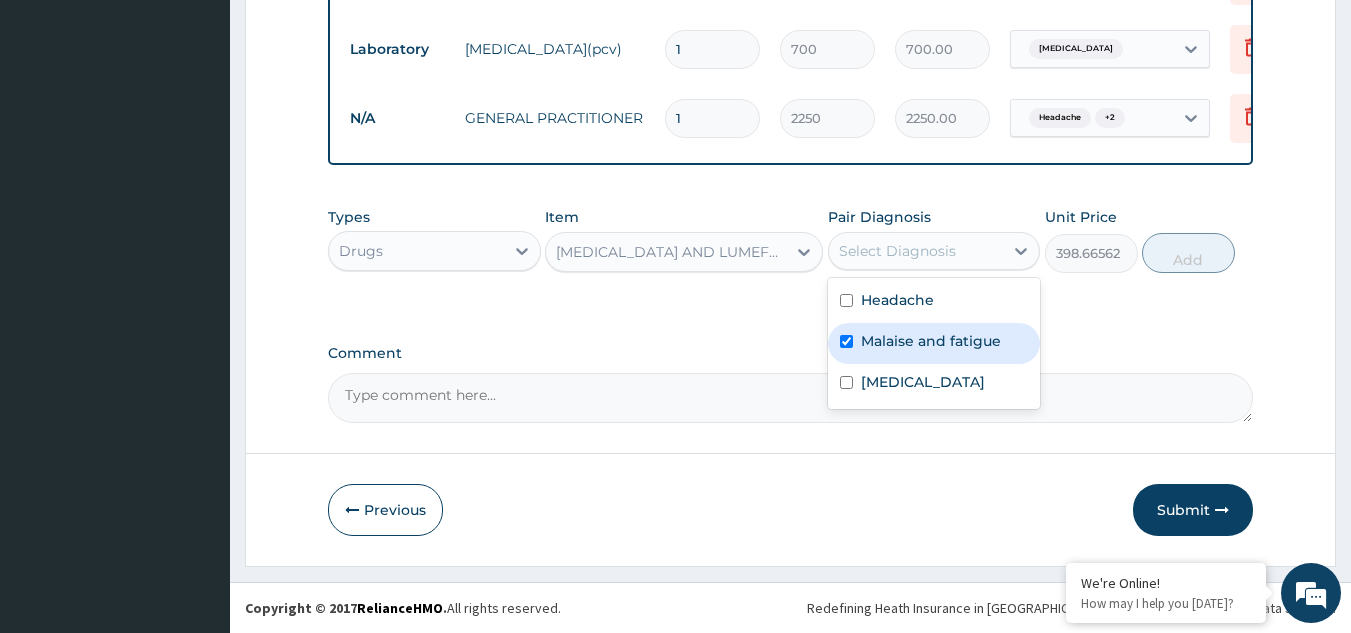 checkbox on "true" 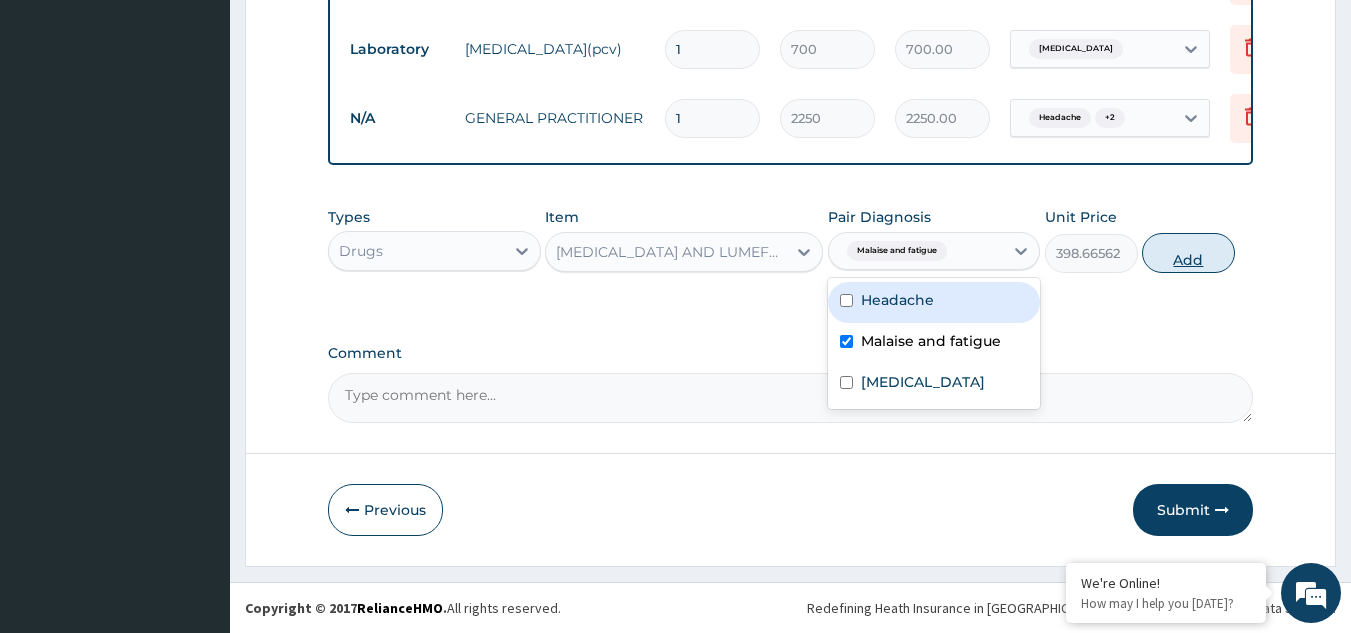 click on "Add" at bounding box center (1188, 253) 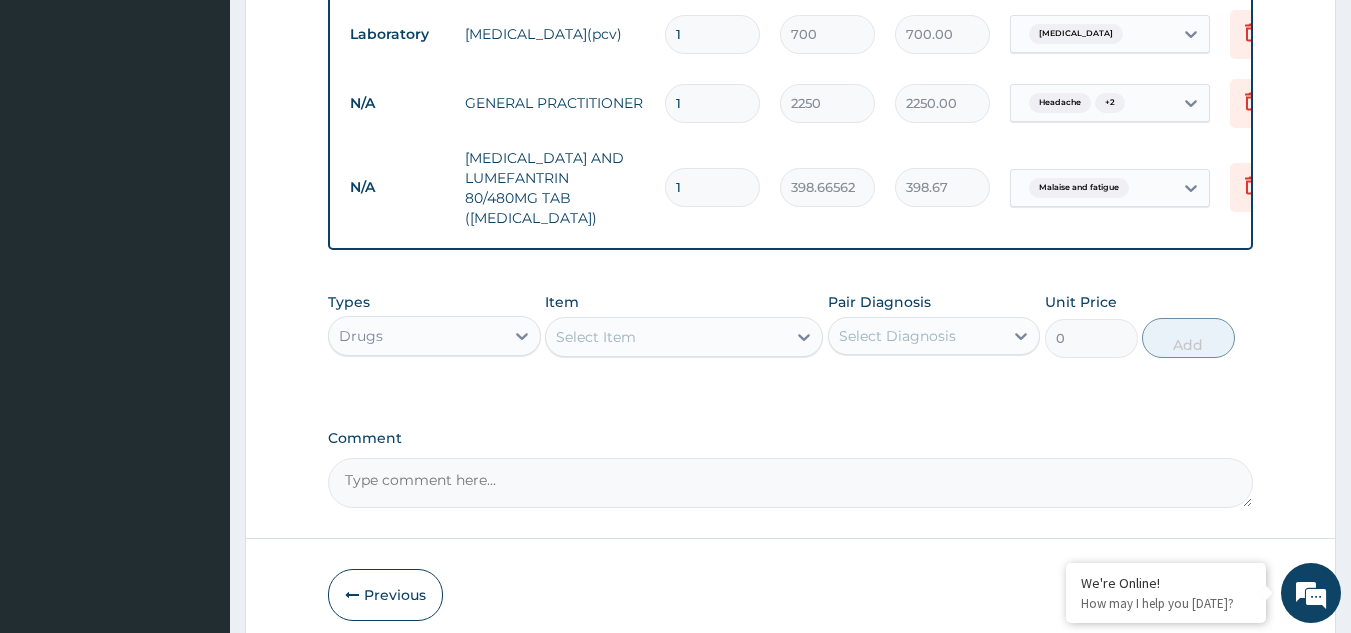click on "1" at bounding box center [712, 187] 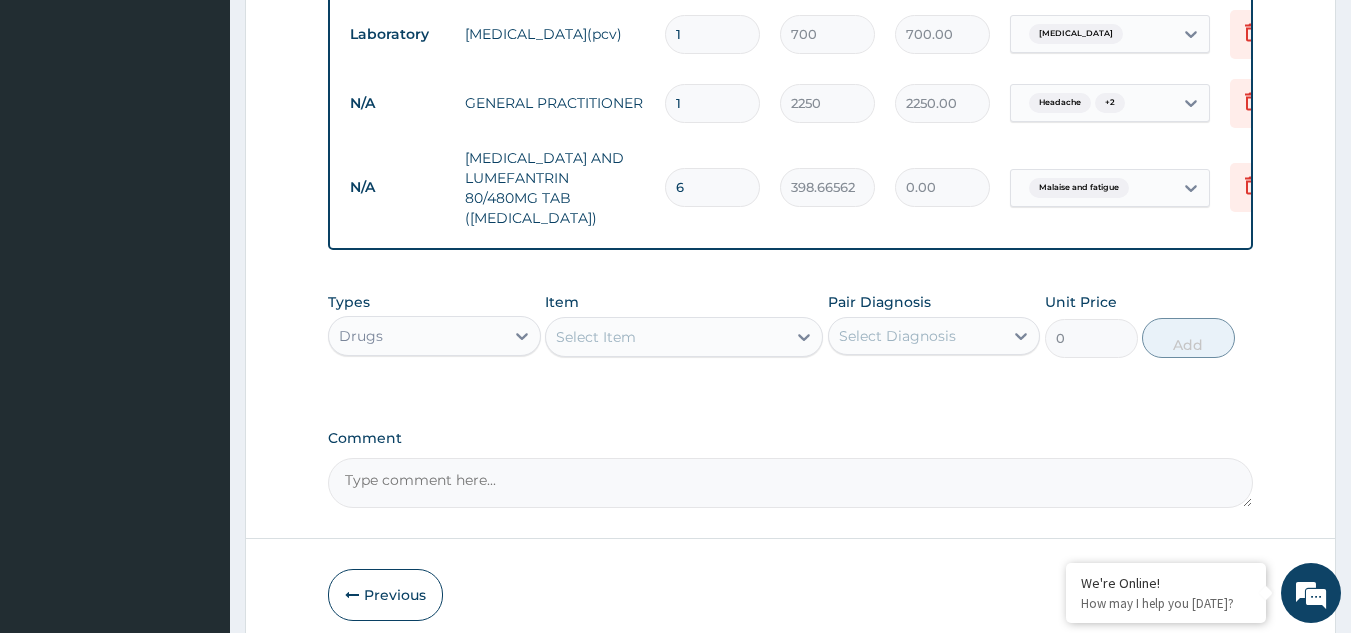 type on "67" 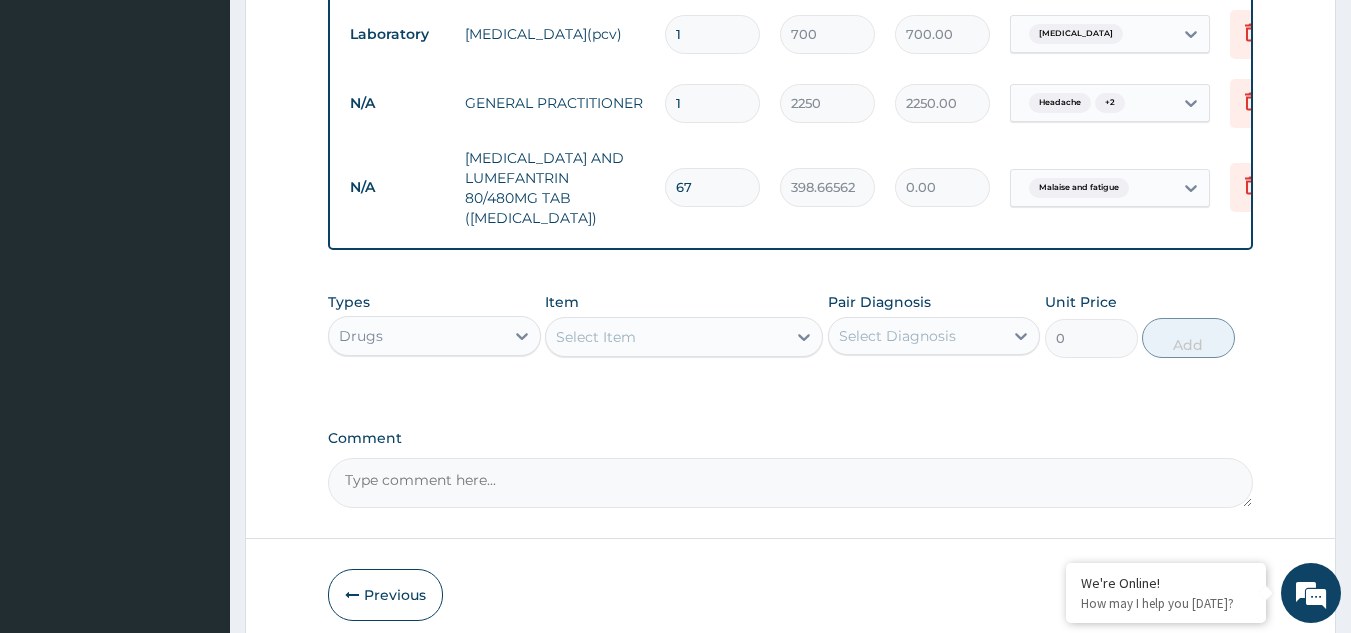 type on "26710.60" 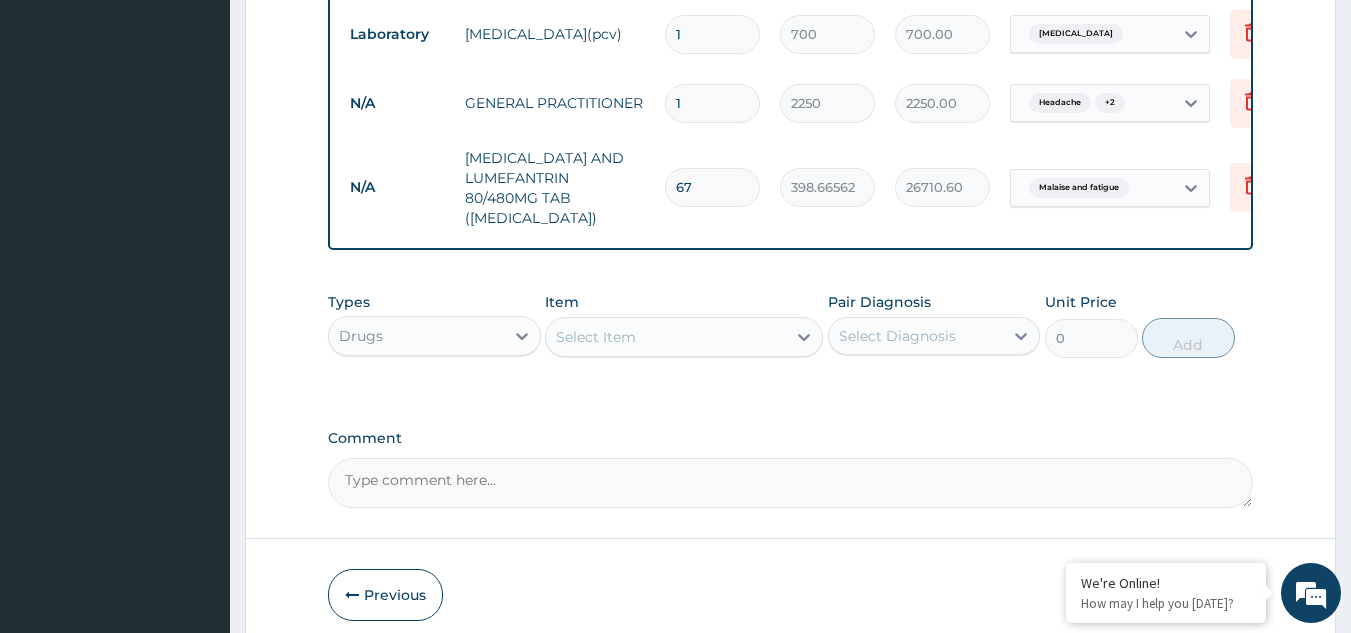 type on "6" 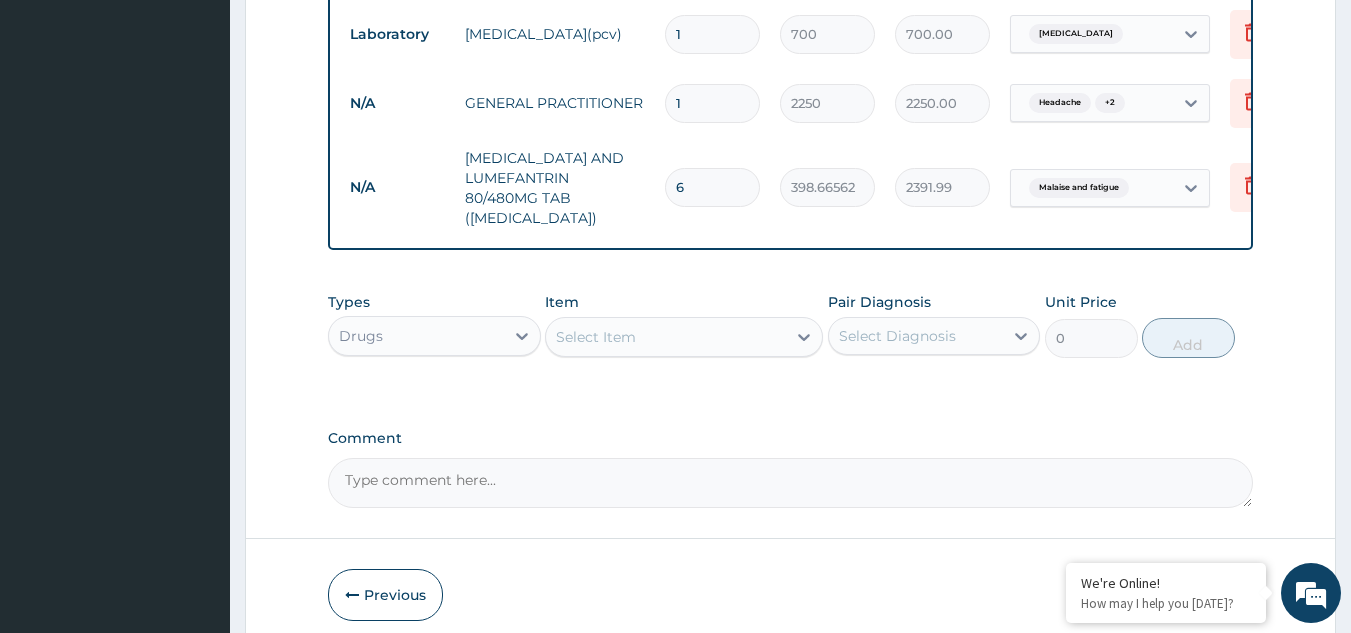 type on "6" 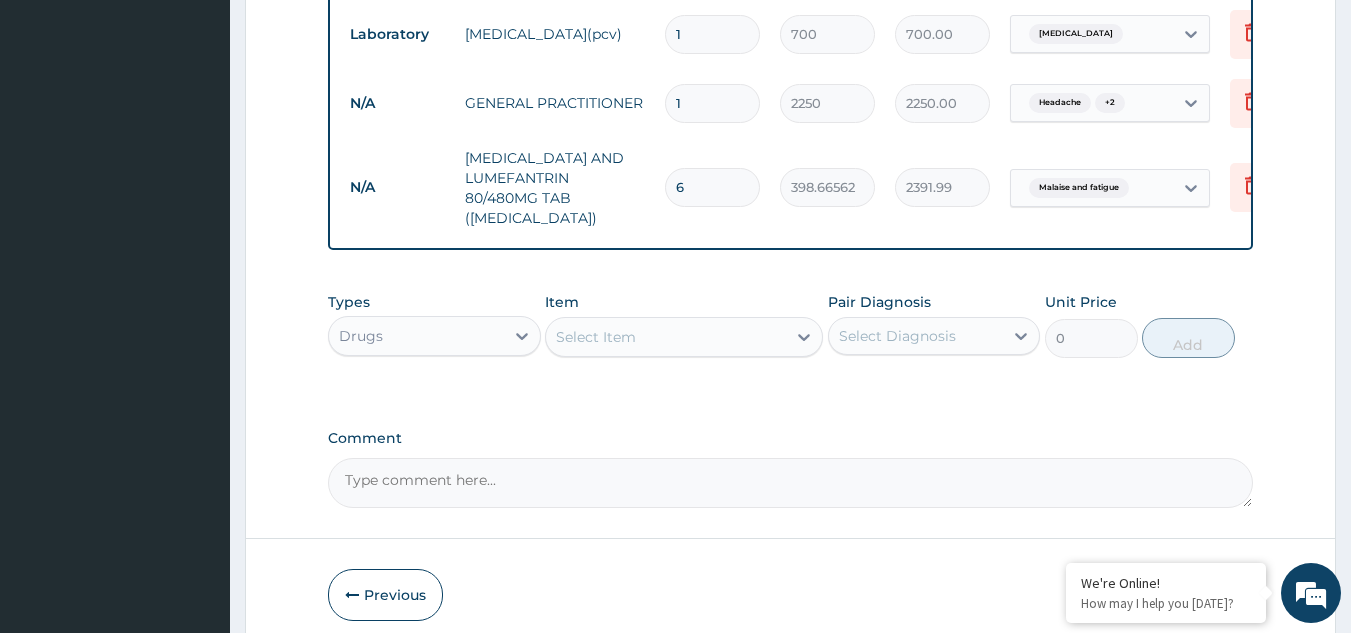 scroll, scrollTop: 967, scrollLeft: 0, axis: vertical 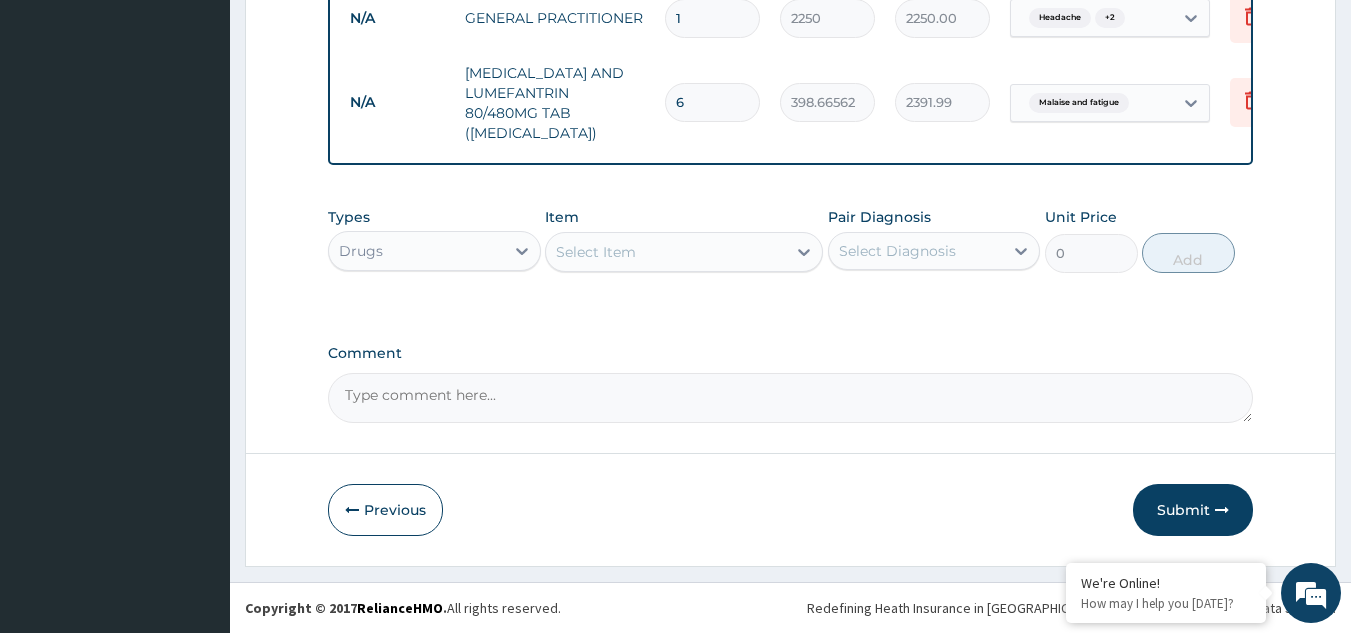 click on "Select Item" at bounding box center [666, 252] 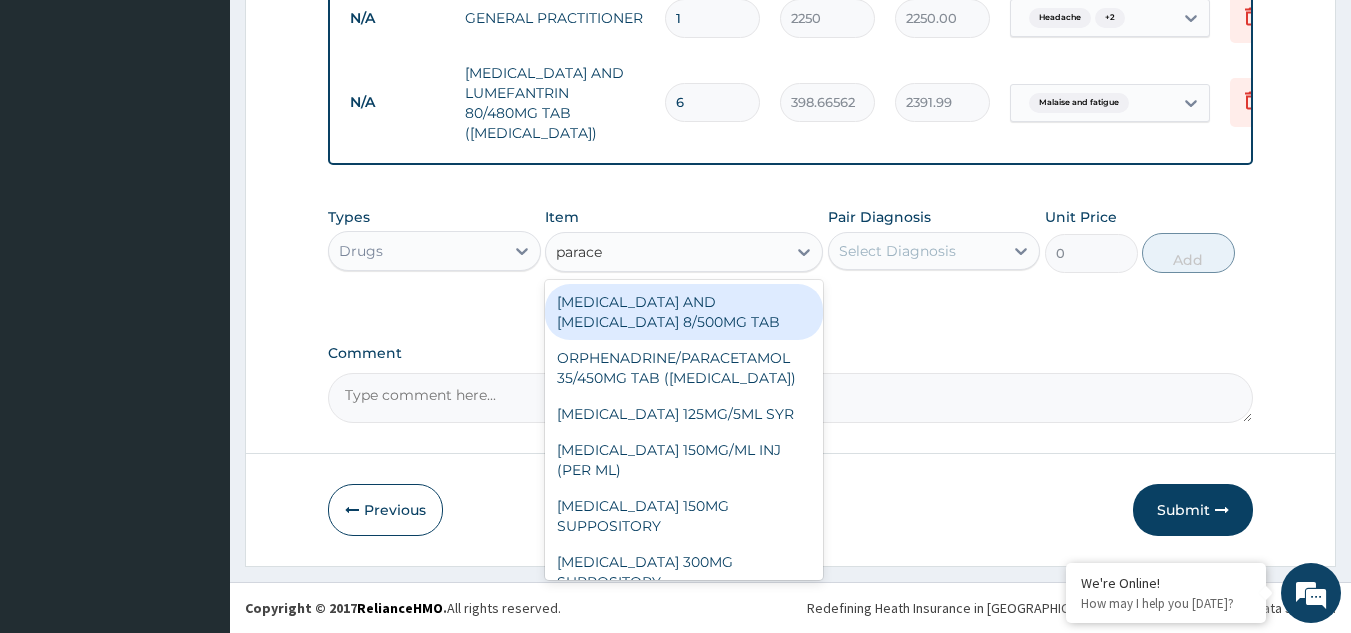 type on "paracet" 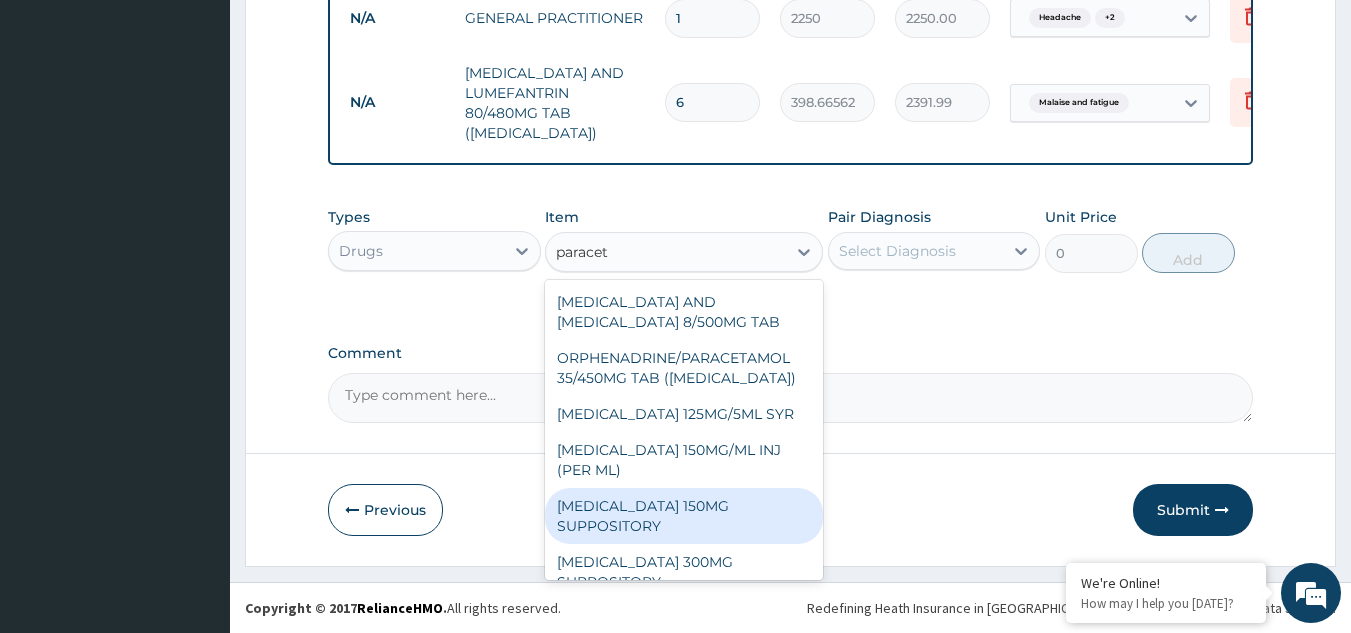 scroll, scrollTop: 100, scrollLeft: 0, axis: vertical 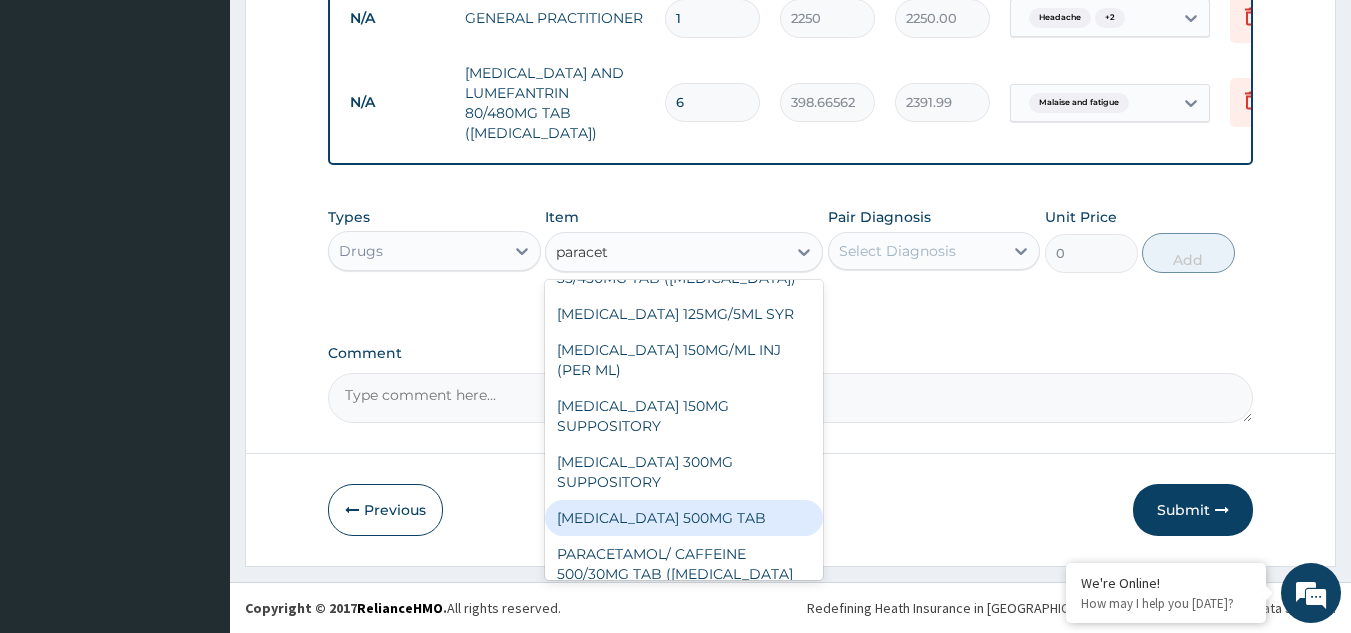 click on "PARACETAMOL 500MG TAB" at bounding box center [684, 518] 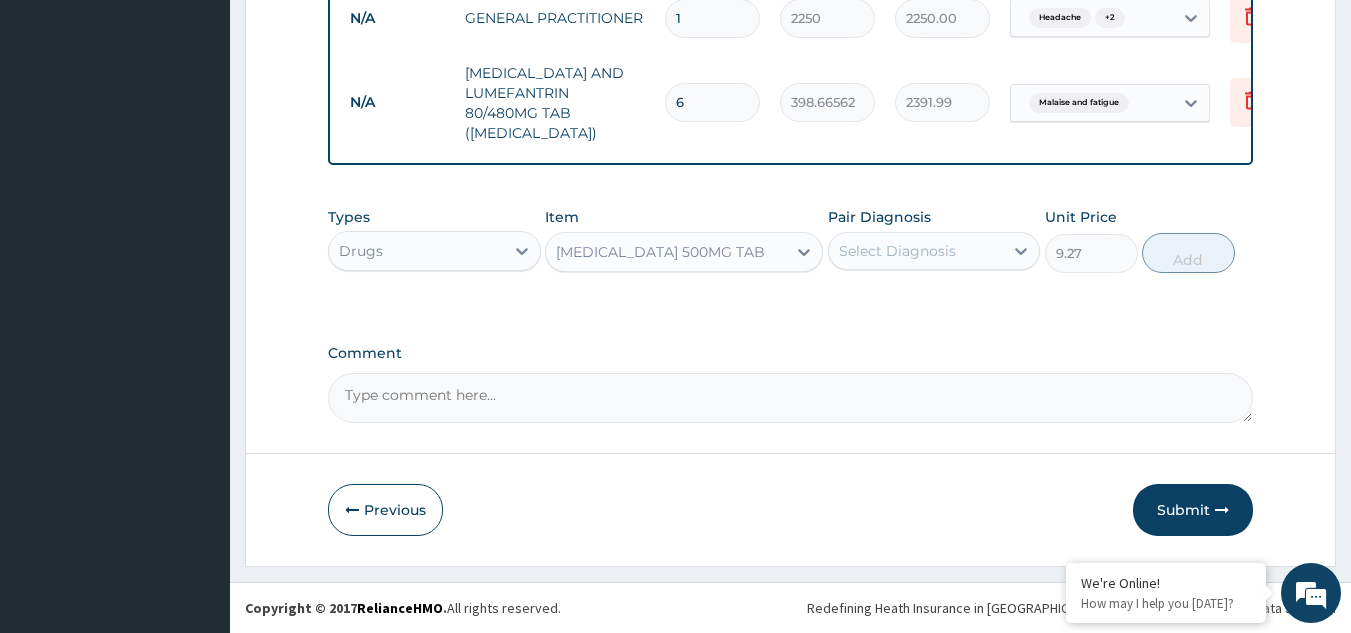 click on "Select Diagnosis" at bounding box center (897, 251) 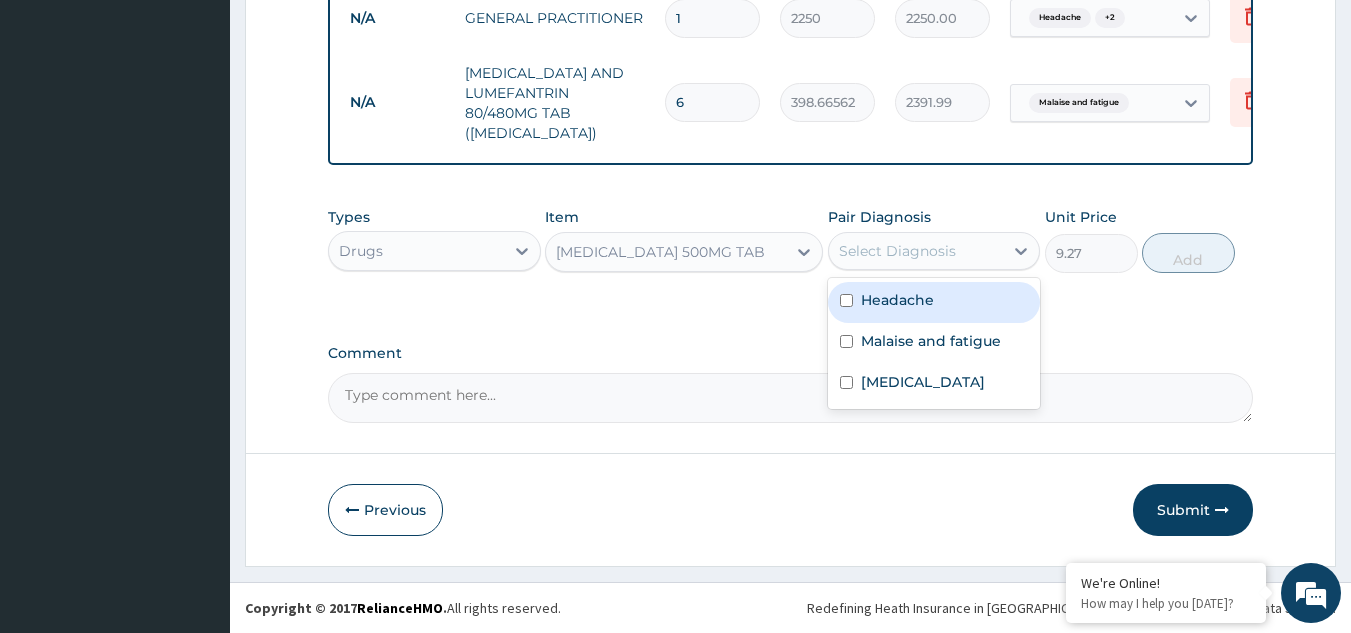 click on "Headache" at bounding box center (897, 300) 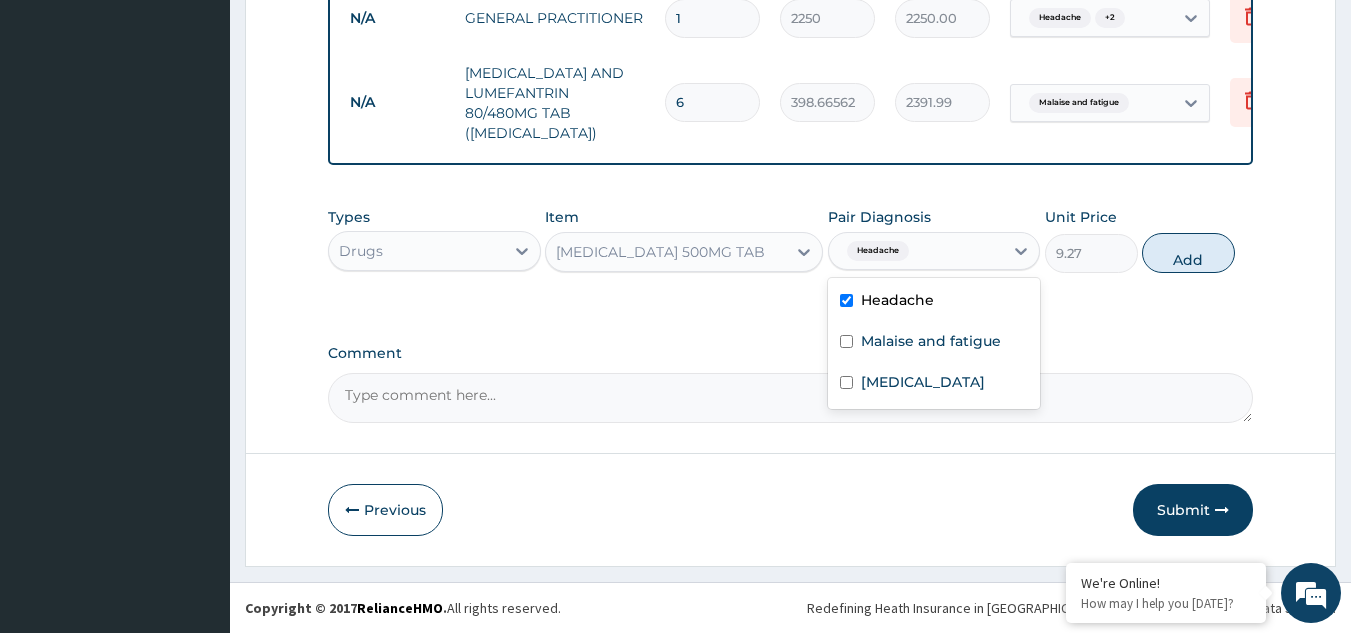 checkbox on "true" 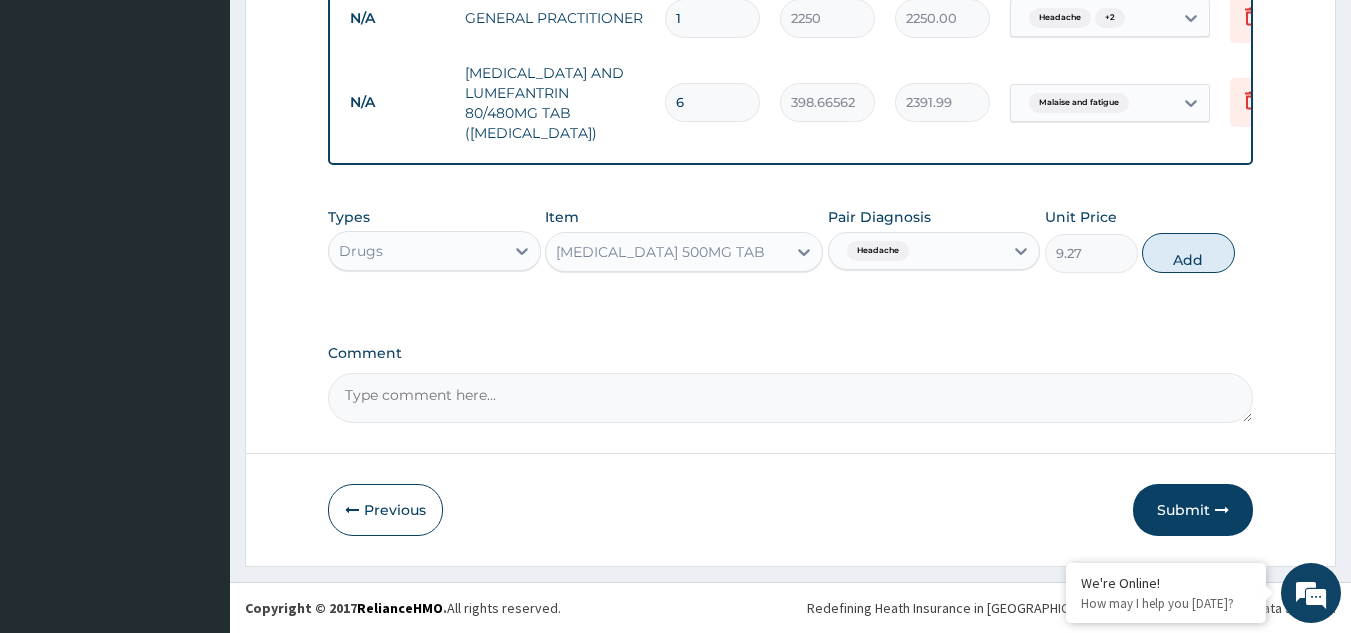 drag, startPoint x: 1168, startPoint y: 255, endPoint x: 1165, endPoint y: 227, distance: 28.160255 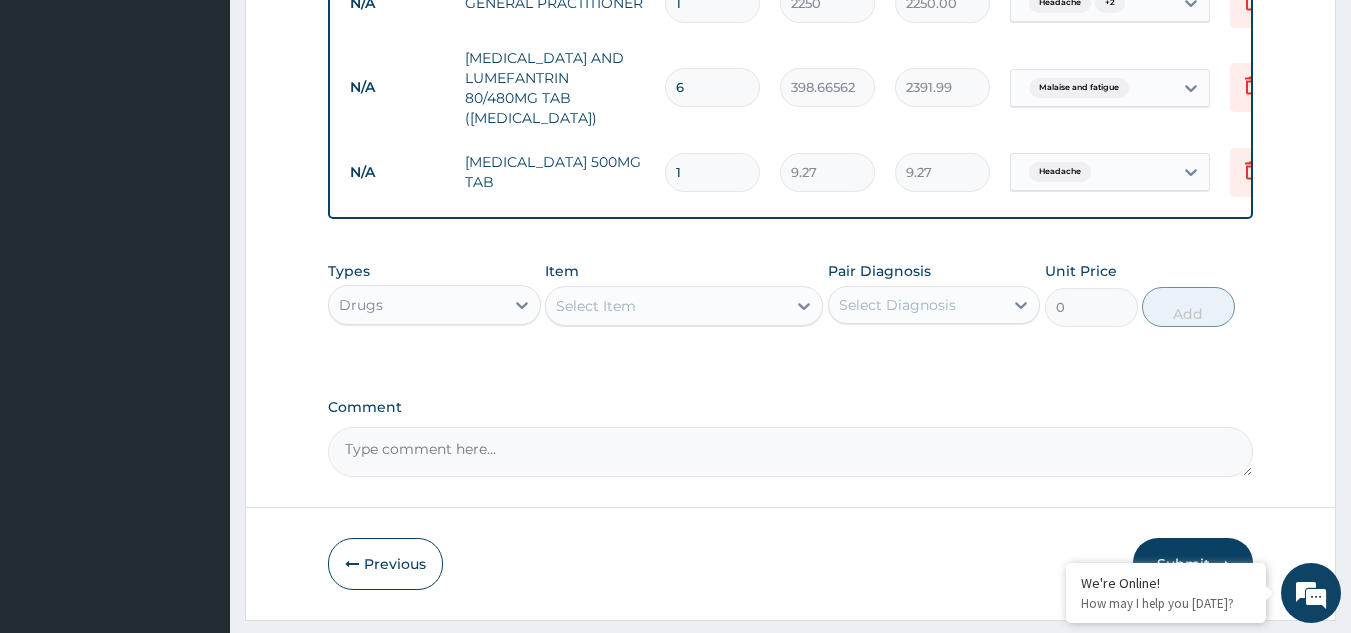 click on "1" at bounding box center (712, 172) 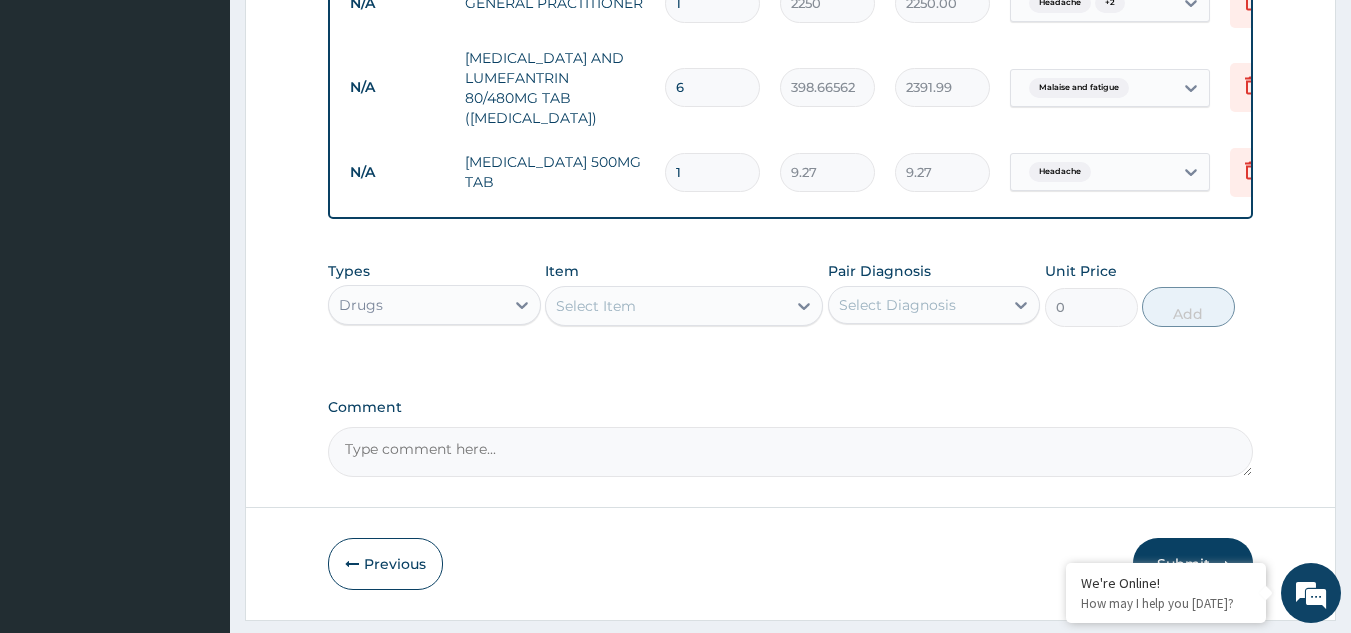 type on "18" 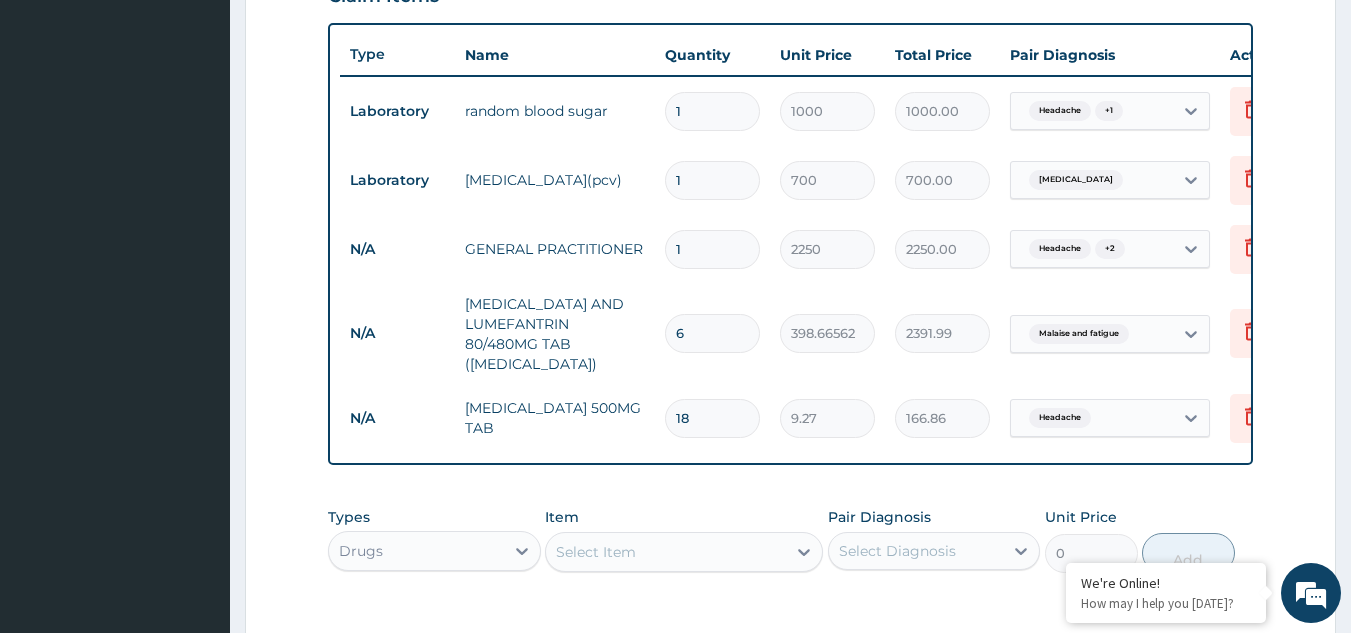 scroll, scrollTop: 1036, scrollLeft: 0, axis: vertical 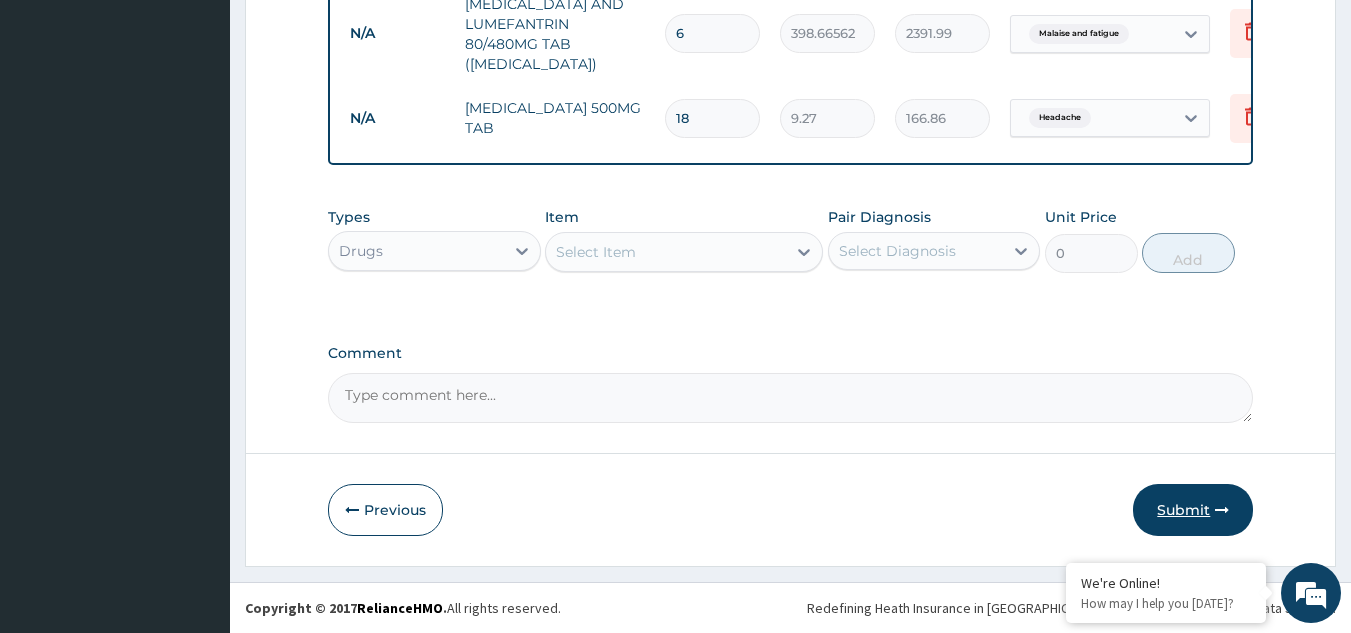 type on "18" 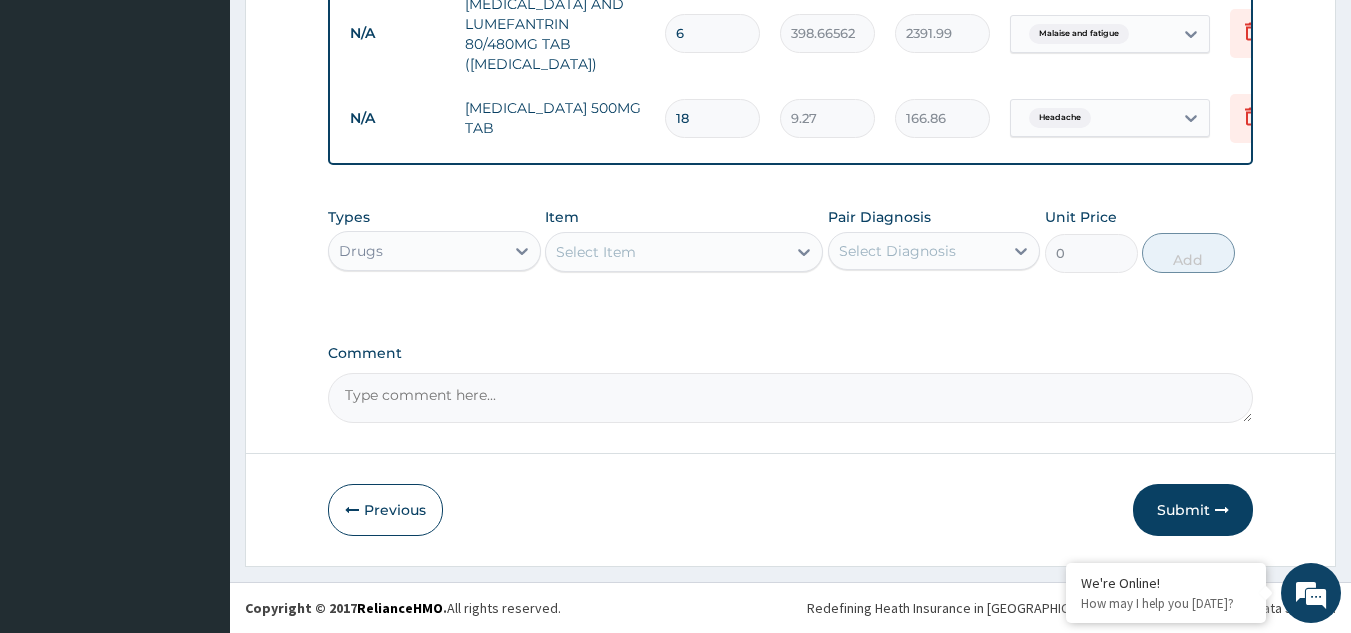 click on "Submit" at bounding box center (1193, 510) 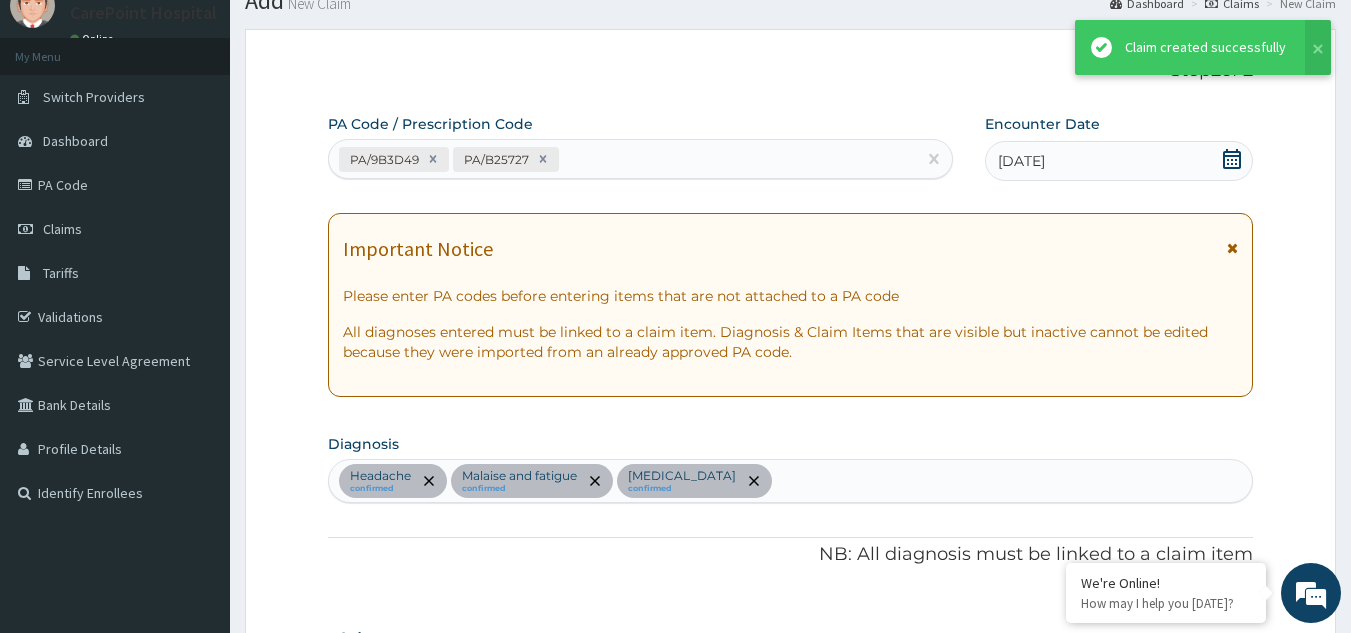 scroll, scrollTop: 1036, scrollLeft: 0, axis: vertical 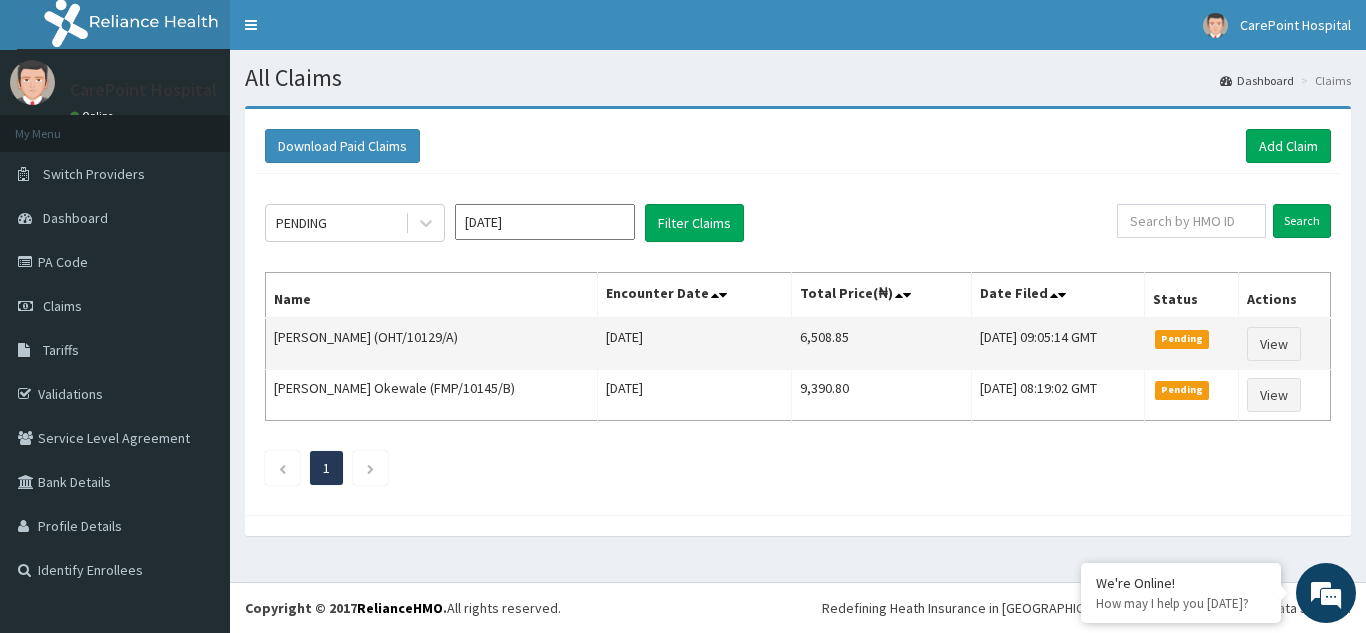 click on "View" at bounding box center [1285, 344] 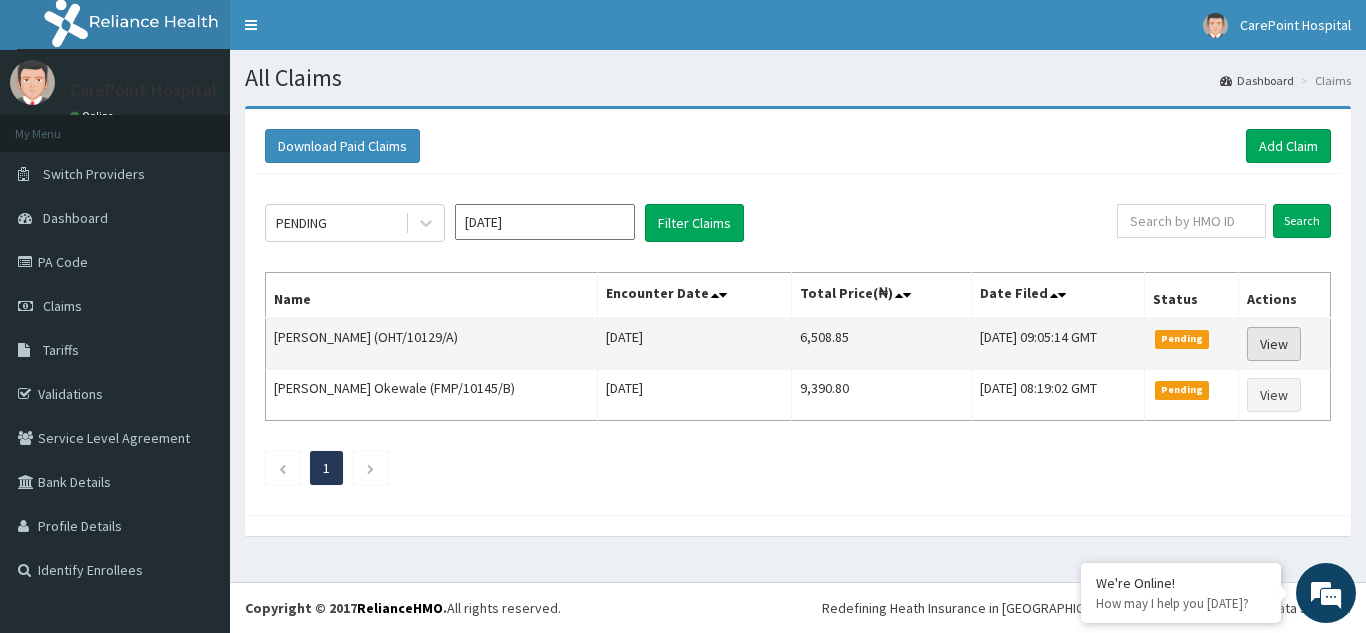 click on "View" at bounding box center [1274, 344] 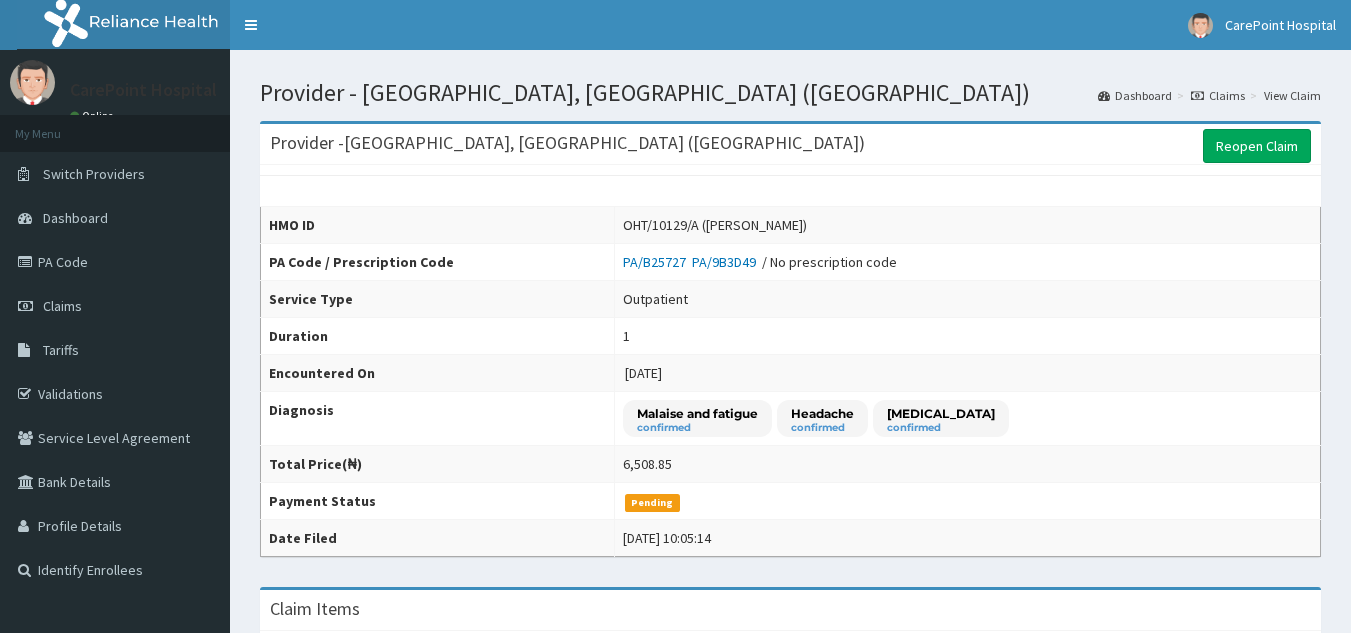 scroll, scrollTop: 0, scrollLeft: 0, axis: both 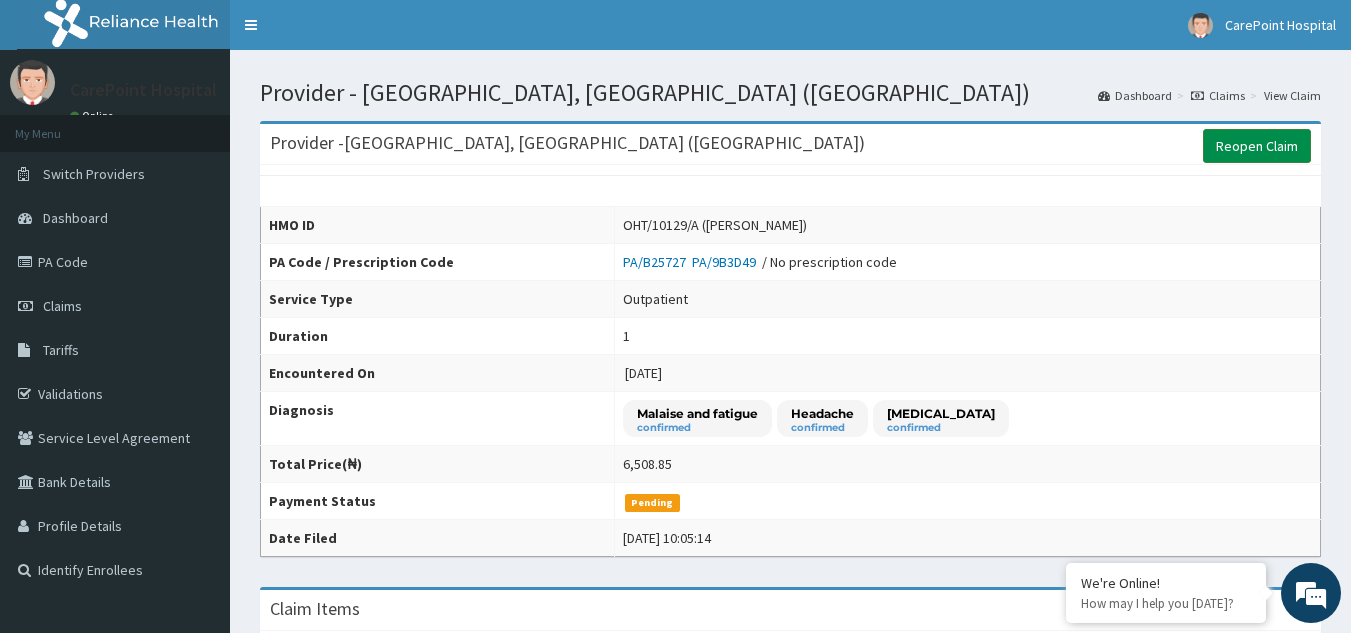 click on "Reopen Claim" at bounding box center (1257, 146) 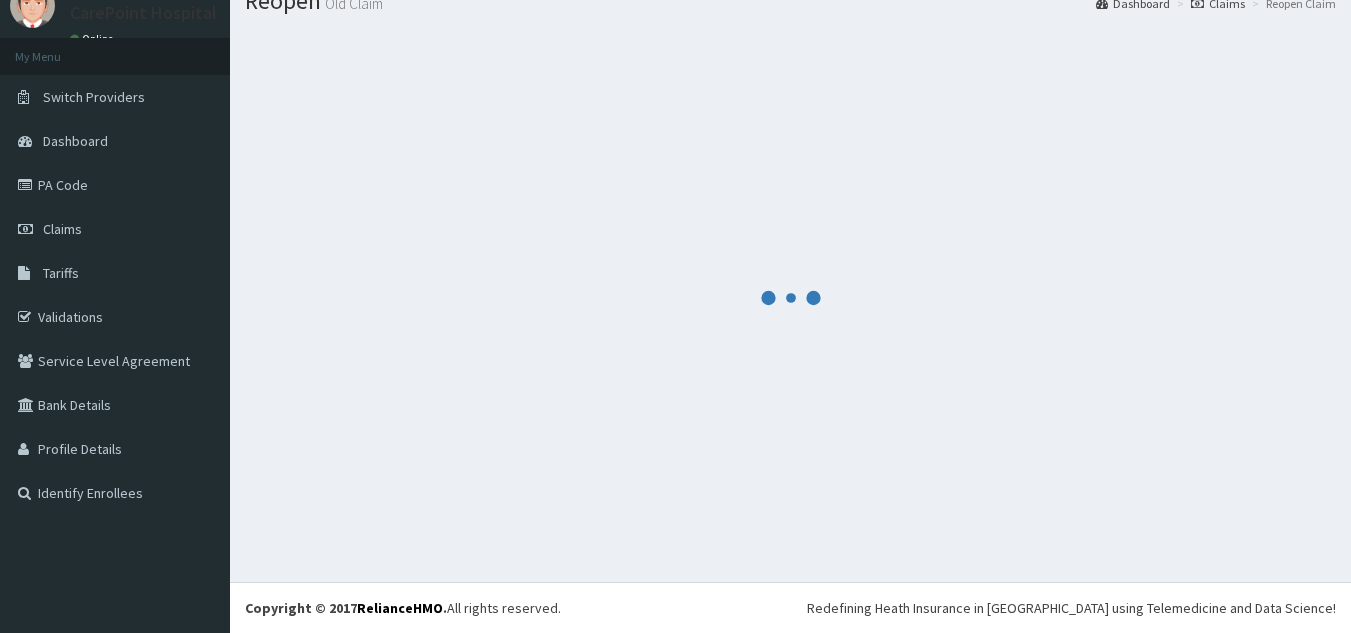 scroll, scrollTop: 77, scrollLeft: 0, axis: vertical 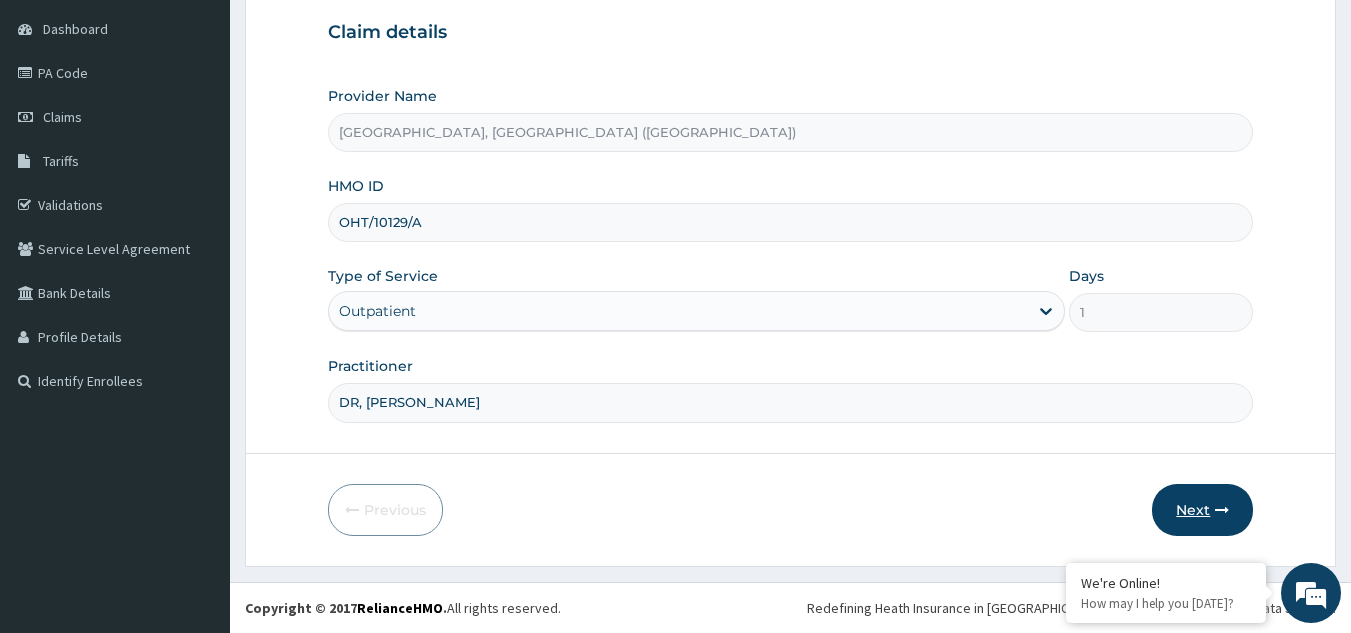 click on "Next" at bounding box center (1202, 510) 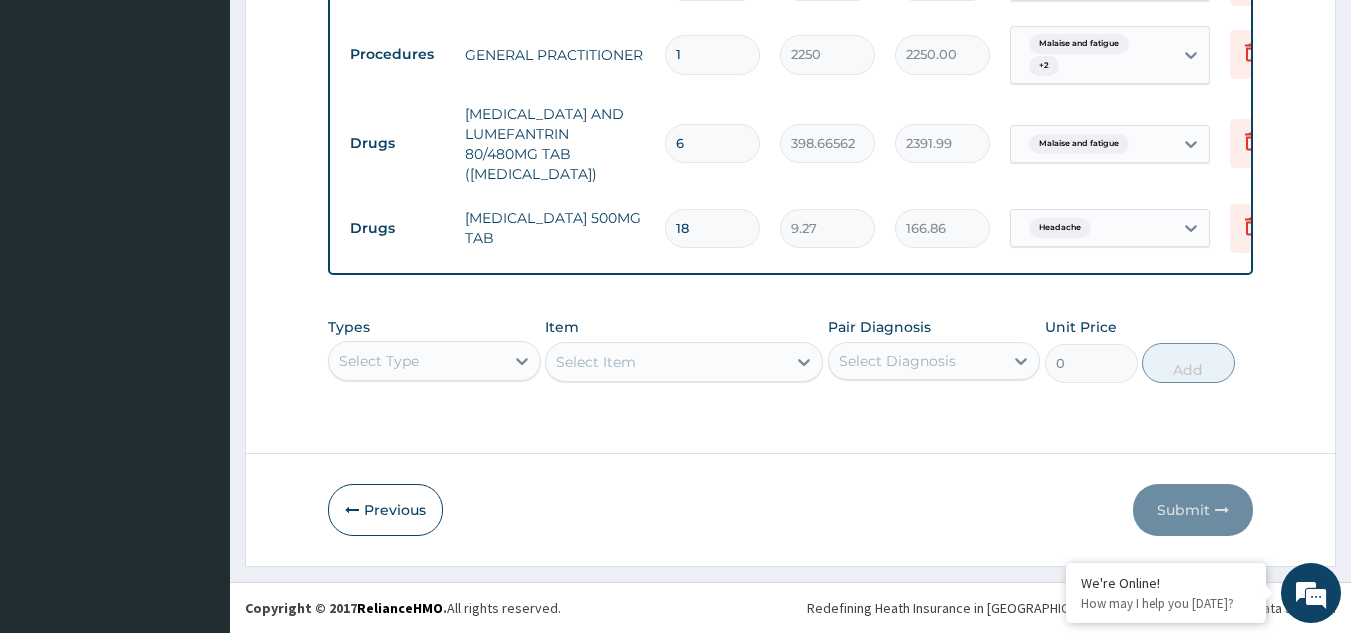 scroll, scrollTop: 943, scrollLeft: 0, axis: vertical 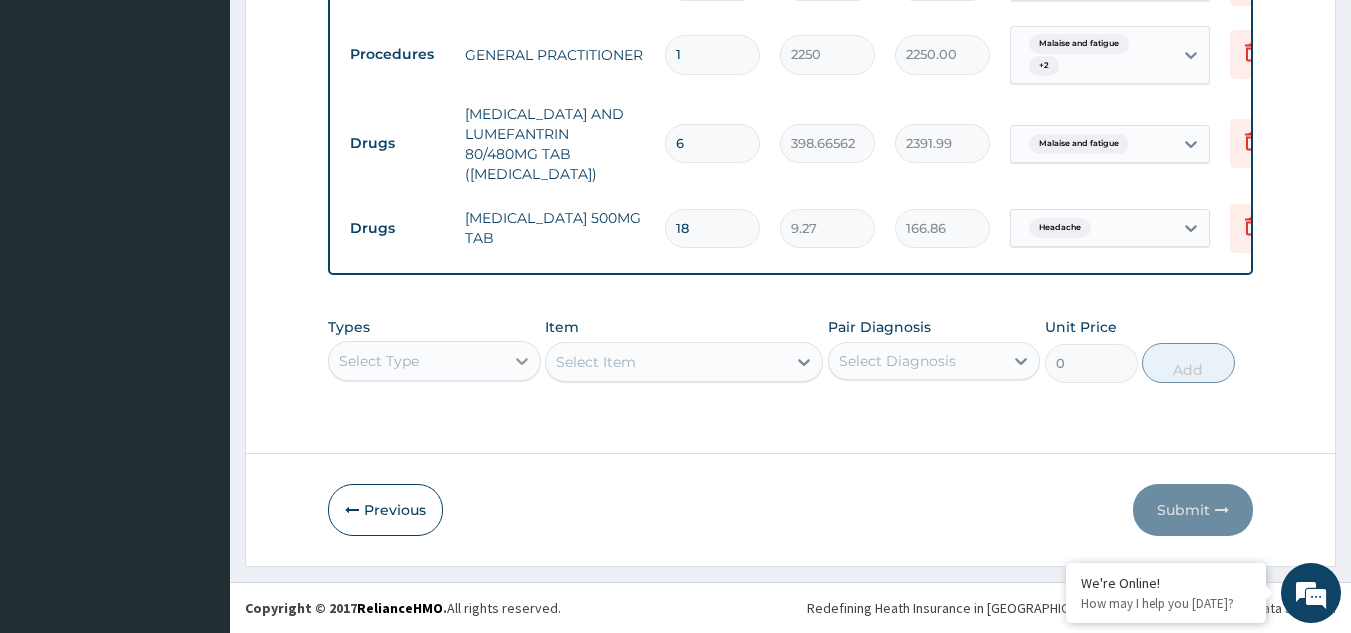 click on "Select Type" at bounding box center (434, 361) 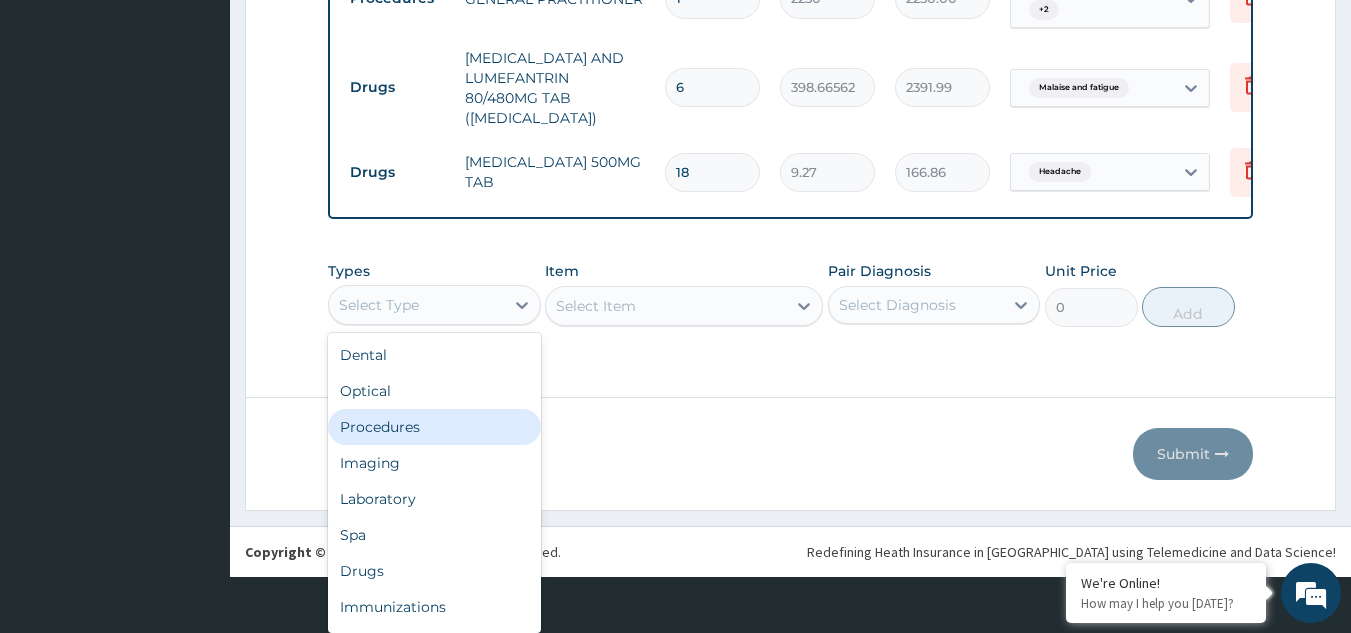 scroll, scrollTop: 0, scrollLeft: 0, axis: both 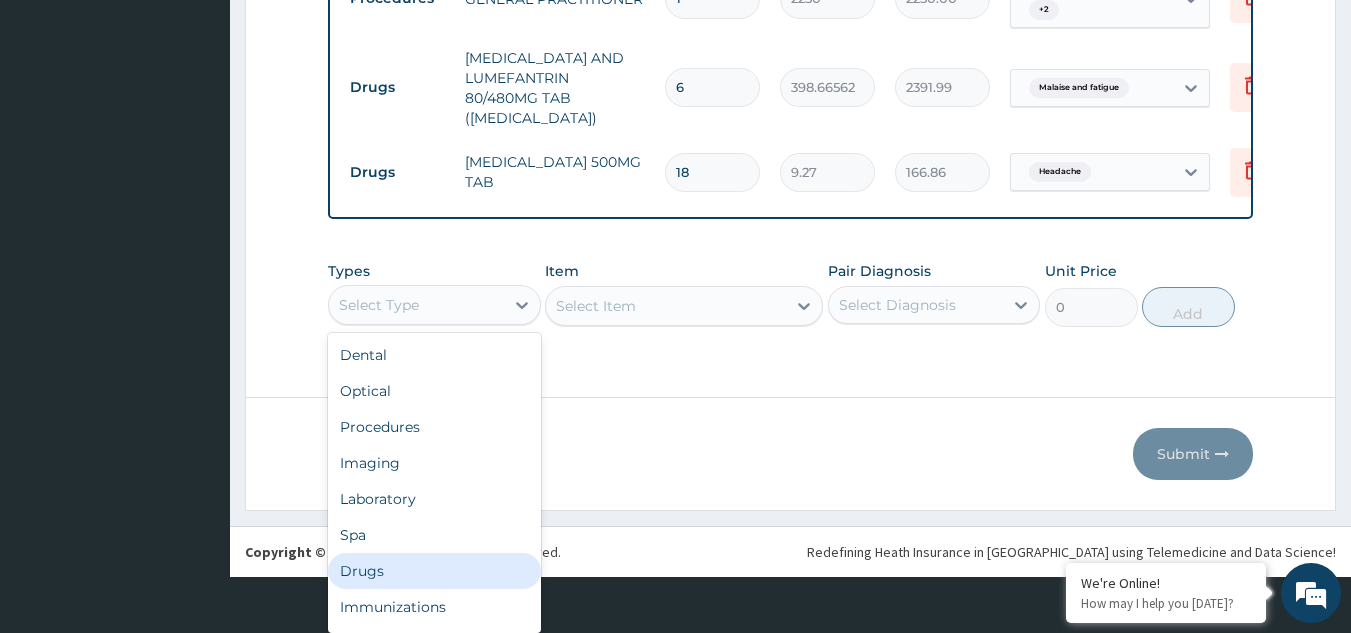 click on "Drugs" at bounding box center (434, 571) 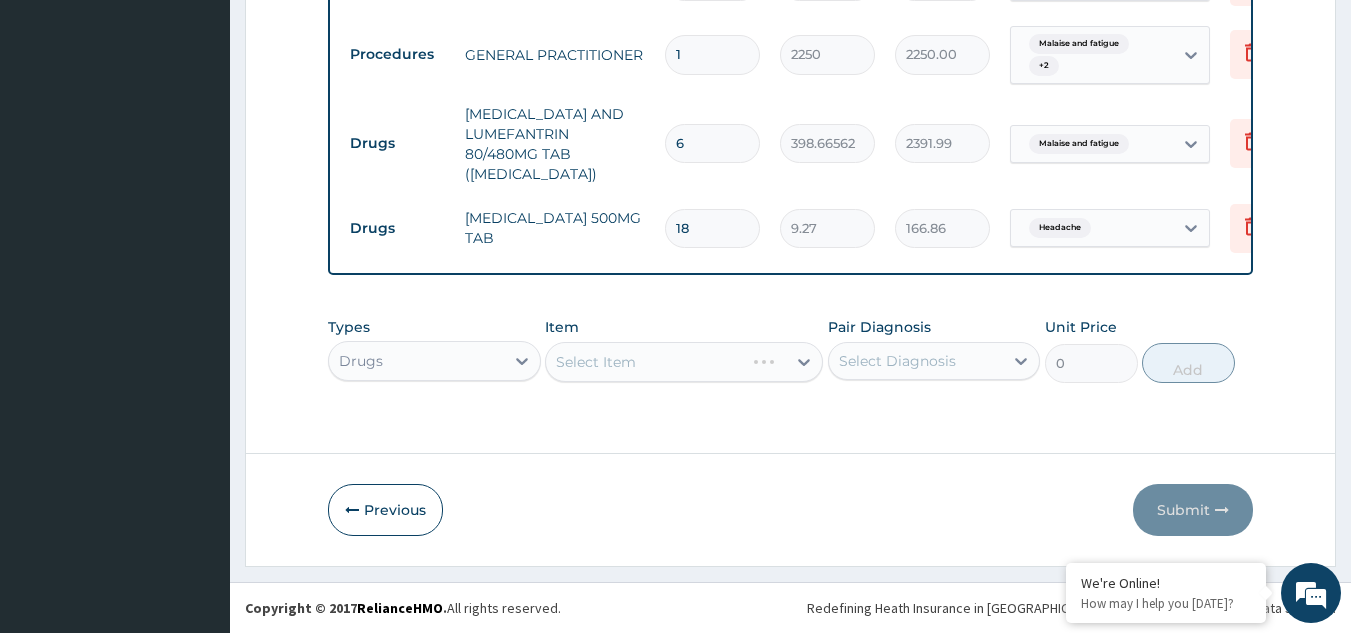 scroll, scrollTop: 0, scrollLeft: 0, axis: both 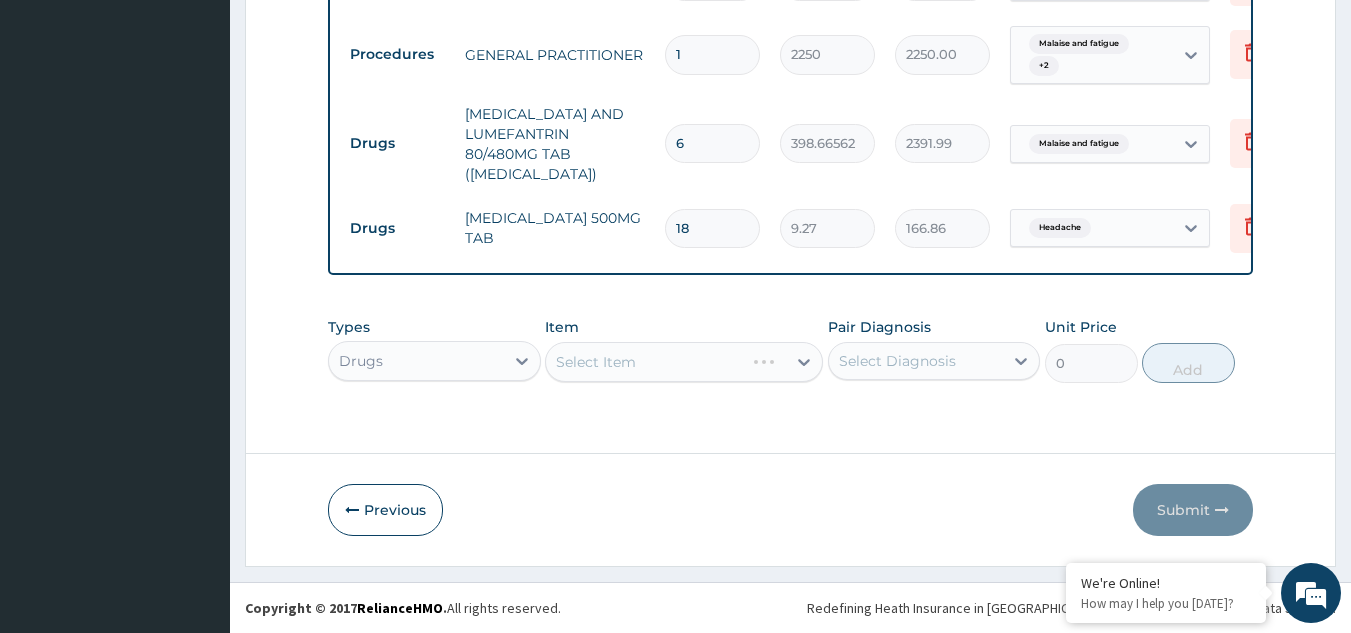 click on "Select Item" at bounding box center [684, 362] 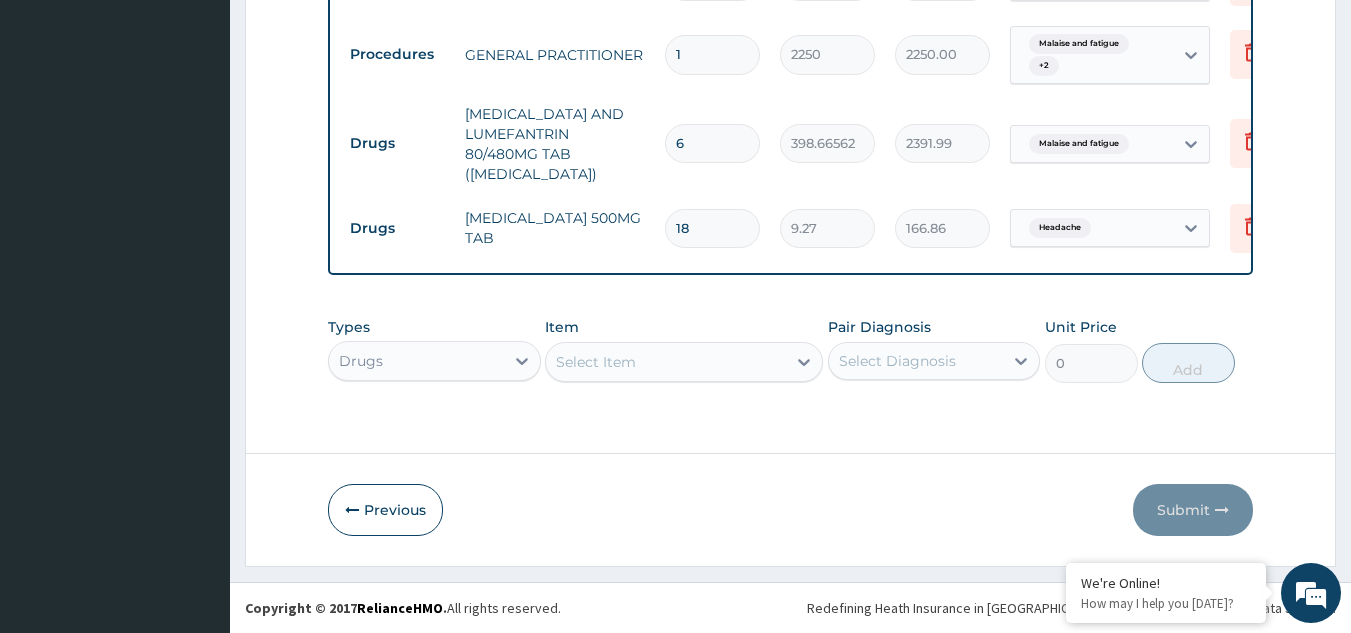 click on "Select Item" at bounding box center (666, 362) 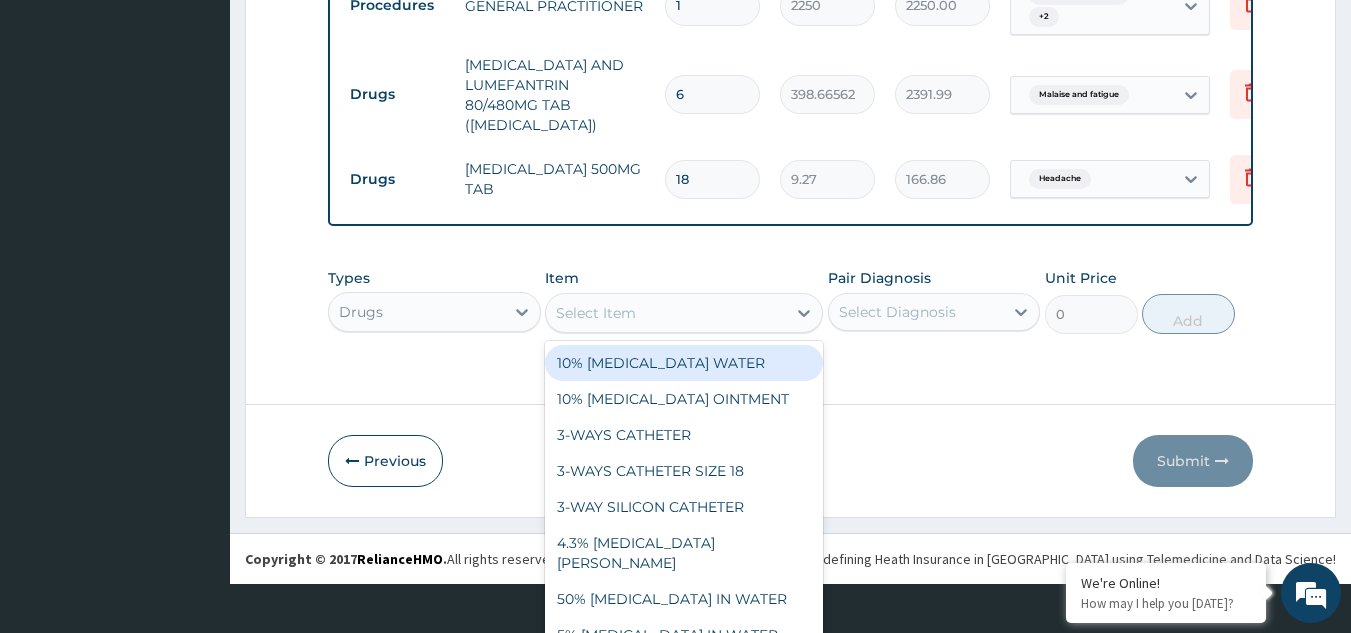 scroll, scrollTop: 57, scrollLeft: 0, axis: vertical 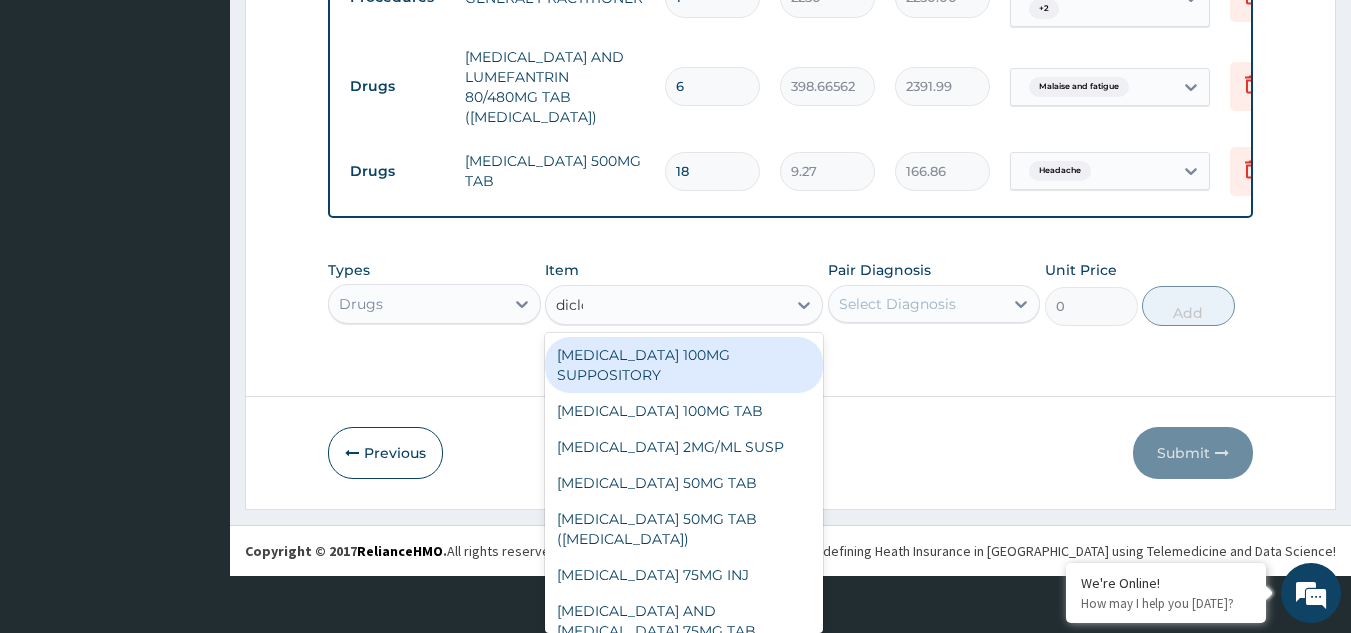 type on "diclof" 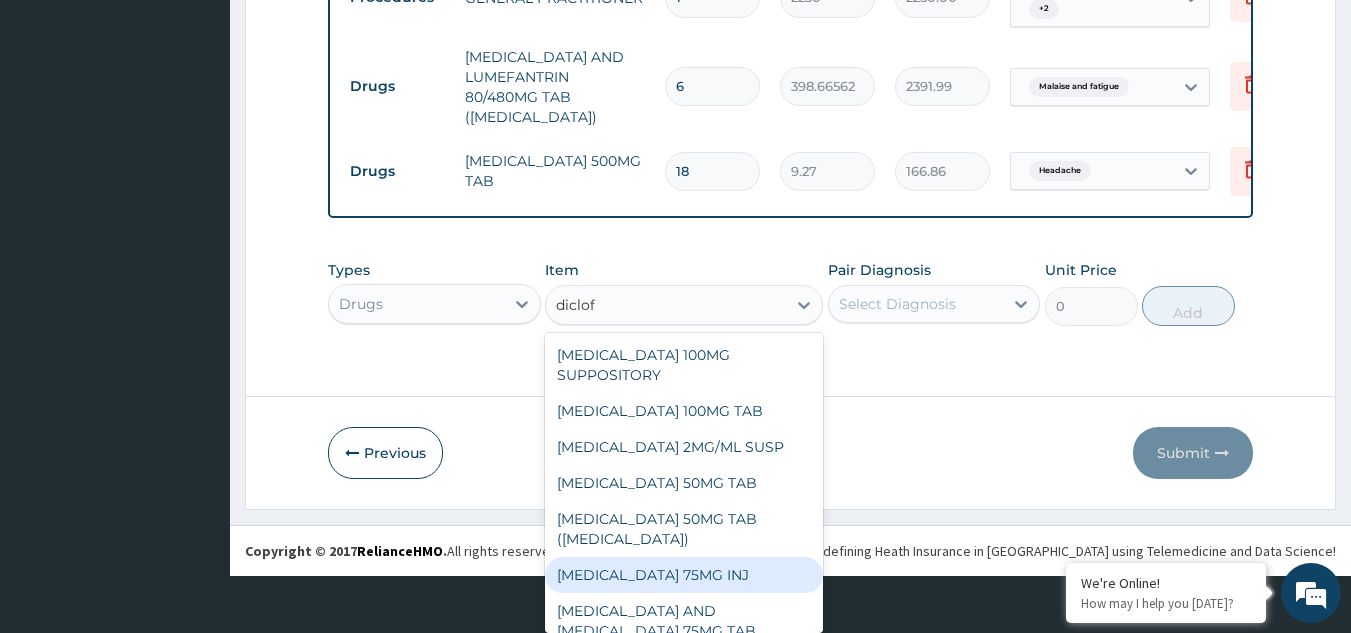 click on "[MEDICAL_DATA] 75MG INJ" at bounding box center [684, 575] 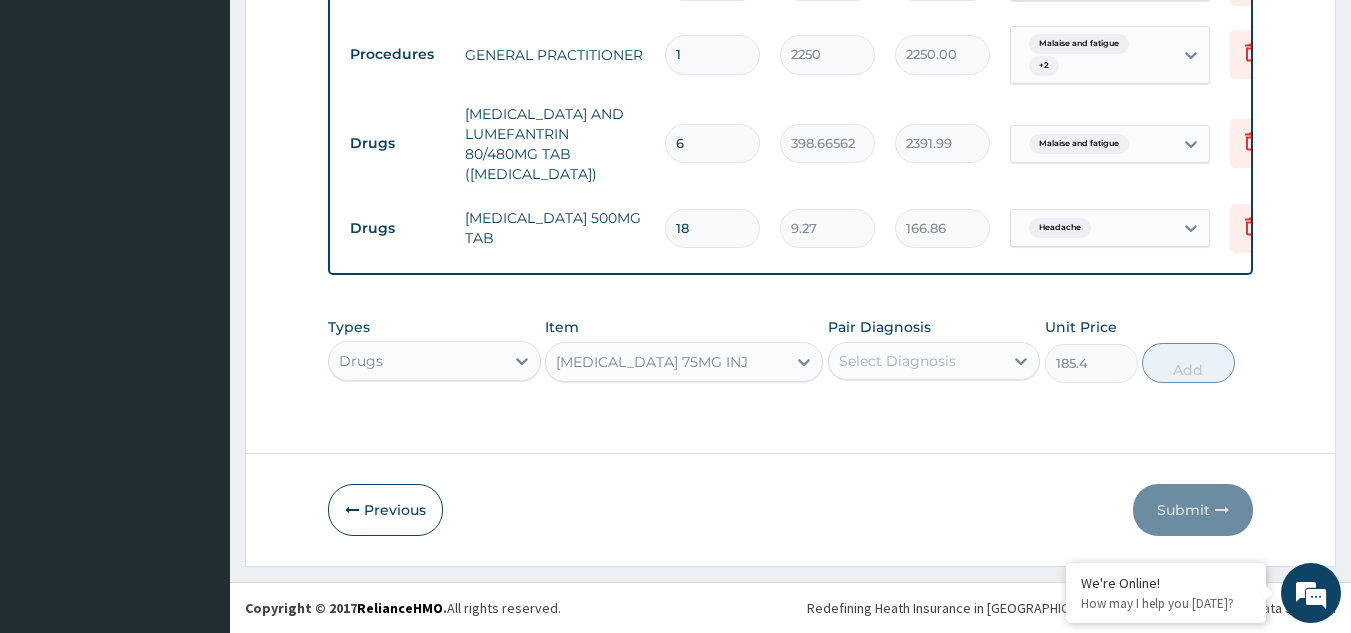 scroll, scrollTop: 0, scrollLeft: 0, axis: both 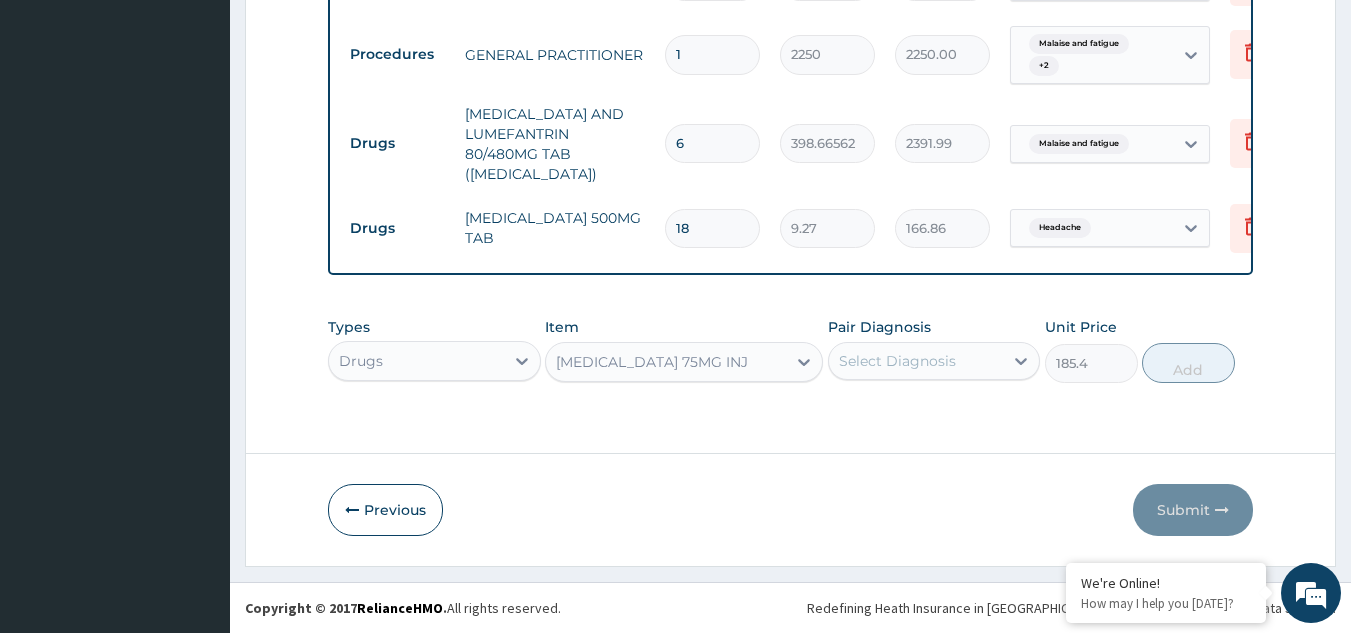 click on "[MEDICAL_DATA] 75MG INJ" at bounding box center (666, 362) 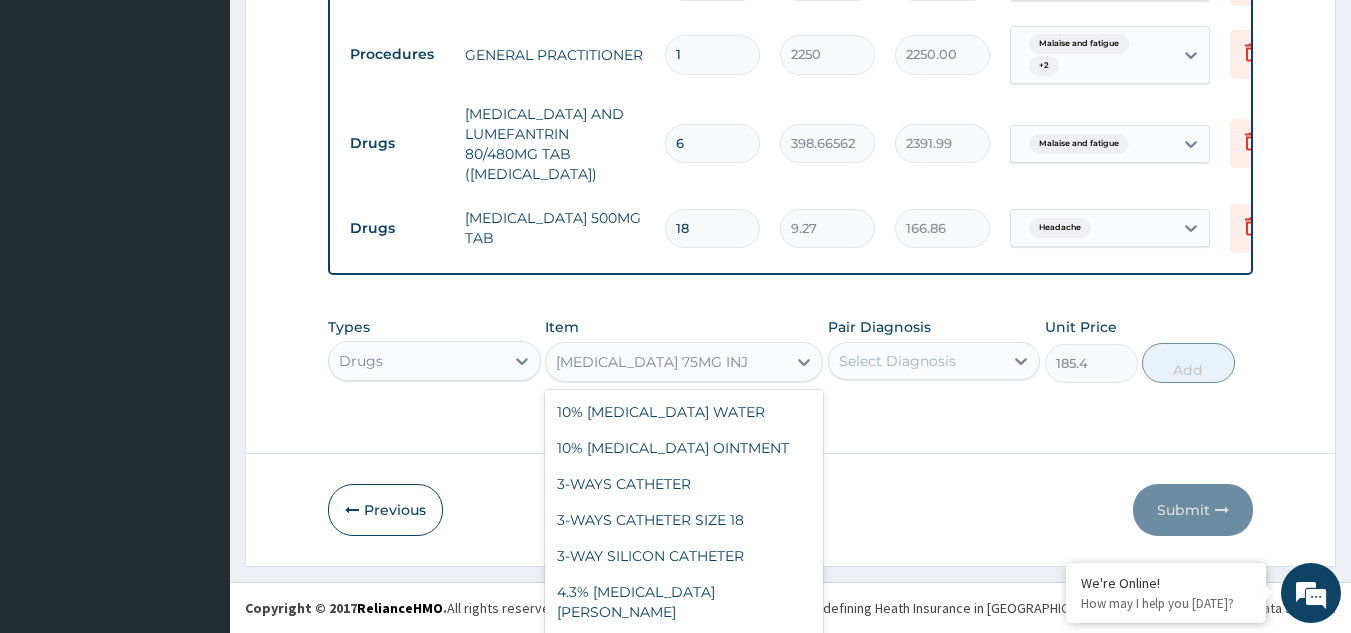 scroll, scrollTop: 57, scrollLeft: 0, axis: vertical 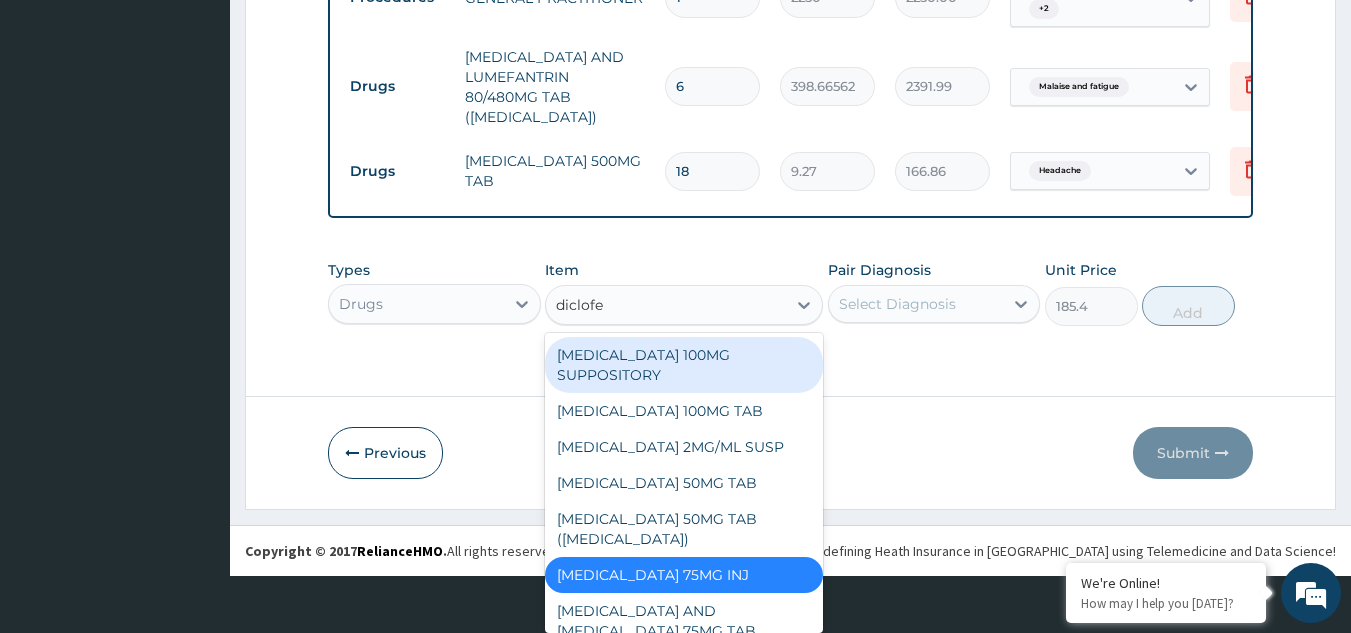 type on "diclofen" 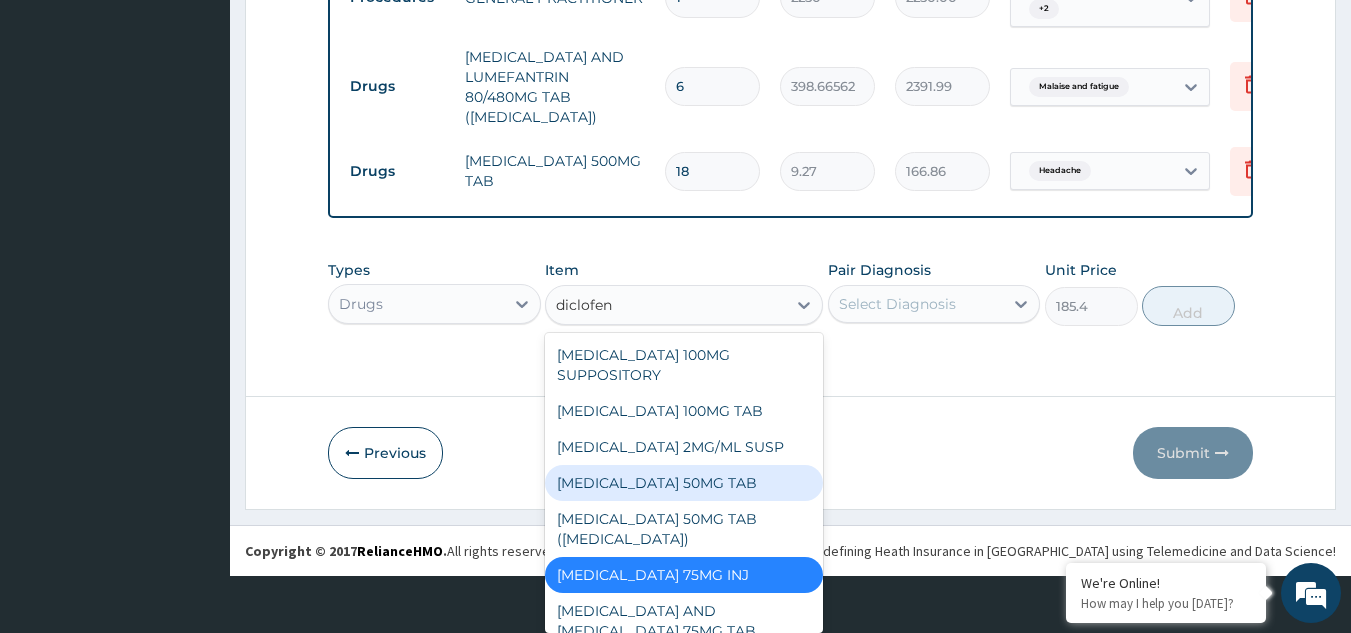 click on "[MEDICAL_DATA] 50MG TAB" at bounding box center (684, 483) 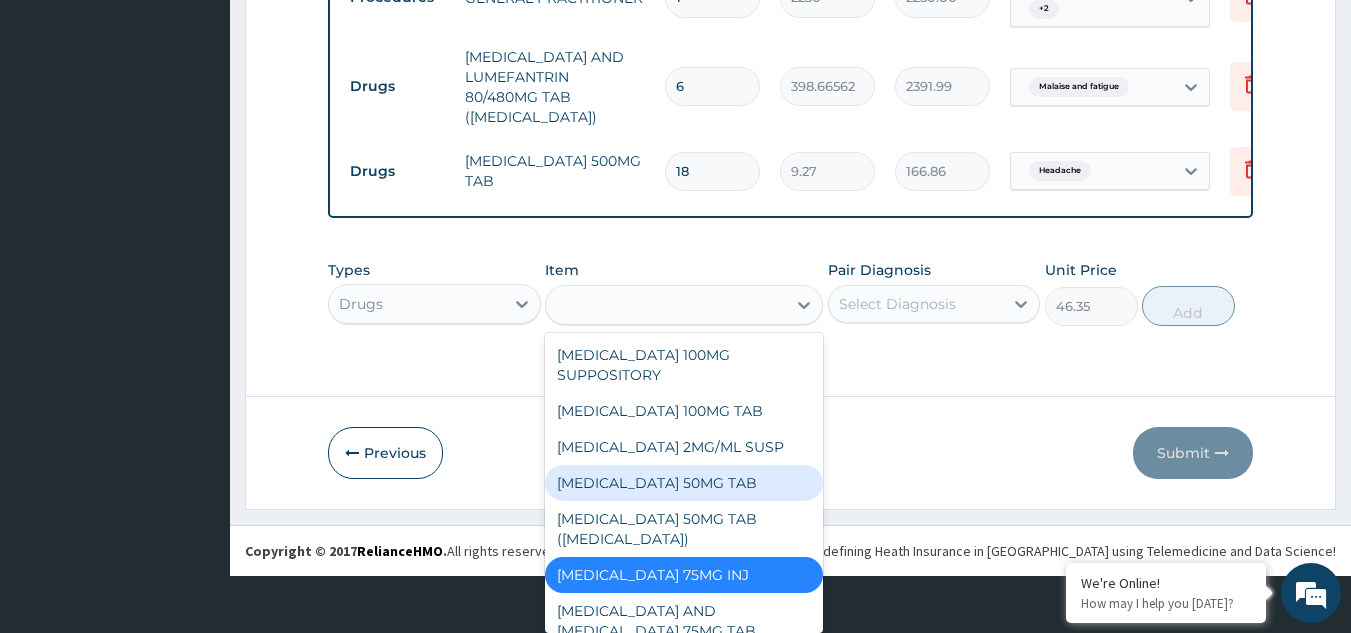 scroll, scrollTop: 0, scrollLeft: 0, axis: both 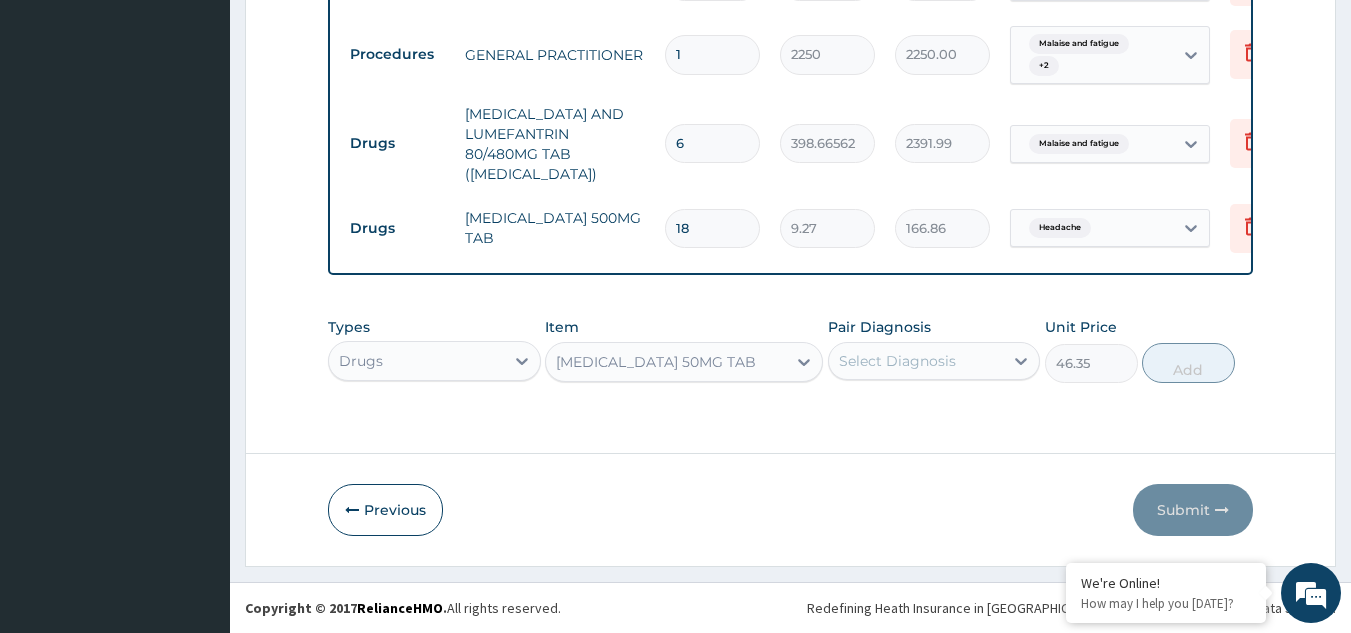 click on "Select Diagnosis" at bounding box center [897, 361] 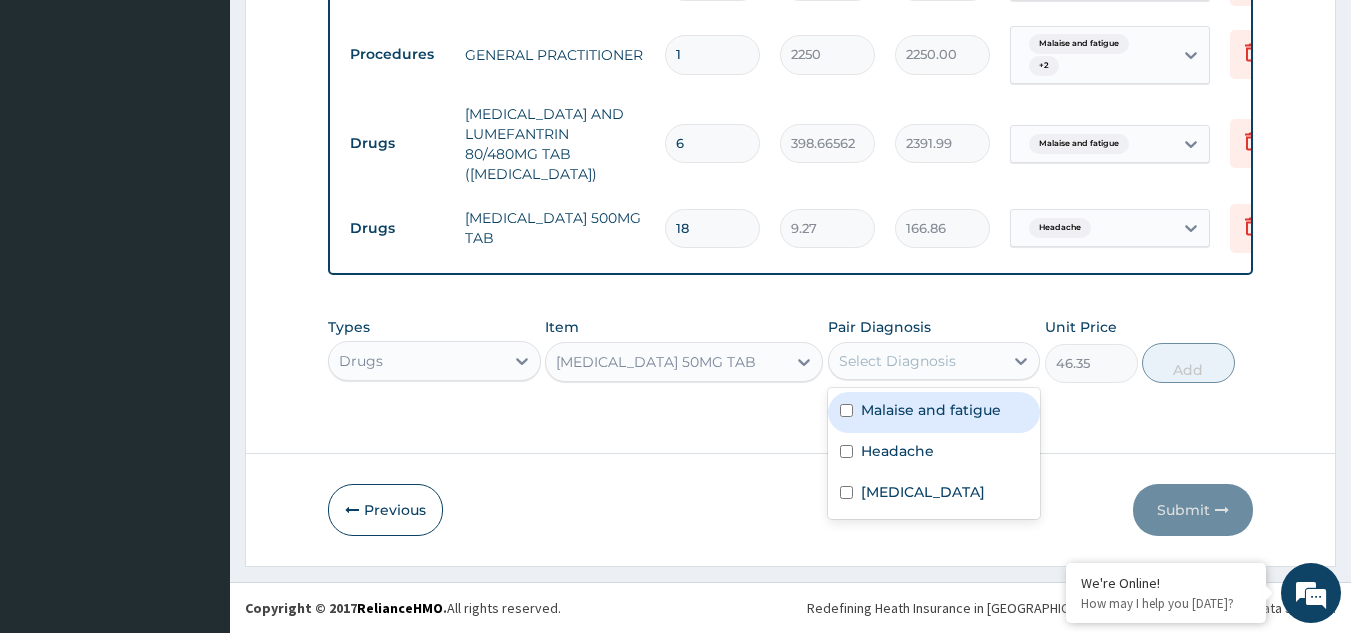 drag, startPoint x: 911, startPoint y: 418, endPoint x: 1037, endPoint y: 381, distance: 131.32022 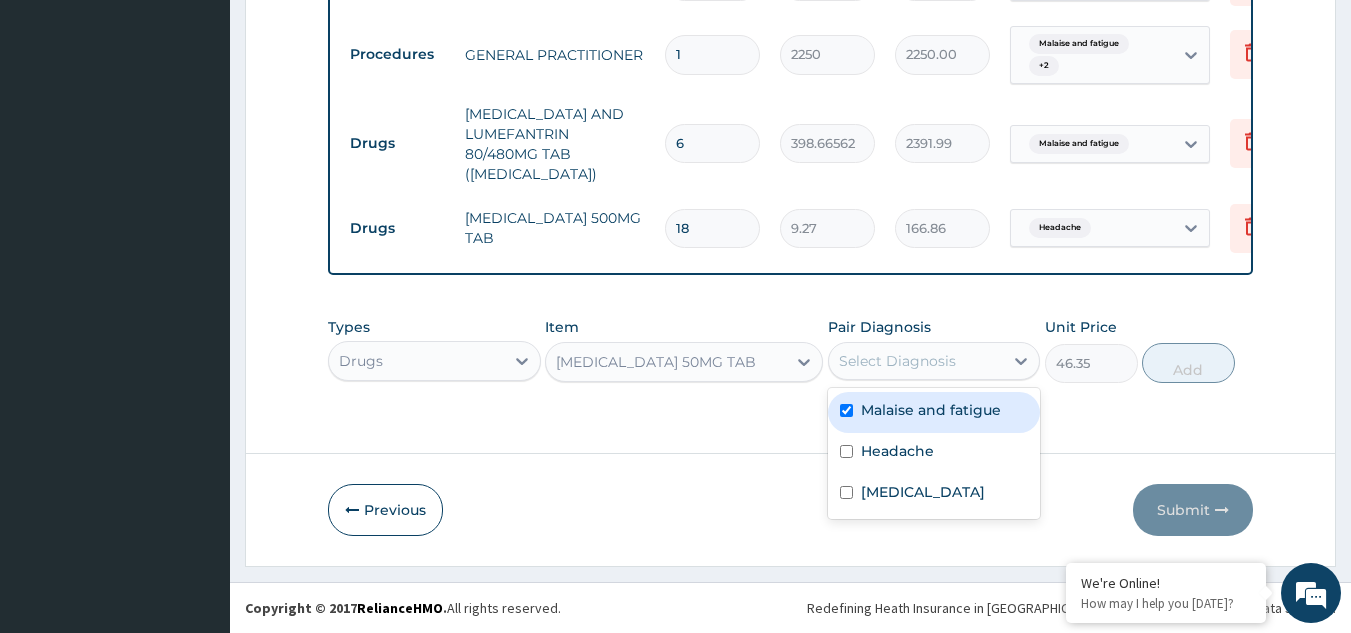 checkbox on "true" 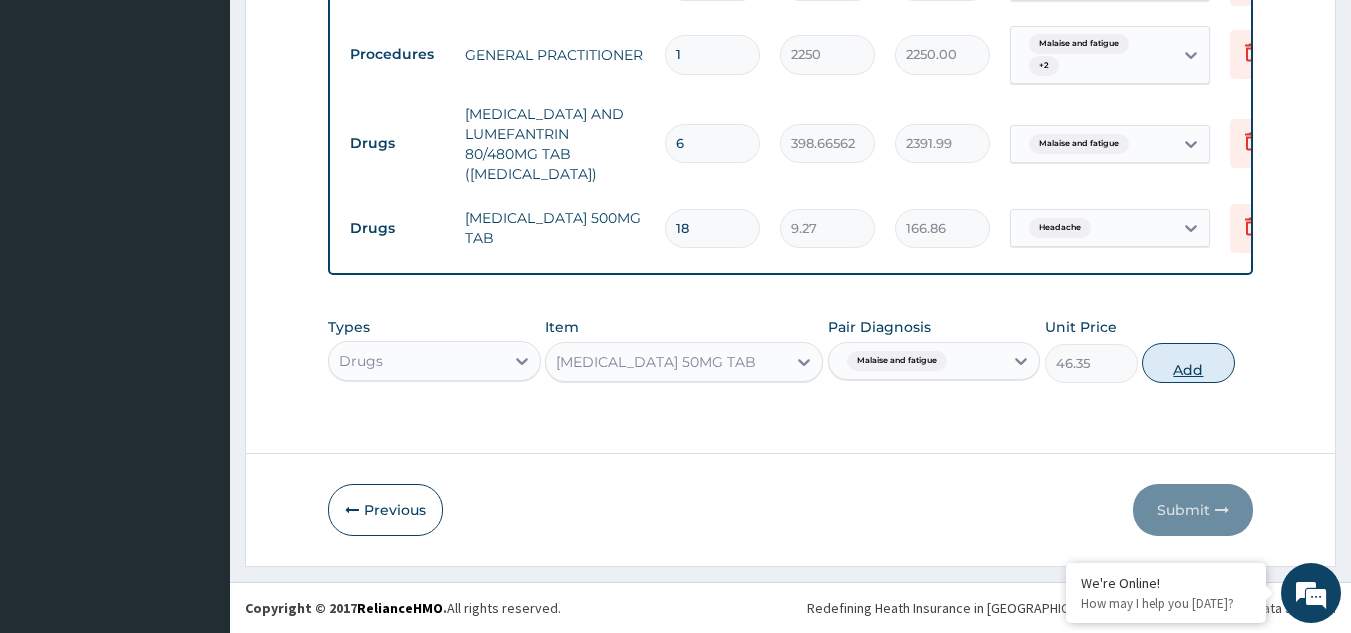 click on "Add" at bounding box center (1188, 363) 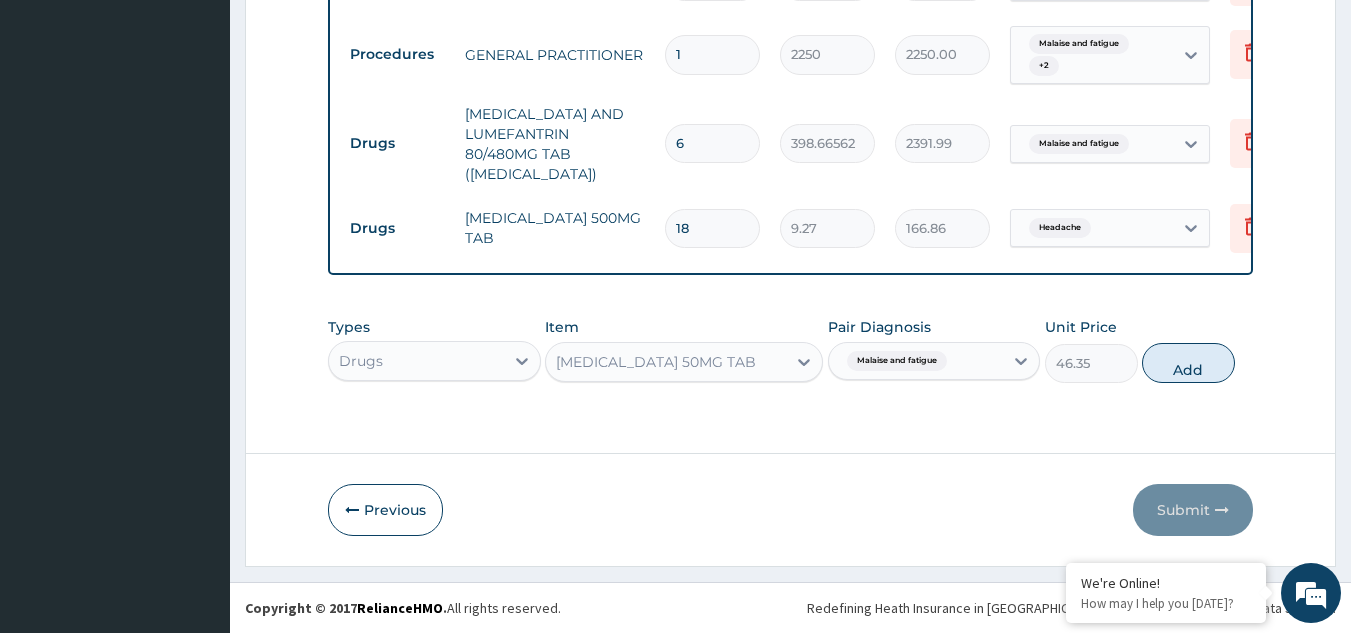 type on "0" 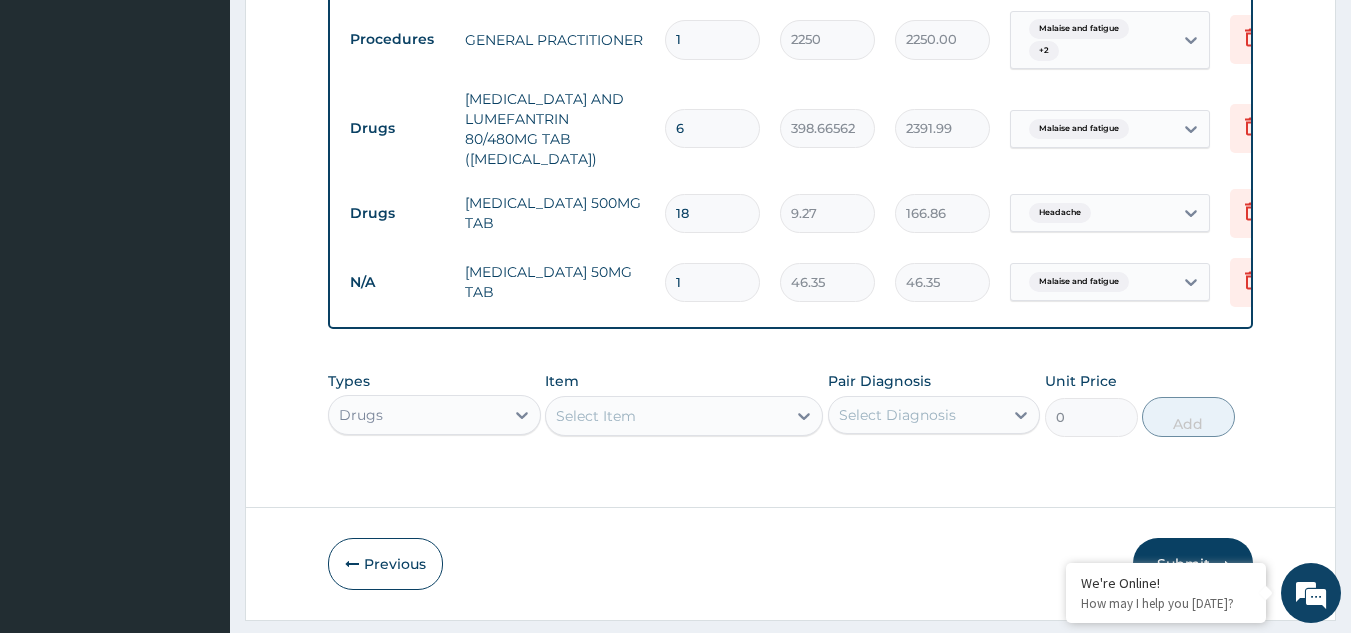 type on "12" 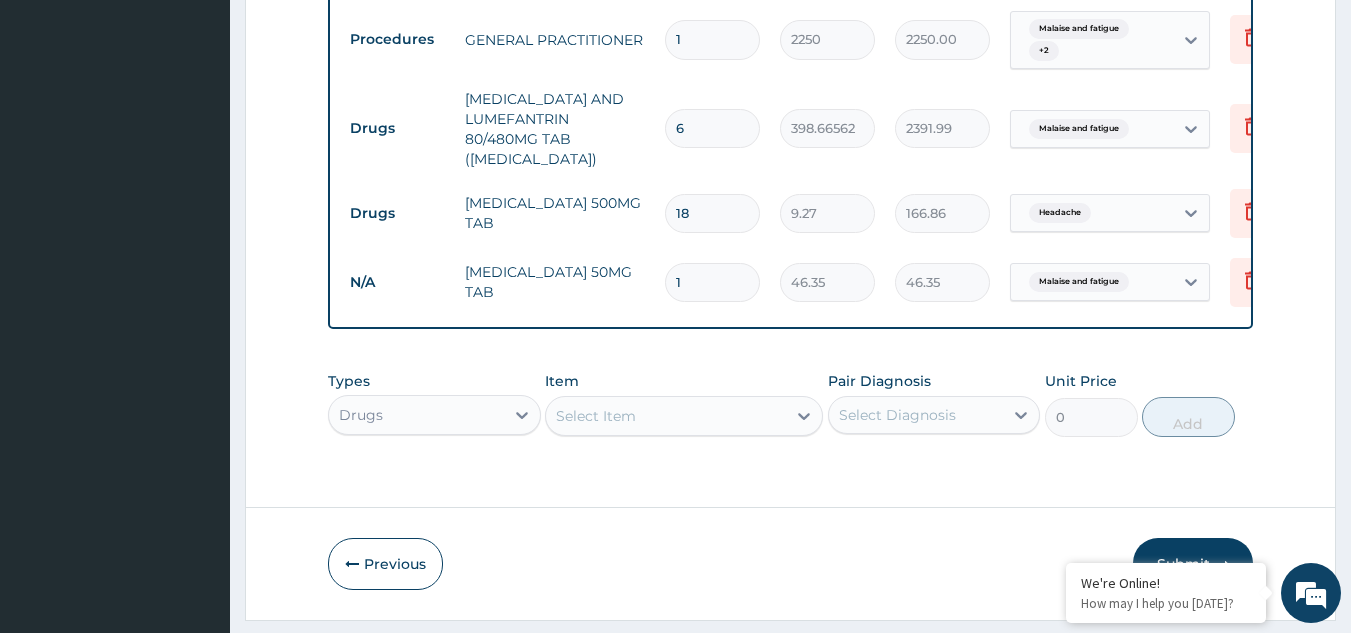 type on "556.20" 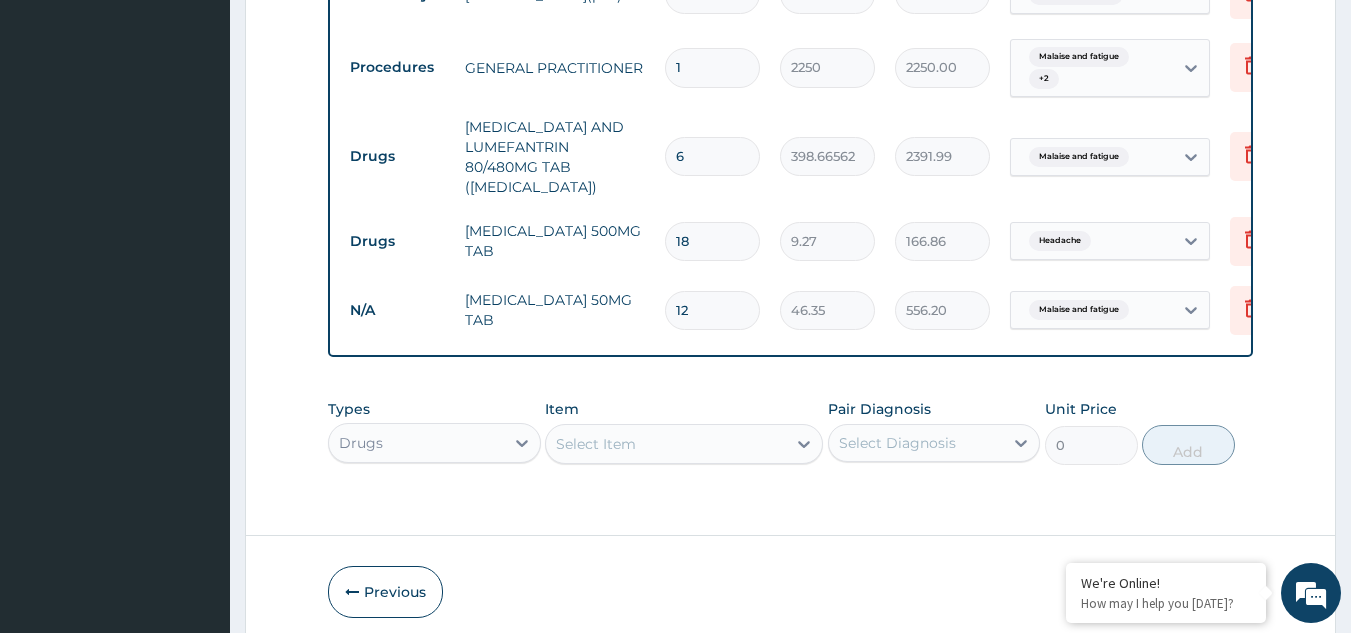 scroll, scrollTop: 1012, scrollLeft: 0, axis: vertical 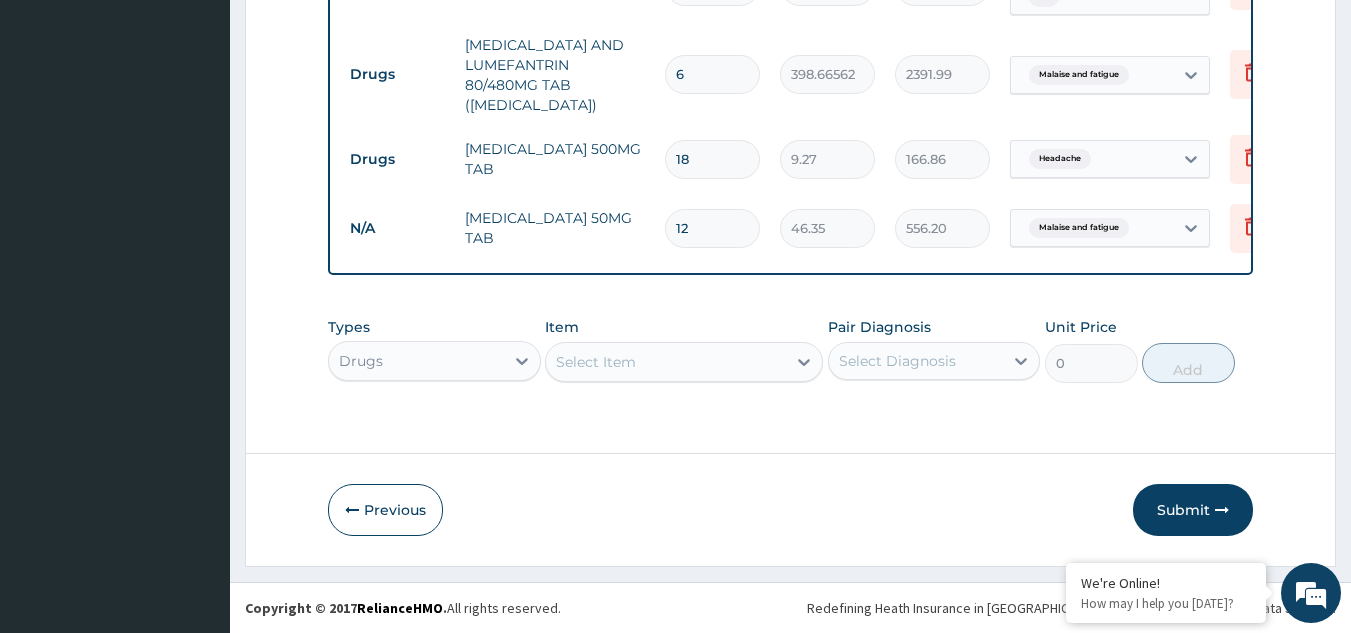 type on "12" 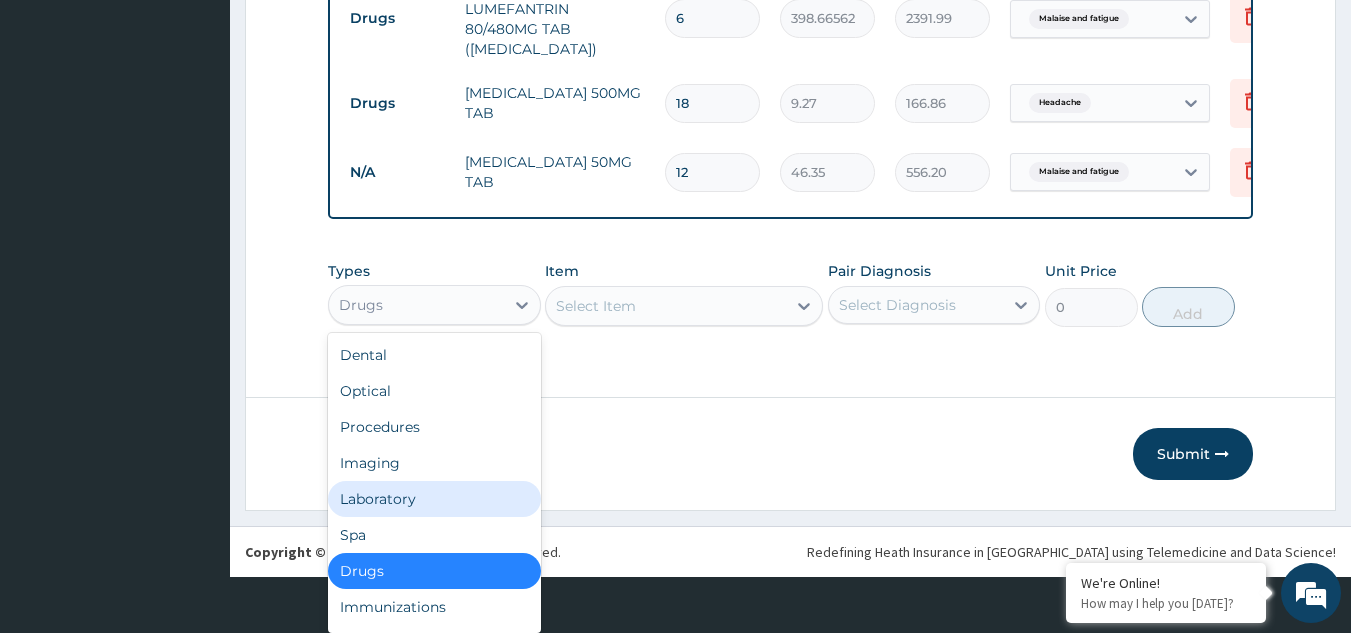 click on "Laboratory" at bounding box center [434, 499] 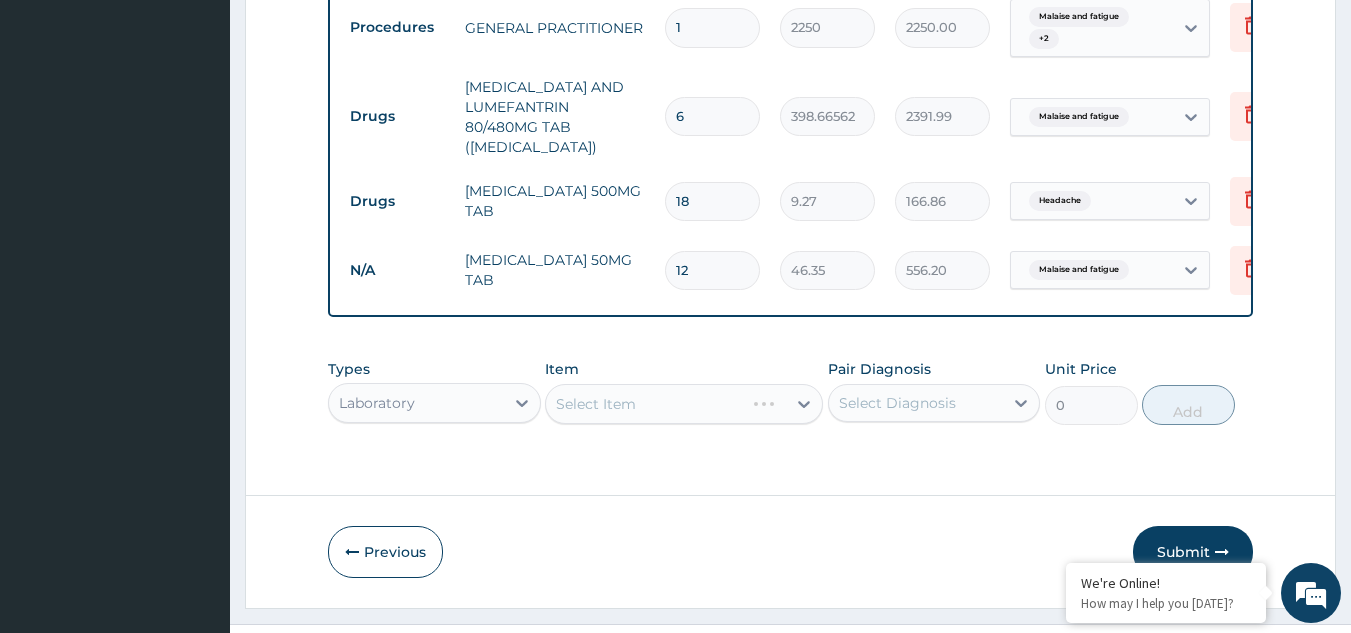 scroll, scrollTop: 1012, scrollLeft: 0, axis: vertical 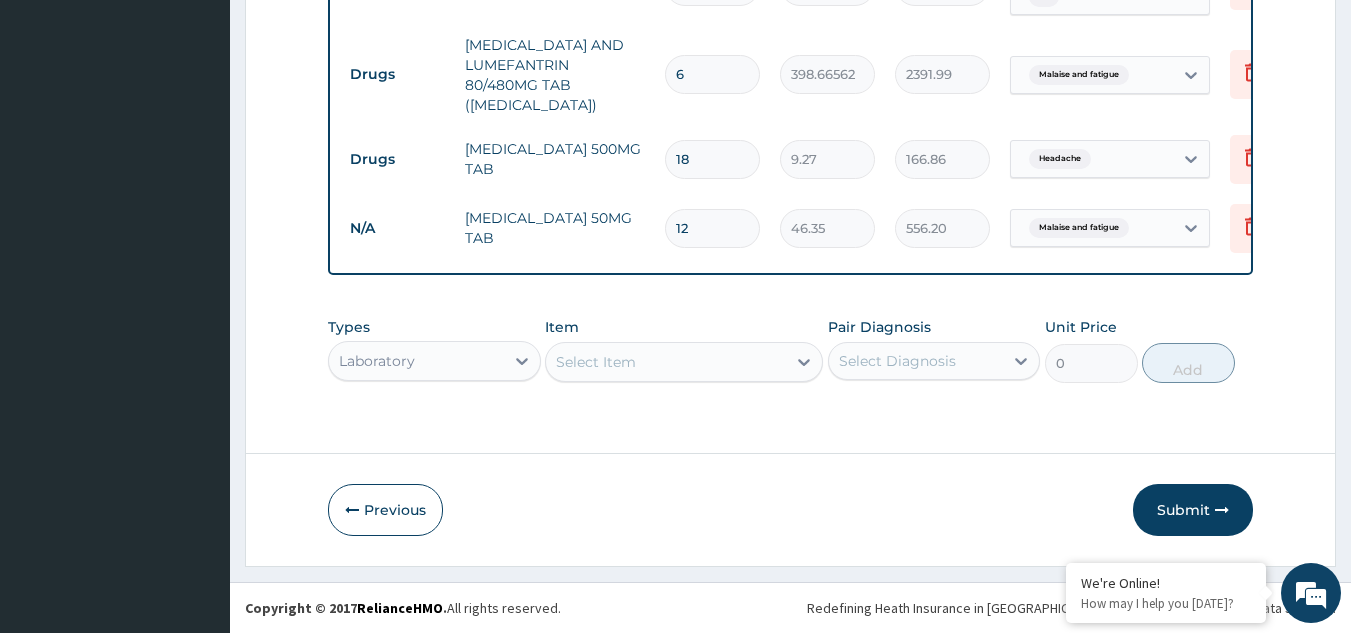 click on "Select Item" at bounding box center (666, 362) 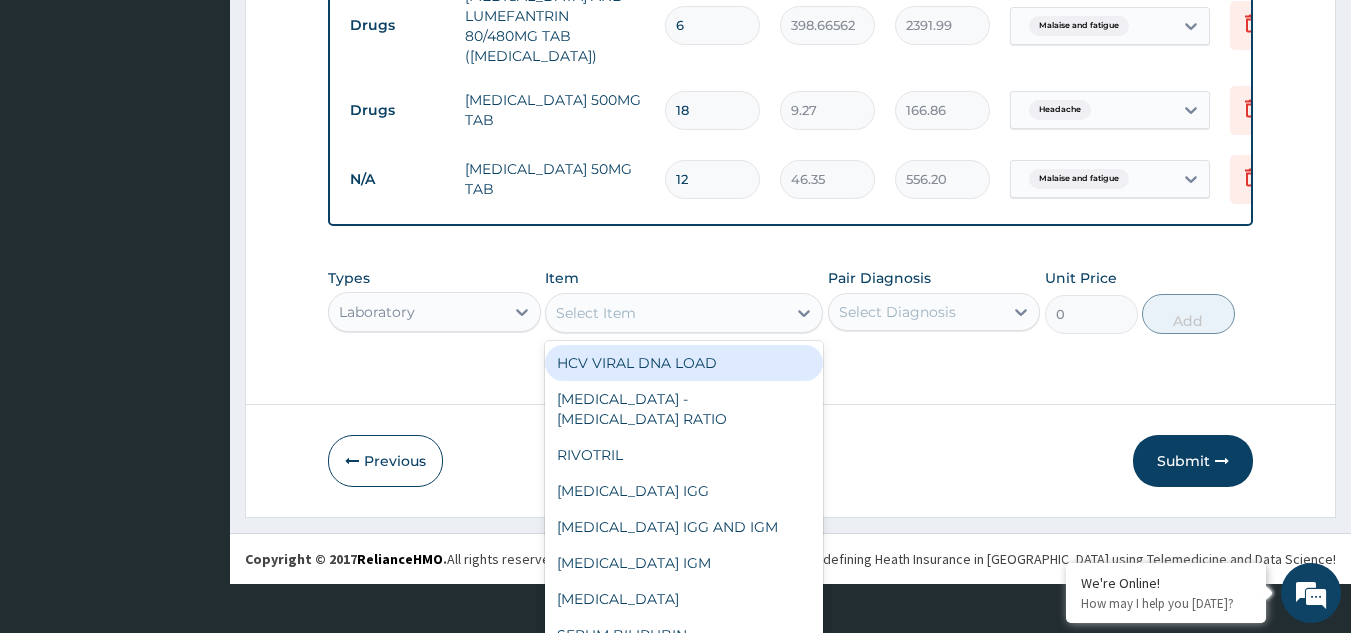 scroll, scrollTop: 57, scrollLeft: 0, axis: vertical 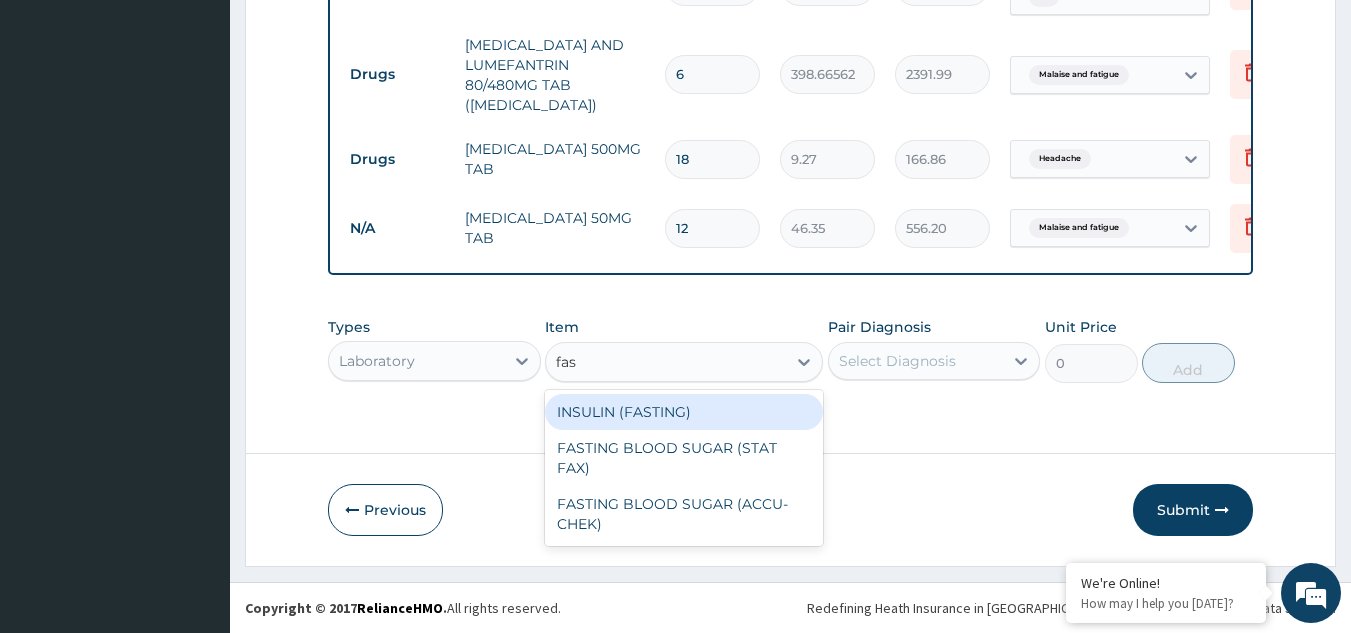 type on "fast" 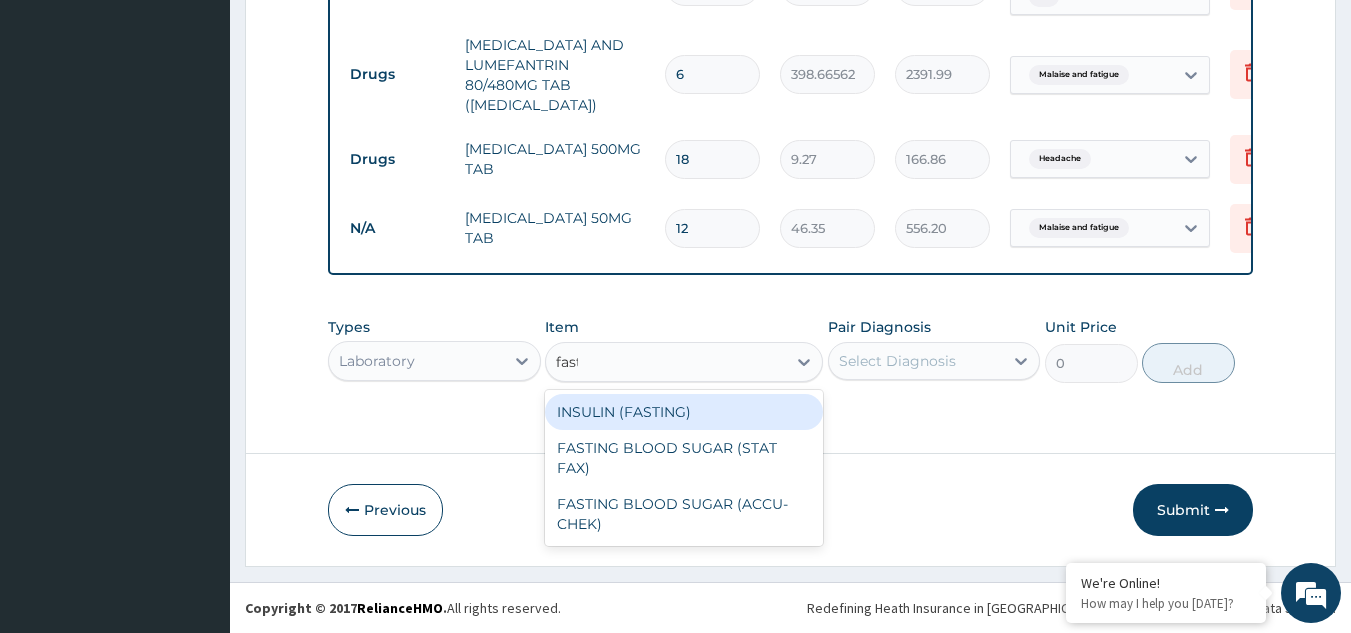 scroll, scrollTop: 0, scrollLeft: 0, axis: both 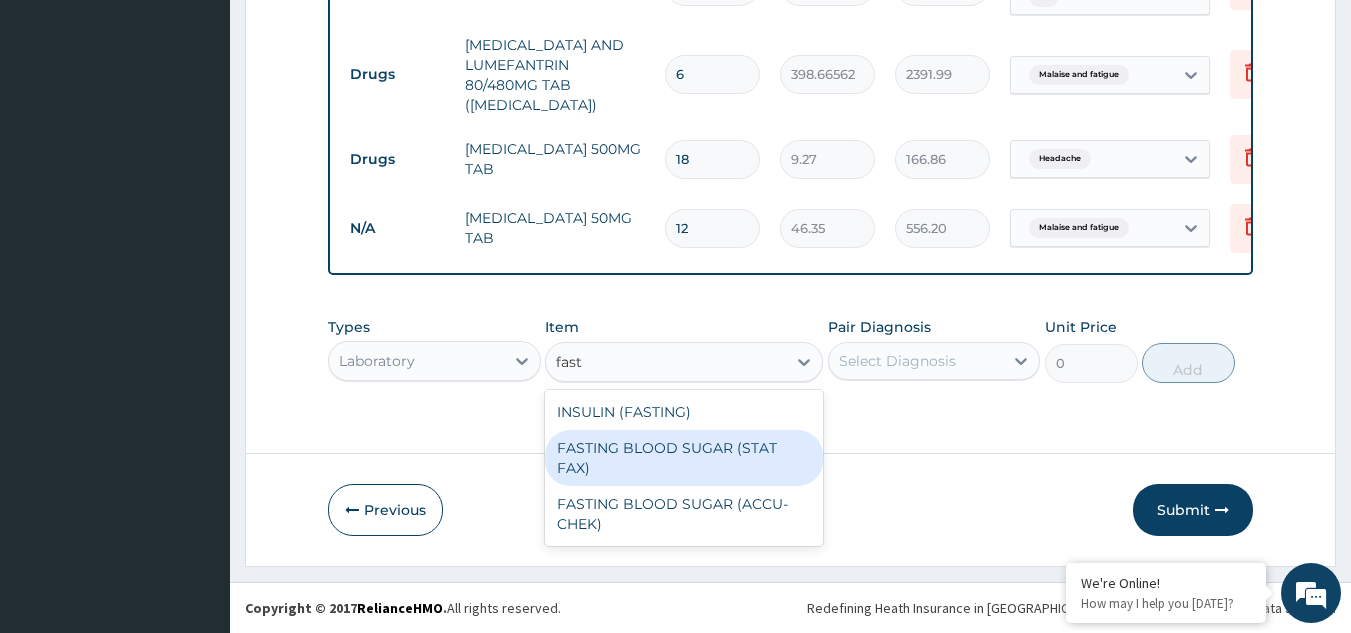 click on "FASTING BLOOD SUGAR (STAT FAX)" at bounding box center [684, 458] 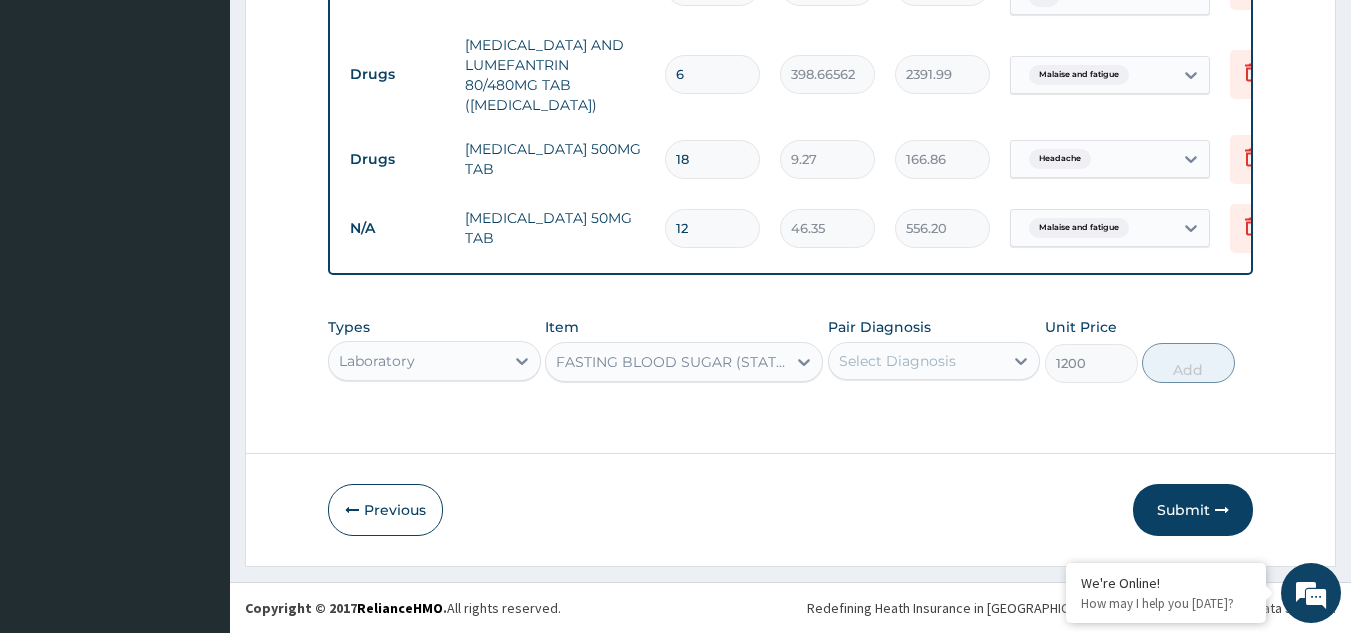click on "Select Diagnosis" at bounding box center (916, 361) 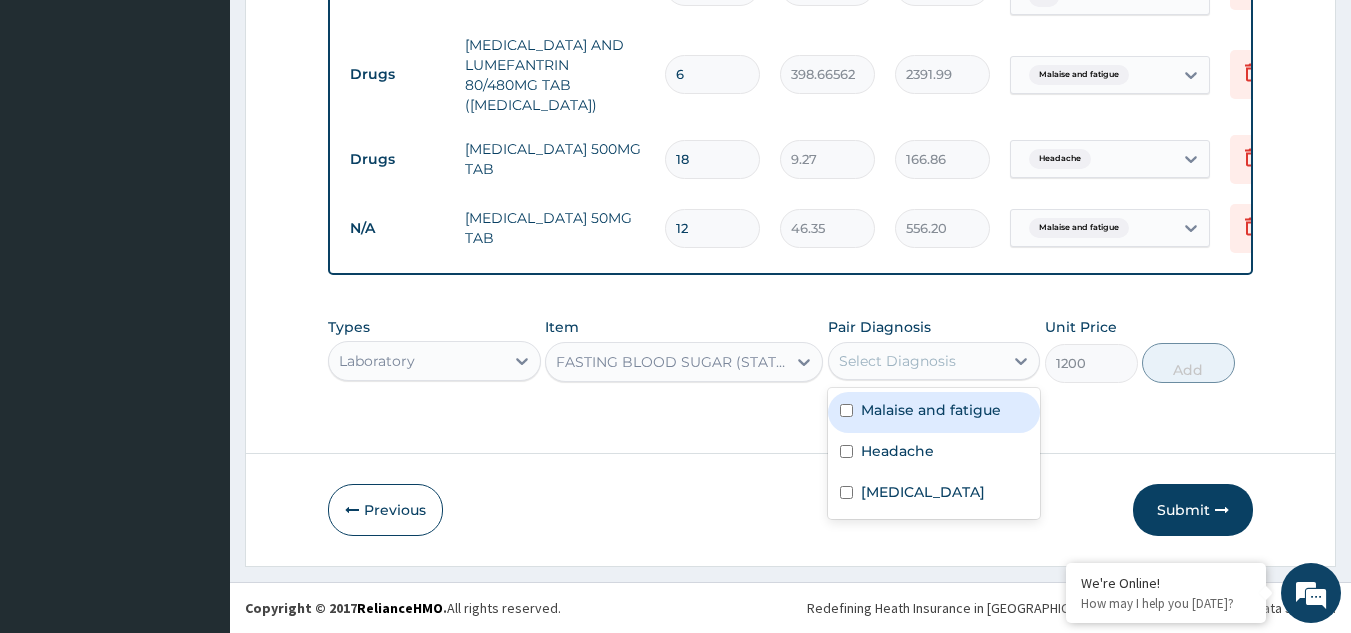 click on "Malaise and fatigue" at bounding box center [931, 410] 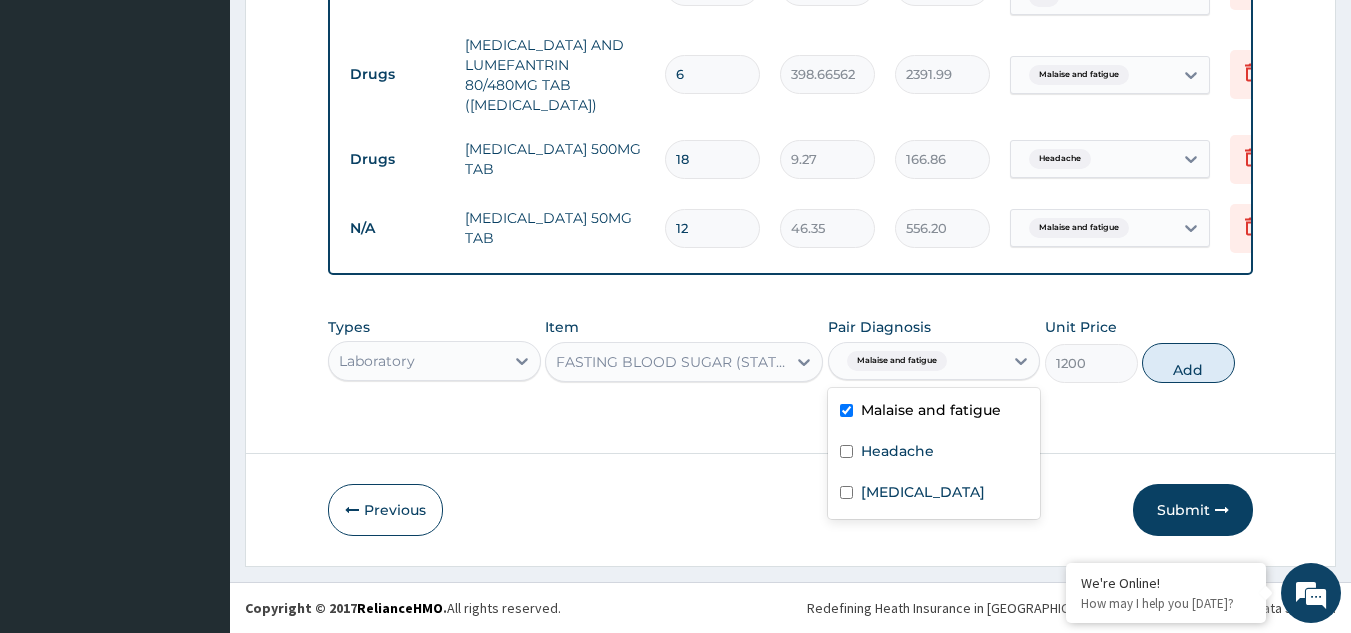 checkbox on "true" 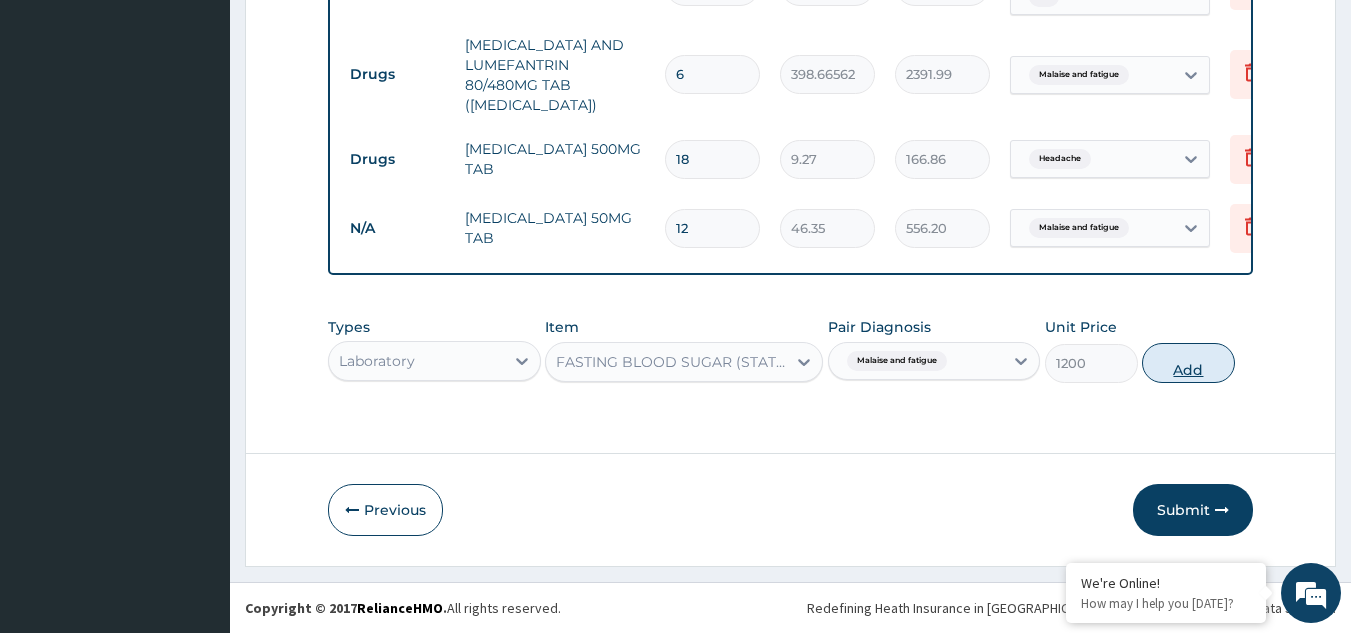 click on "Add" at bounding box center (1188, 363) 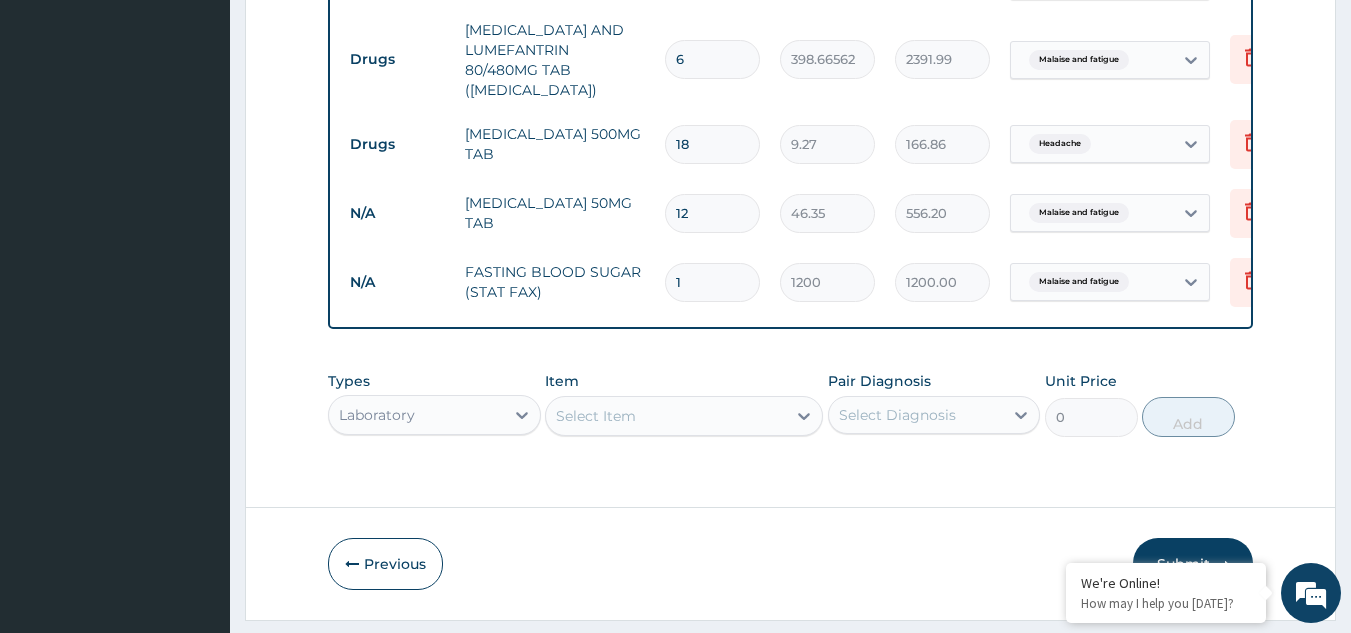 scroll, scrollTop: 912, scrollLeft: 0, axis: vertical 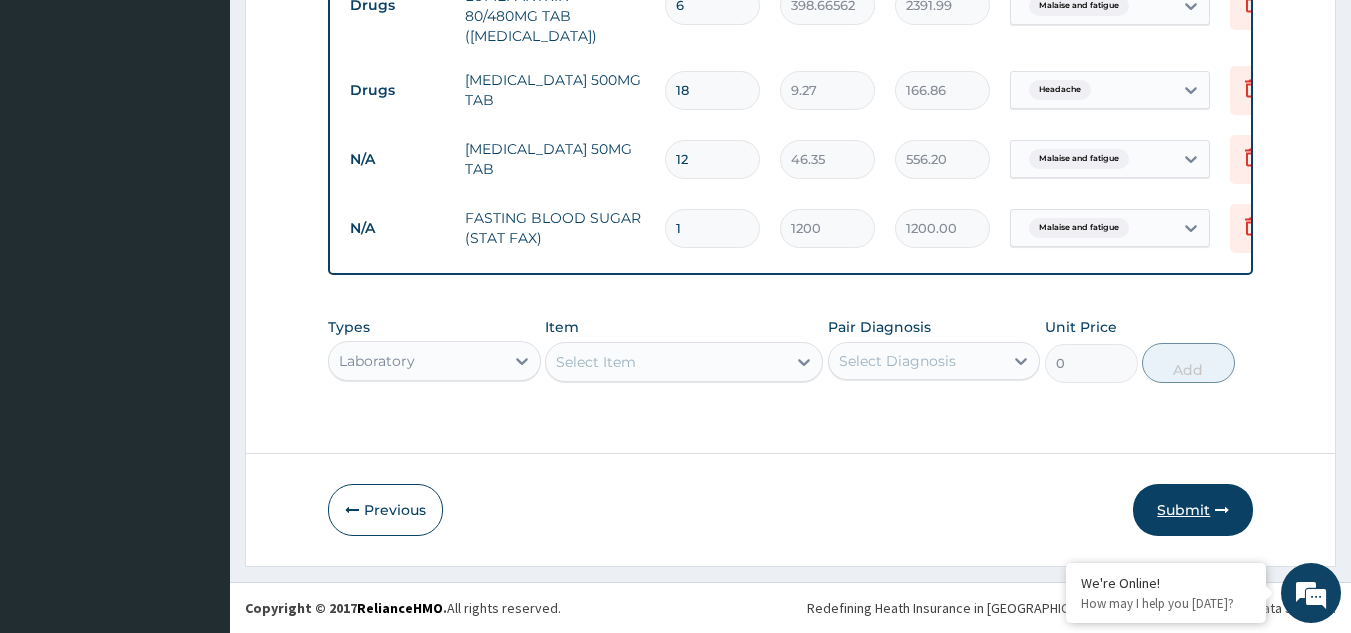 click on "Submit" at bounding box center [1193, 510] 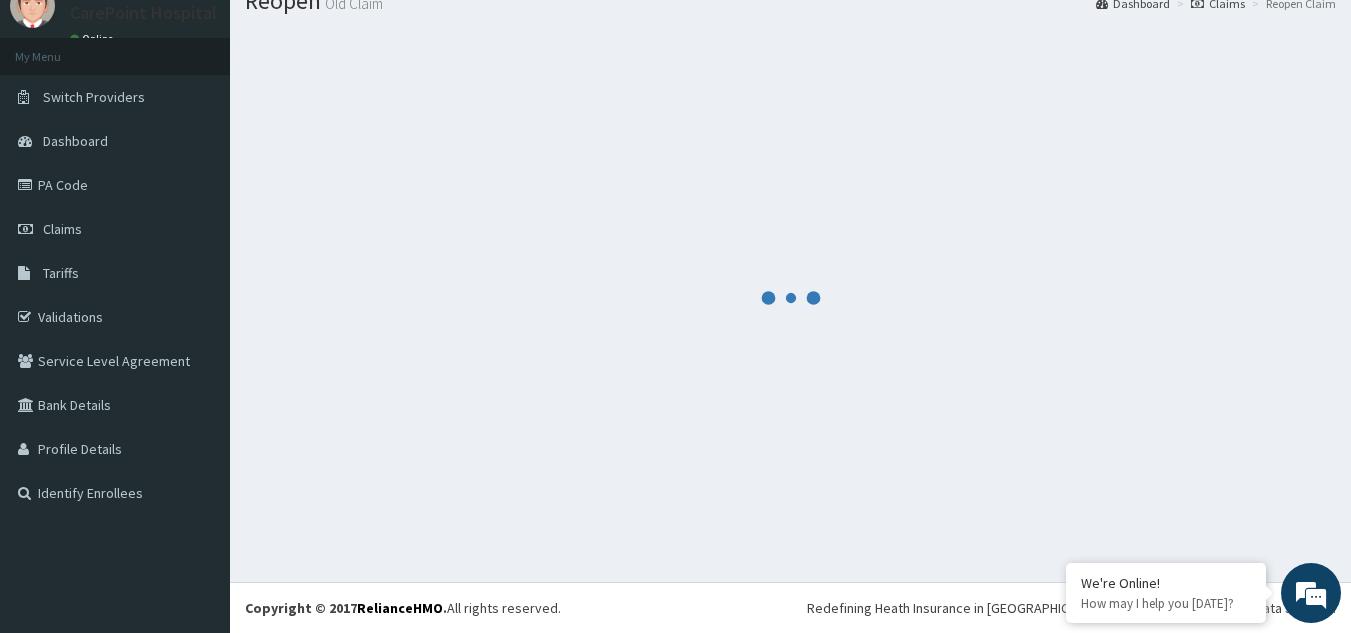 scroll, scrollTop: 1081, scrollLeft: 0, axis: vertical 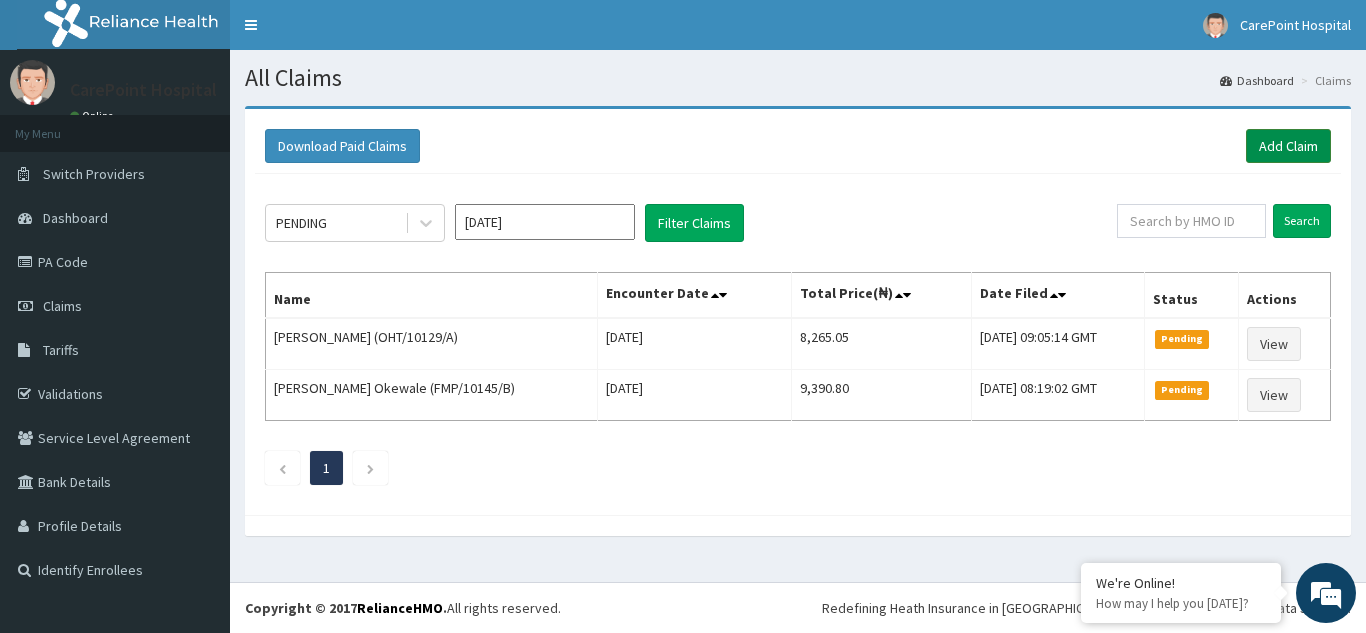 click on "Add Claim" at bounding box center (1288, 146) 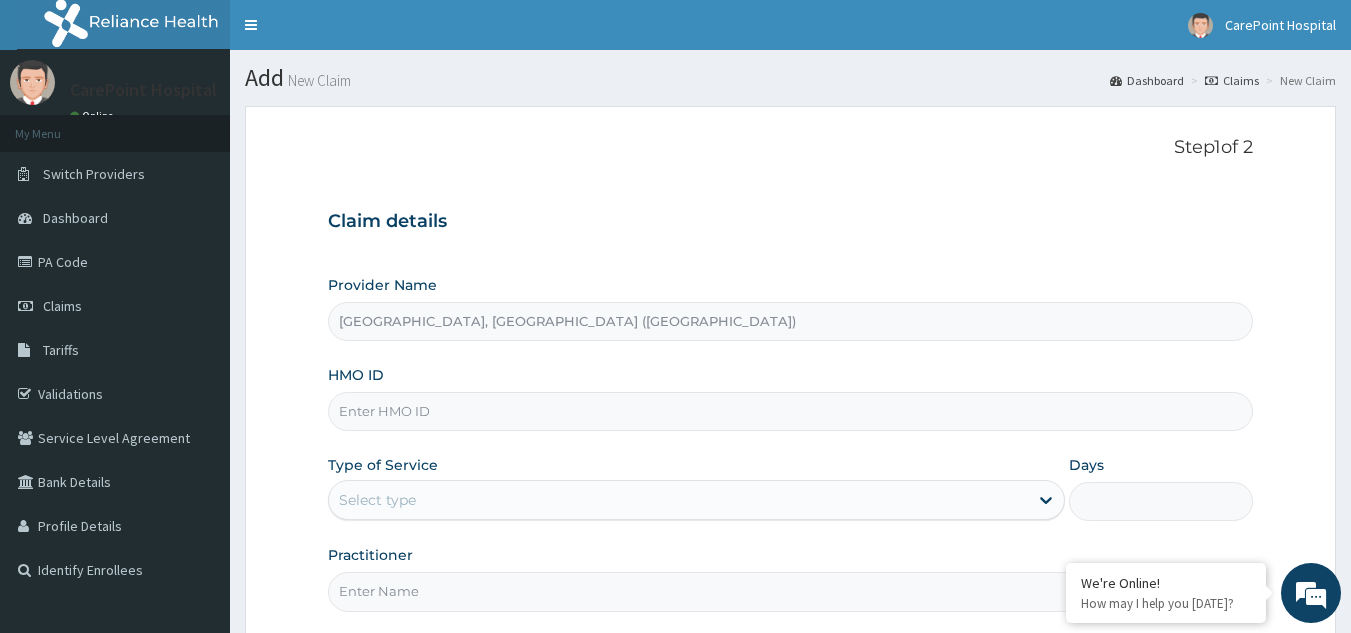 scroll, scrollTop: 0, scrollLeft: 0, axis: both 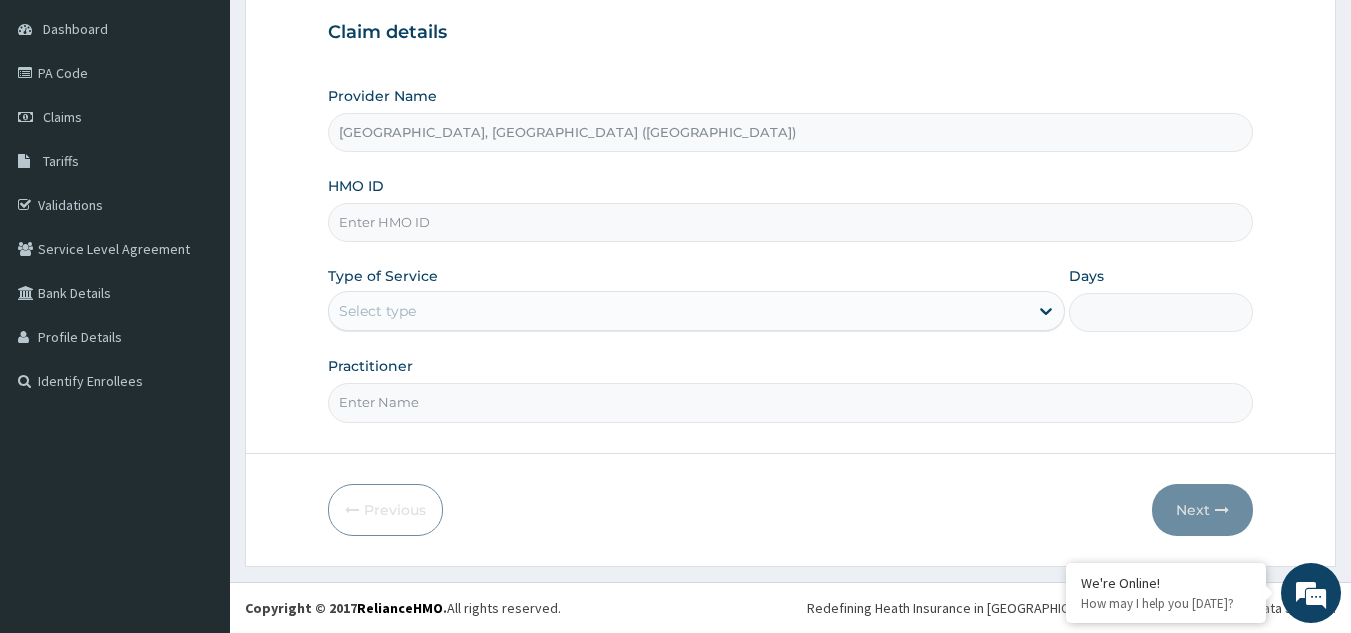 click on "HMO ID" at bounding box center [791, 222] 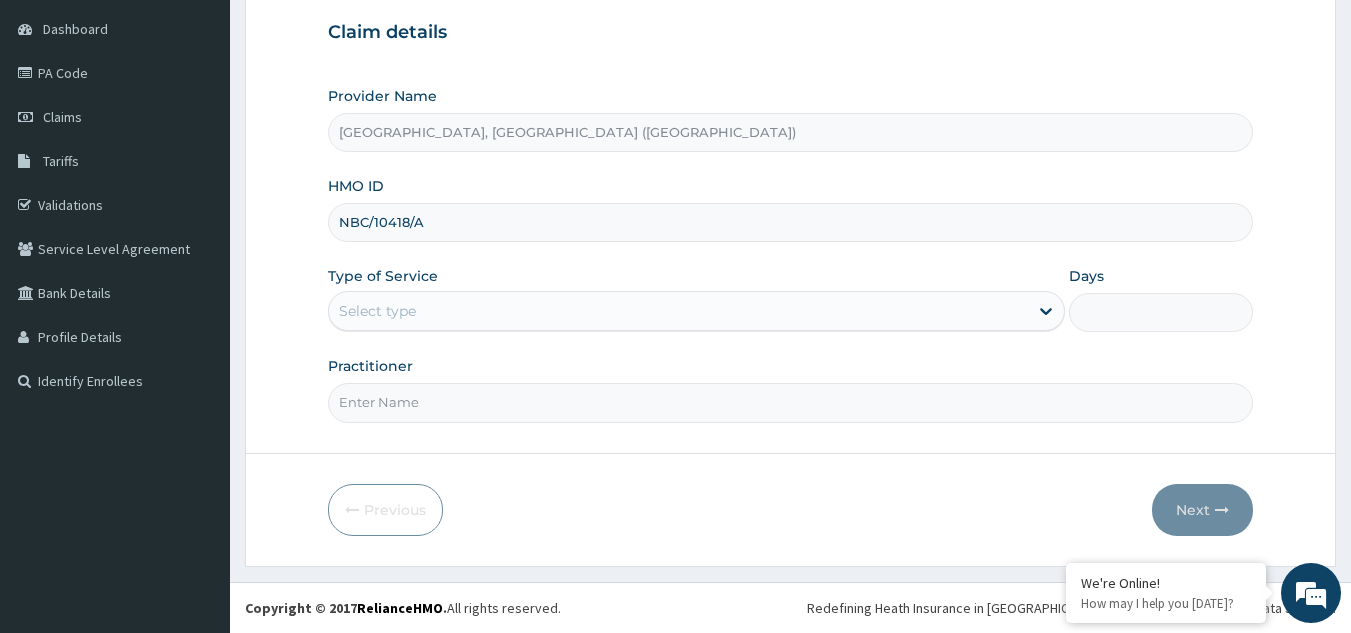 type on "NBC/10418/A" 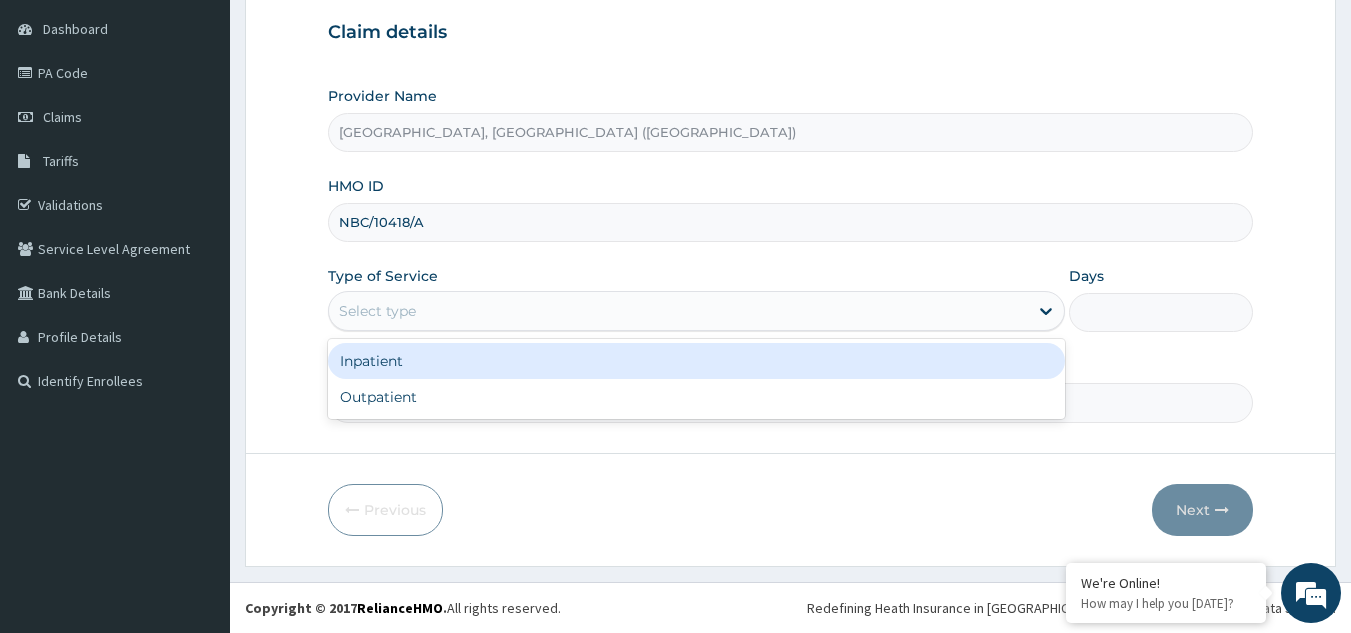 click on "Outpatient" at bounding box center [696, 397] 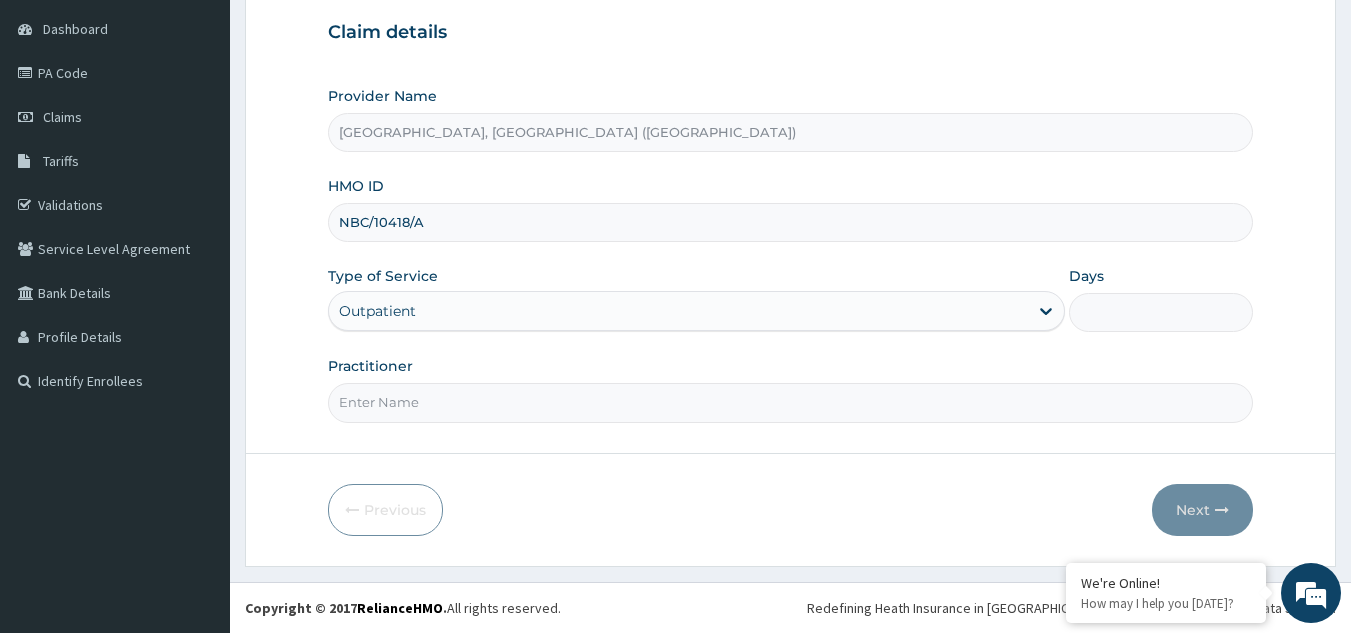 type on "1" 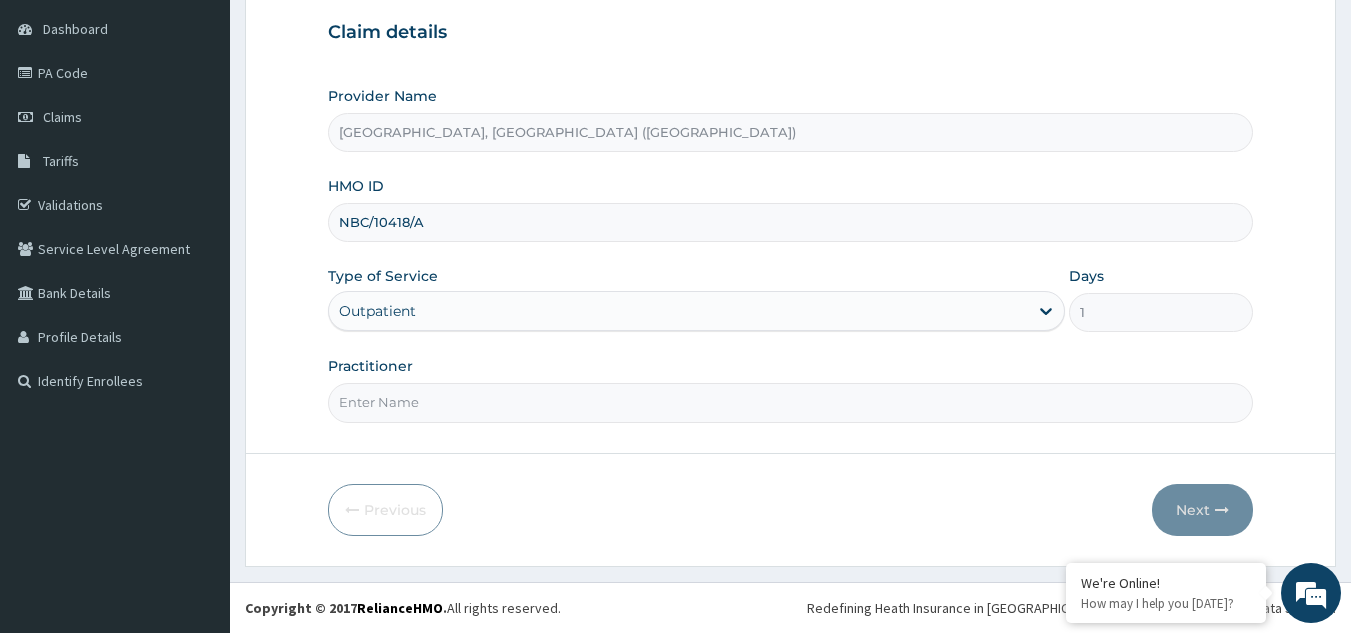 scroll, scrollTop: 0, scrollLeft: 0, axis: both 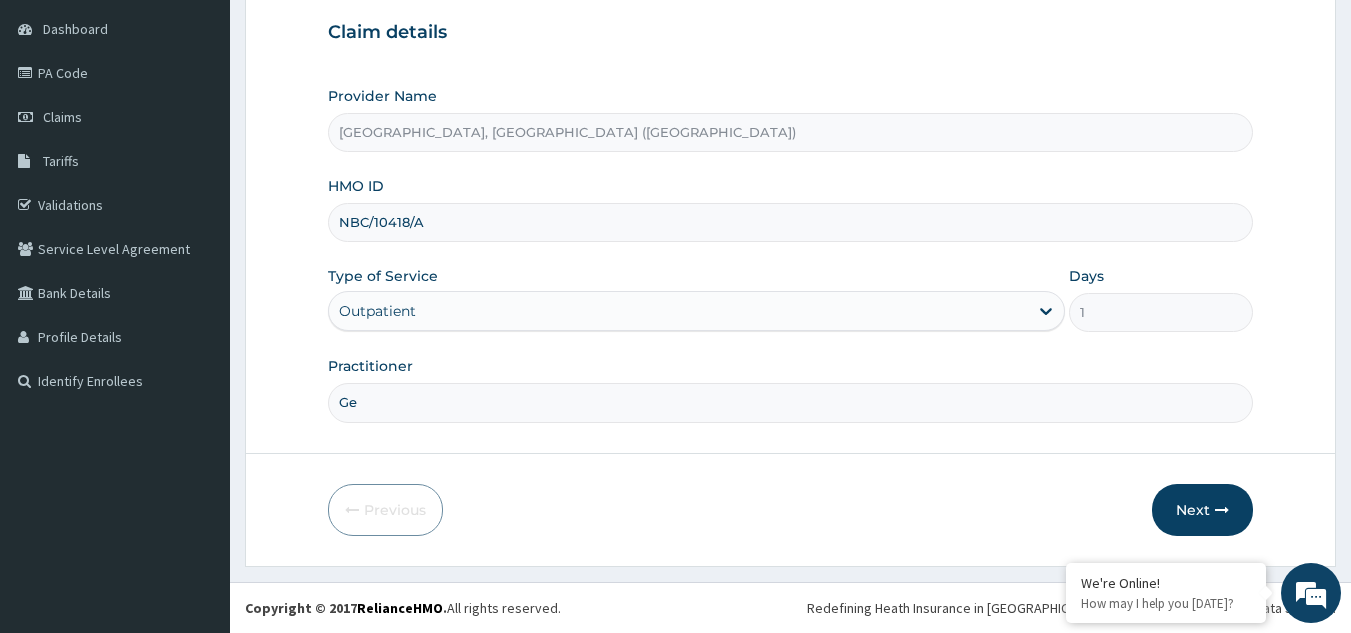 type on "G" 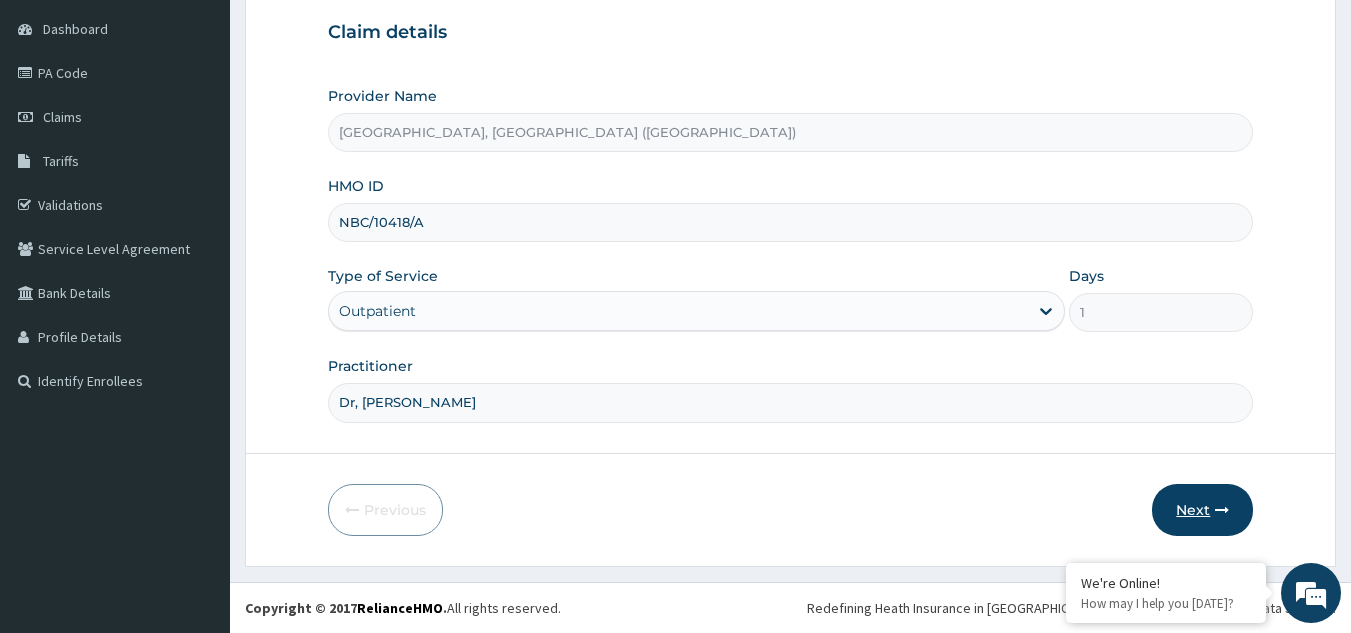 type on "Dr, [PERSON_NAME]" 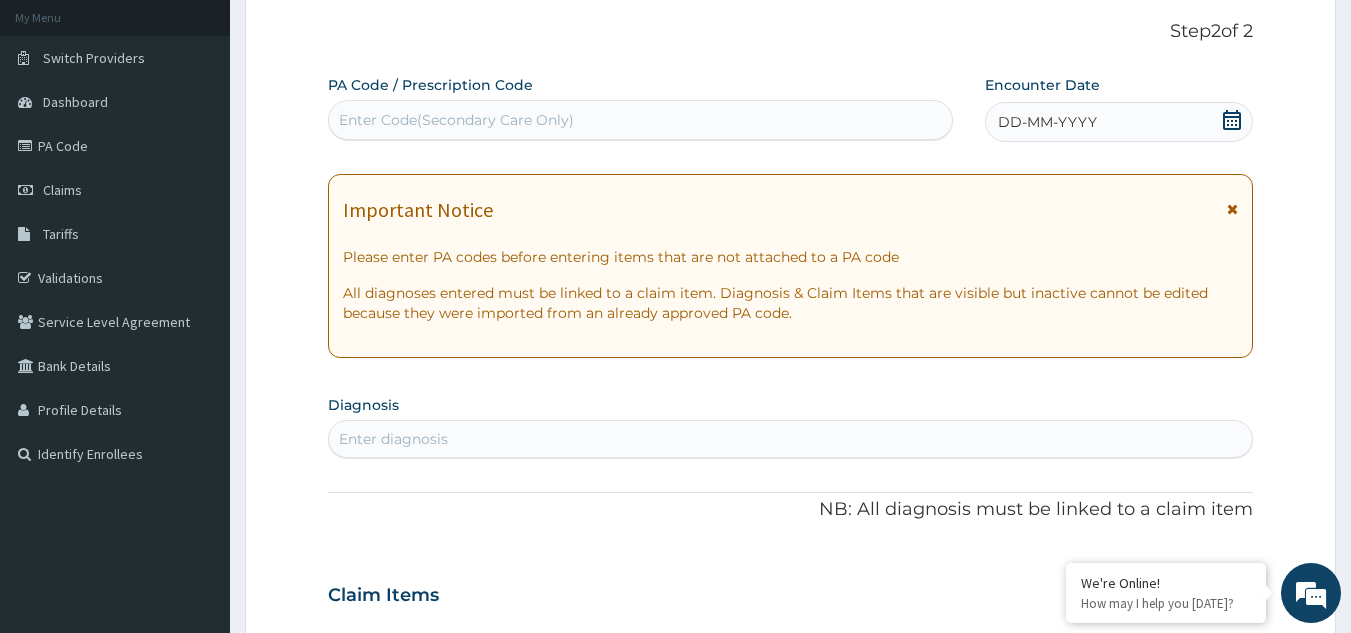 scroll, scrollTop: 0, scrollLeft: 0, axis: both 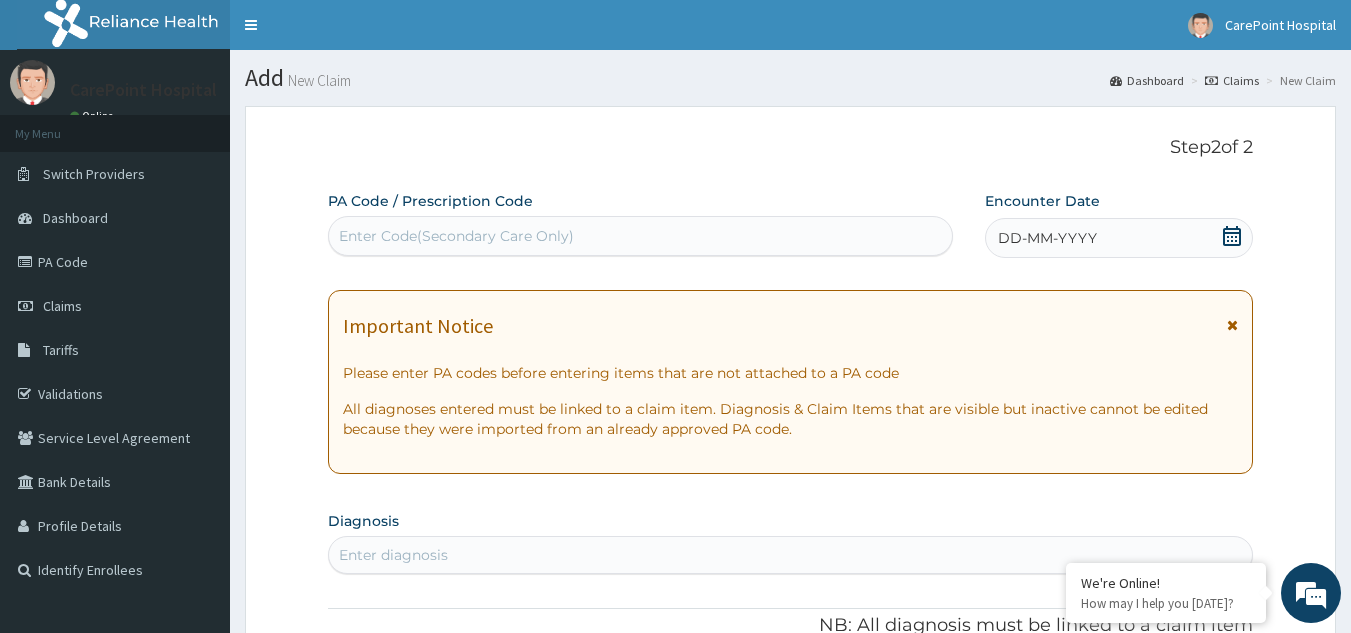 click on "Enter Code(Secondary Care Only)" at bounding box center (456, 236) 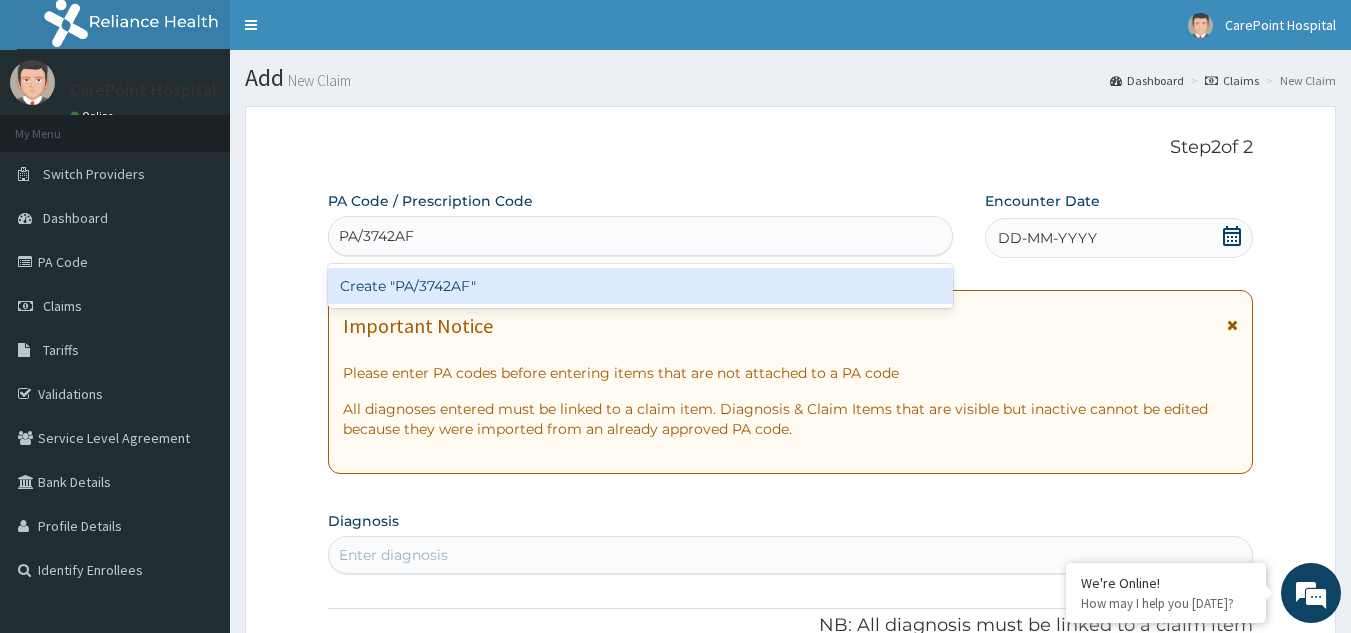 click on "Create "PA/3742AF"" at bounding box center (641, 286) 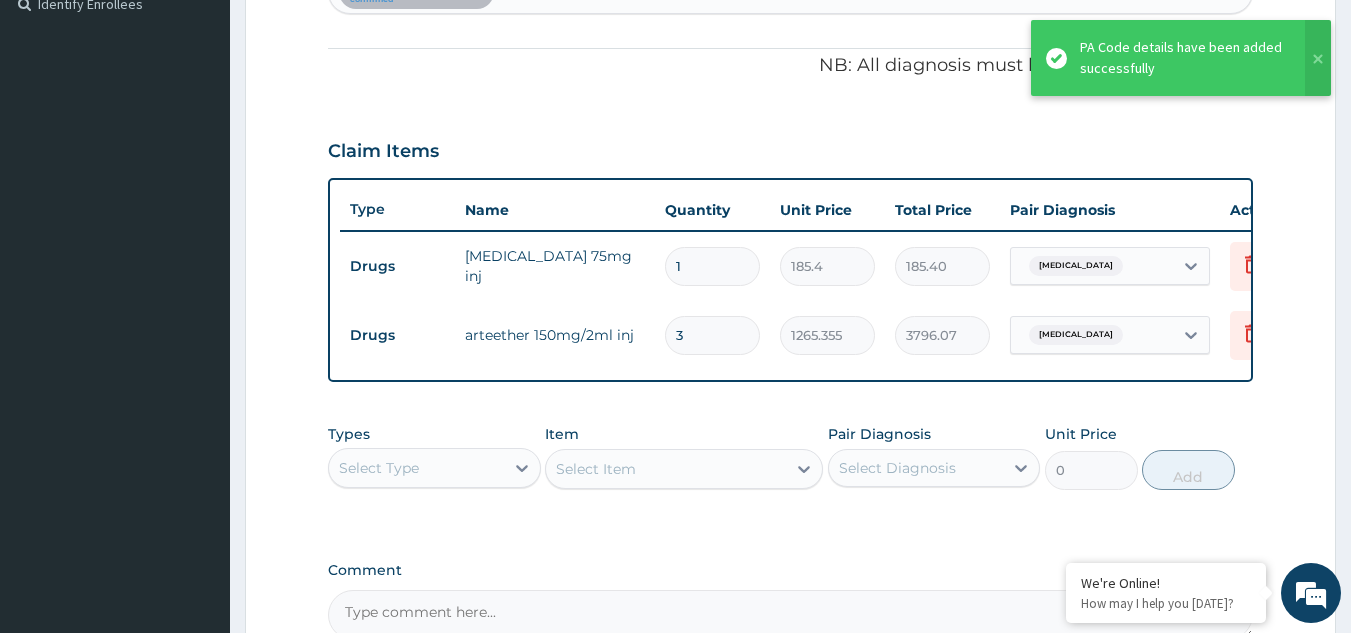 scroll, scrollTop: 700, scrollLeft: 0, axis: vertical 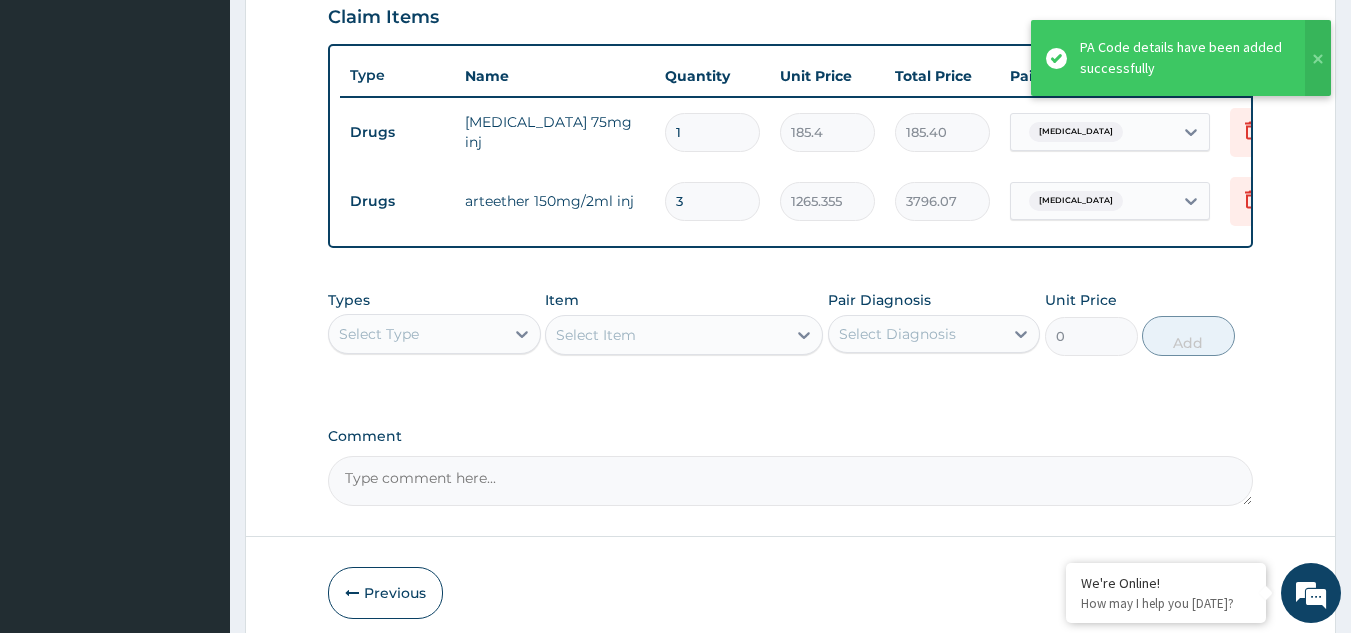 click on "Select Type" at bounding box center [416, 334] 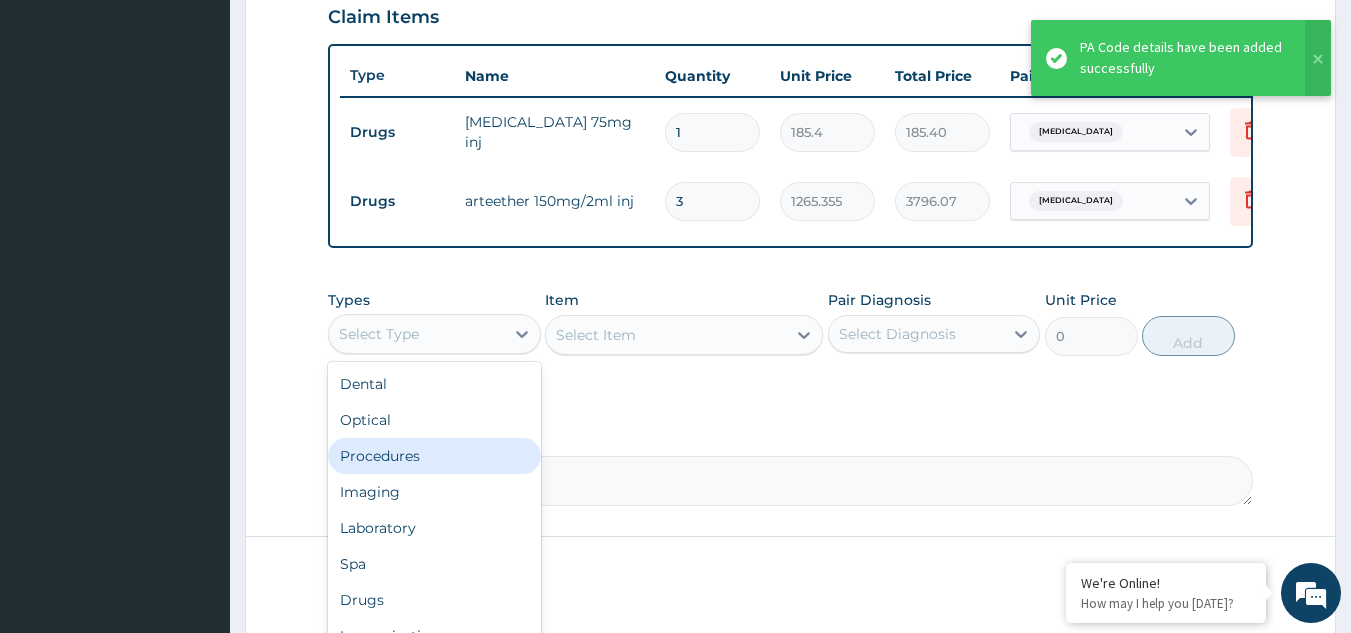 click on "Procedures" at bounding box center (434, 456) 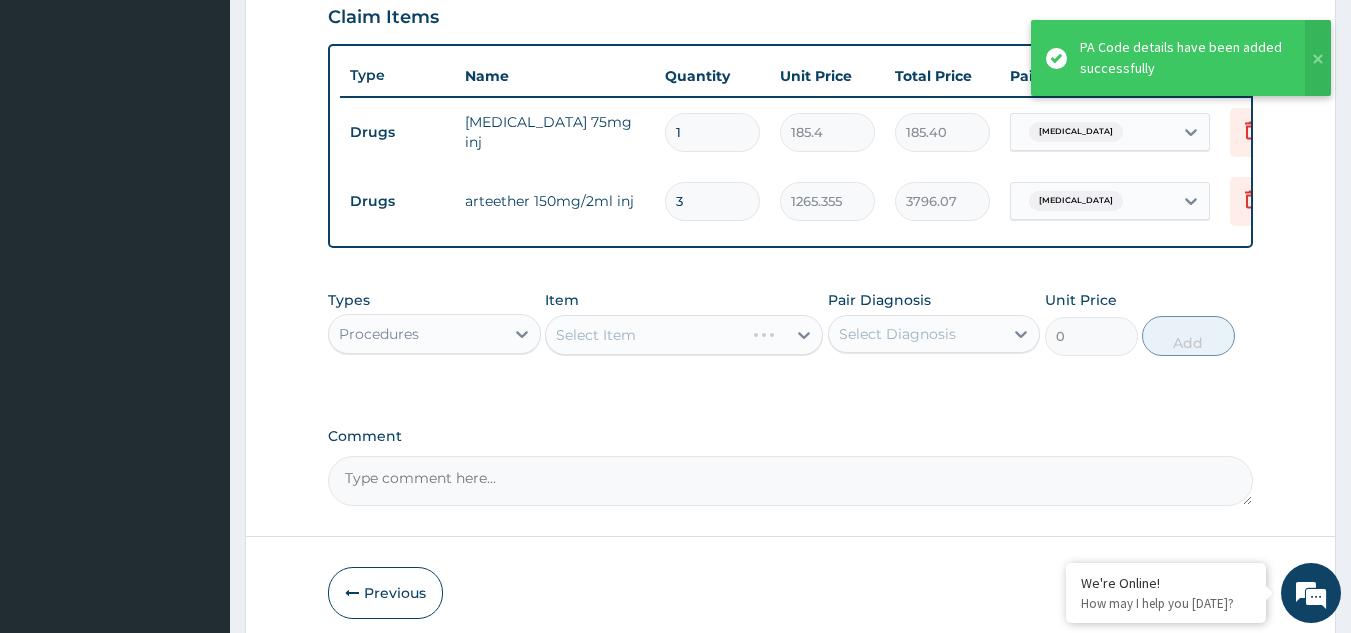 click on "Select Item" at bounding box center [684, 335] 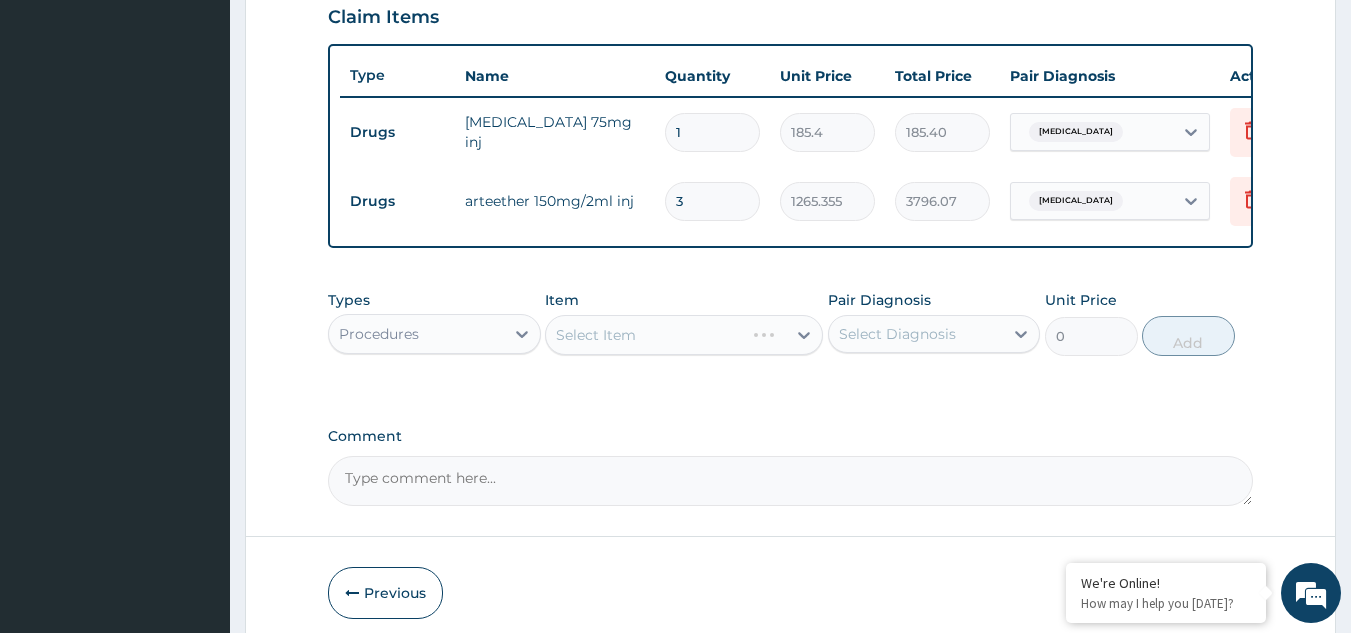 click on "Select Item" at bounding box center (684, 335) 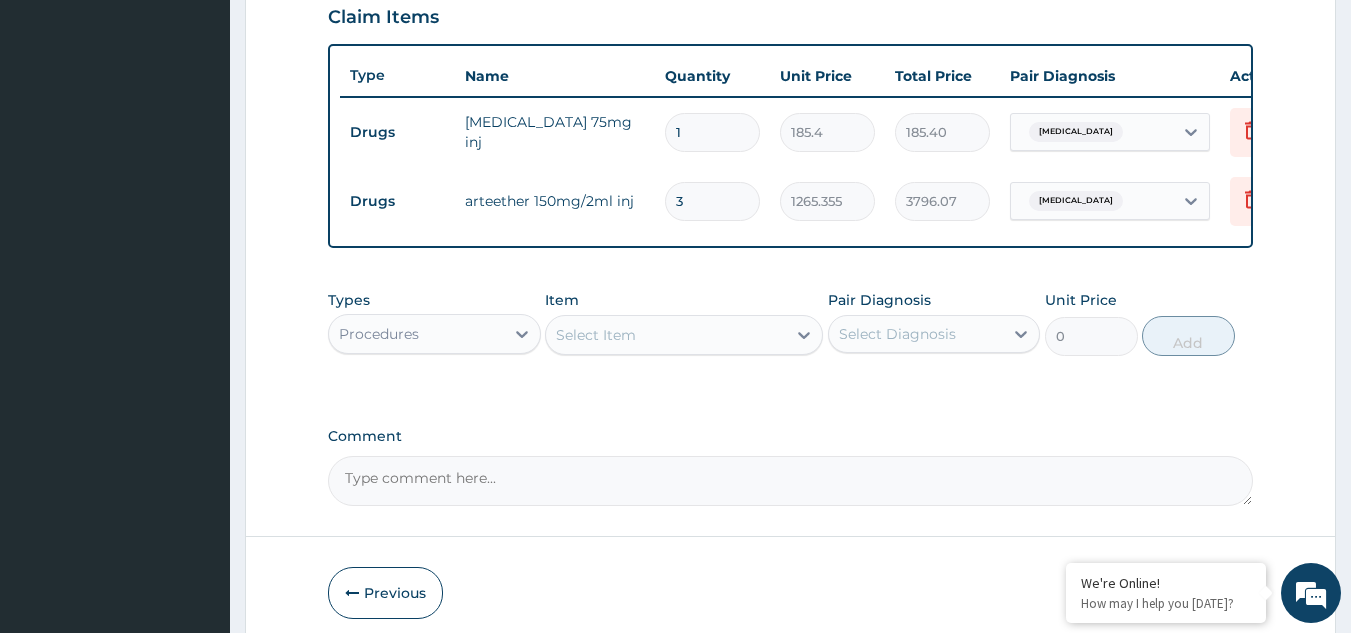 click on "Select Item" at bounding box center (596, 335) 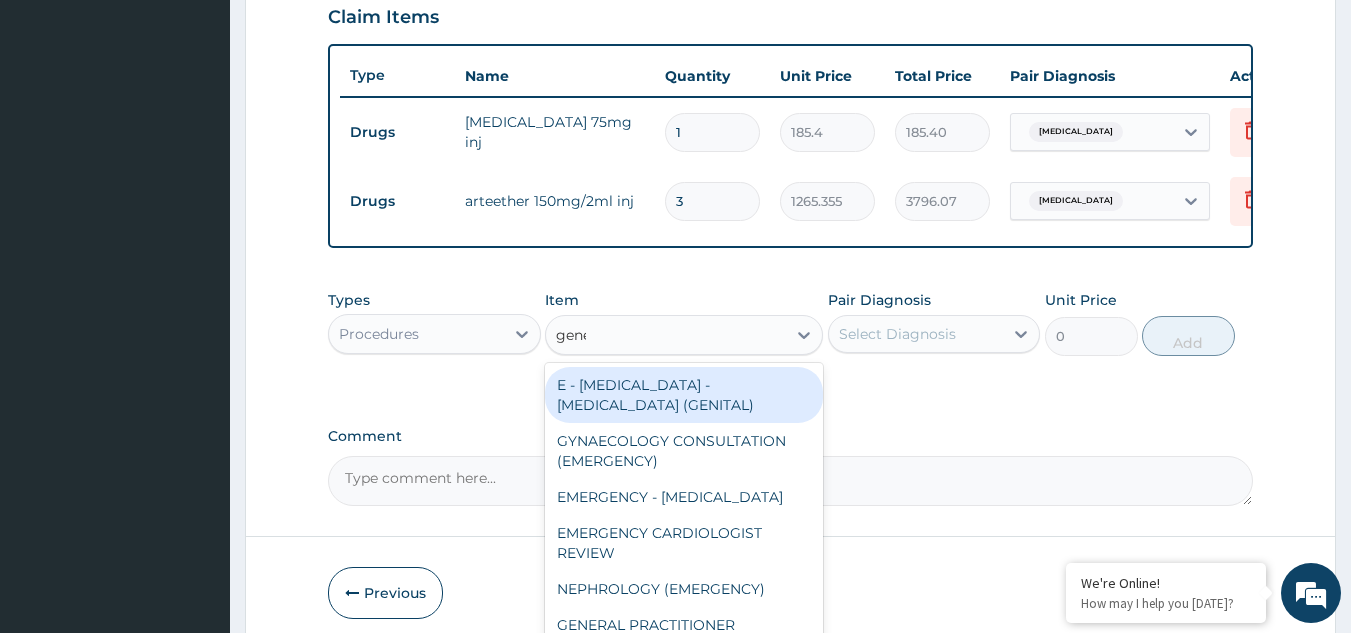type on "gener" 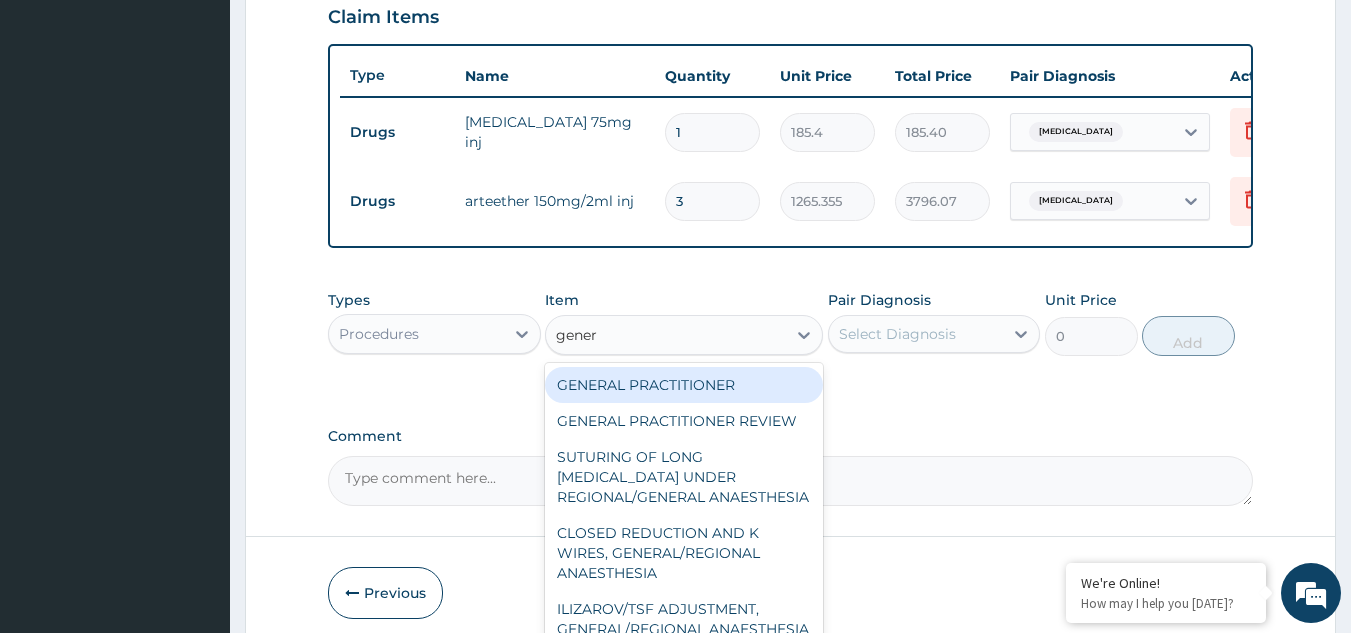 click on "GENERAL PRACTITIONER" at bounding box center (684, 385) 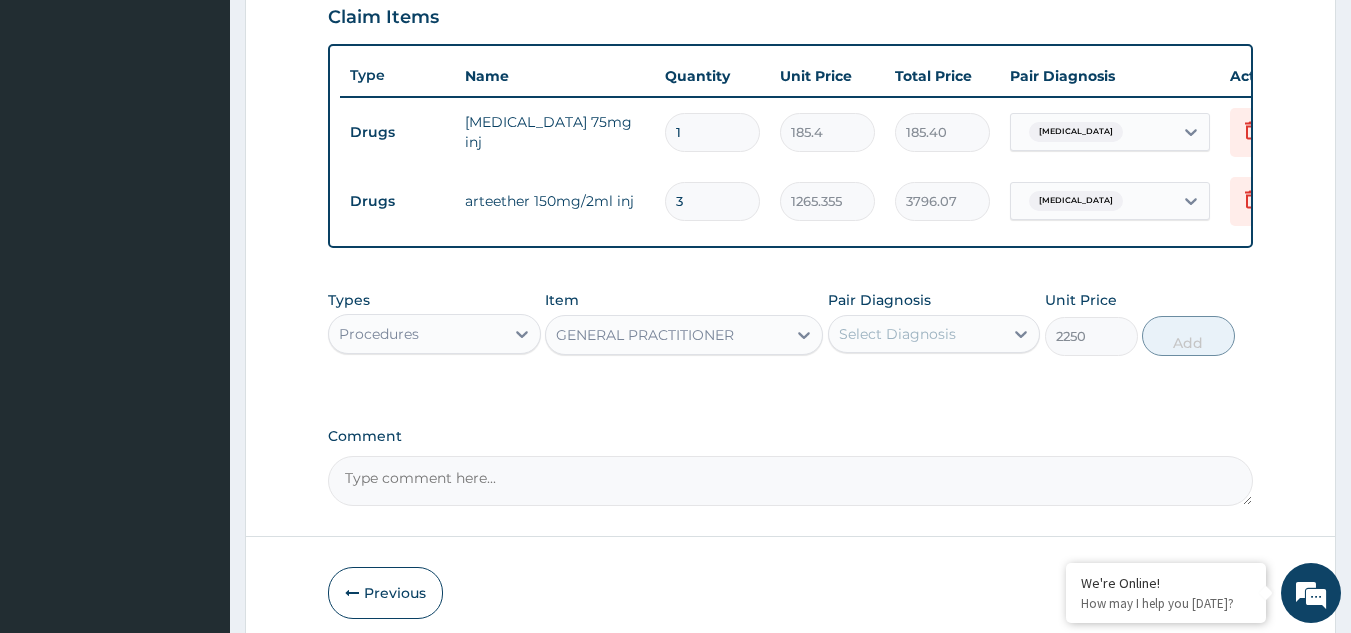 click on "Select Diagnosis" at bounding box center (897, 334) 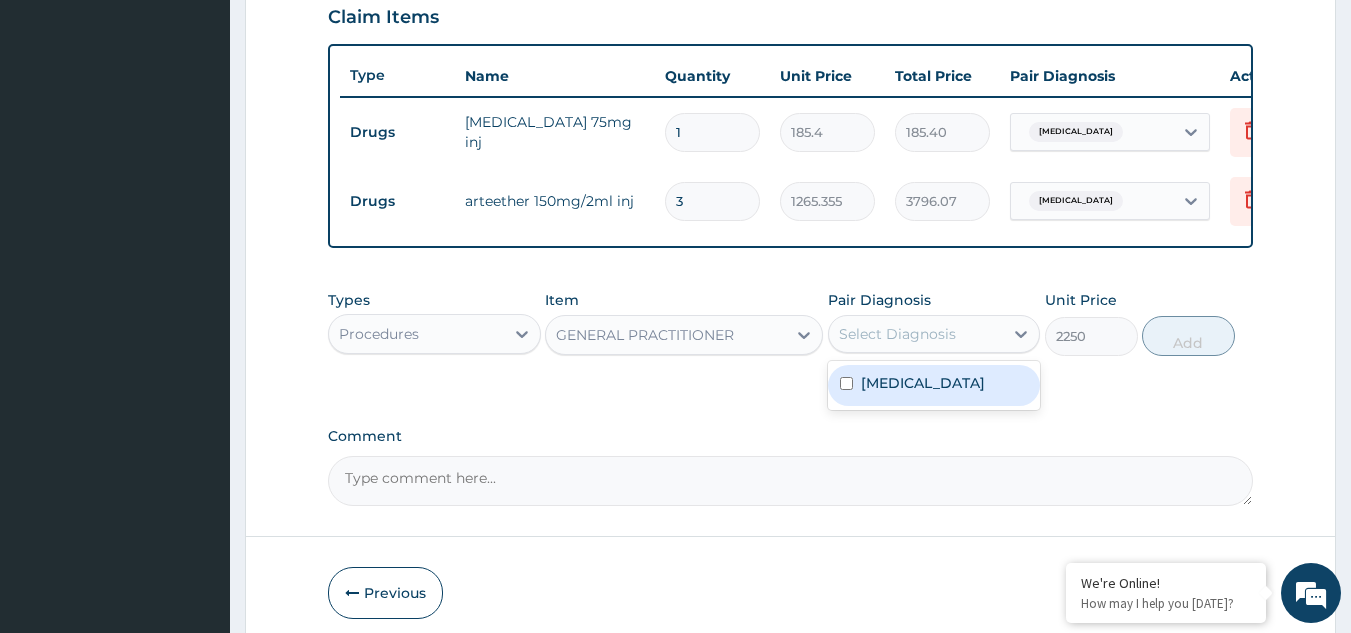 click on "[MEDICAL_DATA]" at bounding box center (934, 385) 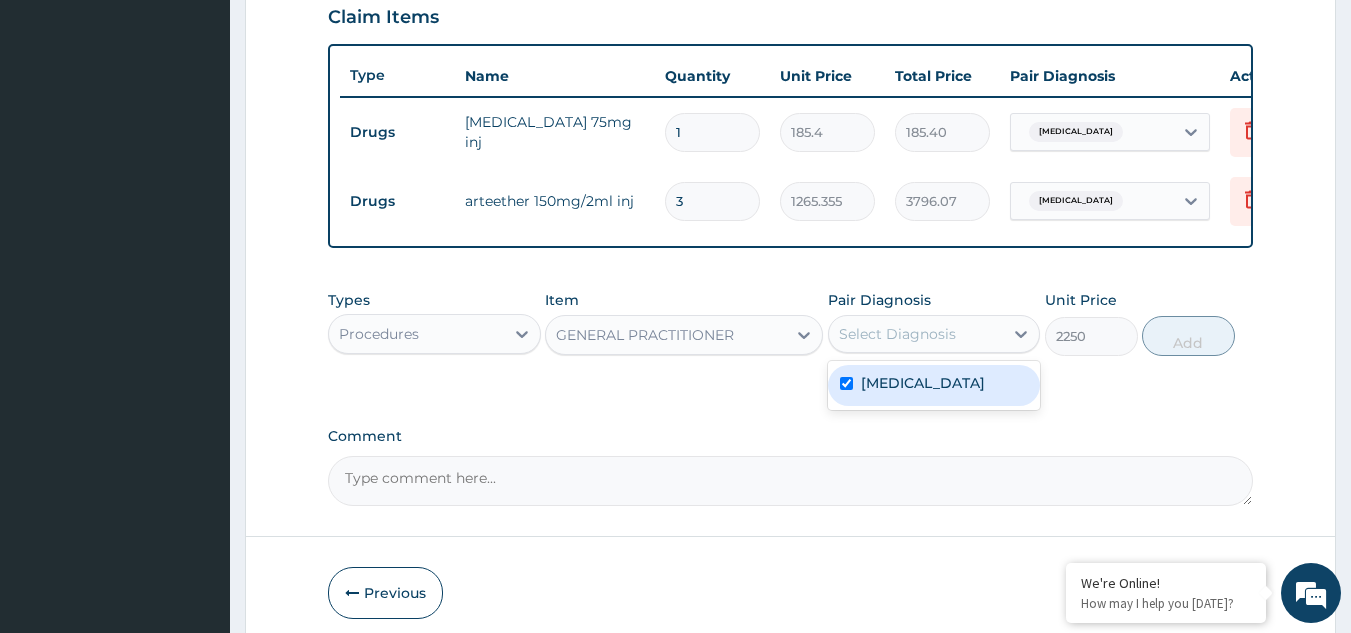 checkbox on "true" 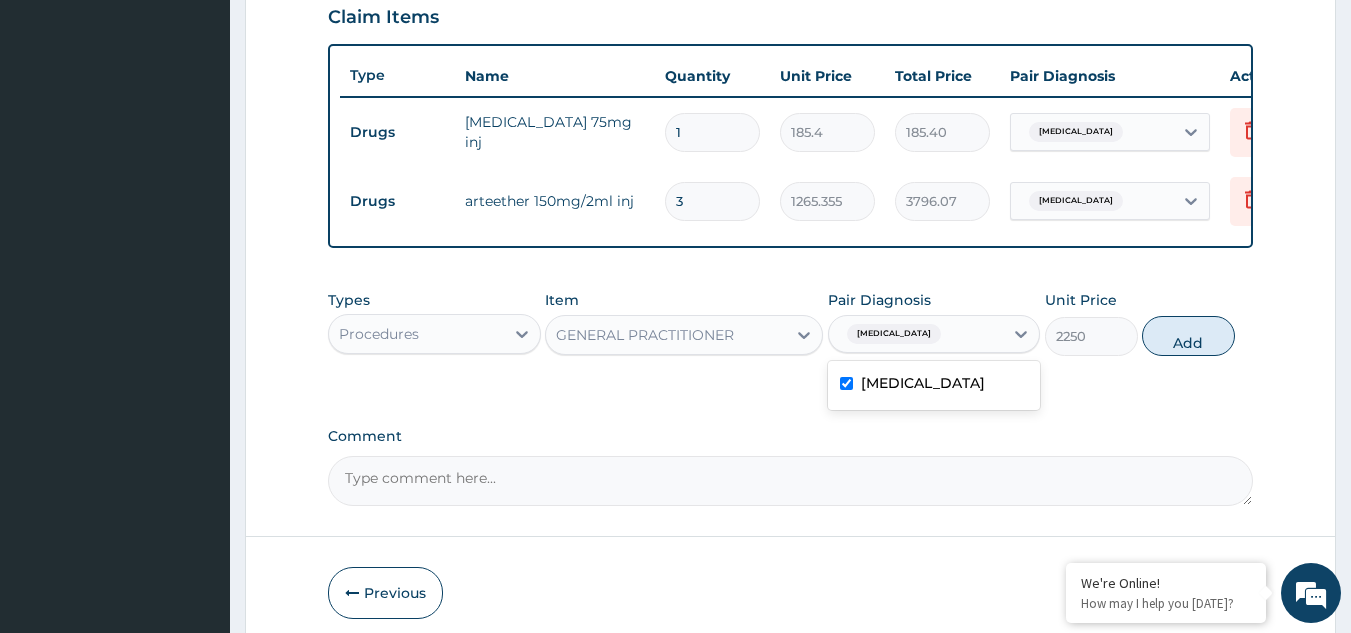 click on "Add" at bounding box center [1188, 336] 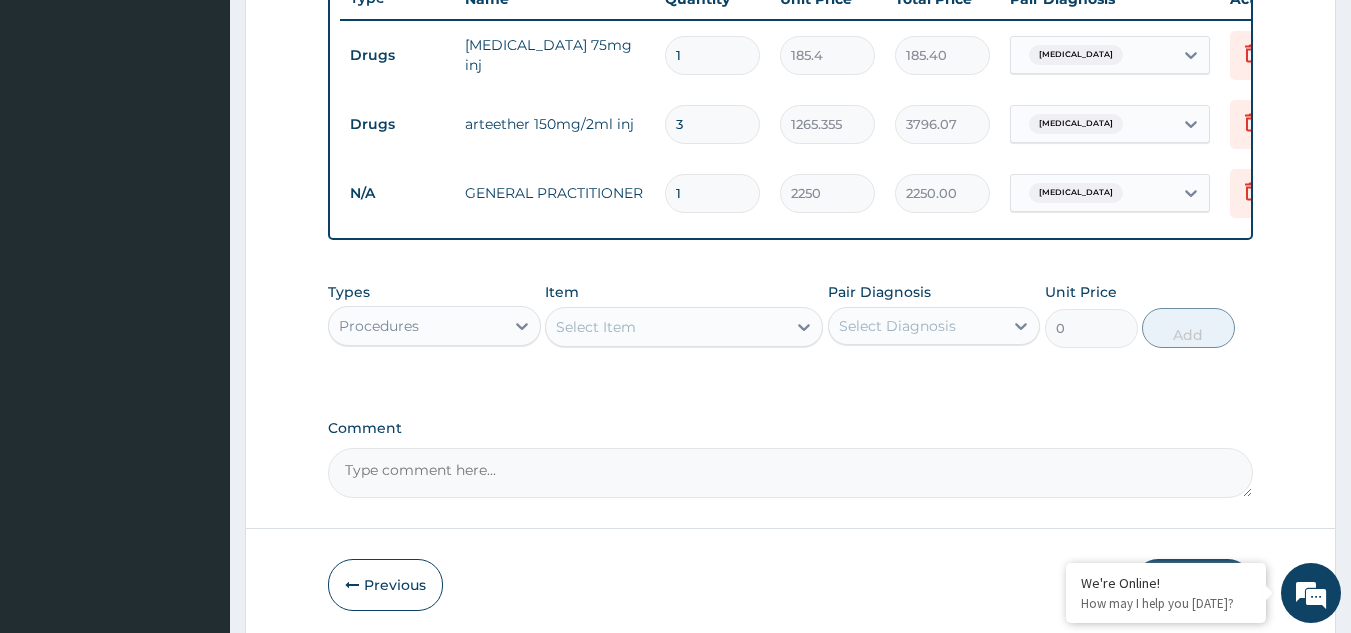 scroll, scrollTop: 800, scrollLeft: 0, axis: vertical 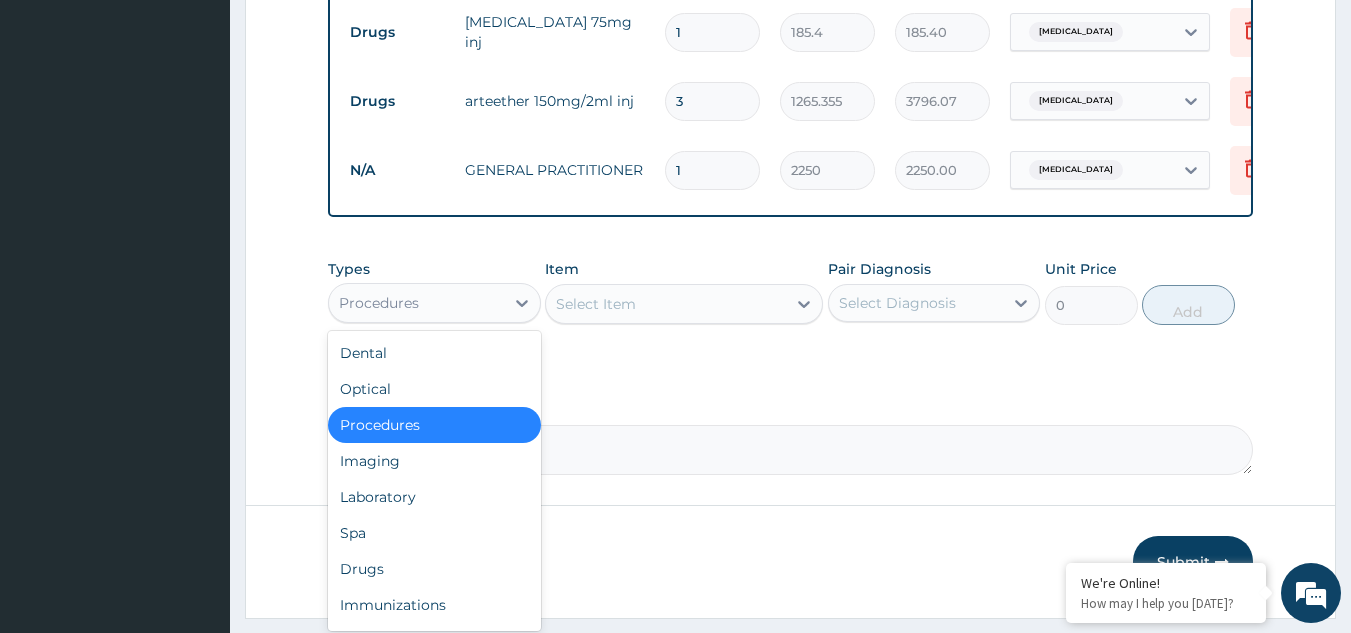 drag, startPoint x: 457, startPoint y: 315, endPoint x: 460, endPoint y: 332, distance: 17.262676 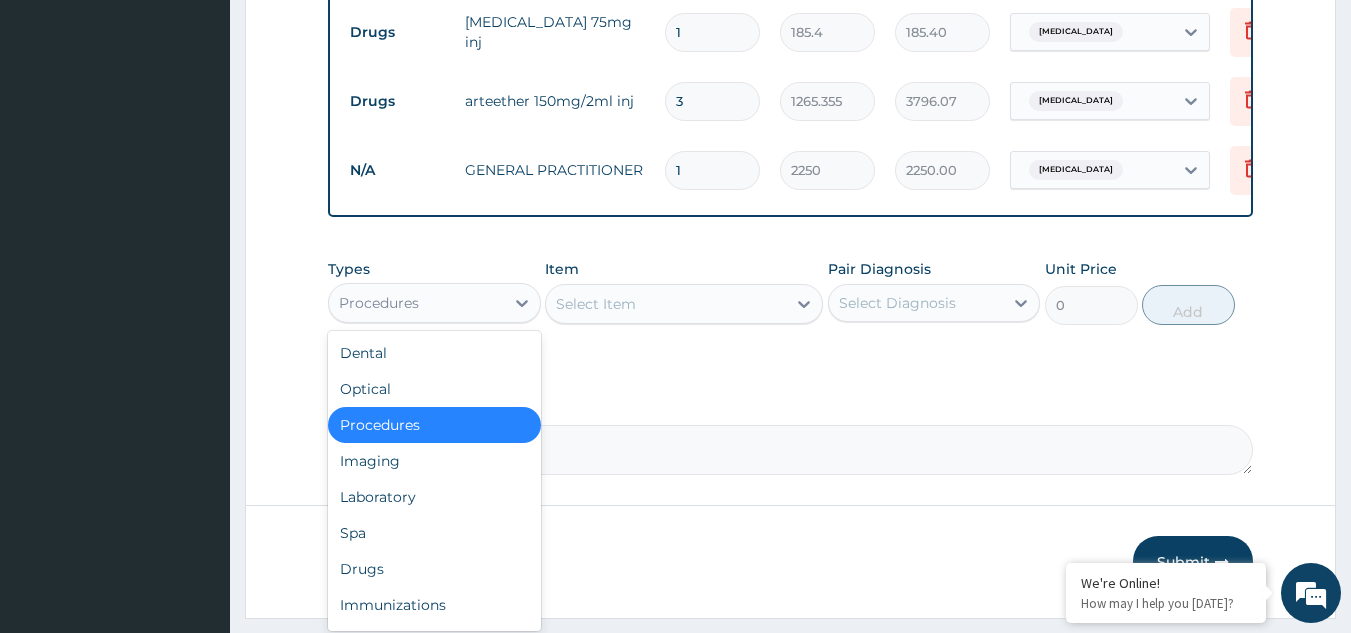 click on "Procedures" at bounding box center (416, 303) 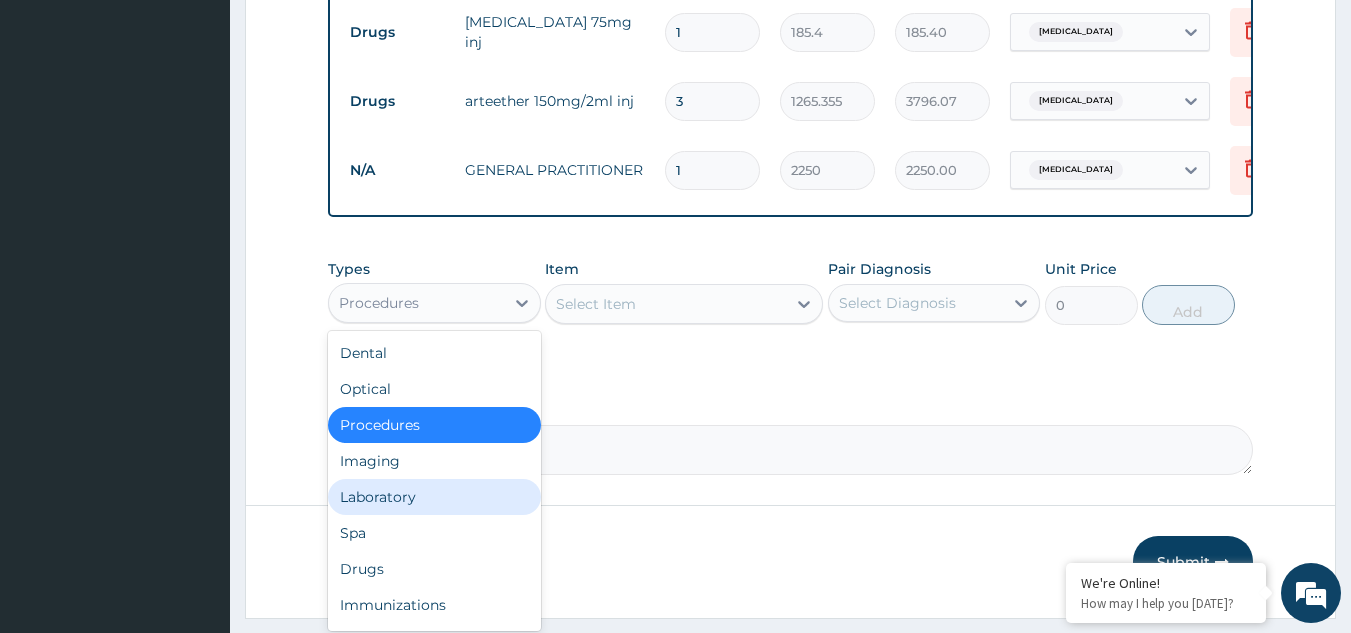 click on "Laboratory" at bounding box center (434, 497) 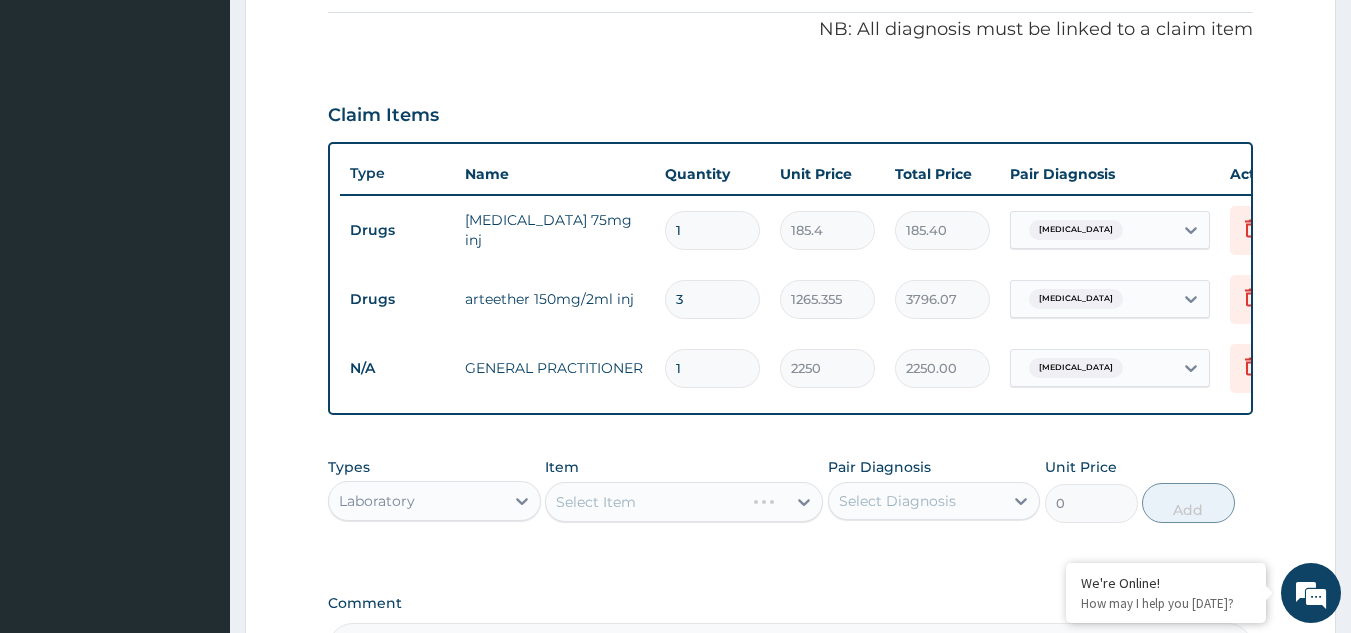 scroll, scrollTop: 600, scrollLeft: 0, axis: vertical 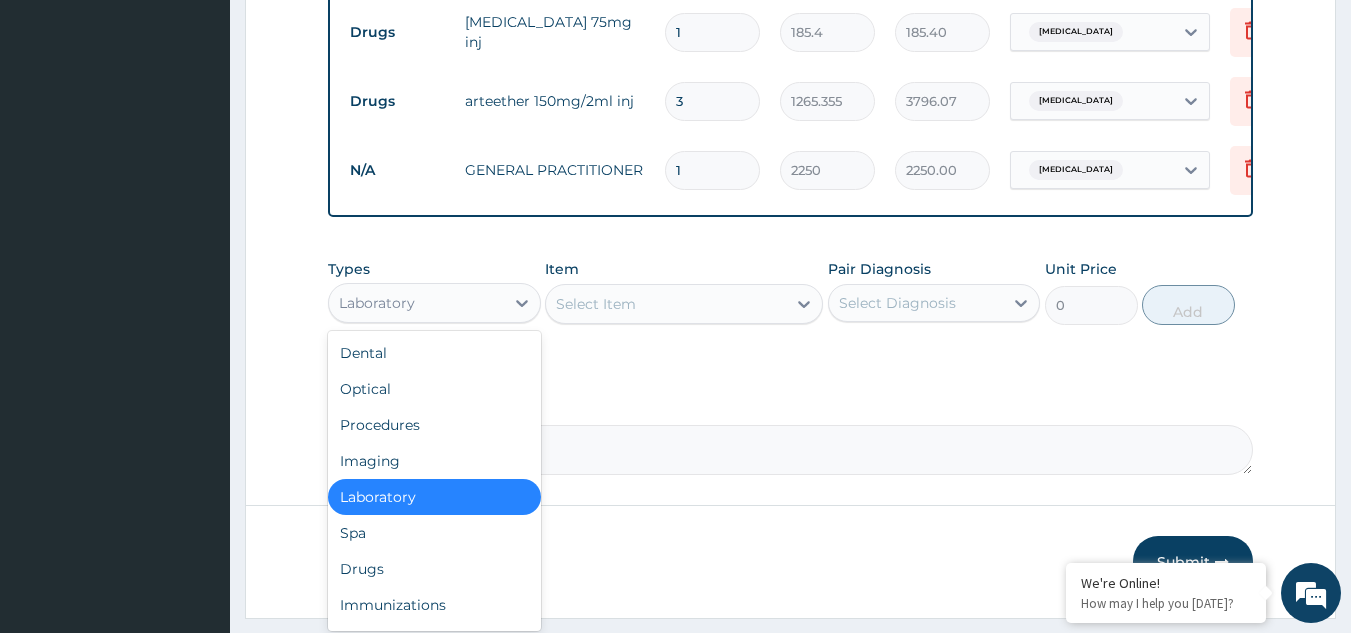 click on "Laboratory" at bounding box center (416, 303) 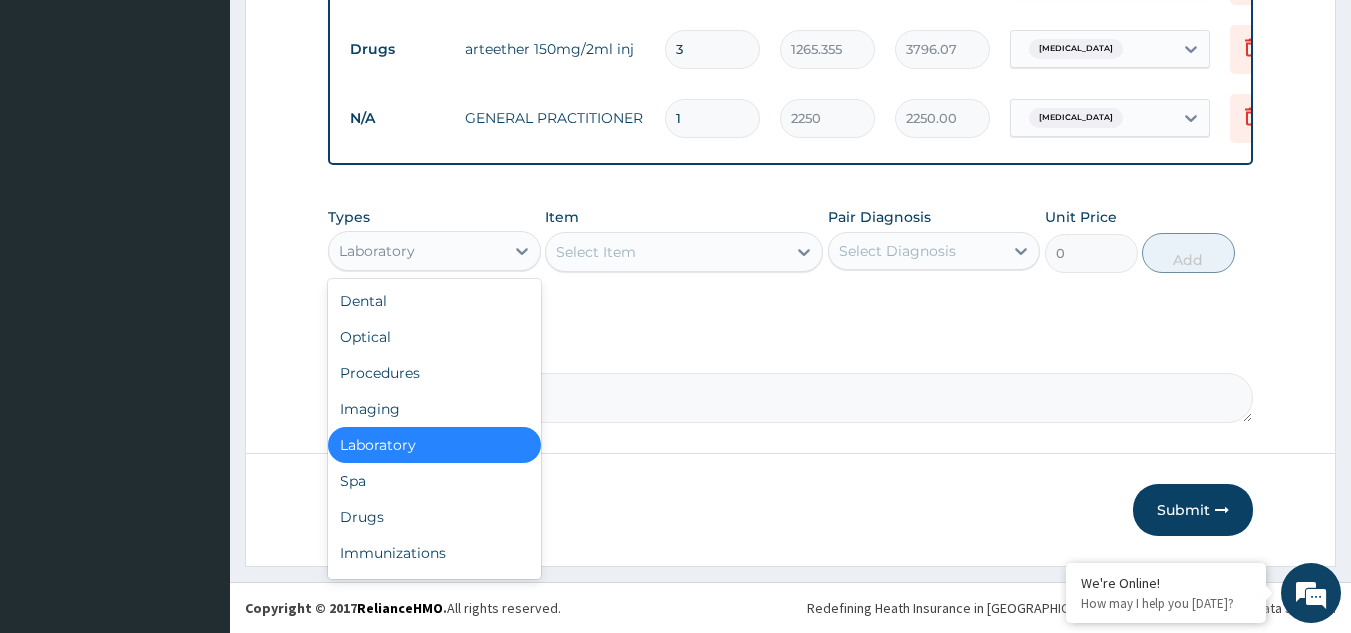 scroll, scrollTop: 68, scrollLeft: 0, axis: vertical 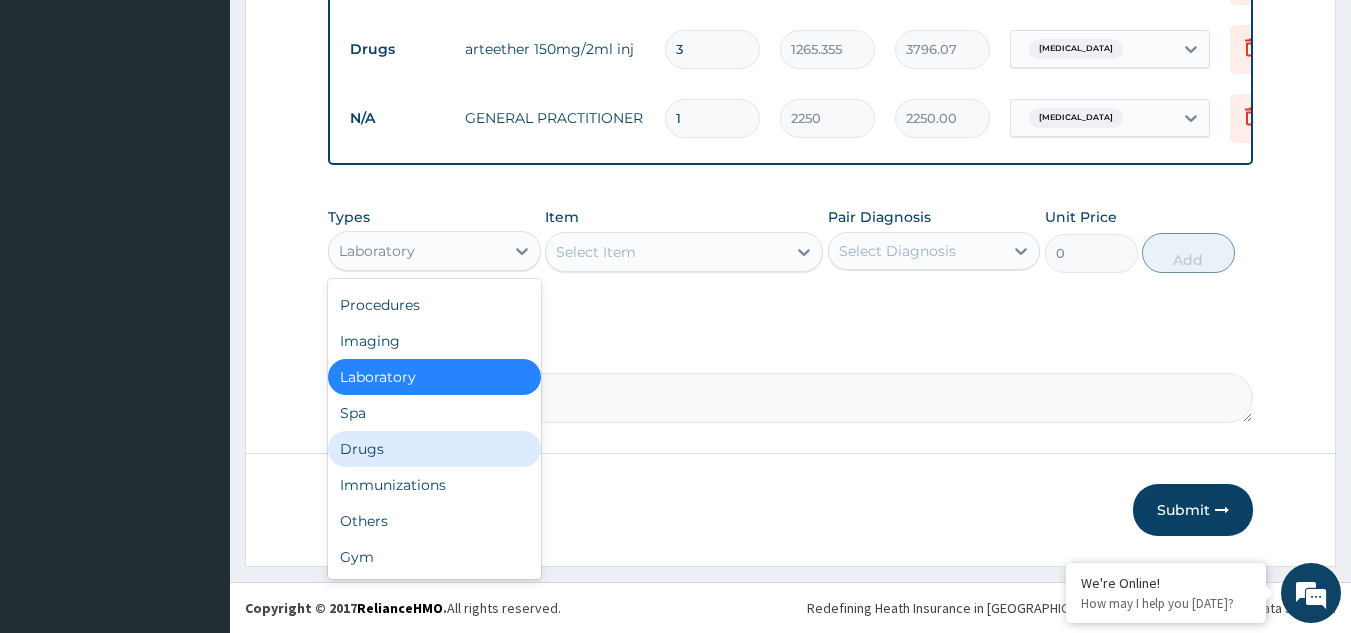 click on "Drugs" at bounding box center (434, 449) 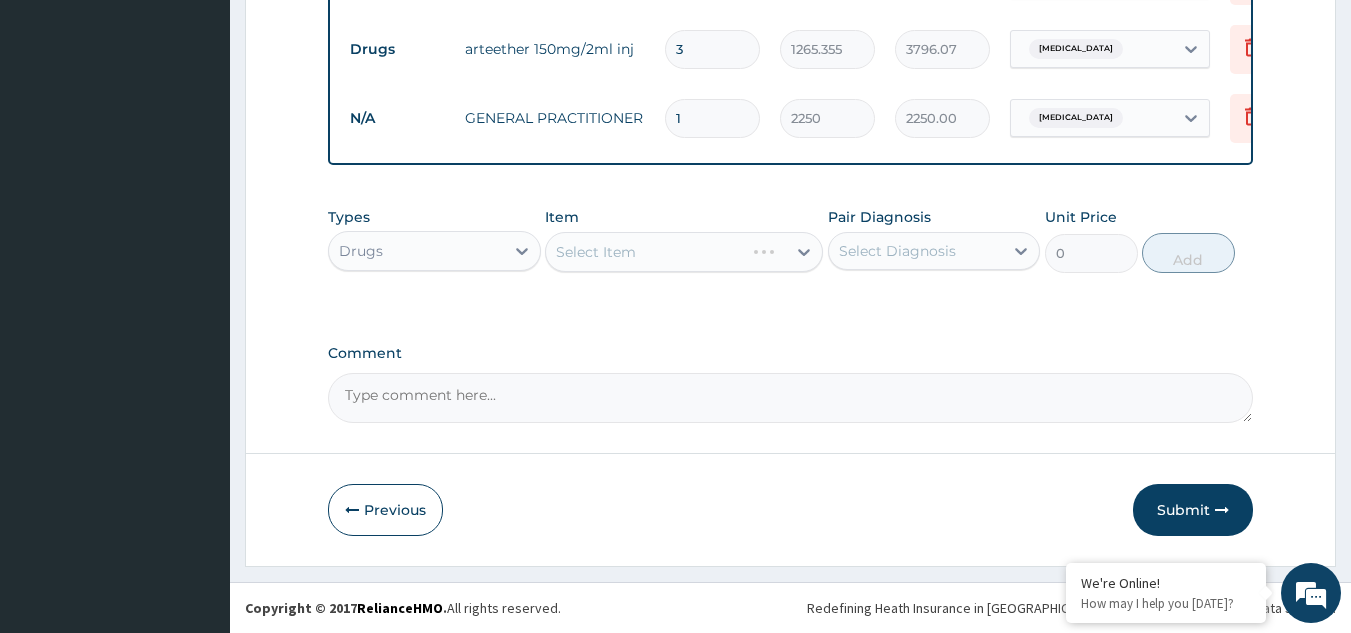 click on "Select Item" at bounding box center [684, 252] 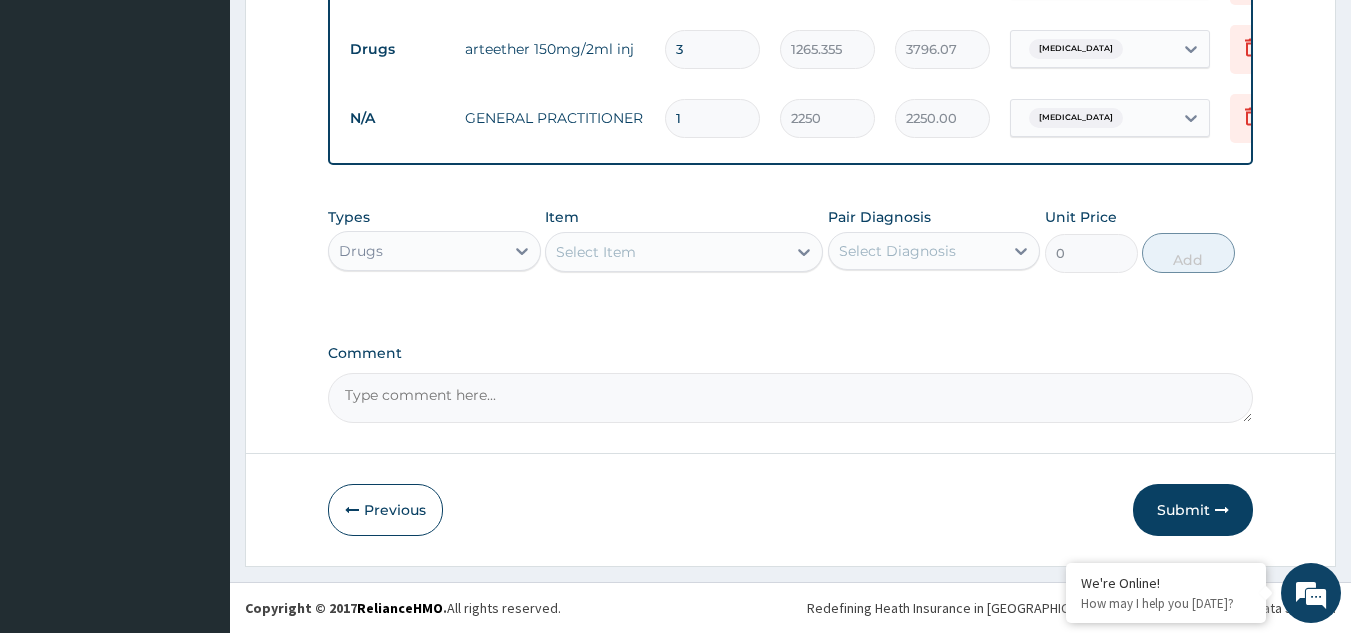click on "Select Item" at bounding box center (596, 252) 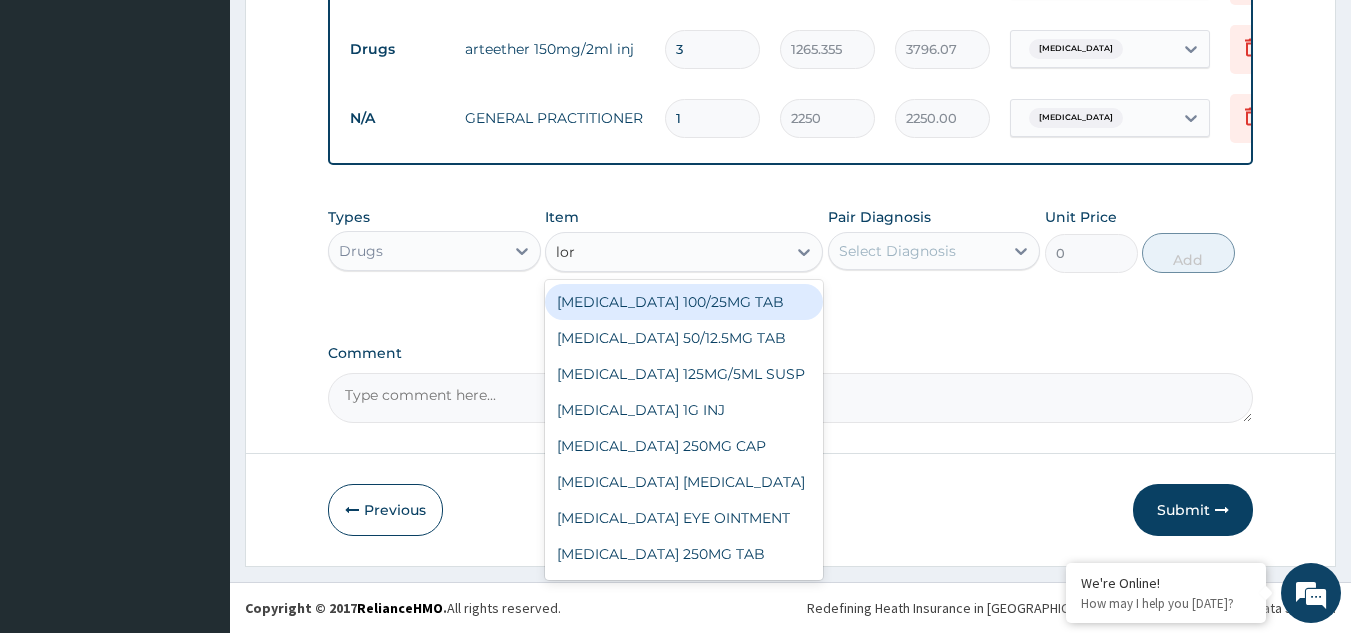 type on "lora" 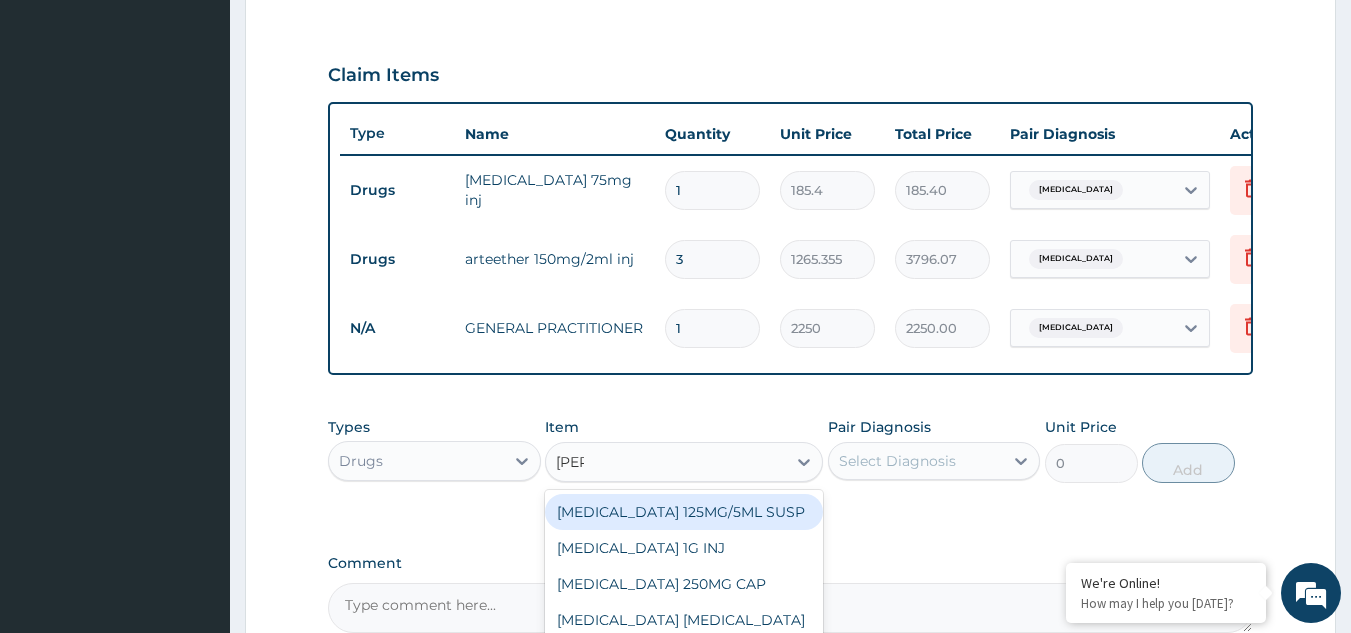 scroll, scrollTop: 867, scrollLeft: 0, axis: vertical 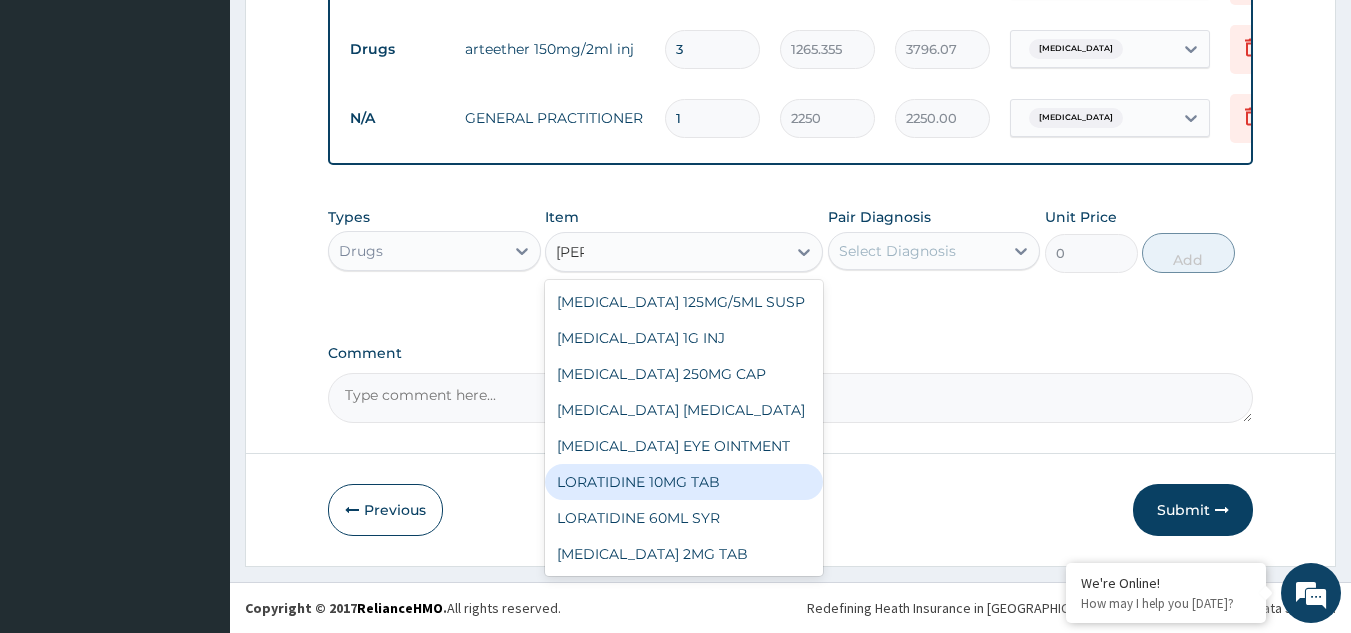 click on "LORATIDINE 10MG TAB" at bounding box center (684, 482) 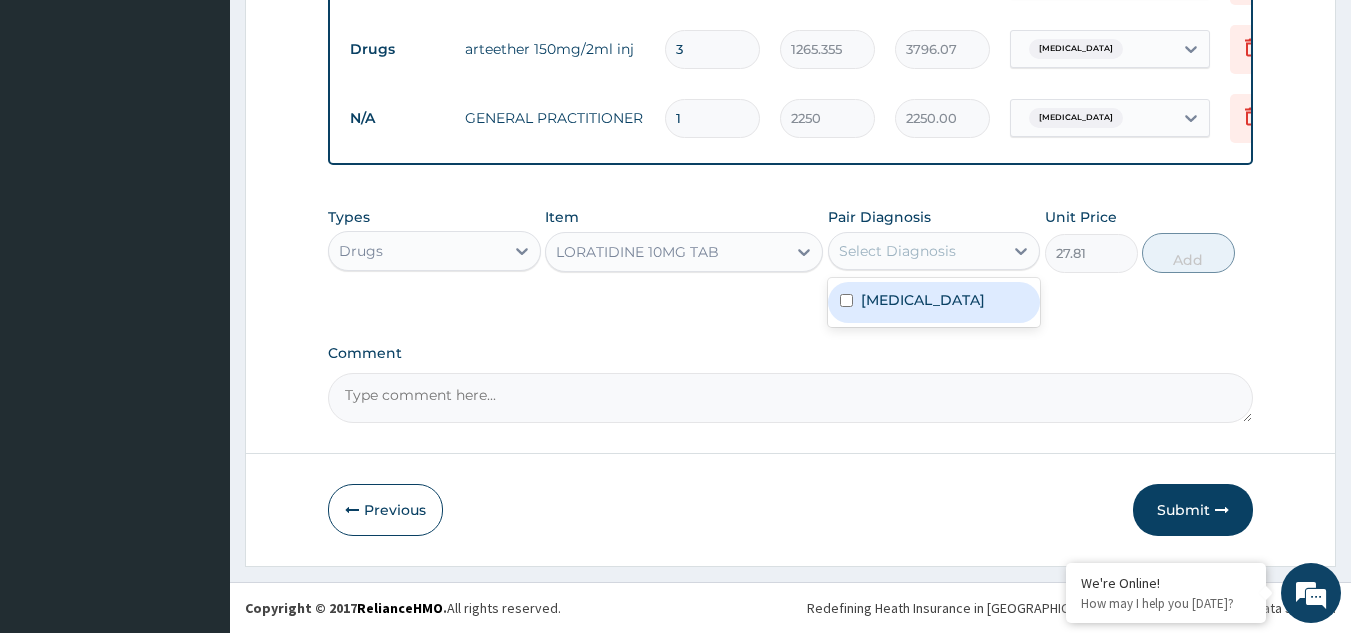 click on "Select Diagnosis" at bounding box center (916, 251) 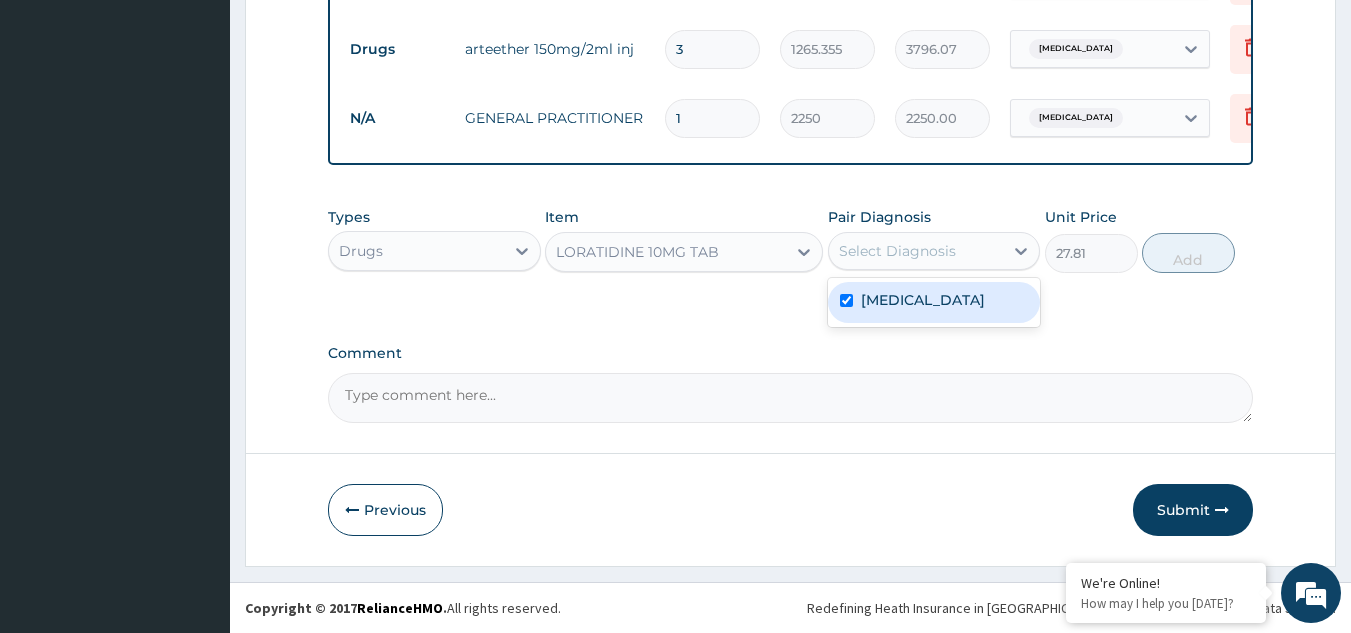 checkbox on "true" 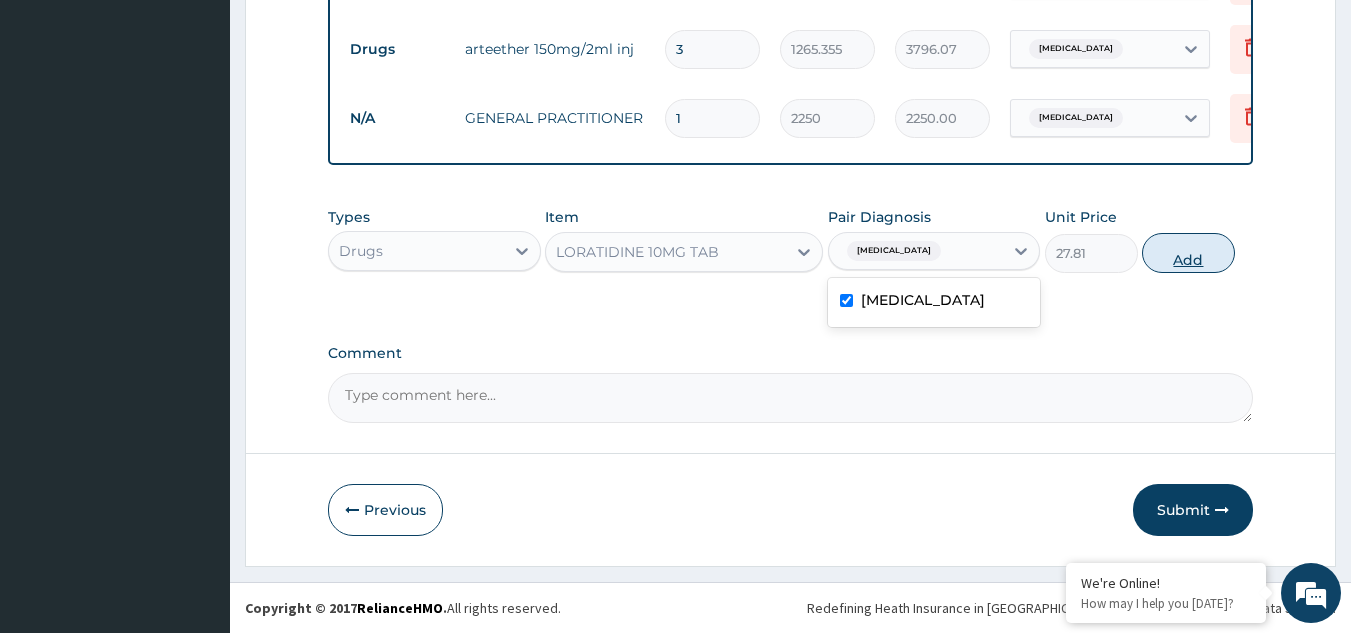 click on "Add" at bounding box center [1188, 253] 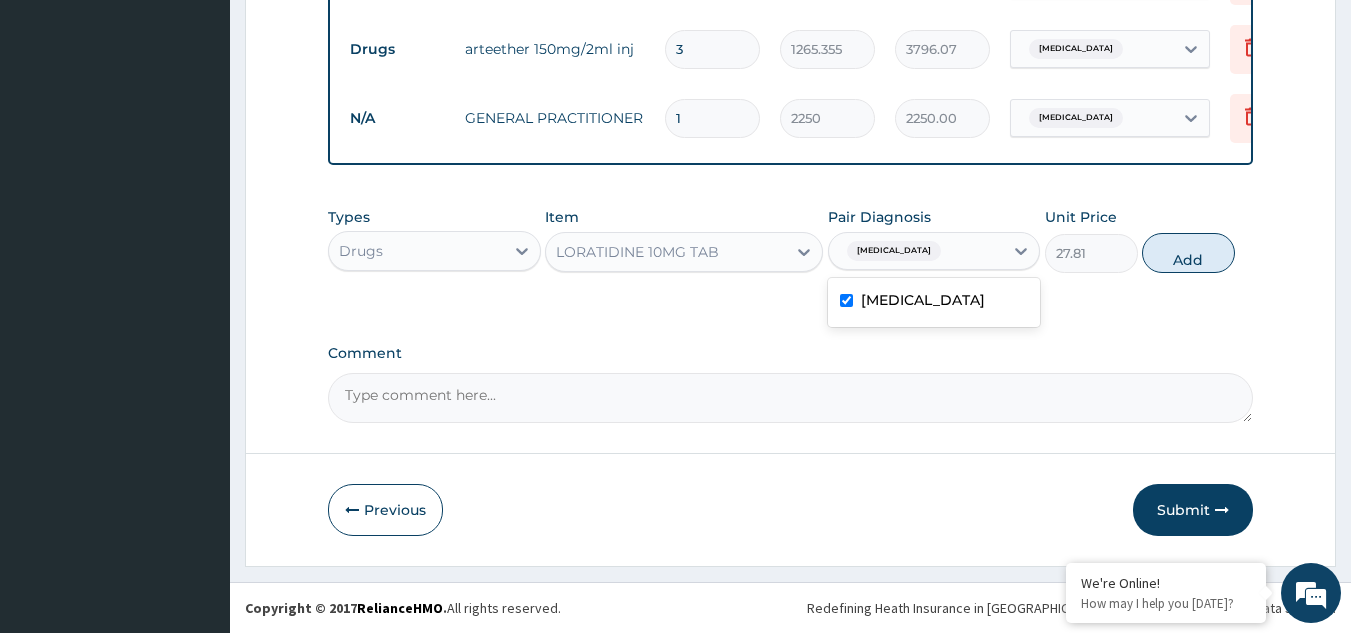 type on "0" 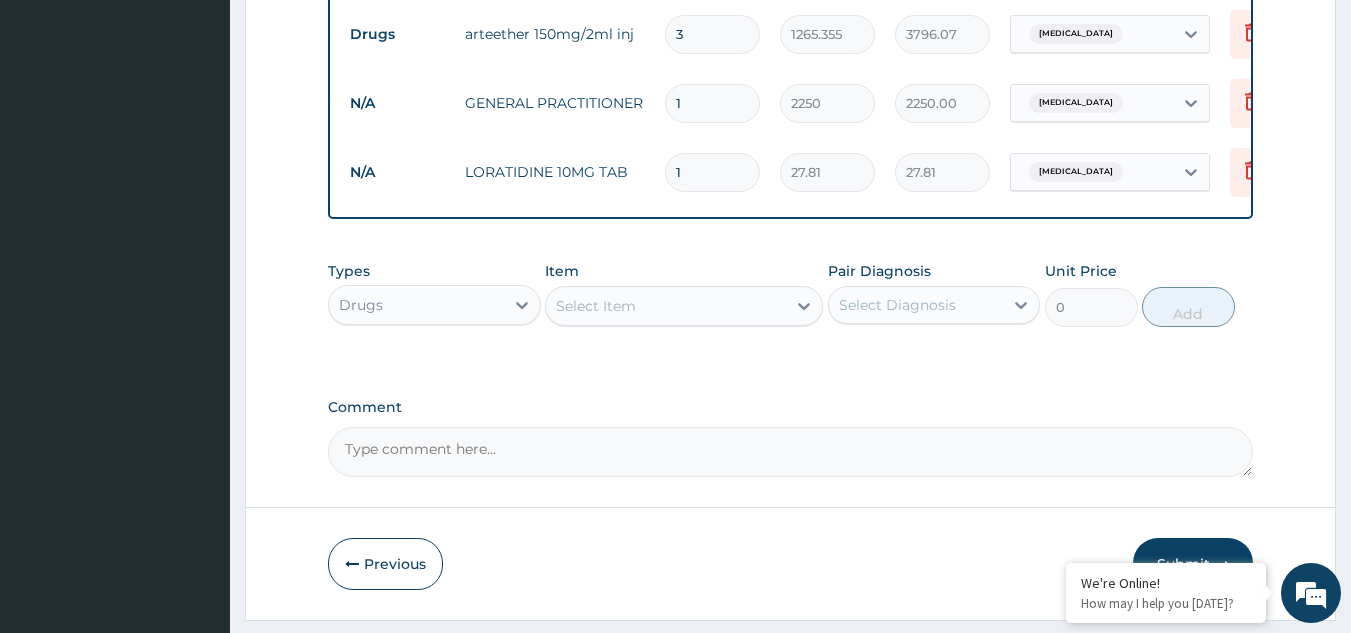 type 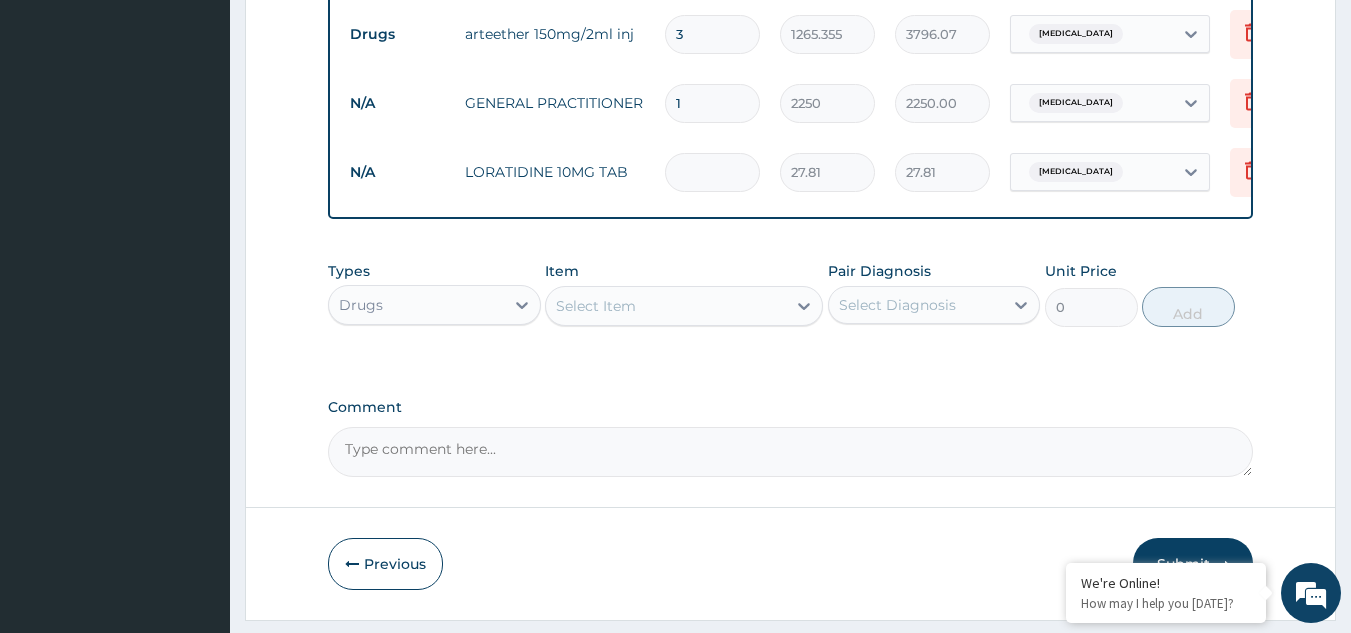type on "0.00" 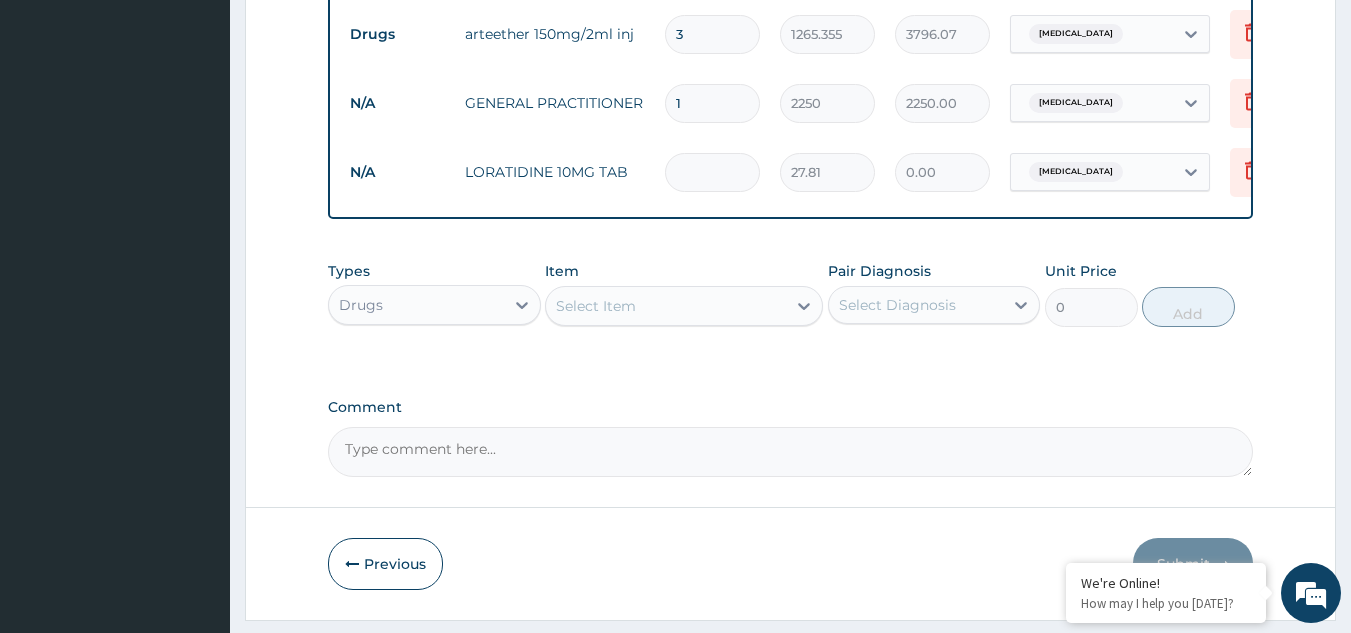 type on "5" 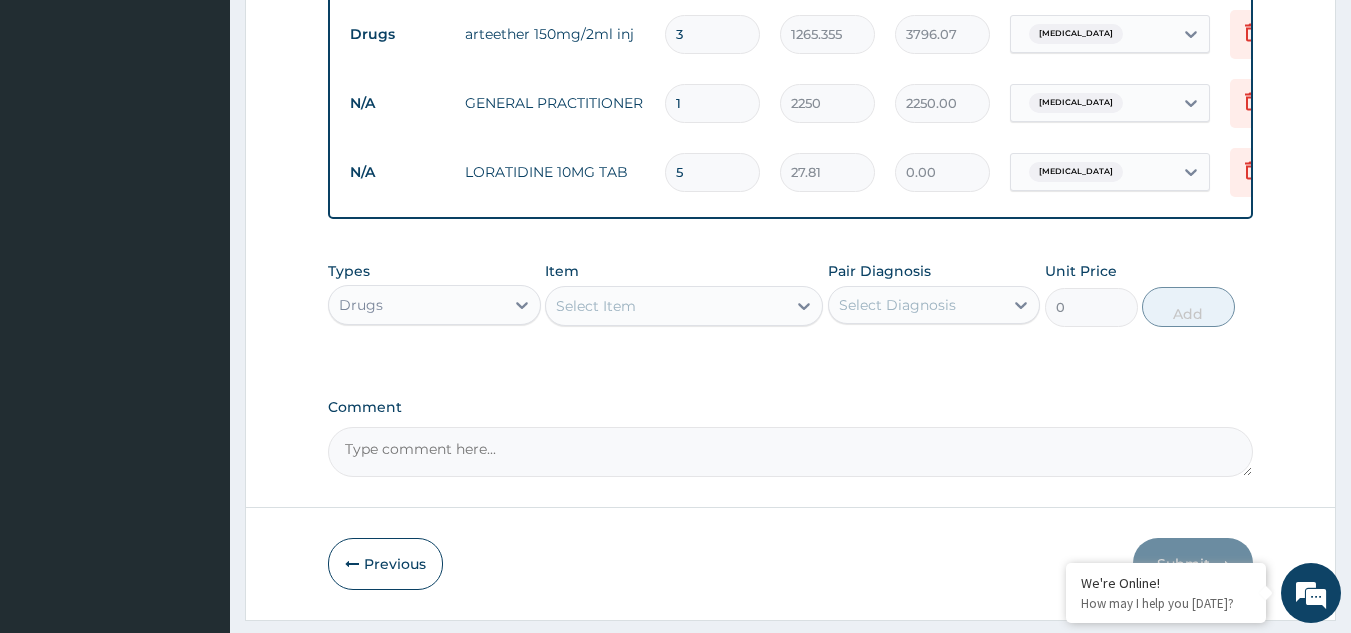 type on "139.05" 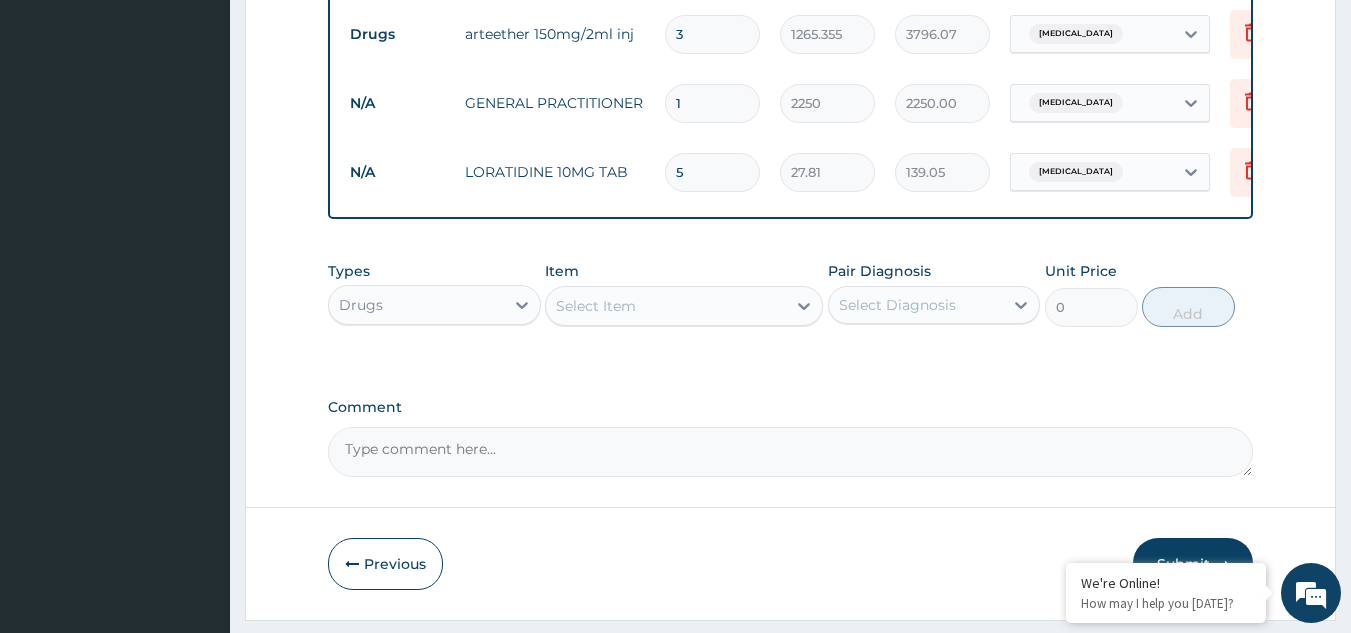type on "5" 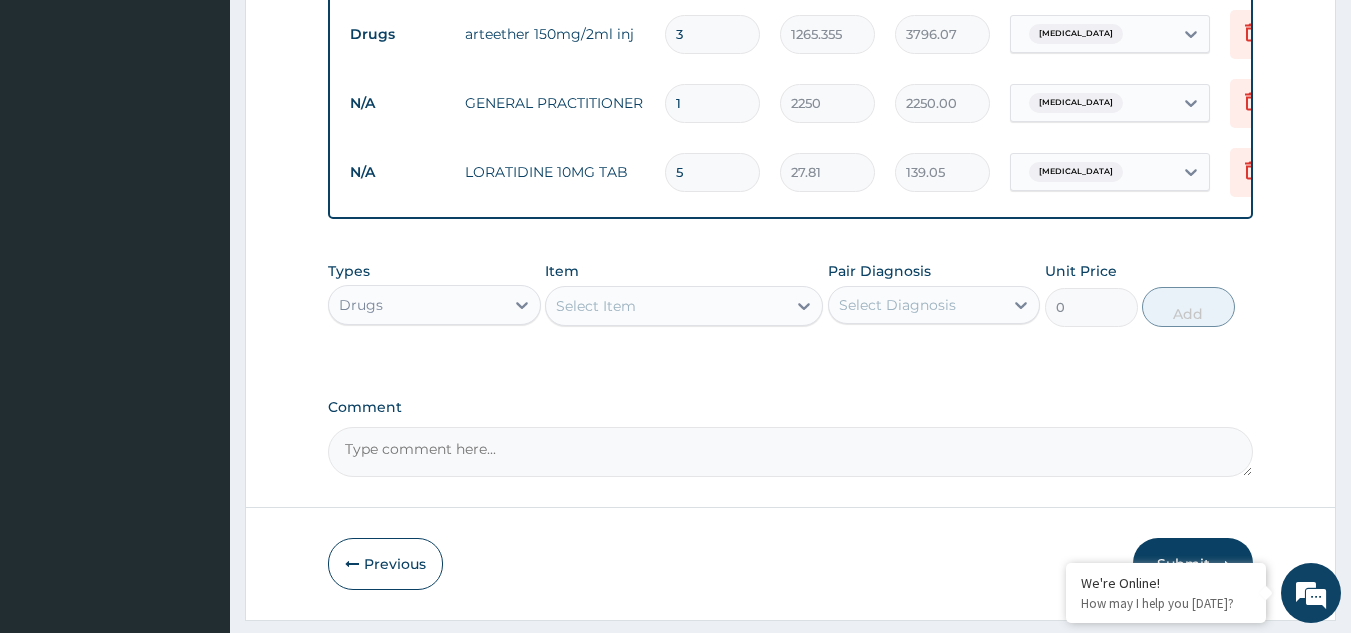 click on "Select Item" at bounding box center [666, 306] 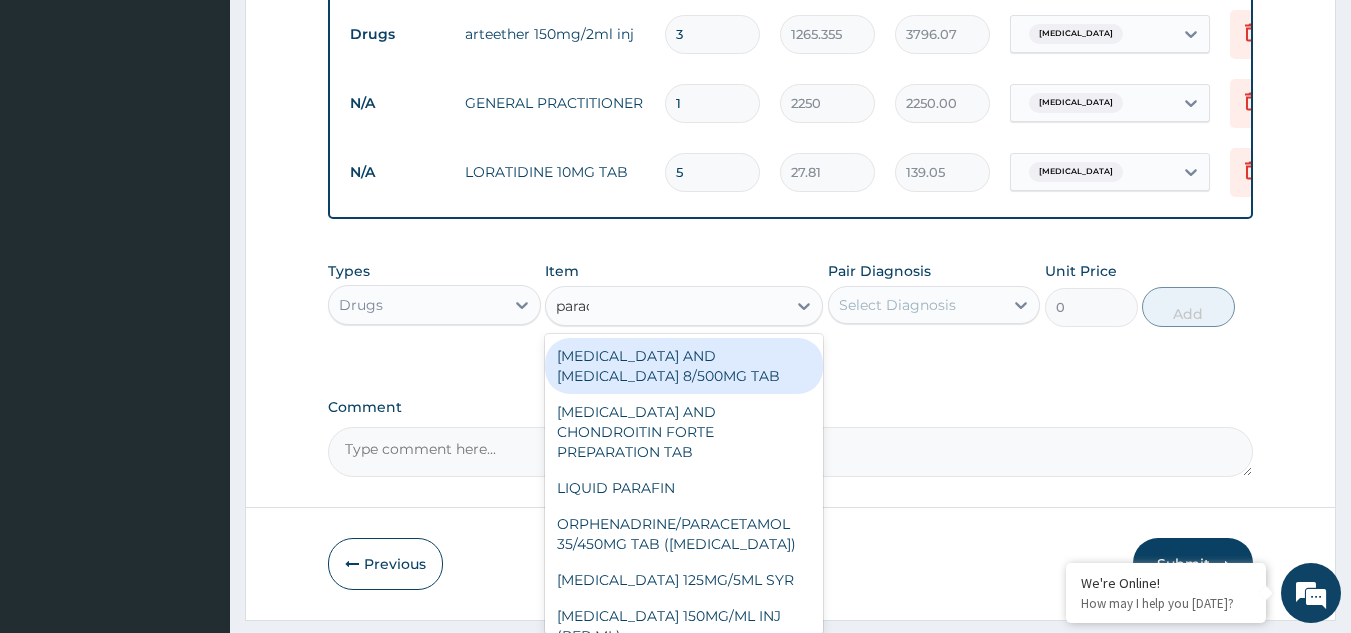 type on "parace" 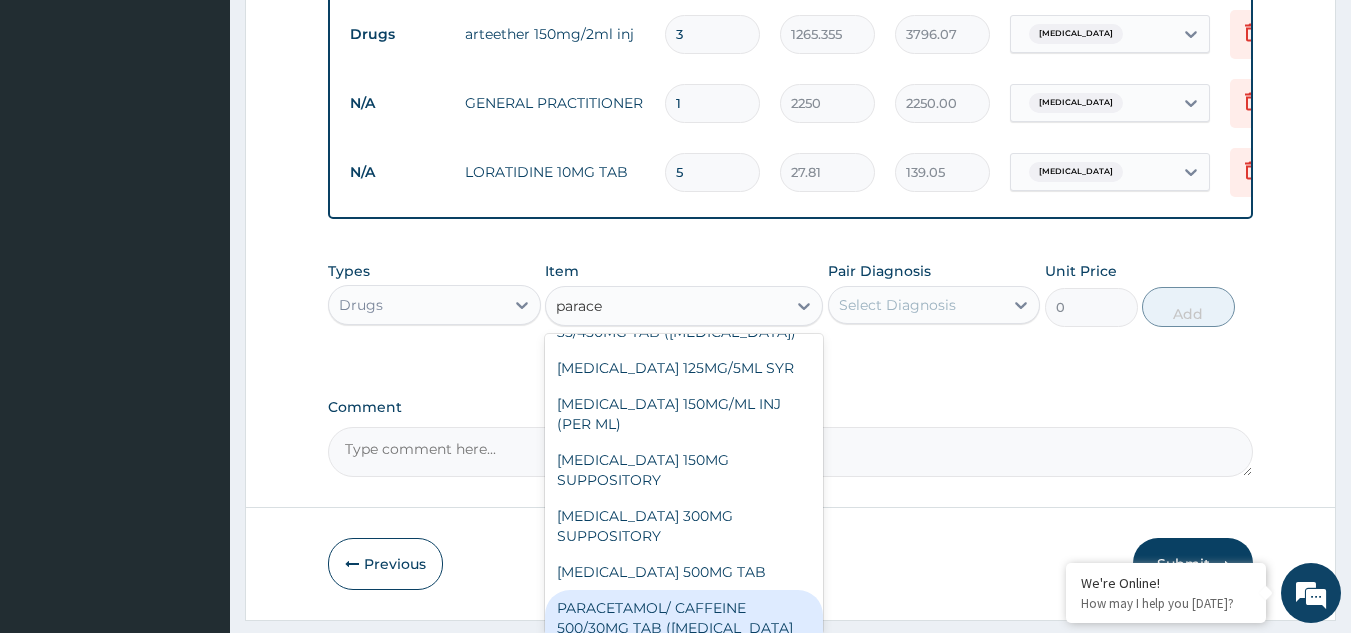 scroll, scrollTop: 172, scrollLeft: 0, axis: vertical 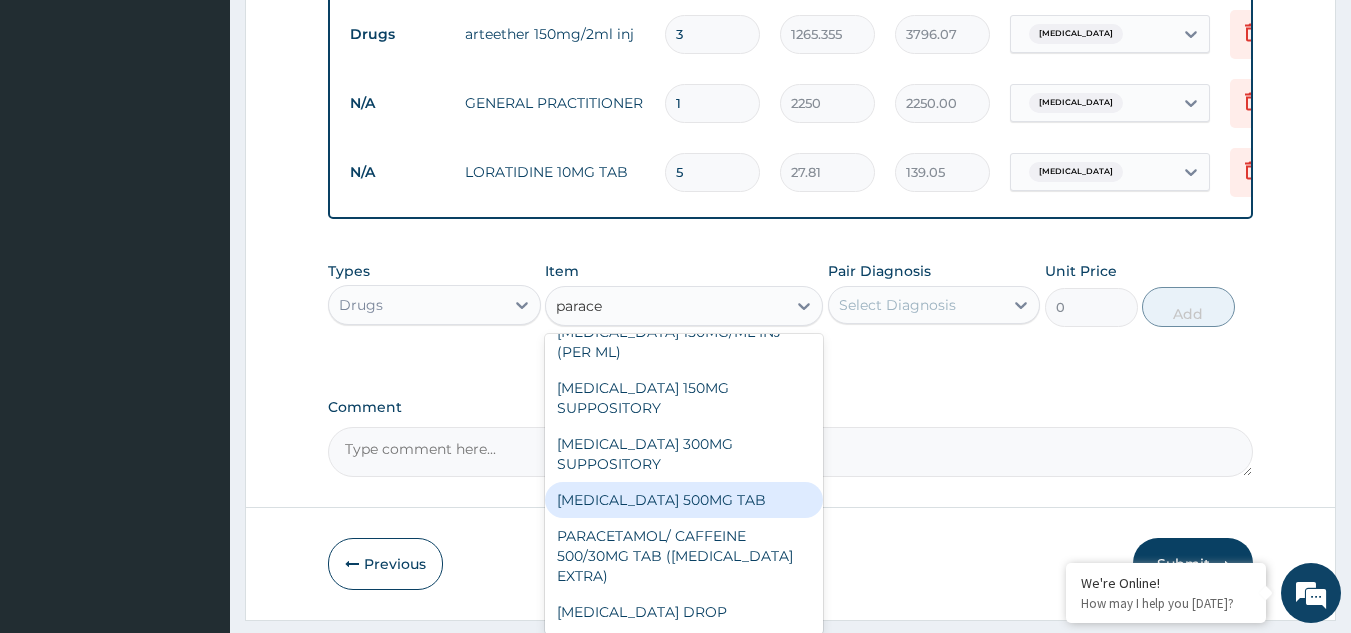 click on "PARACETAMOL 500MG TAB" at bounding box center (684, 500) 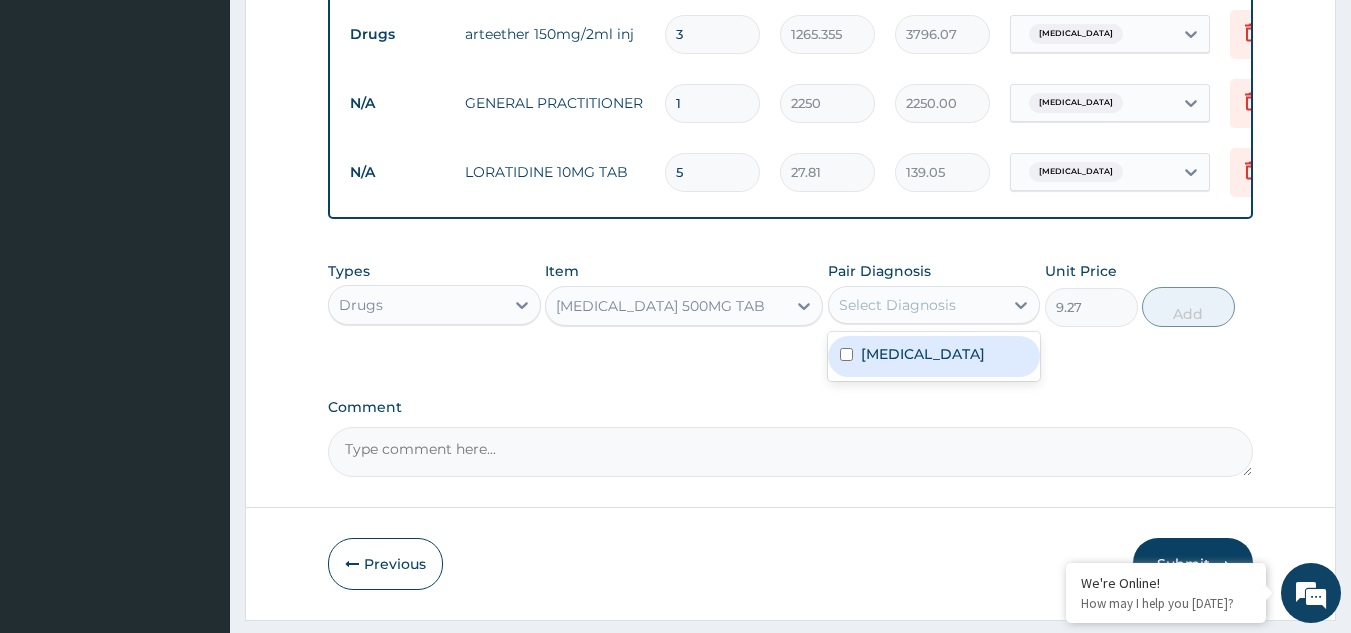 click on "Select Diagnosis" at bounding box center (897, 305) 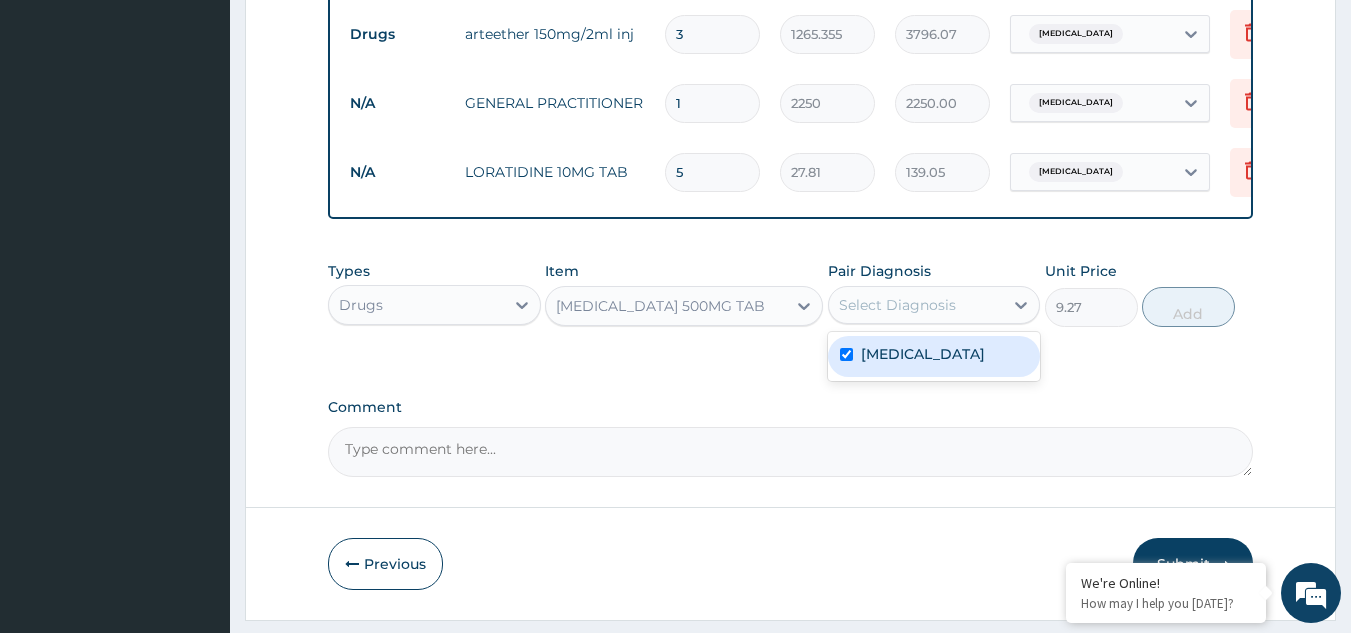 checkbox on "true" 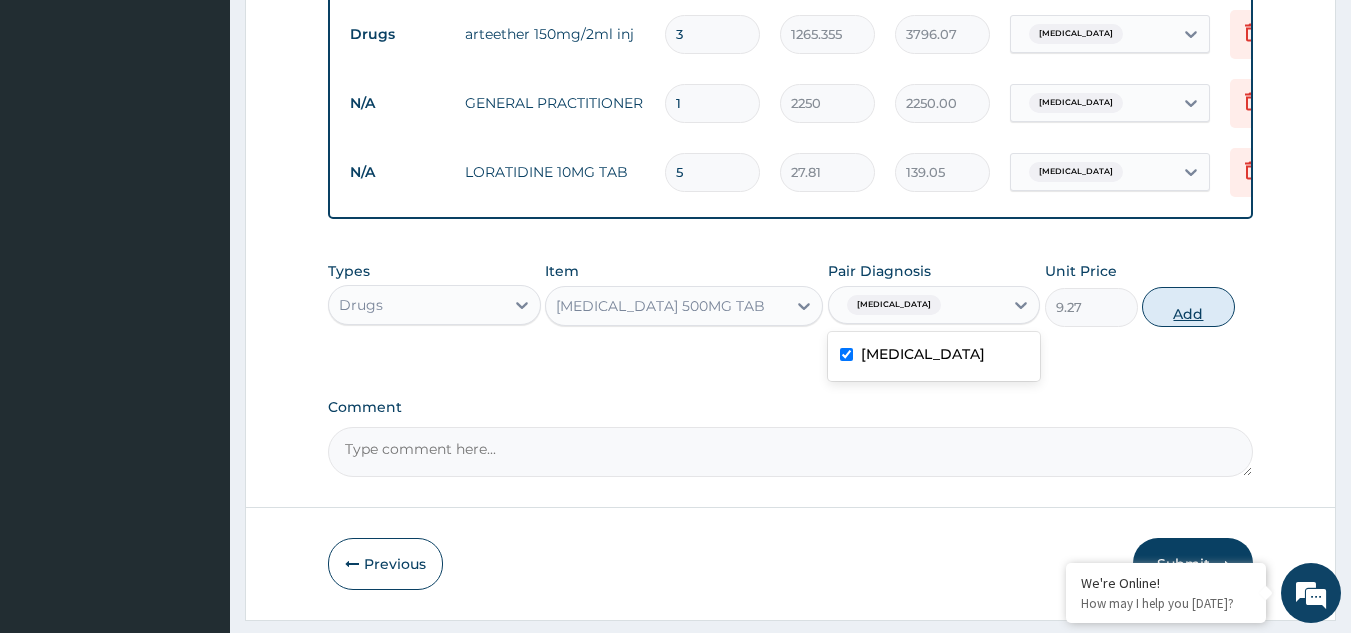 click on "Add" at bounding box center [1188, 307] 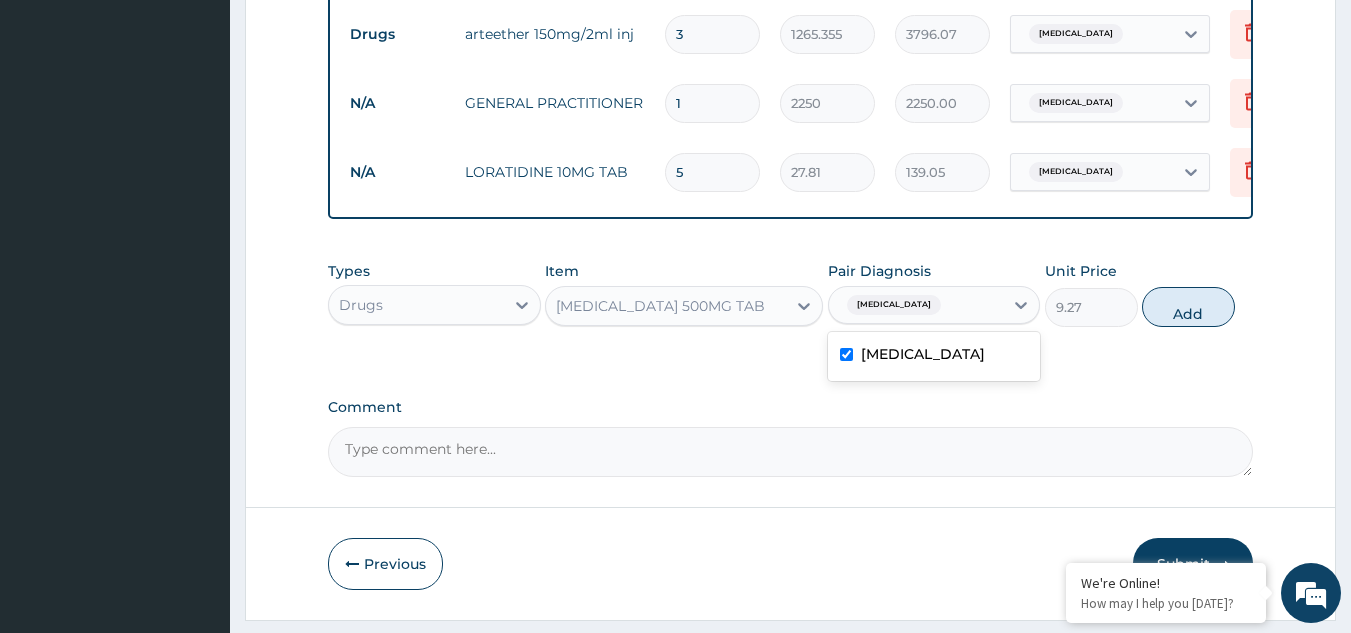 type on "0" 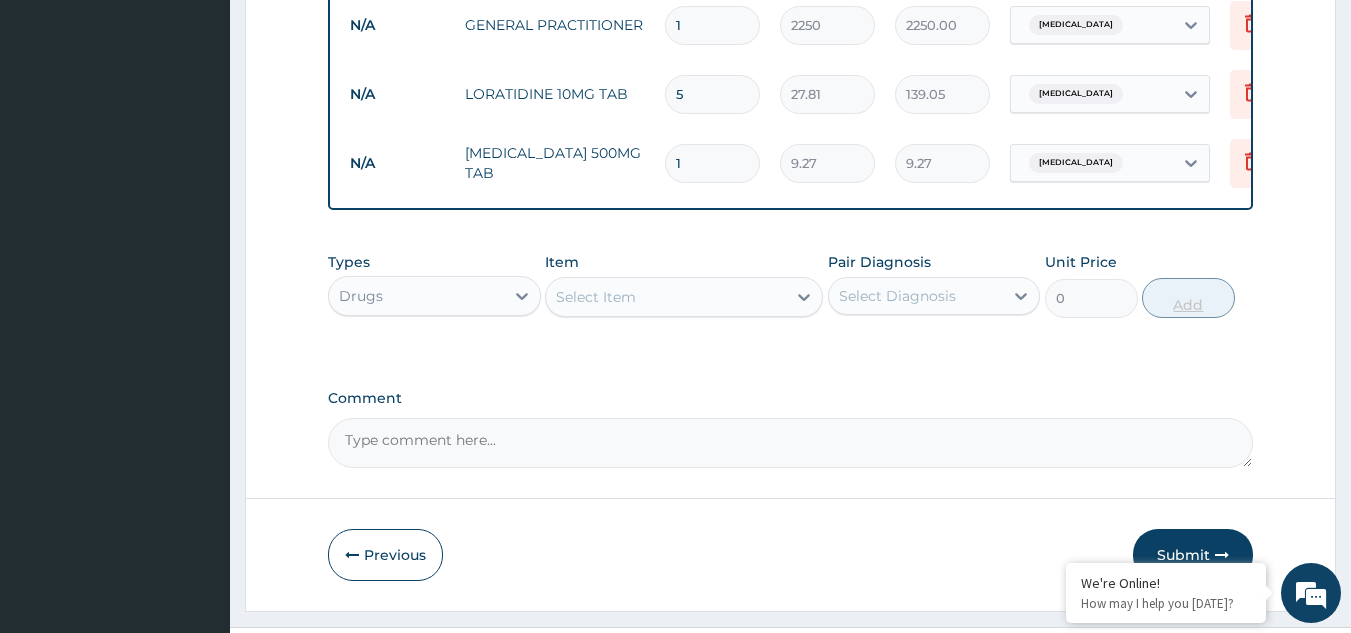 scroll, scrollTop: 1005, scrollLeft: 0, axis: vertical 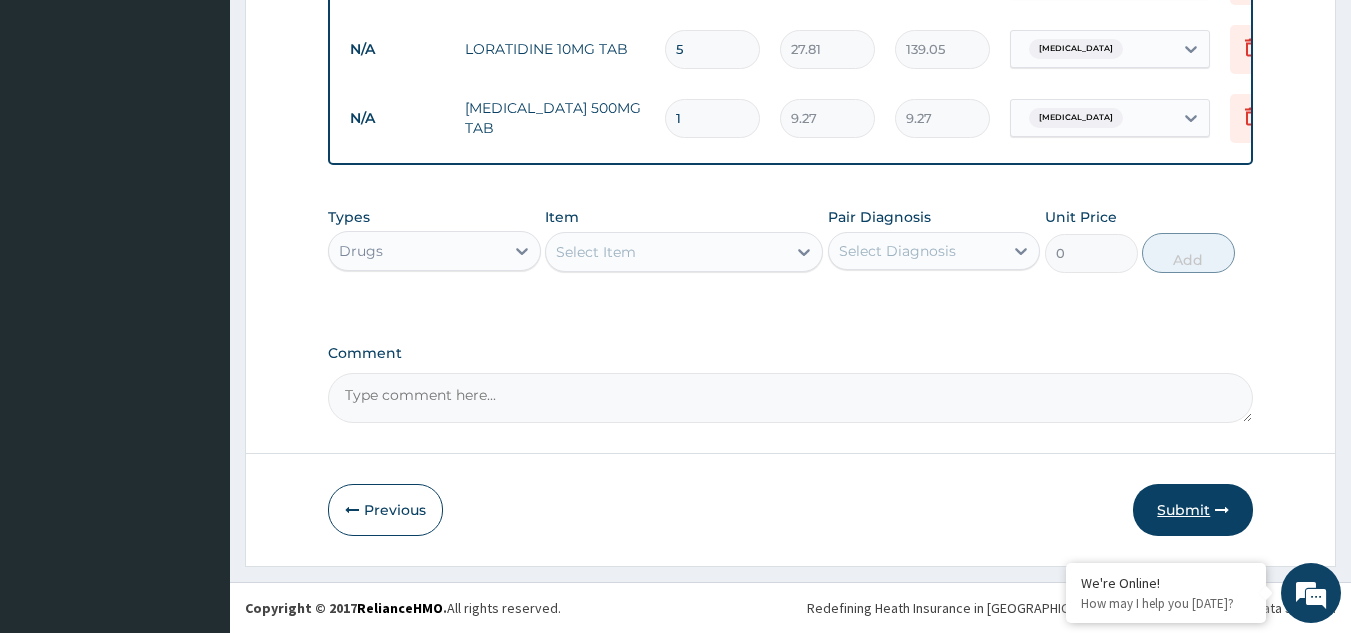 click on "Submit" at bounding box center (1193, 510) 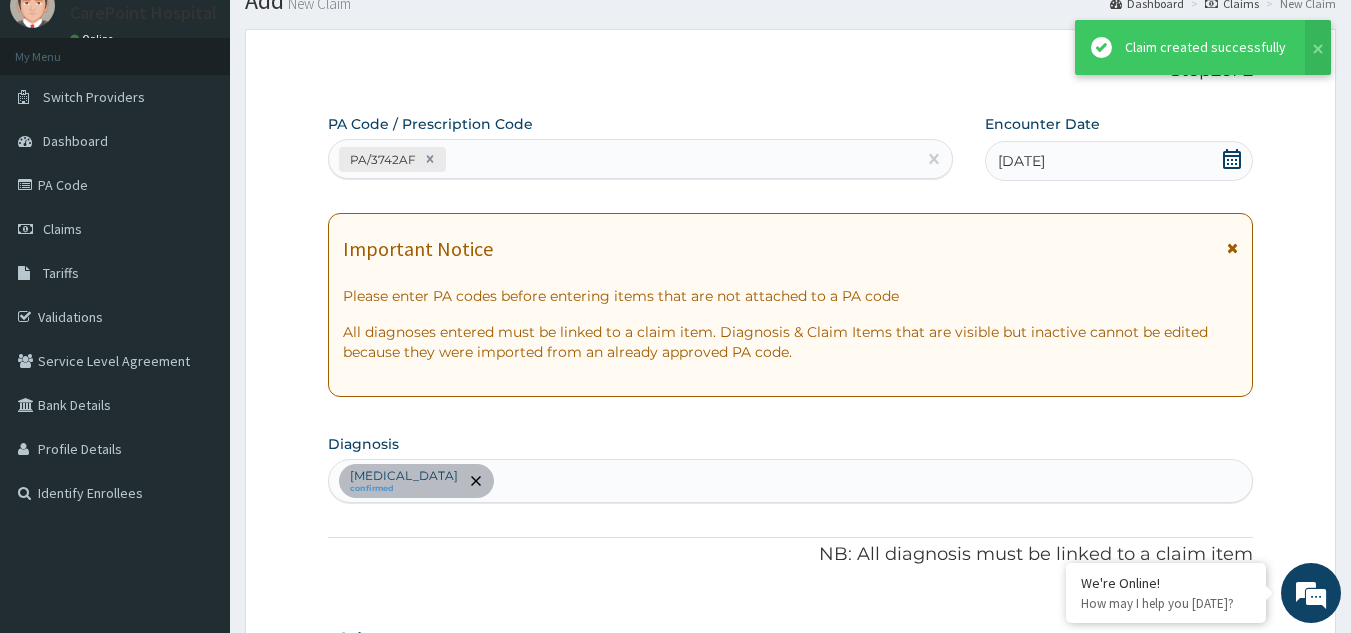 scroll, scrollTop: 1005, scrollLeft: 0, axis: vertical 